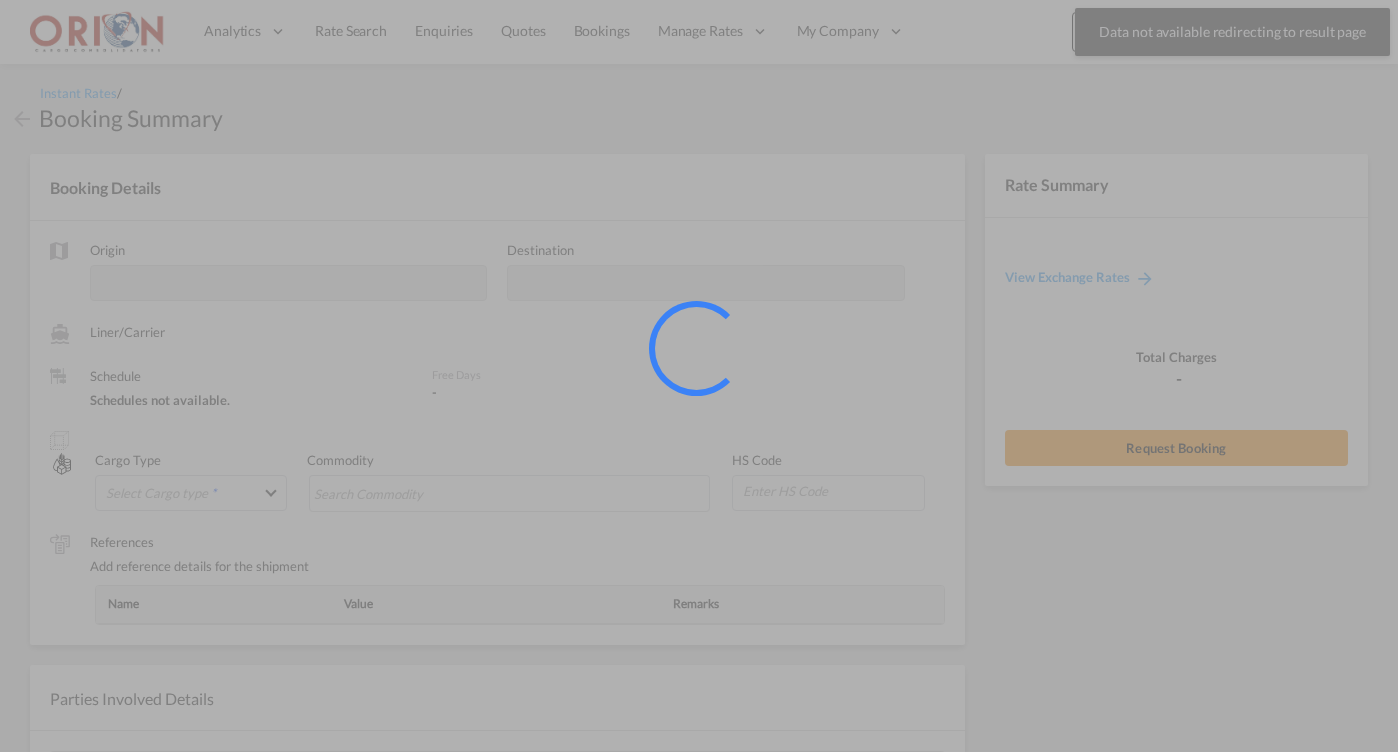 scroll, scrollTop: 0, scrollLeft: 0, axis: both 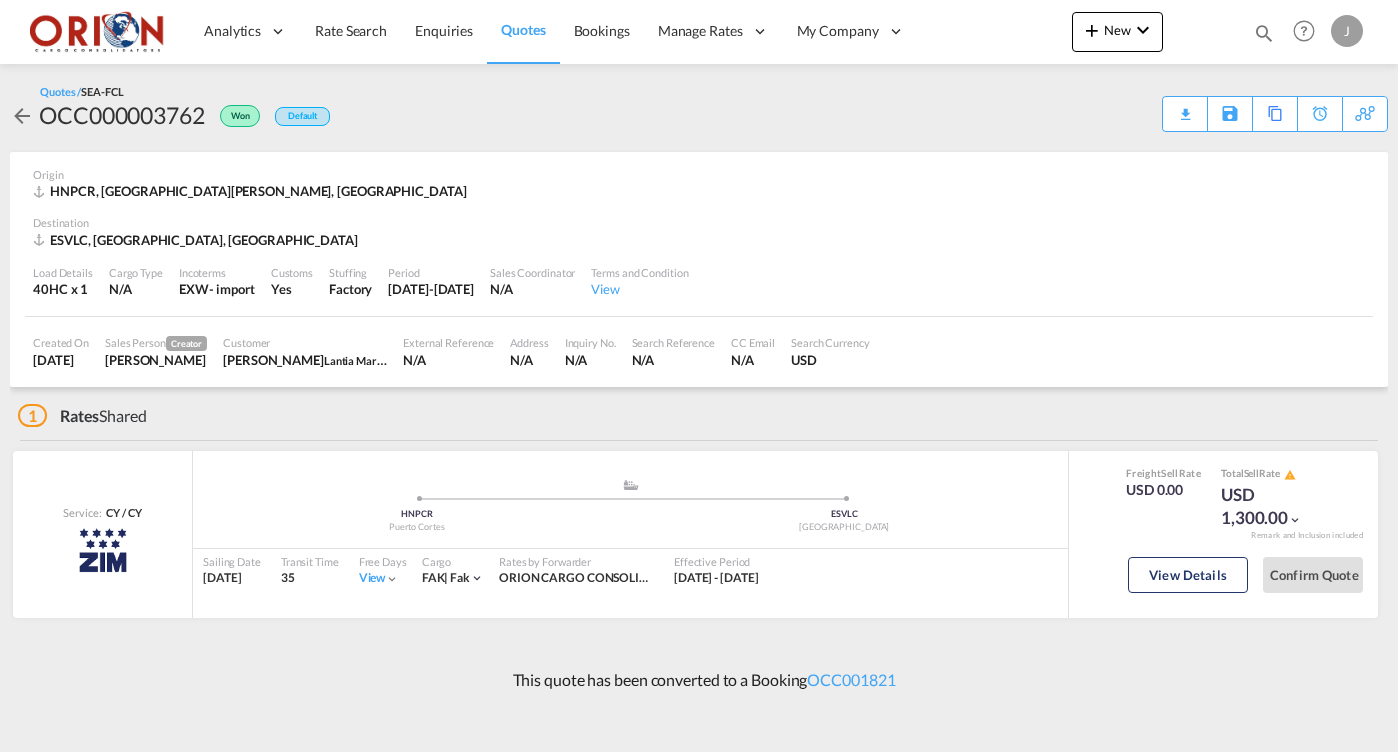 click on "Quotes" at bounding box center (523, 29) 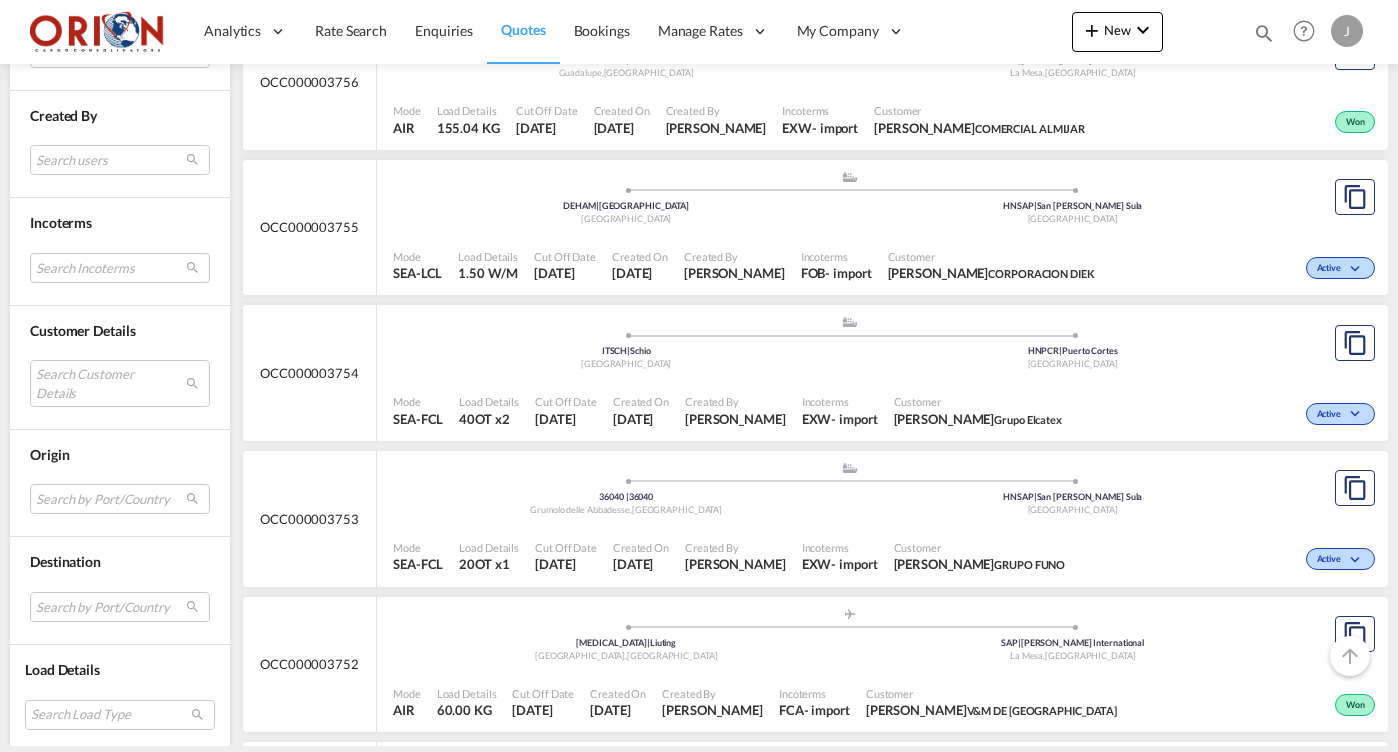 scroll, scrollTop: 1642, scrollLeft: 0, axis: vertical 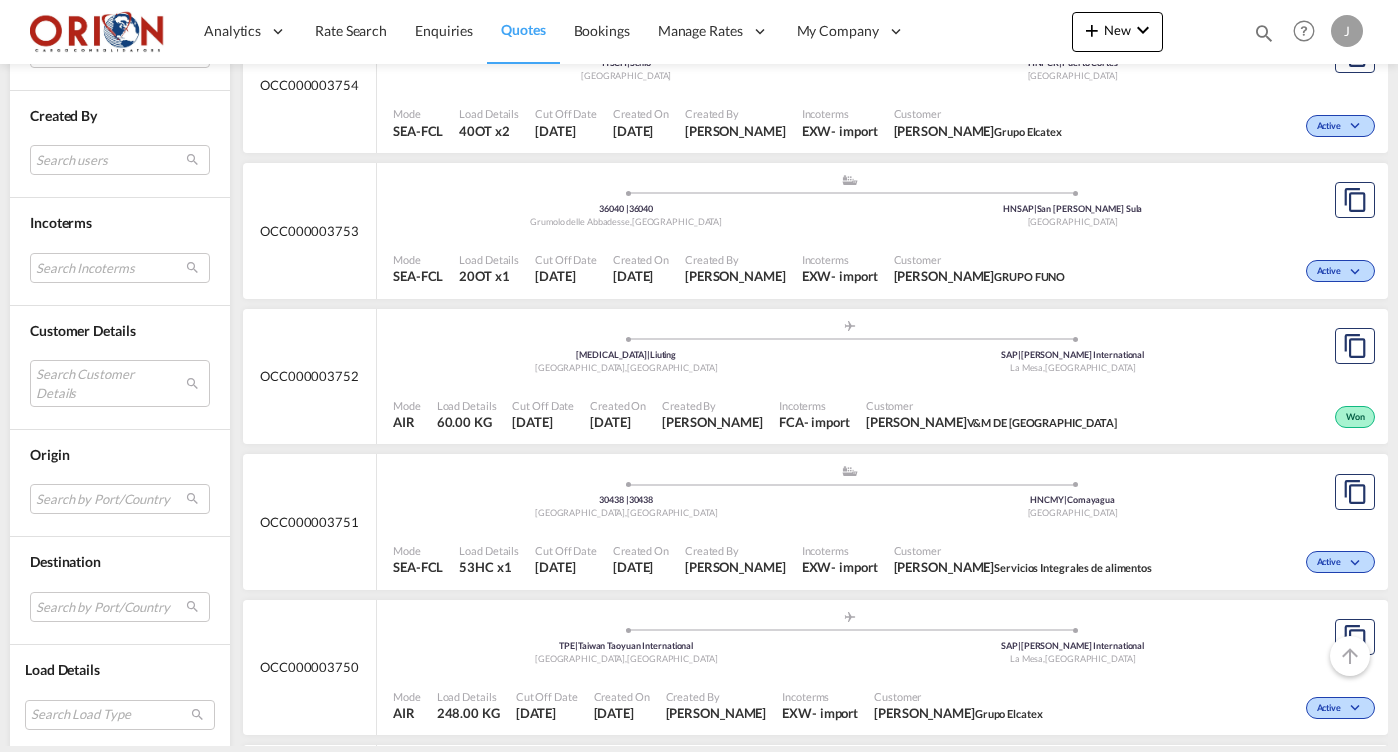 click on "[DATE]" at bounding box center (618, 422) 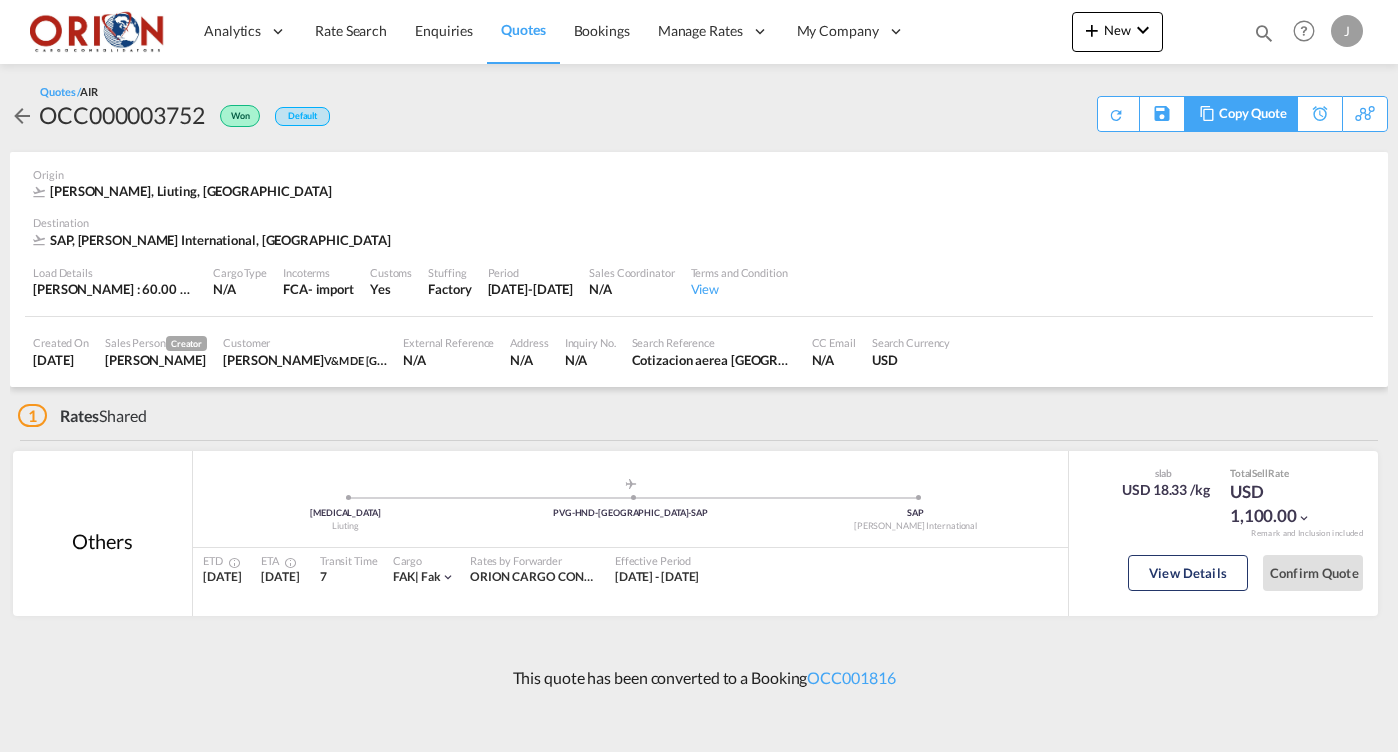 click on "Copy Quote" at bounding box center (1253, 114) 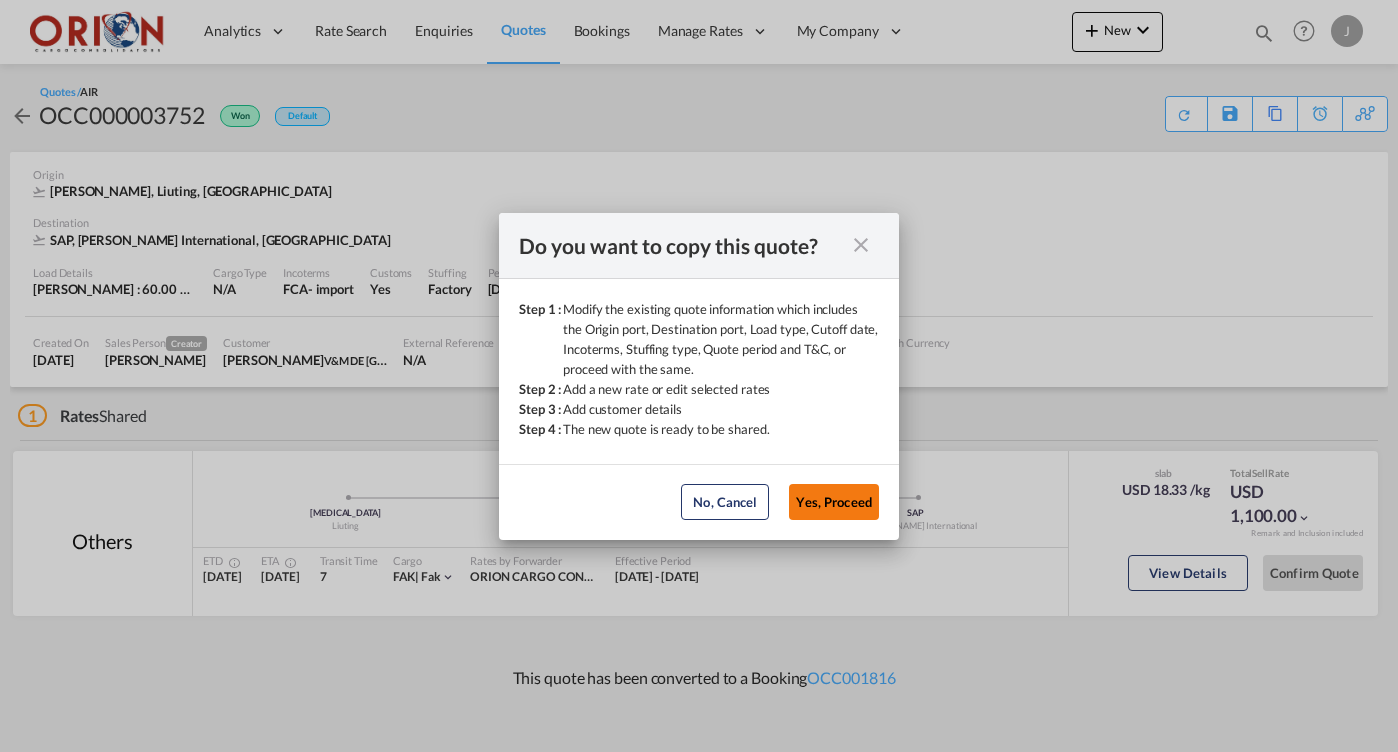 click on "Yes, Proceed" 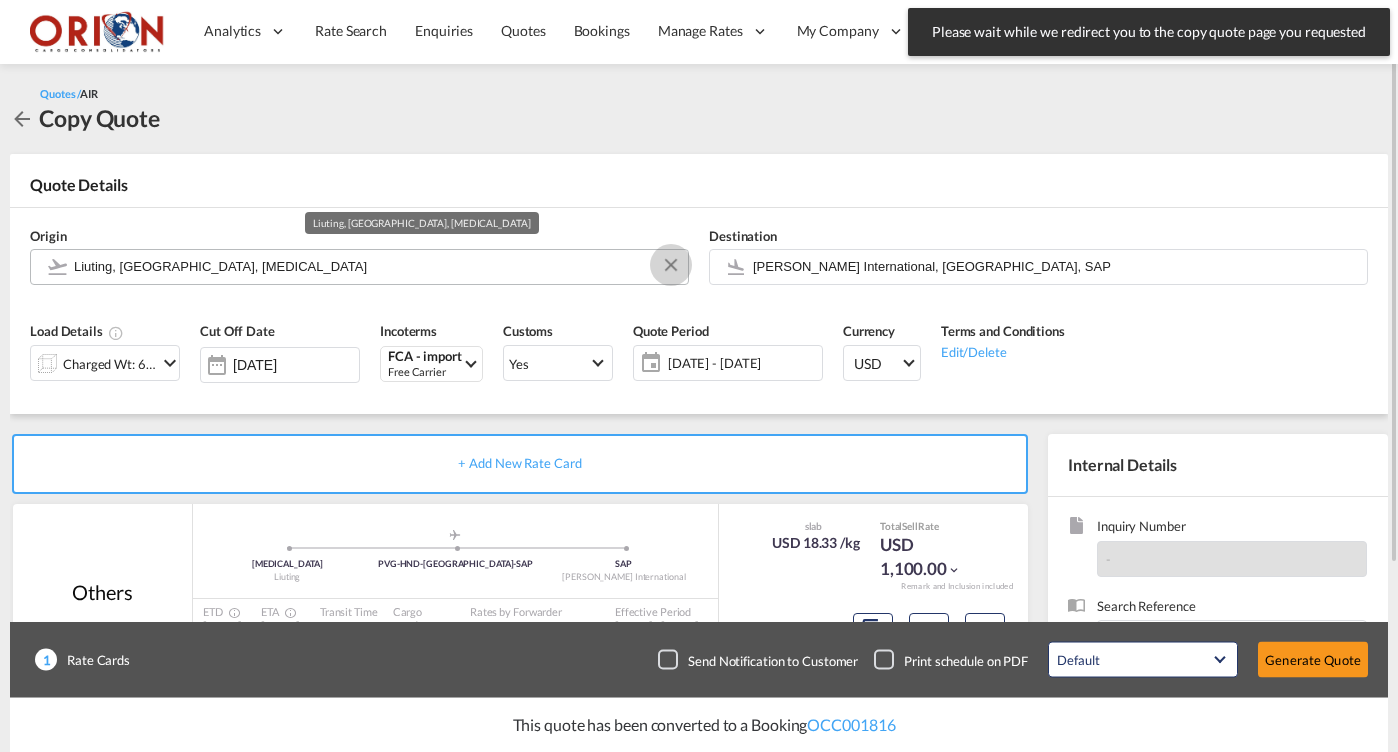 click at bounding box center (671, 265) 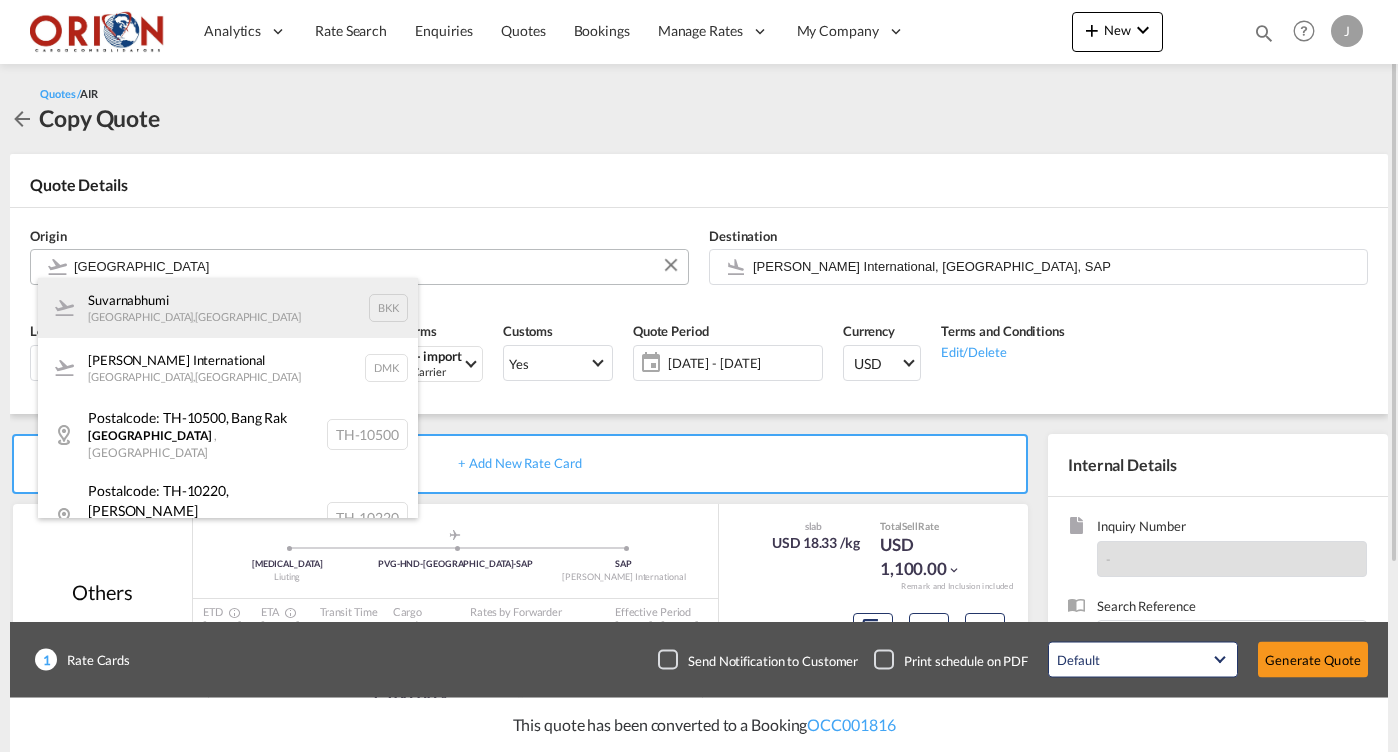 click on "Suvarnabhumi [GEOGRAPHIC_DATA] ,  [GEOGRAPHIC_DATA]
BKK" at bounding box center (228, 308) 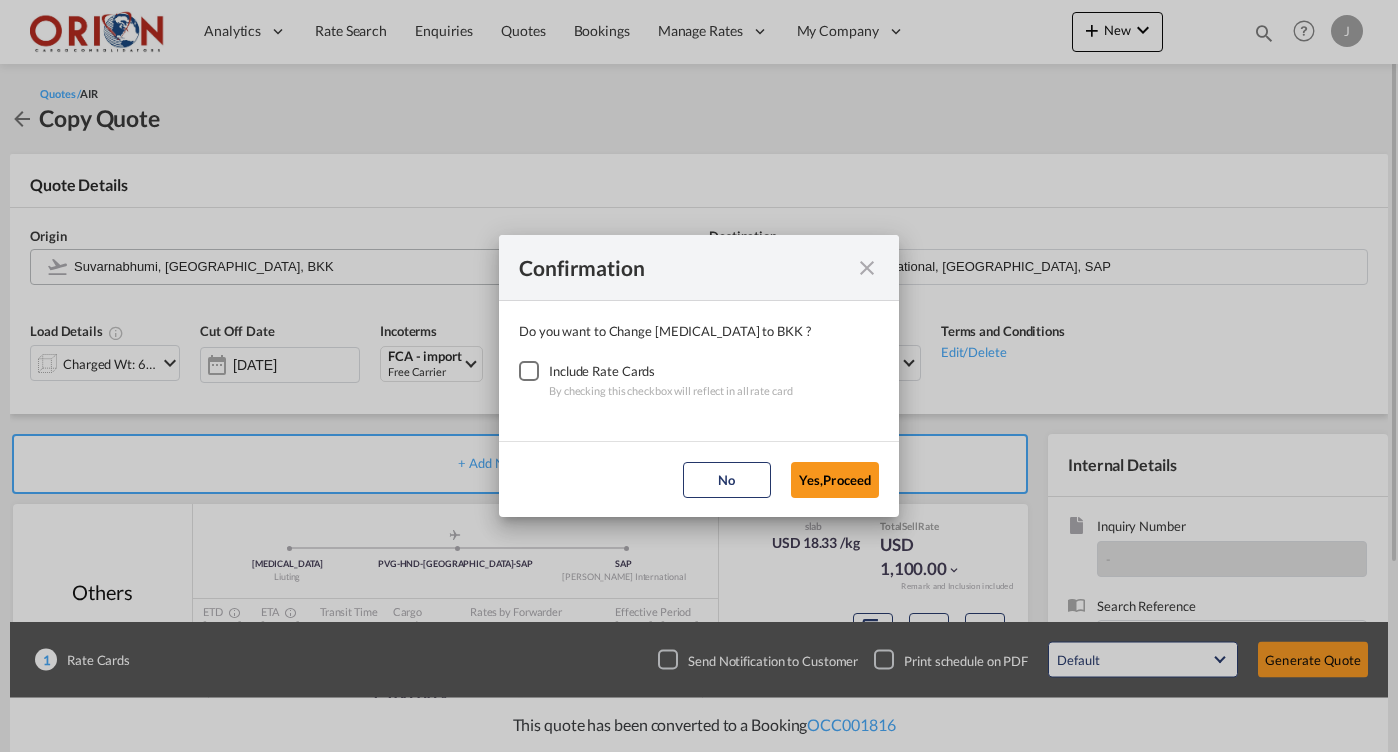 click at bounding box center [529, 371] 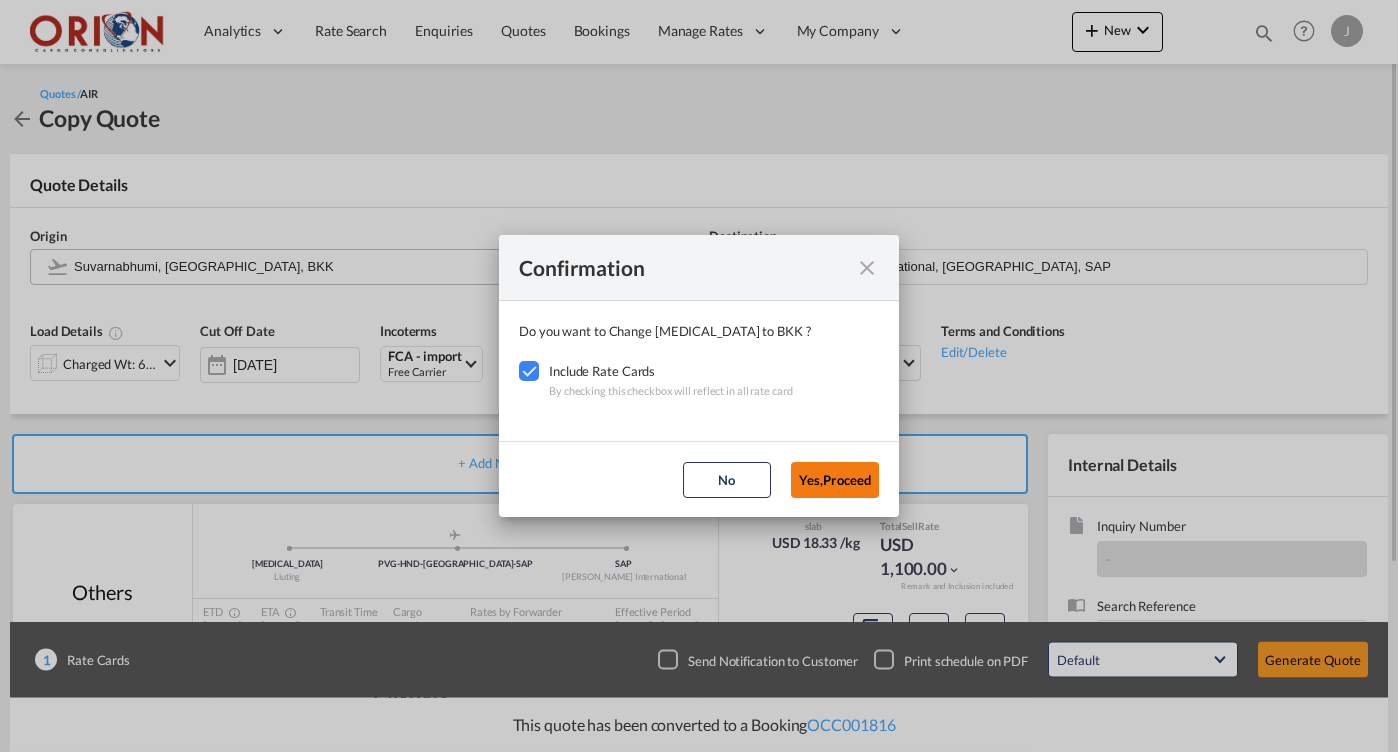 click on "Yes,Proceed" at bounding box center [835, 480] 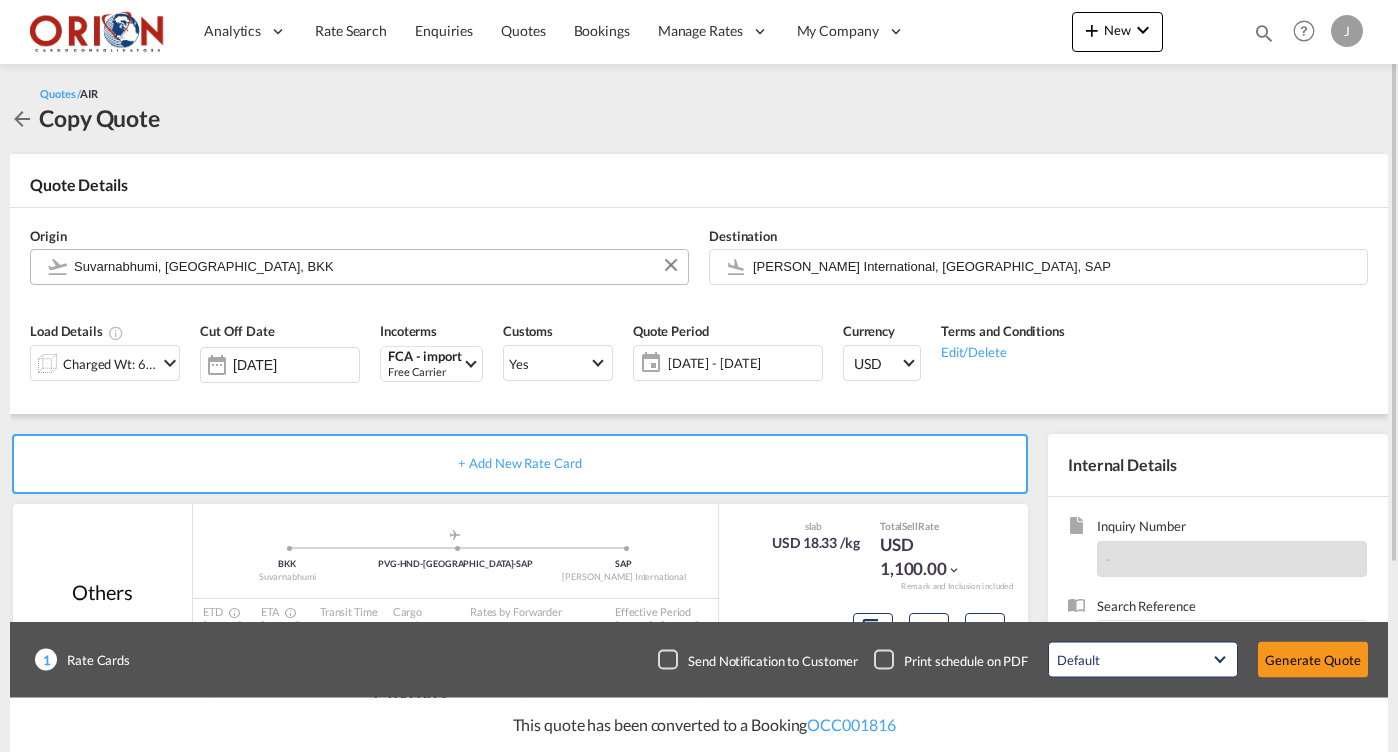 click on "[DATE] - [DATE]" 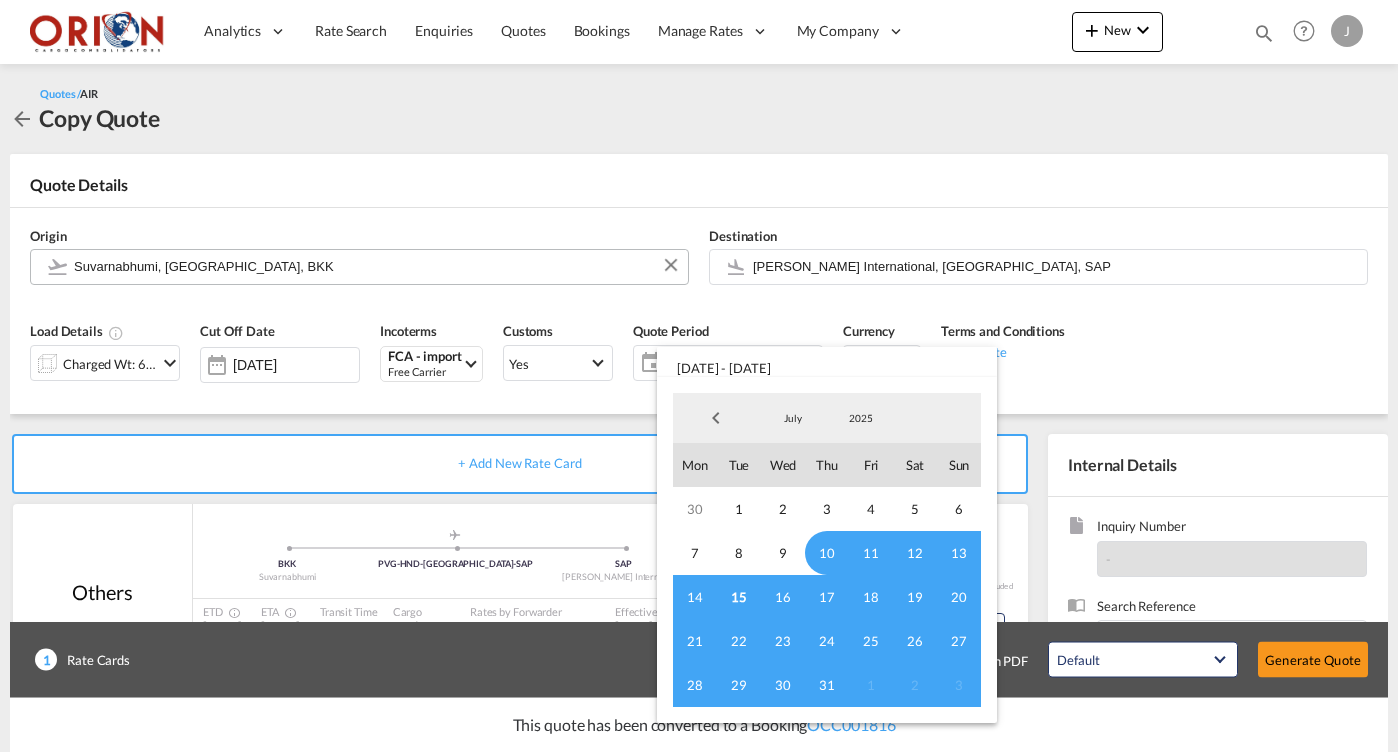 click on "14" at bounding box center (695, 597) 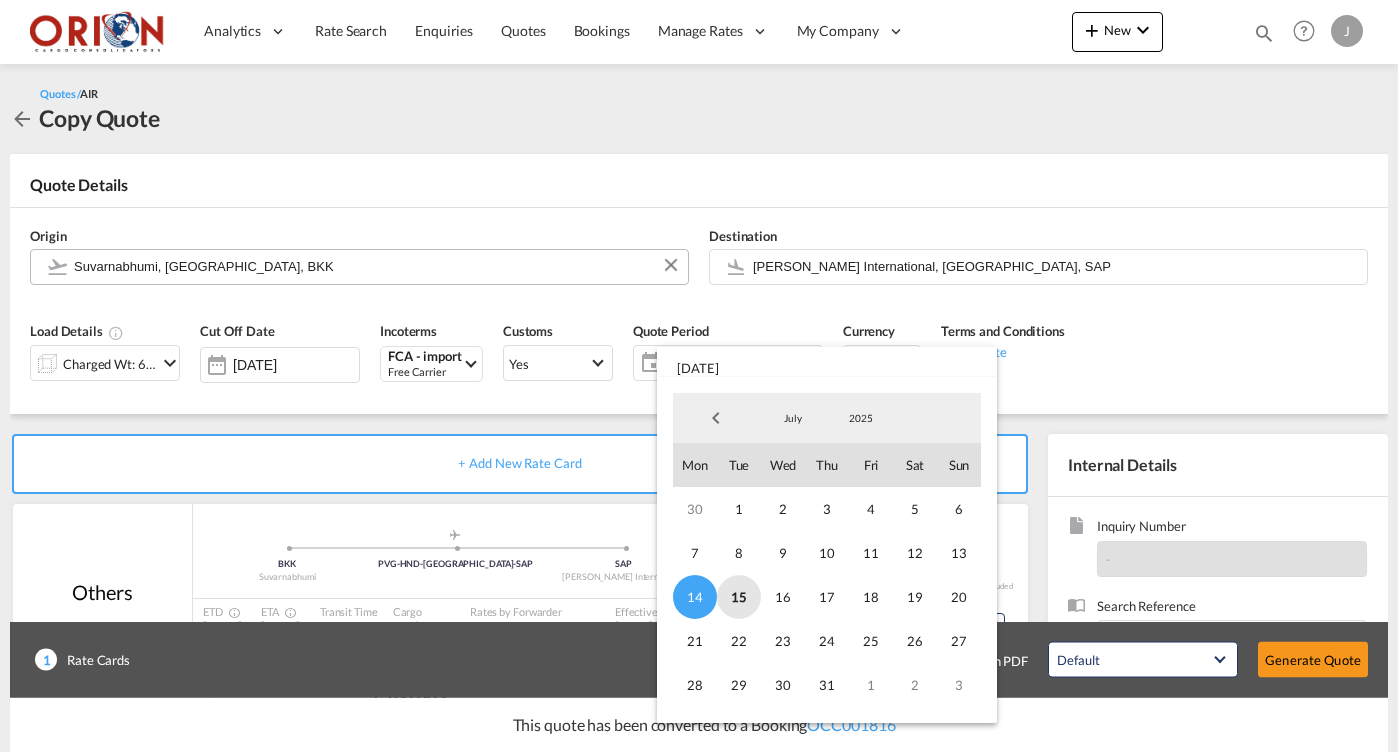 click on "15" at bounding box center (739, 597) 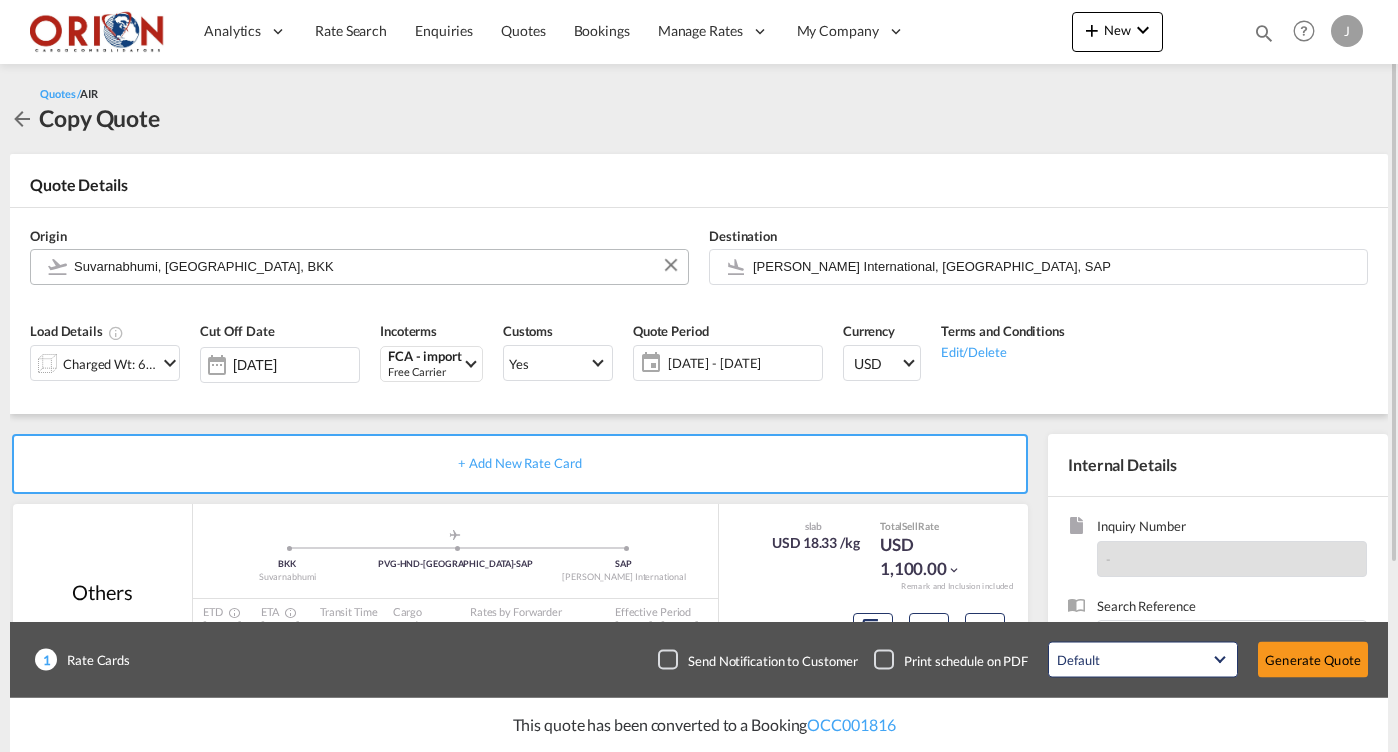 click on "[DATE] - [DATE]" 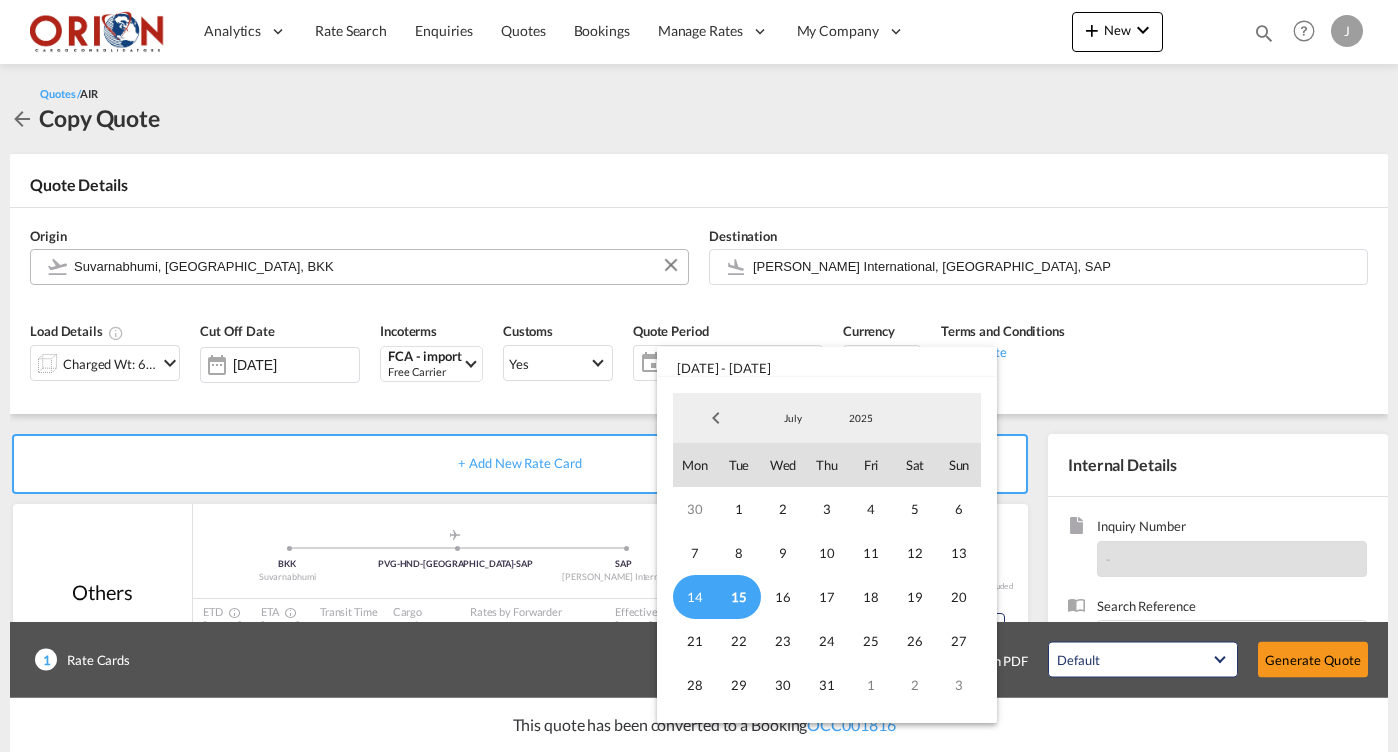 click on "15" at bounding box center (739, 597) 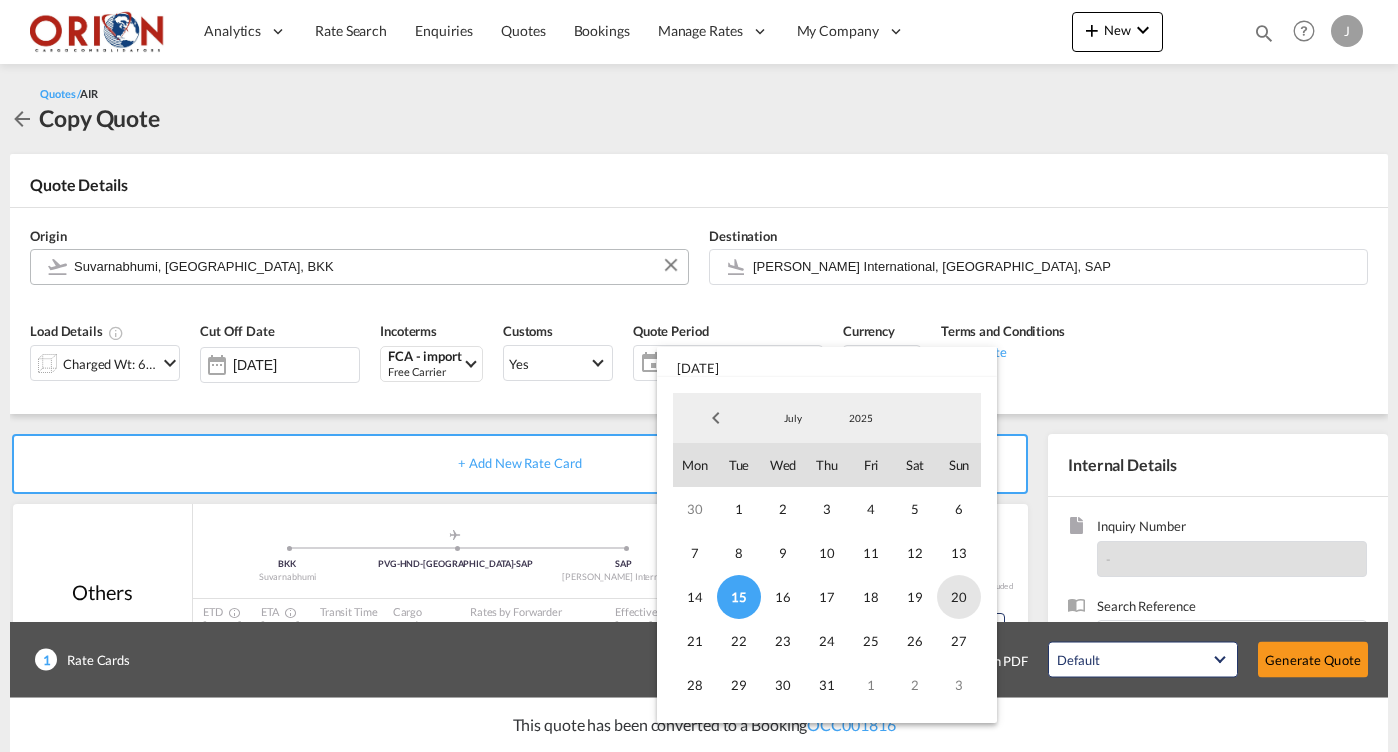 click on "20" at bounding box center [959, 597] 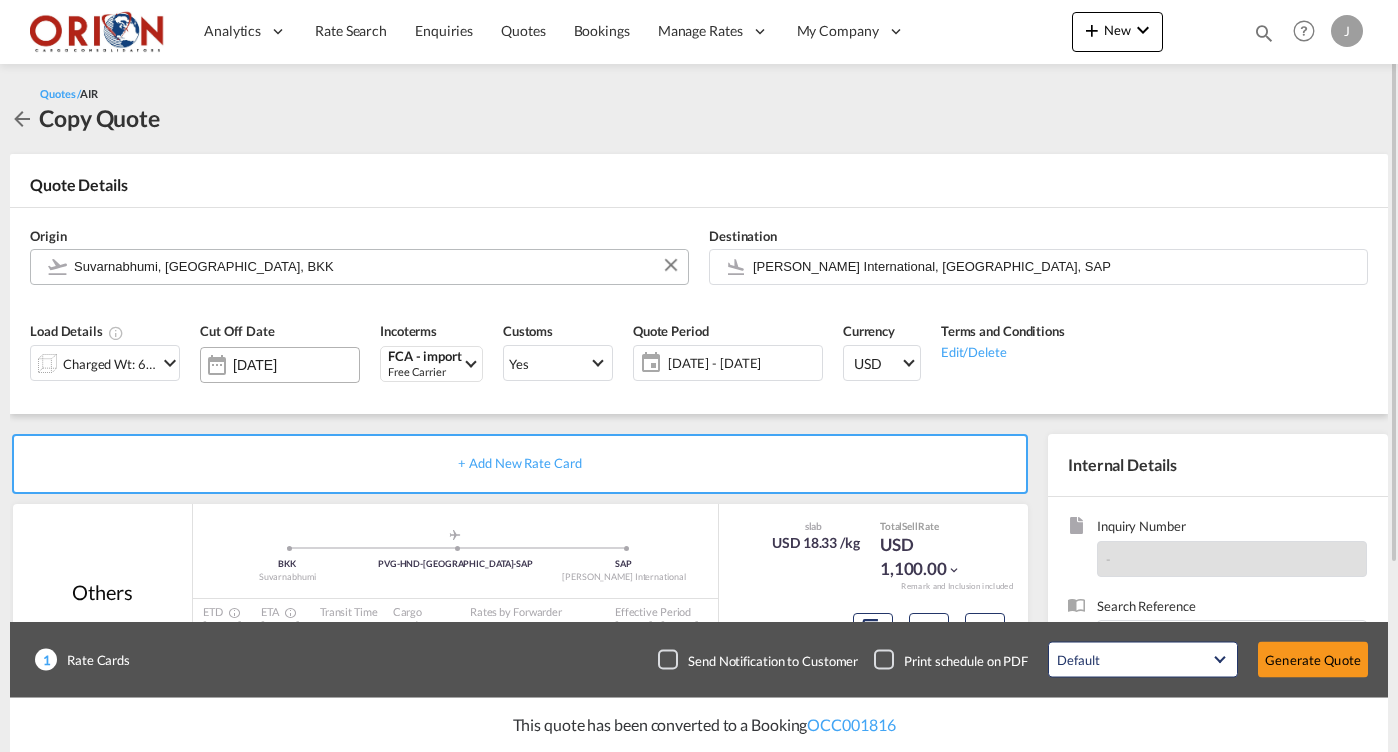 click on "[DATE]" at bounding box center (296, 365) 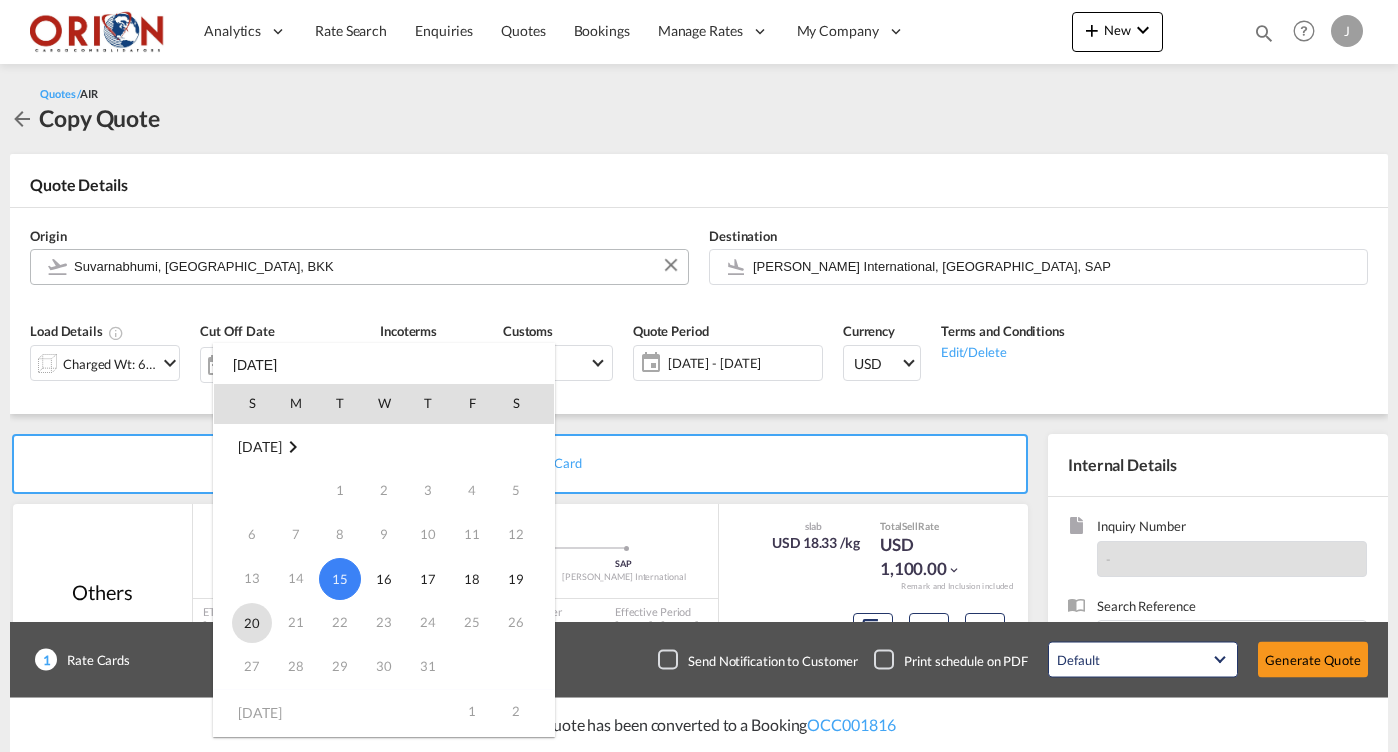 click on "20" at bounding box center (252, 623) 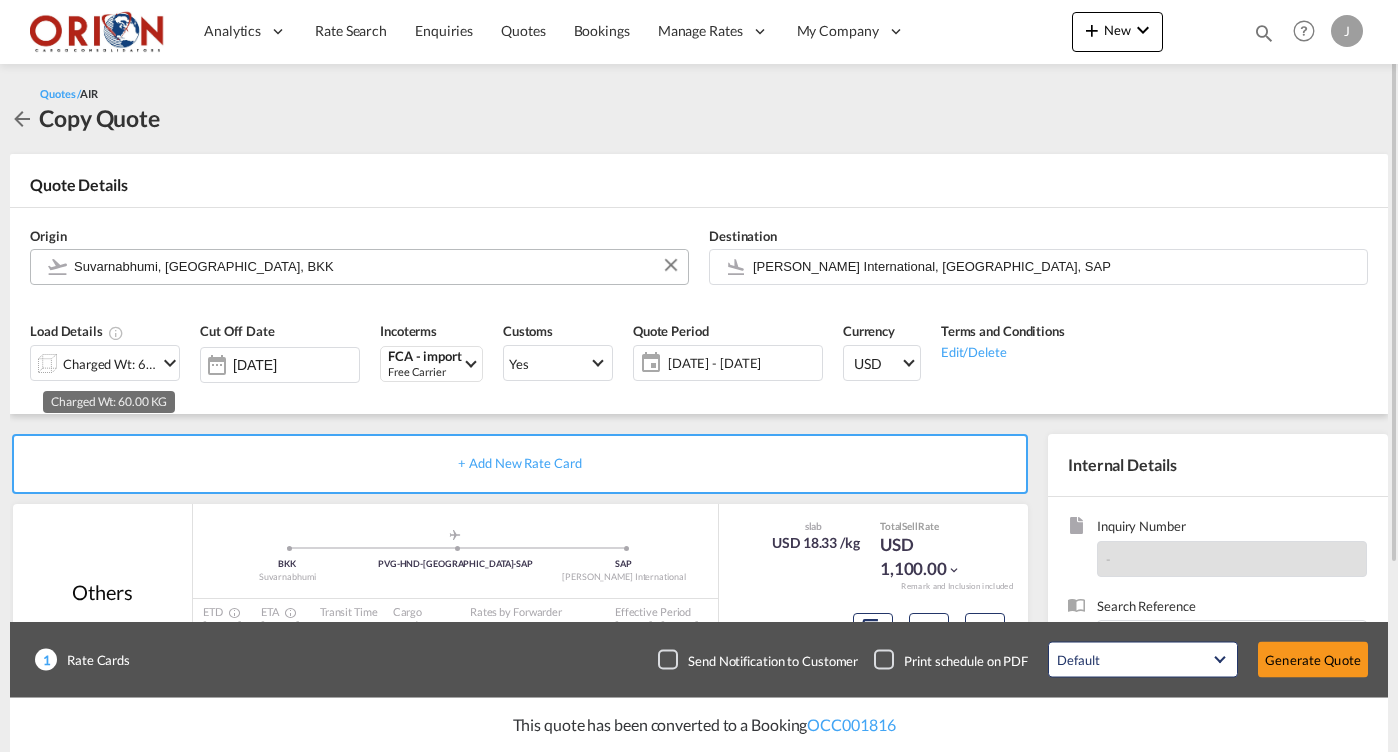 click on "Charged Wt: 60.00 KG" at bounding box center (110, 364) 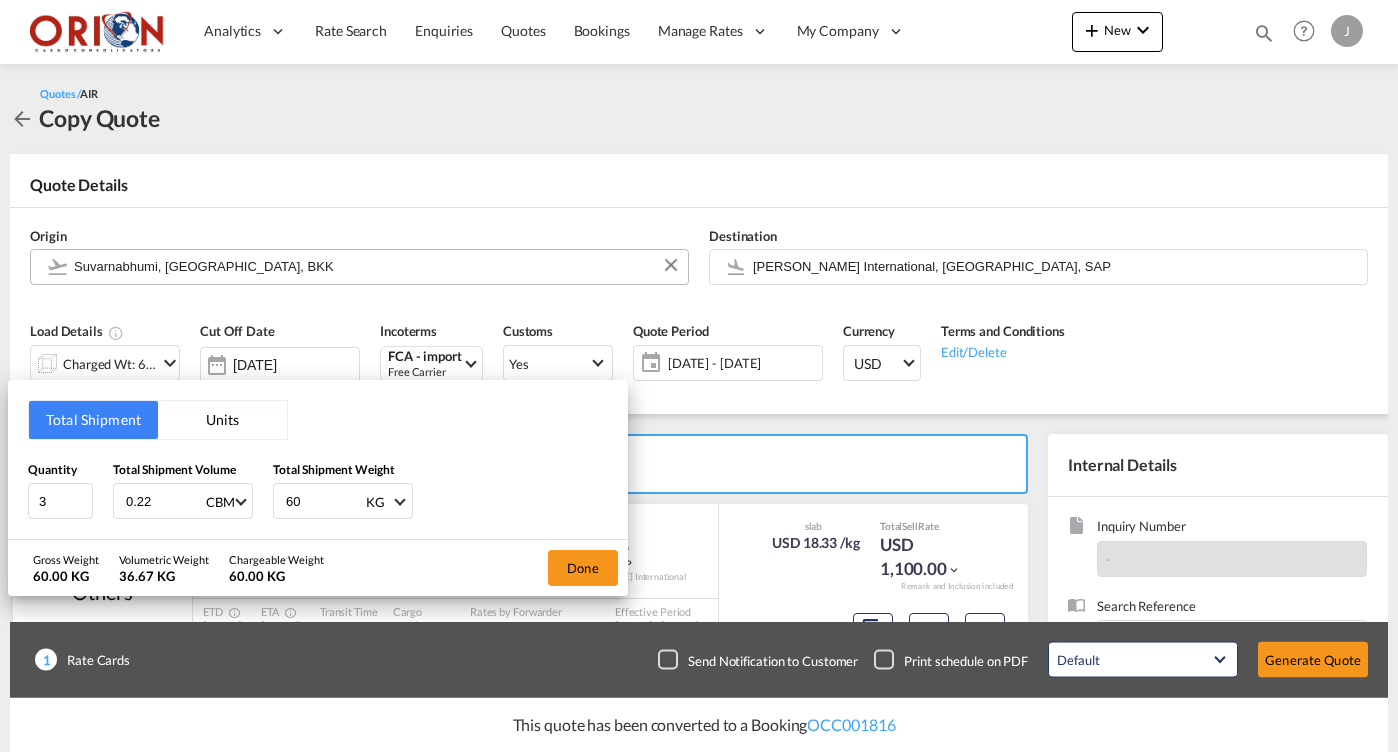 click on "Units" at bounding box center (222, 420) 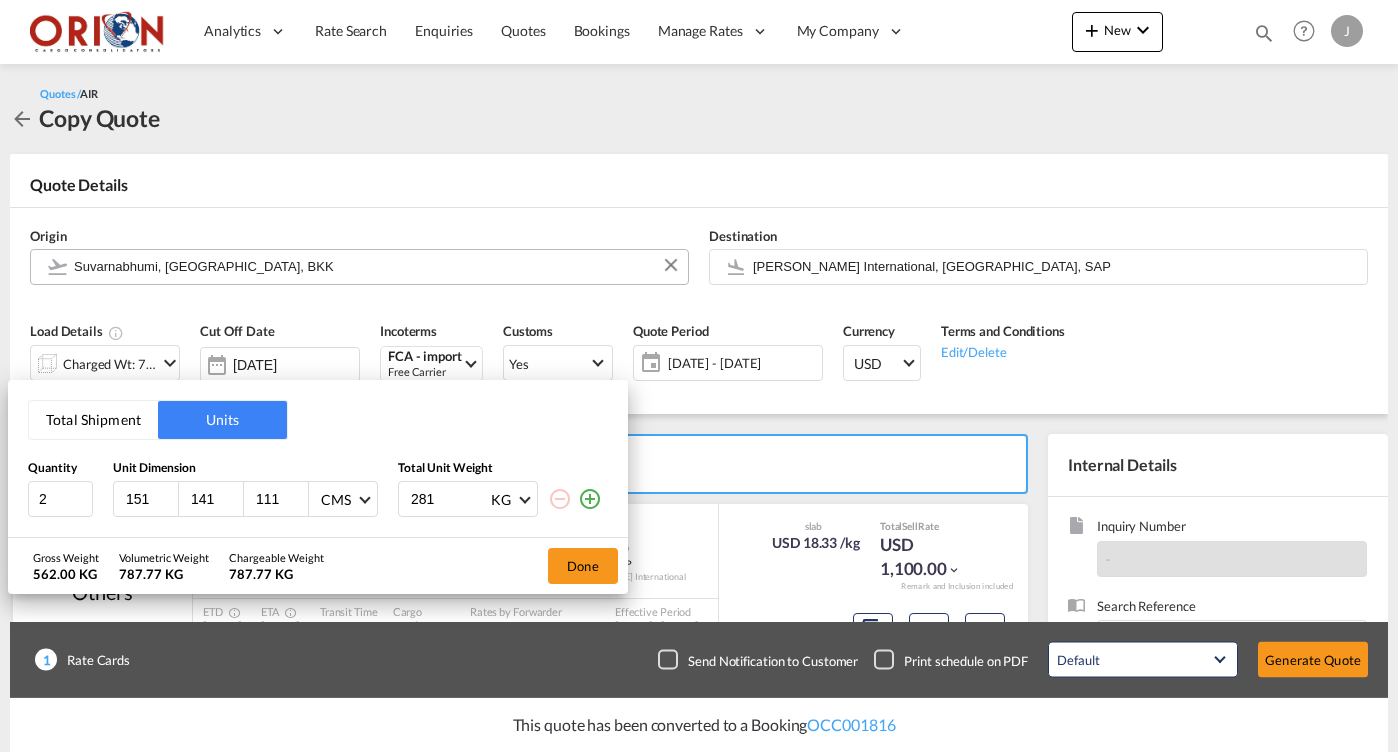 click on "Total Shipment
Units Quantity Unit Dimension Total Unit Weight
2 151 141 111 CMS
CMS Inches 281 KG
KG [PERSON_NAME] Weight
562.00 KG
Volumetric Weight
787.77 KG
Chargeable Weight
787.77 KG
Done" at bounding box center (699, 376) 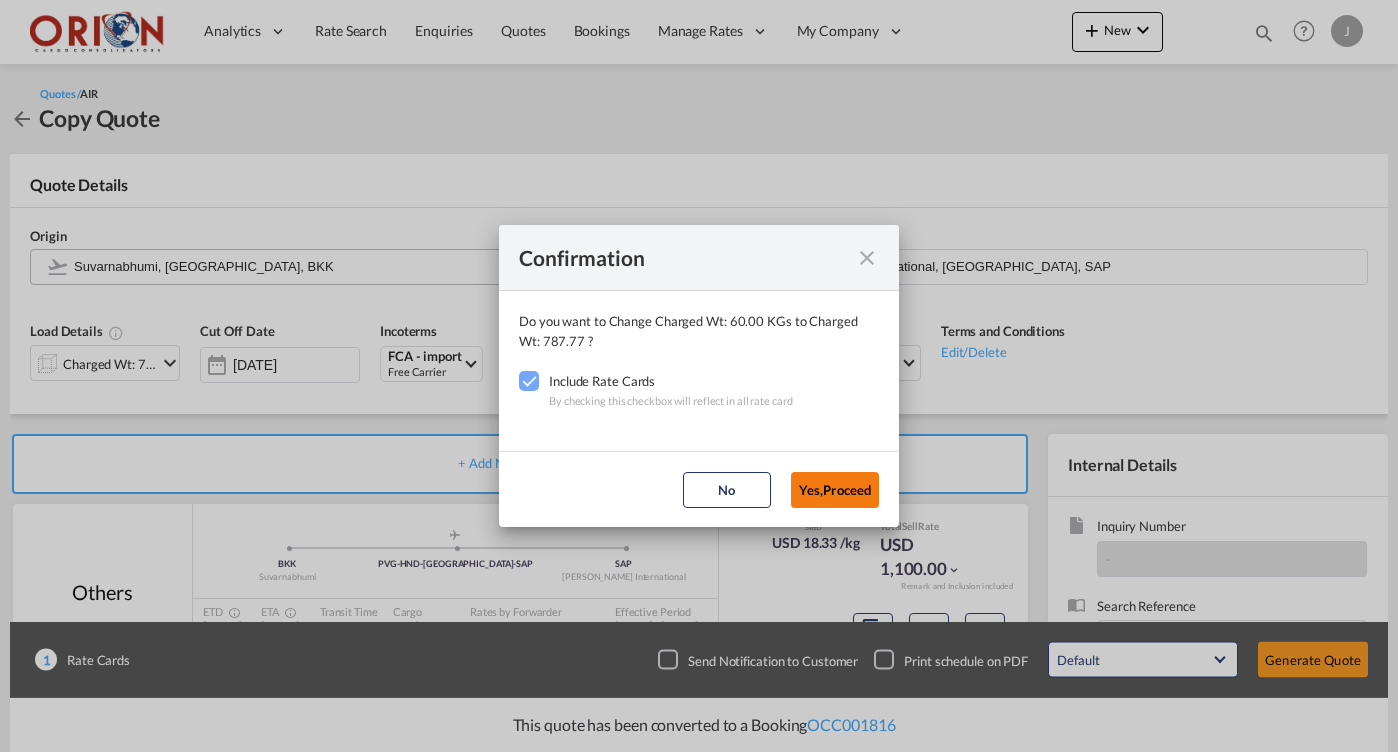 click on "Yes,Proceed" at bounding box center [835, 490] 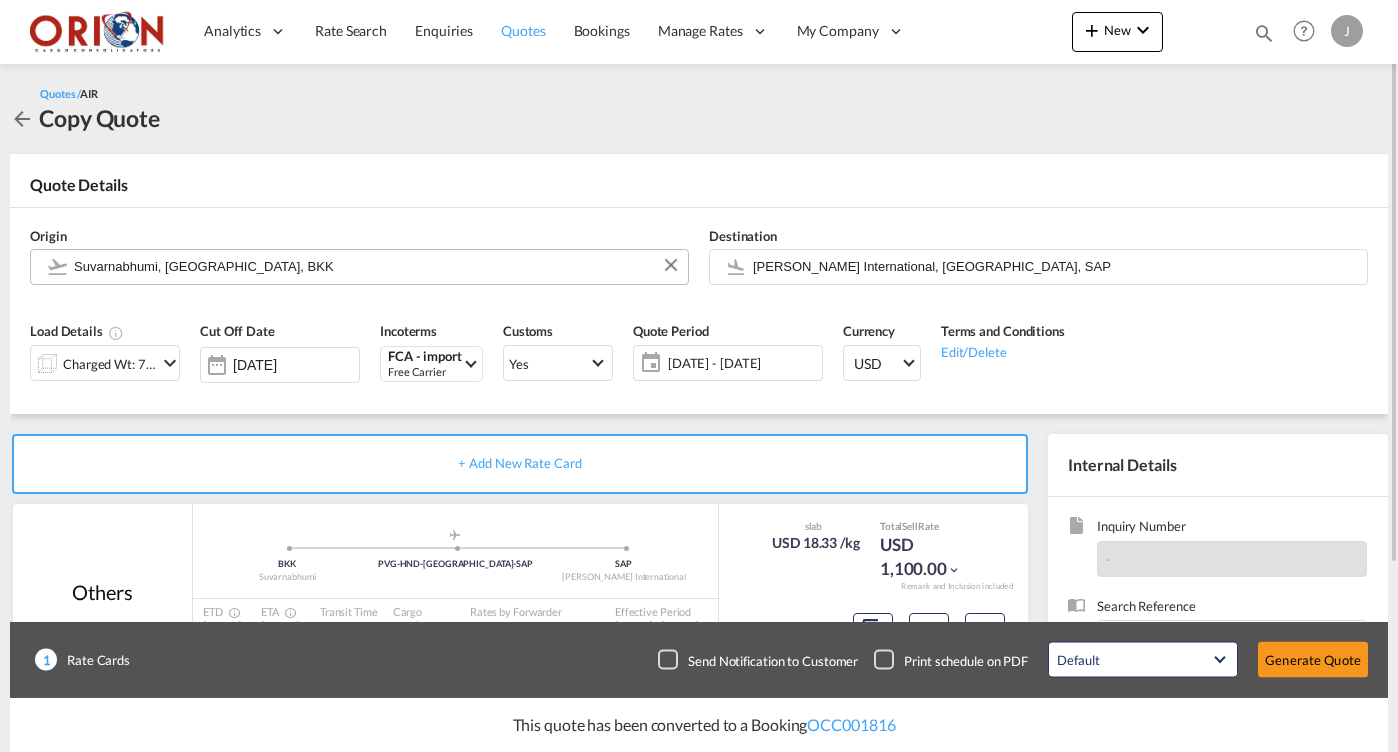click on "Quotes" at bounding box center (523, 31) 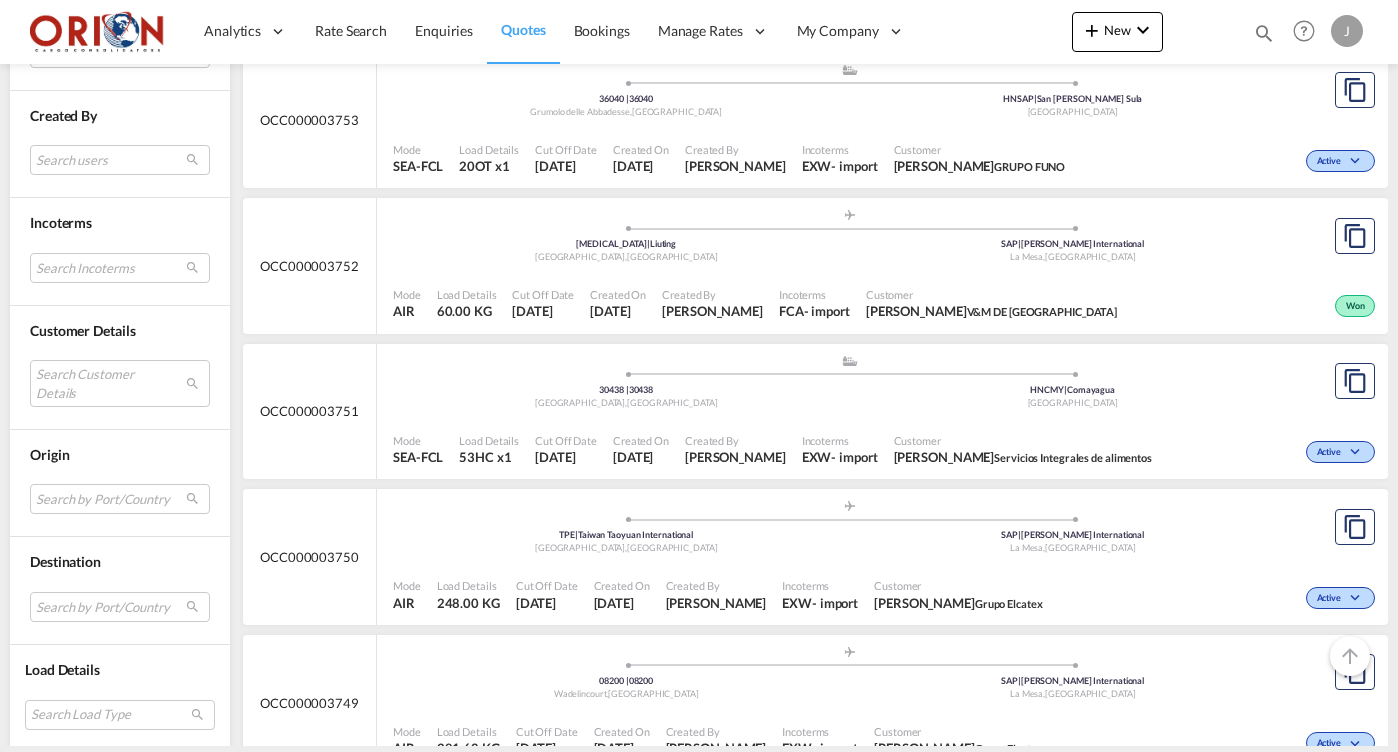 scroll, scrollTop: 1900, scrollLeft: 0, axis: vertical 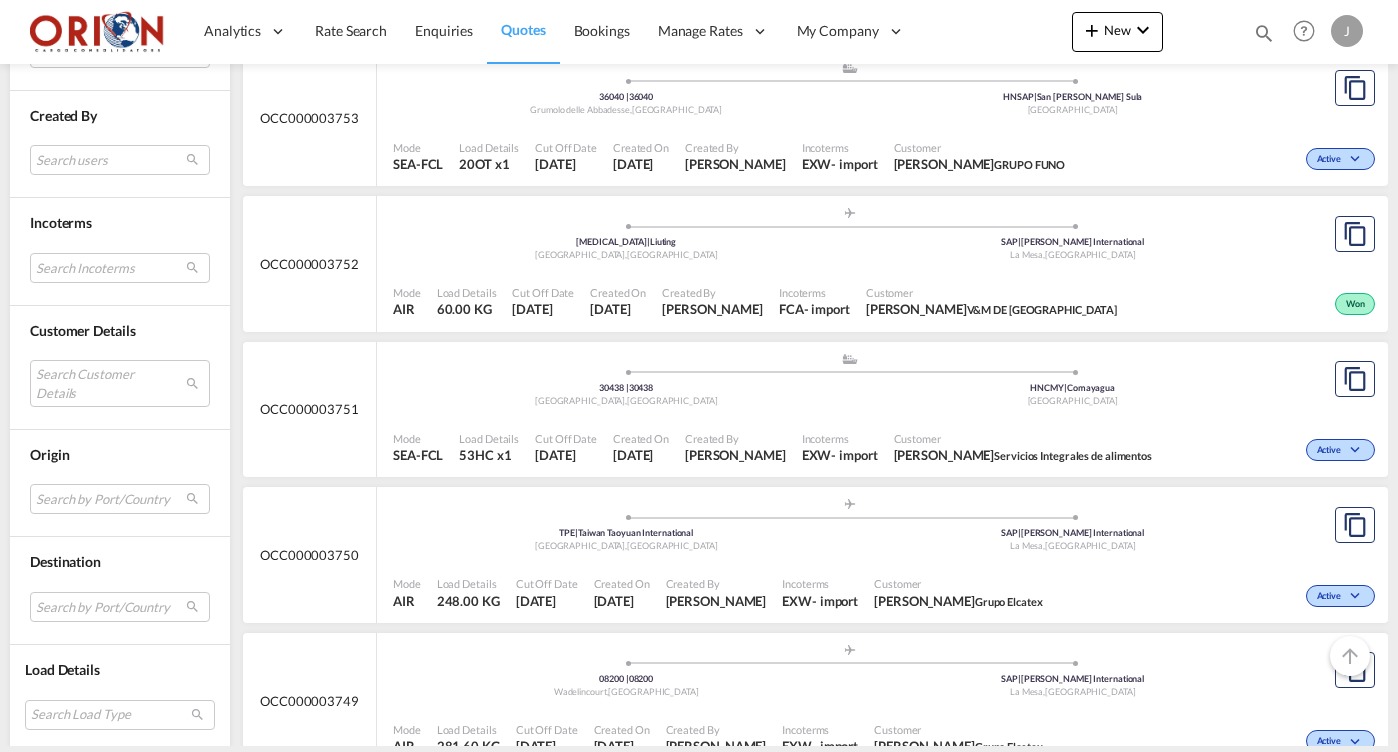 click on ".a{fill:#aaa8ad;} .a{fill:#aaa8ad;} [MEDICAL_DATA]  |  [PERSON_NAME]
,  [GEOGRAPHIC_DATA]
SAP
|  [PERSON_NAME] International
[GEOGRAPHIC_DATA]  ,  [GEOGRAPHIC_DATA]" at bounding box center (849, -1656) 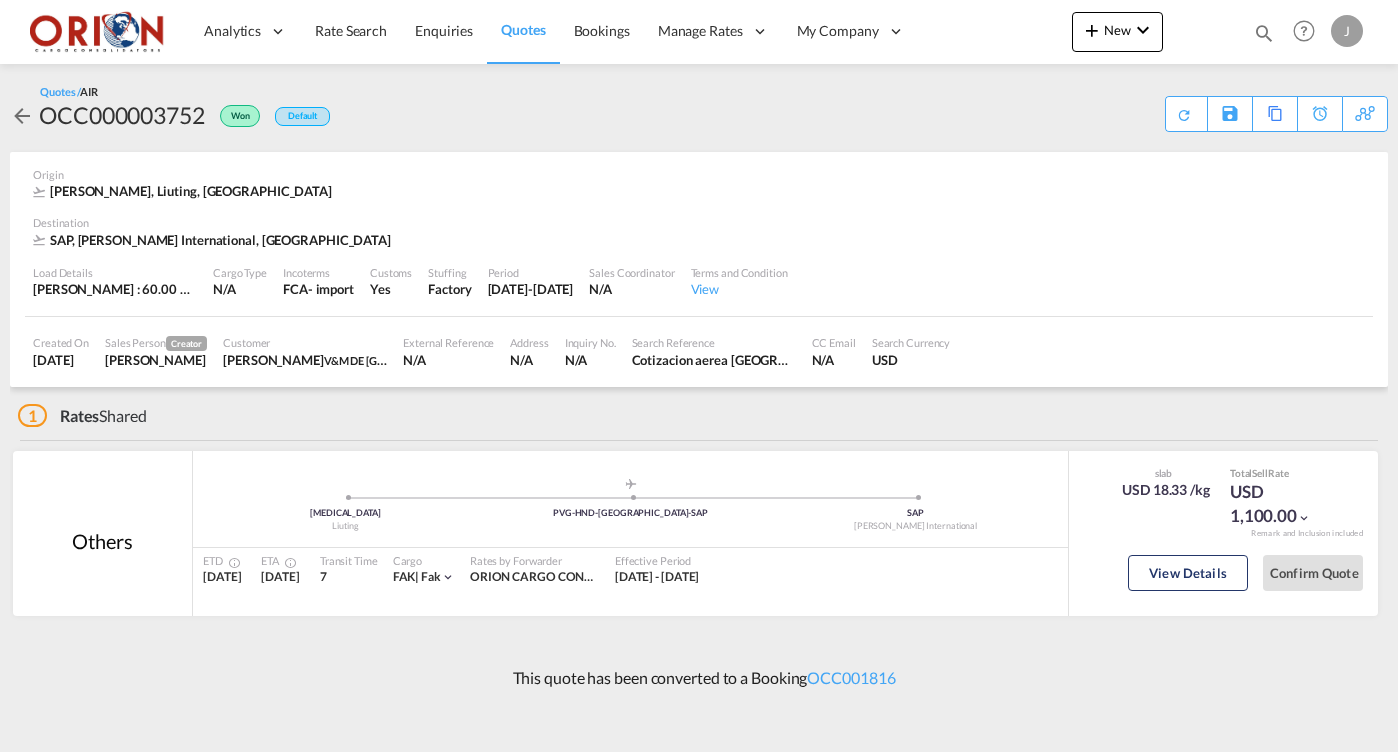 click on "Quotes /  AIR
OCC000003752
Won
Default
Save As Template
Copy Quote
Set Reminder
Request Better Rates
View Activity" at bounding box center (699, 108) 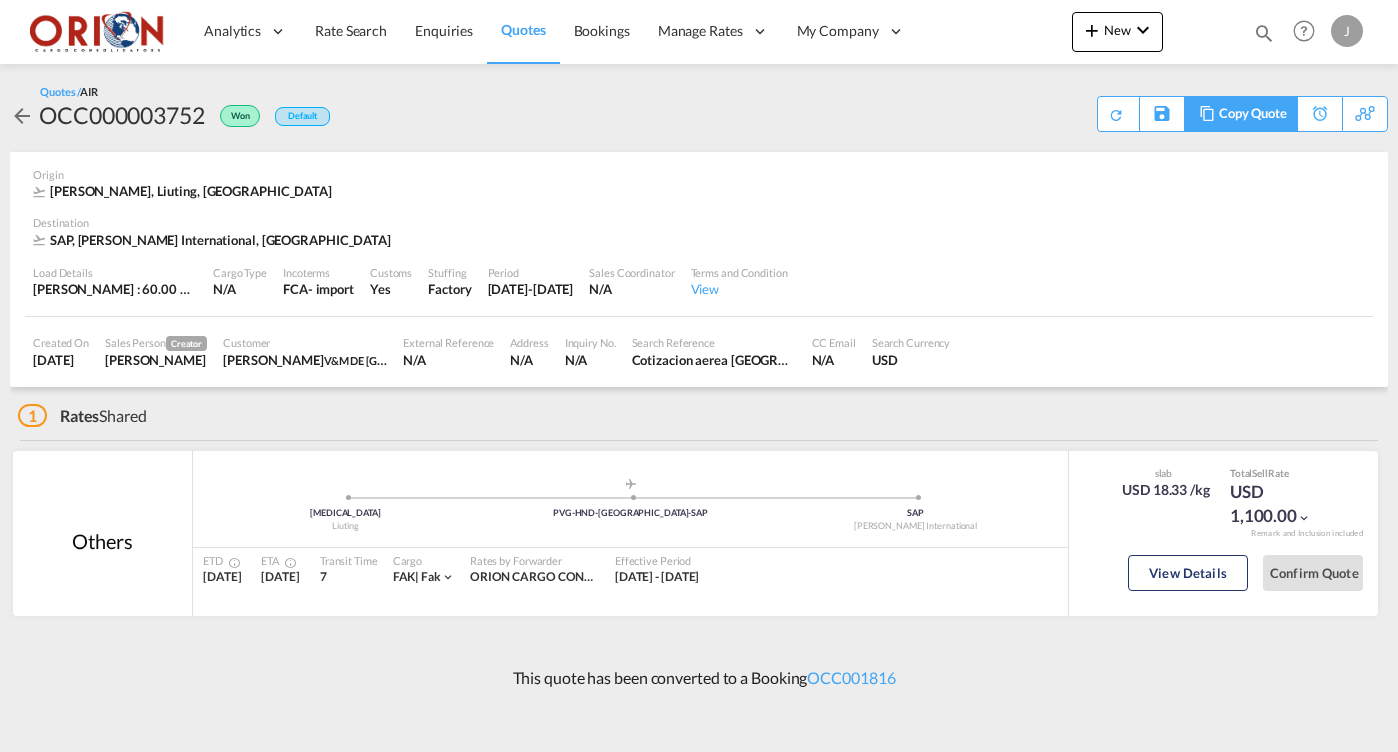 click on "Copy Quote" at bounding box center [1253, 114] 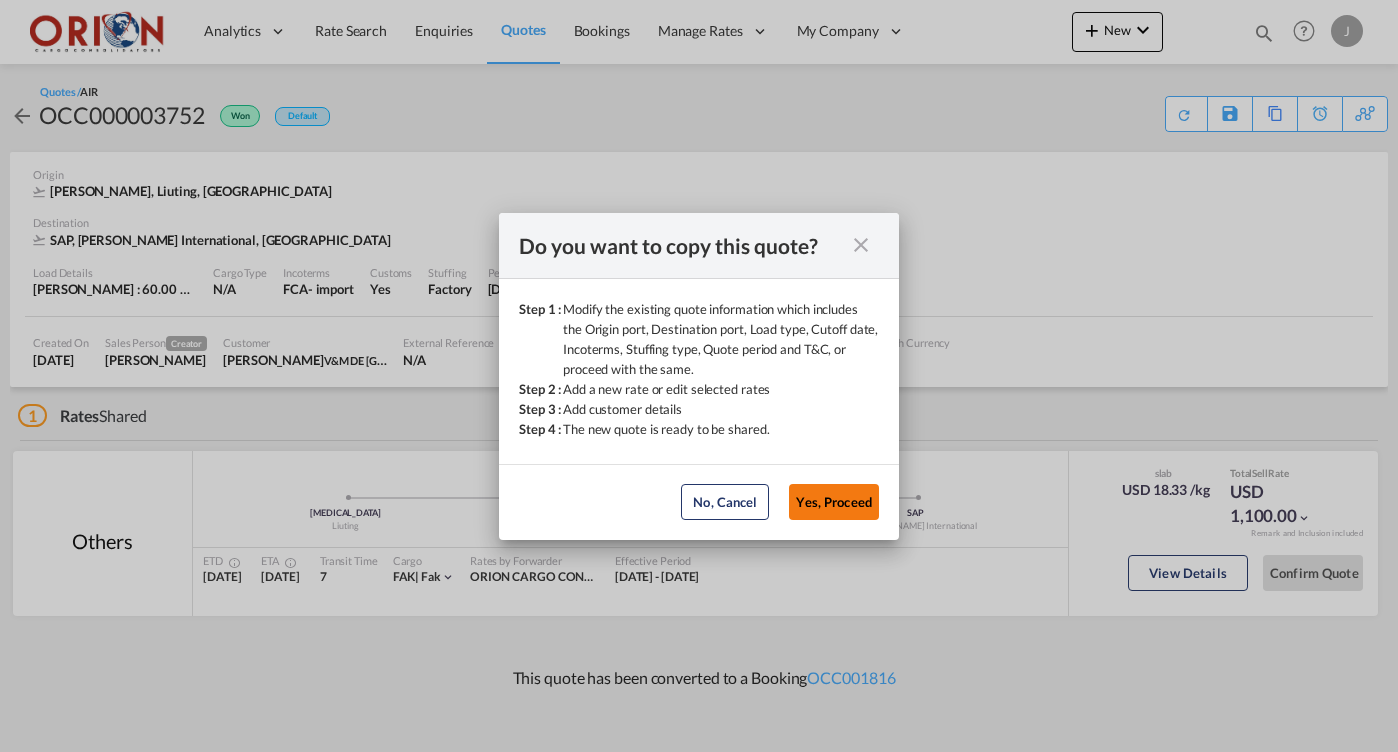 click on "Yes, Proceed" 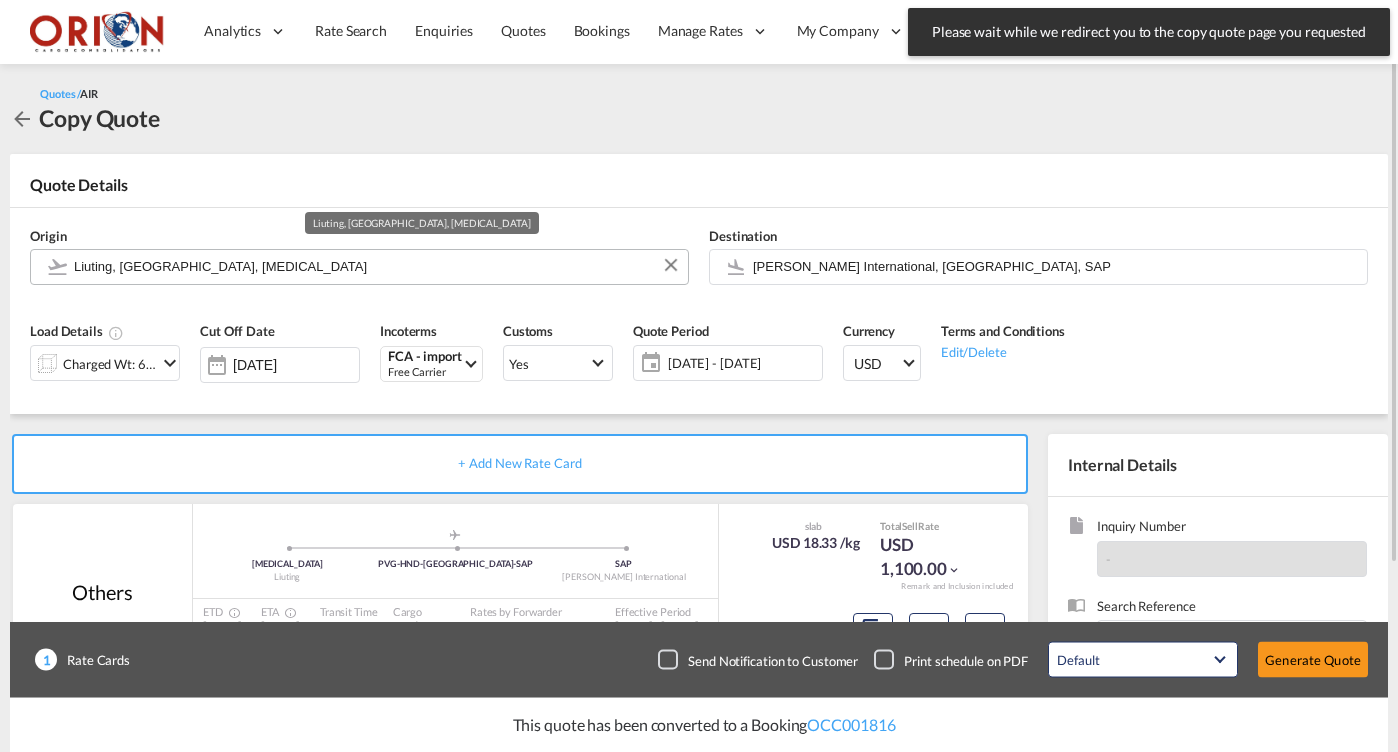 click on "Liuting, [GEOGRAPHIC_DATA], [MEDICAL_DATA]" at bounding box center [376, 266] 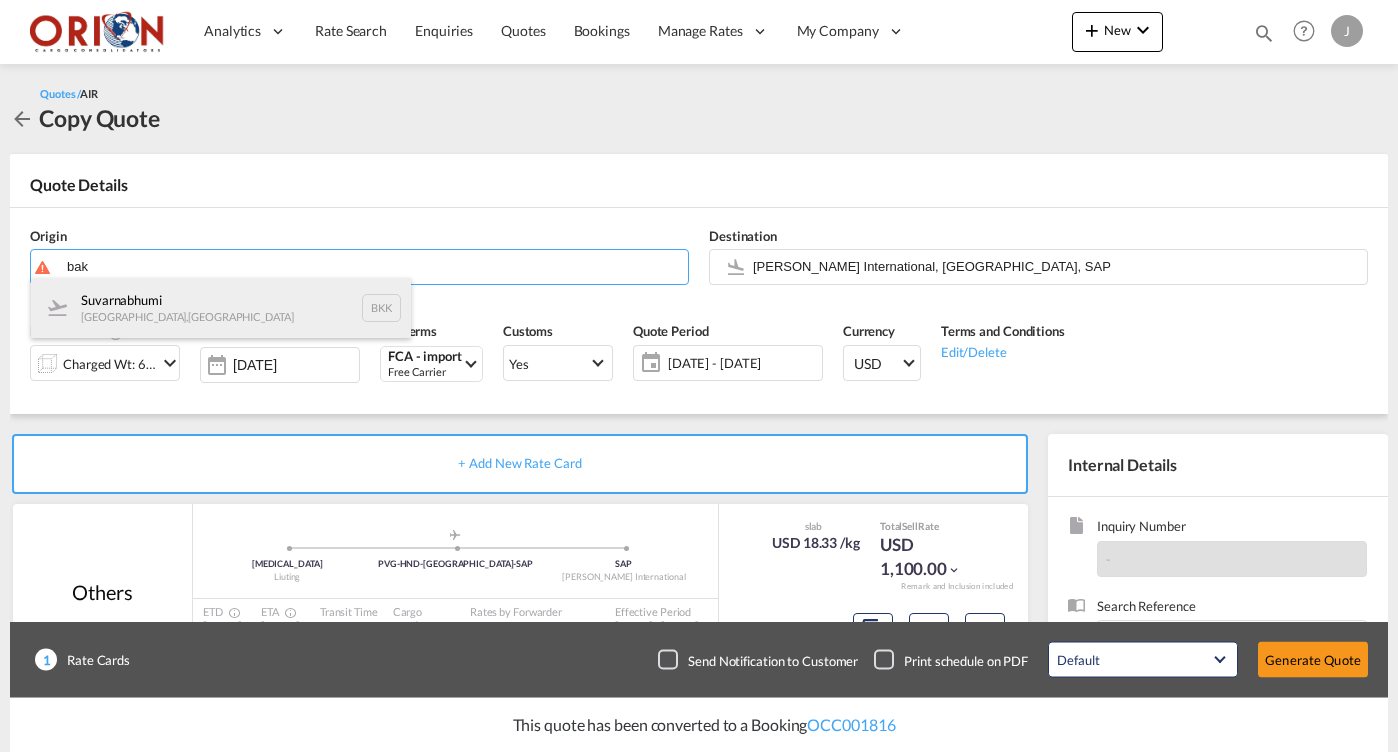 drag, startPoint x: 307, startPoint y: 358, endPoint x: 283, endPoint y: 312, distance: 51.884487 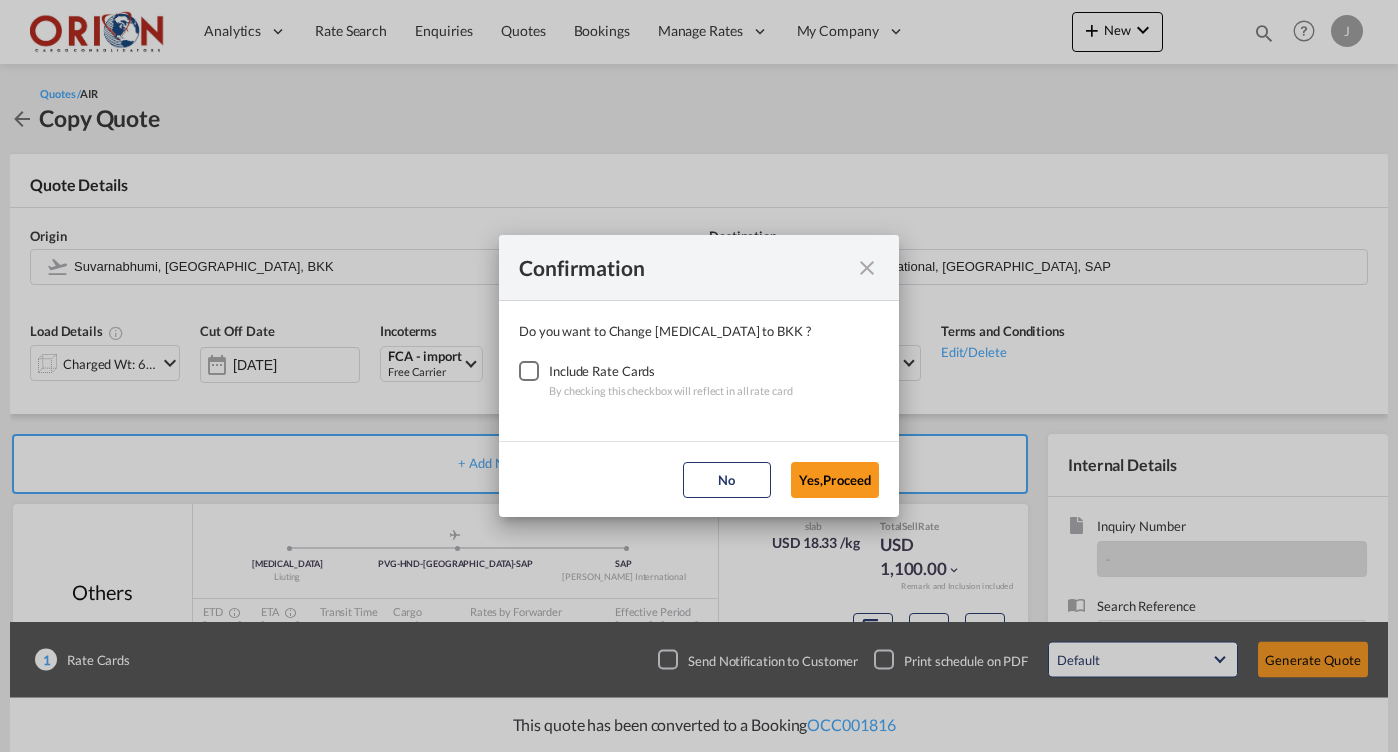 click at bounding box center (529, 371) 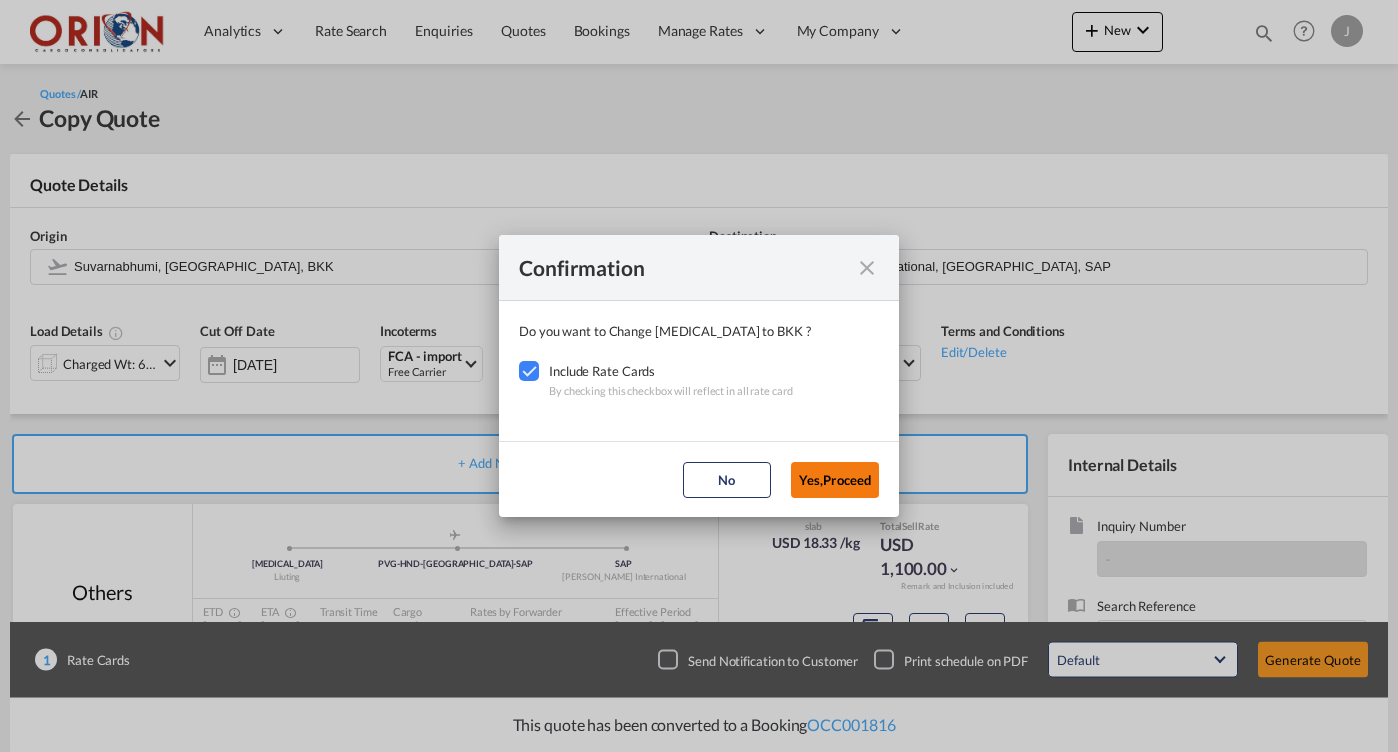 click on "Yes,Proceed" at bounding box center (835, 480) 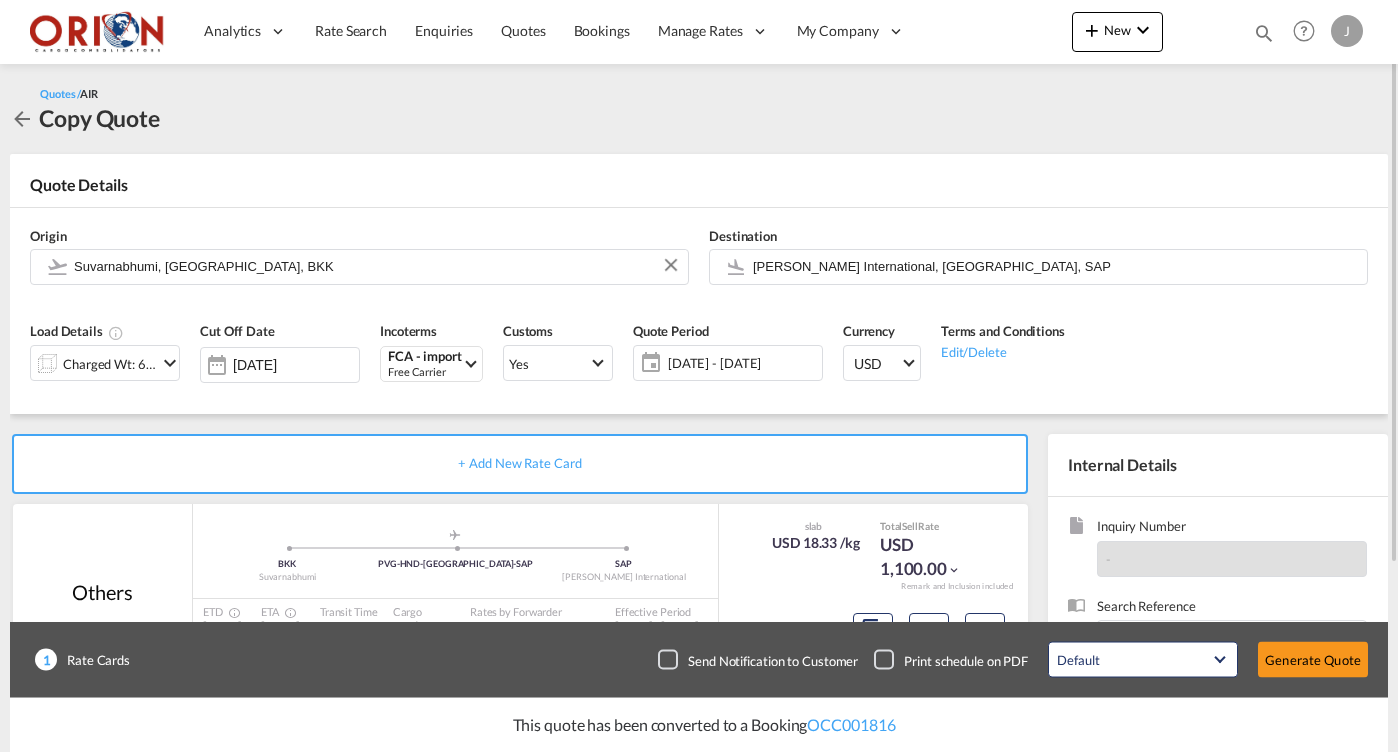 click on "[DATE] - [DATE]" 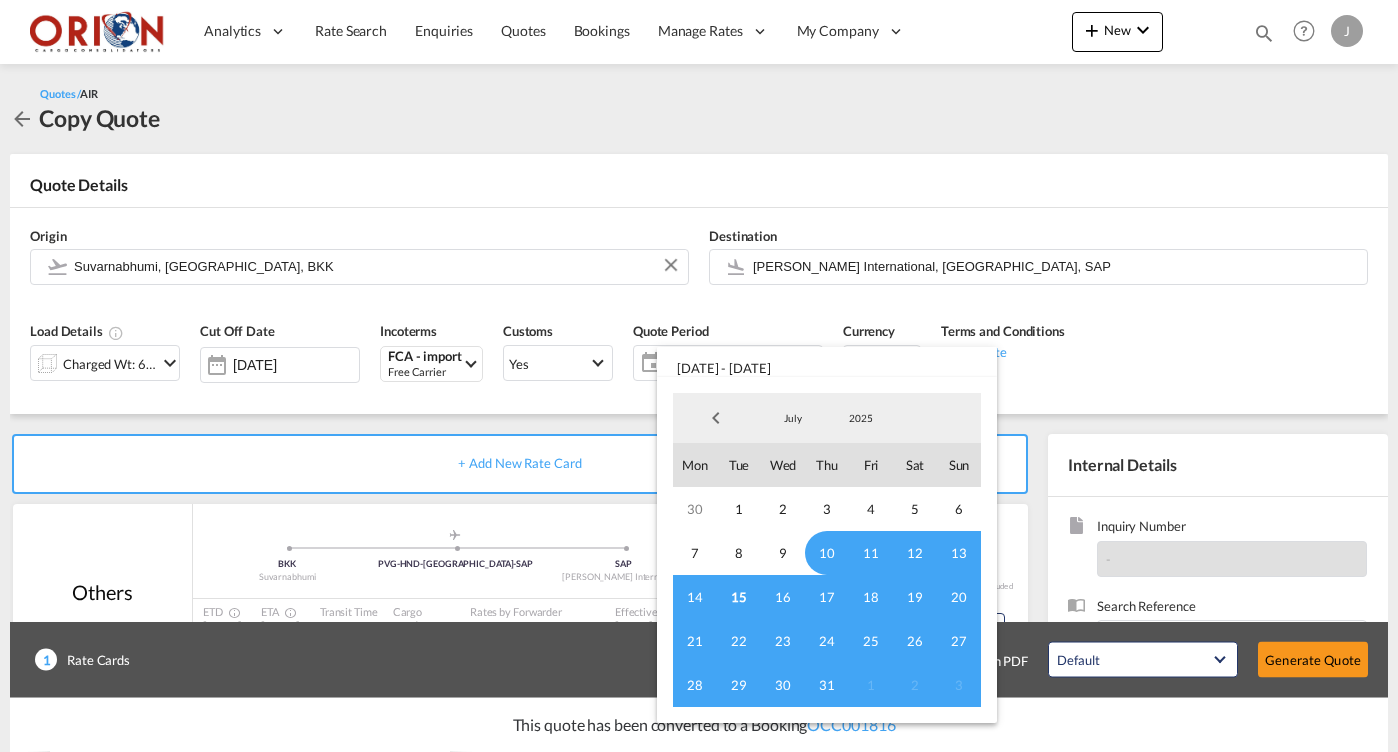 click on "15" at bounding box center (739, 597) 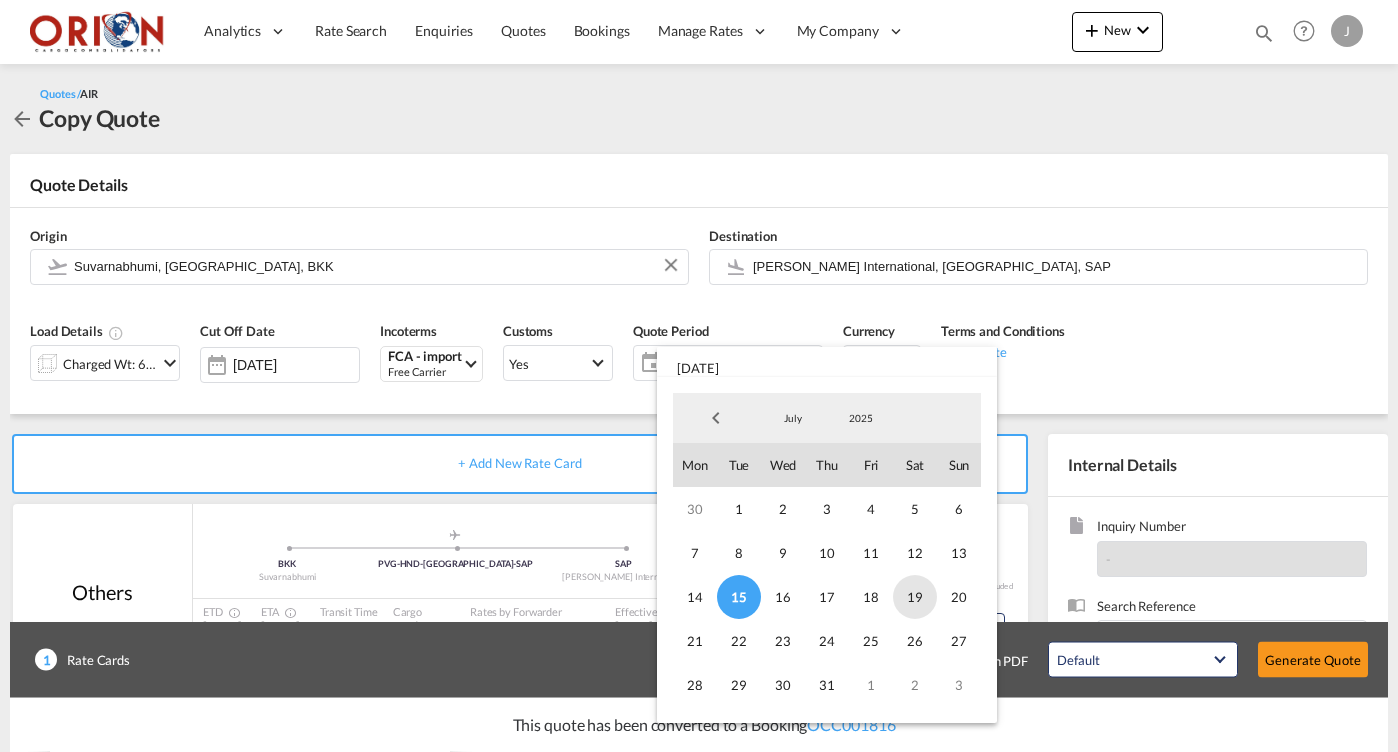 click on "19" at bounding box center [915, 597] 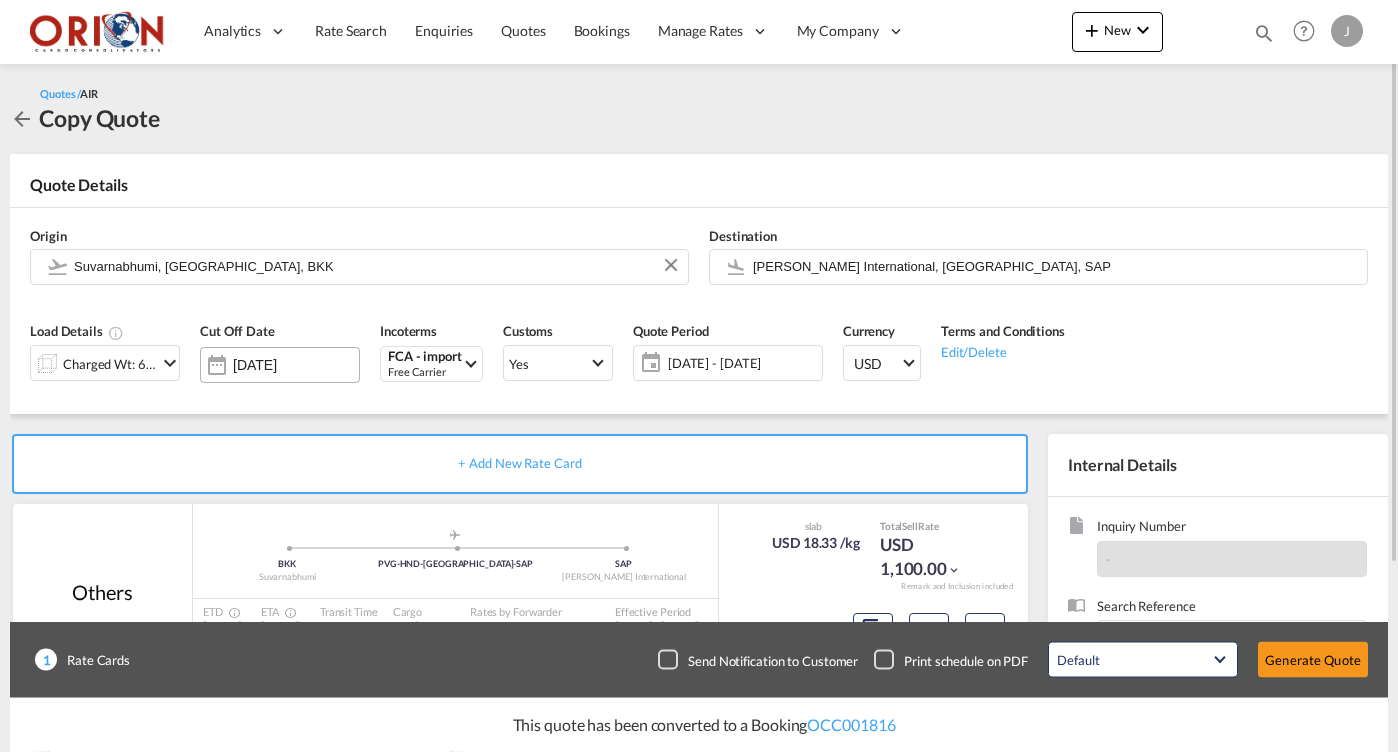 click on "[DATE]" at bounding box center (296, 365) 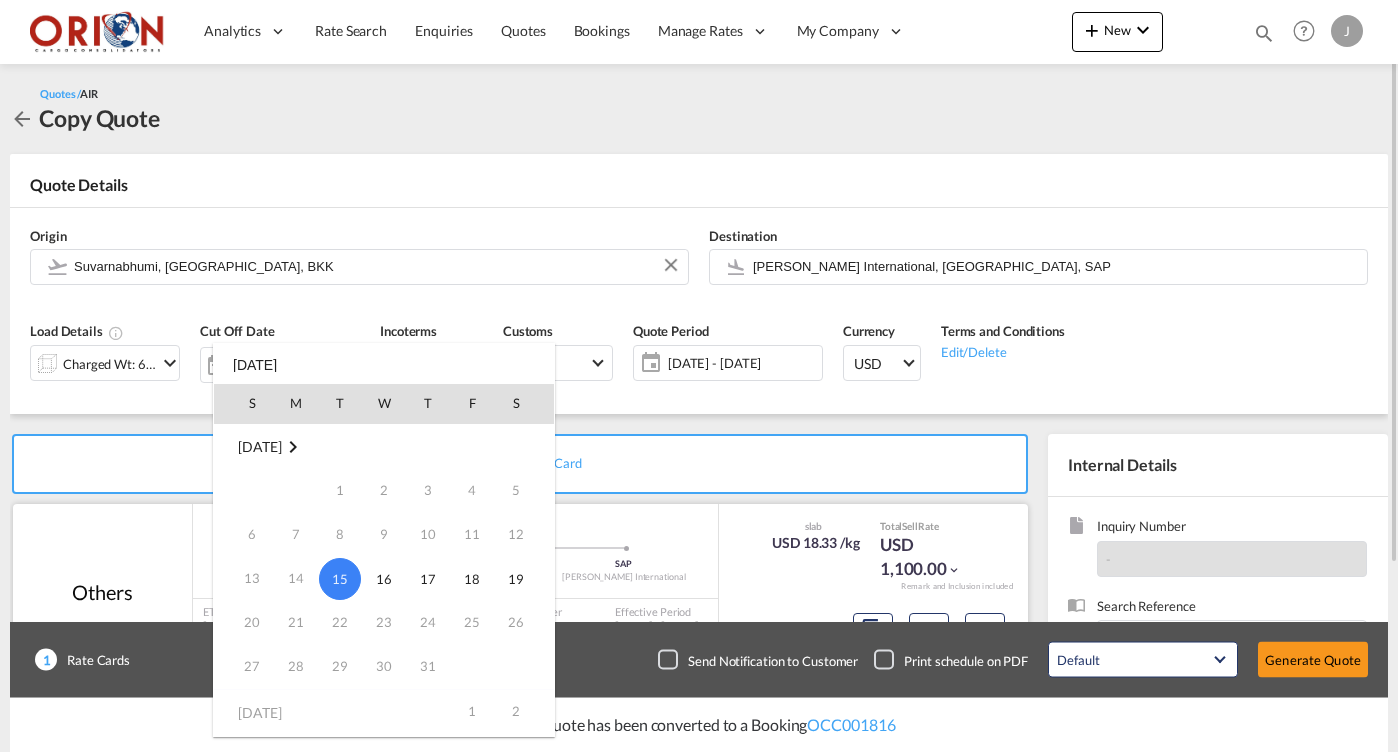click on "19" at bounding box center (516, 579) 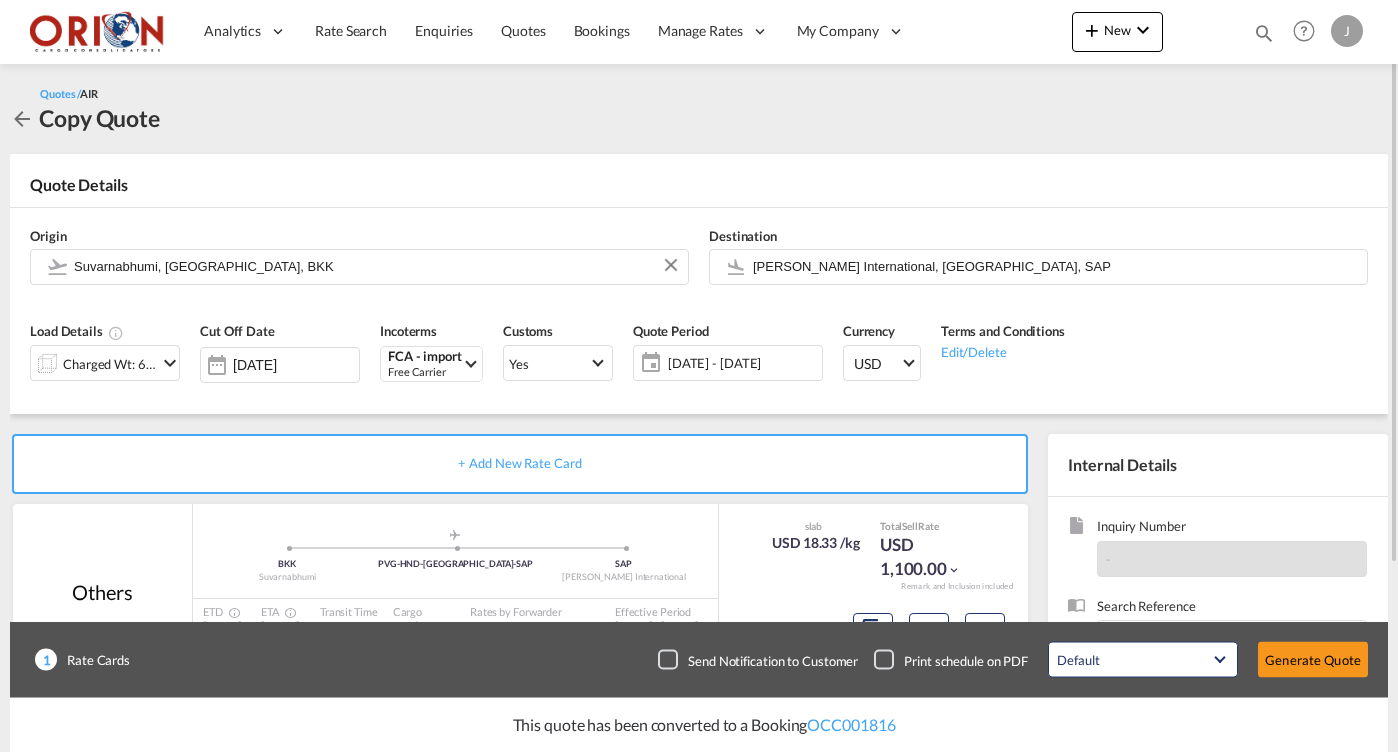 click at bounding box center (170, 363) 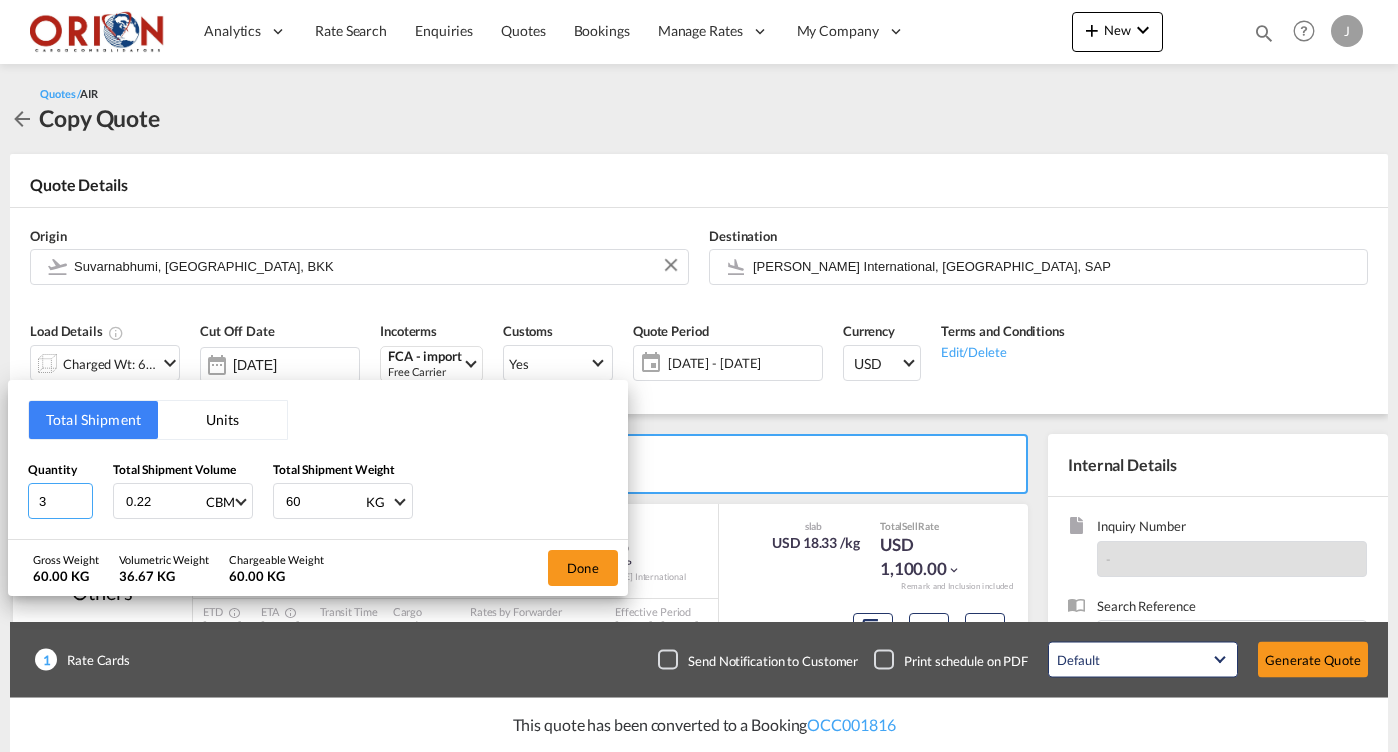 click on "3" at bounding box center [60, 501] 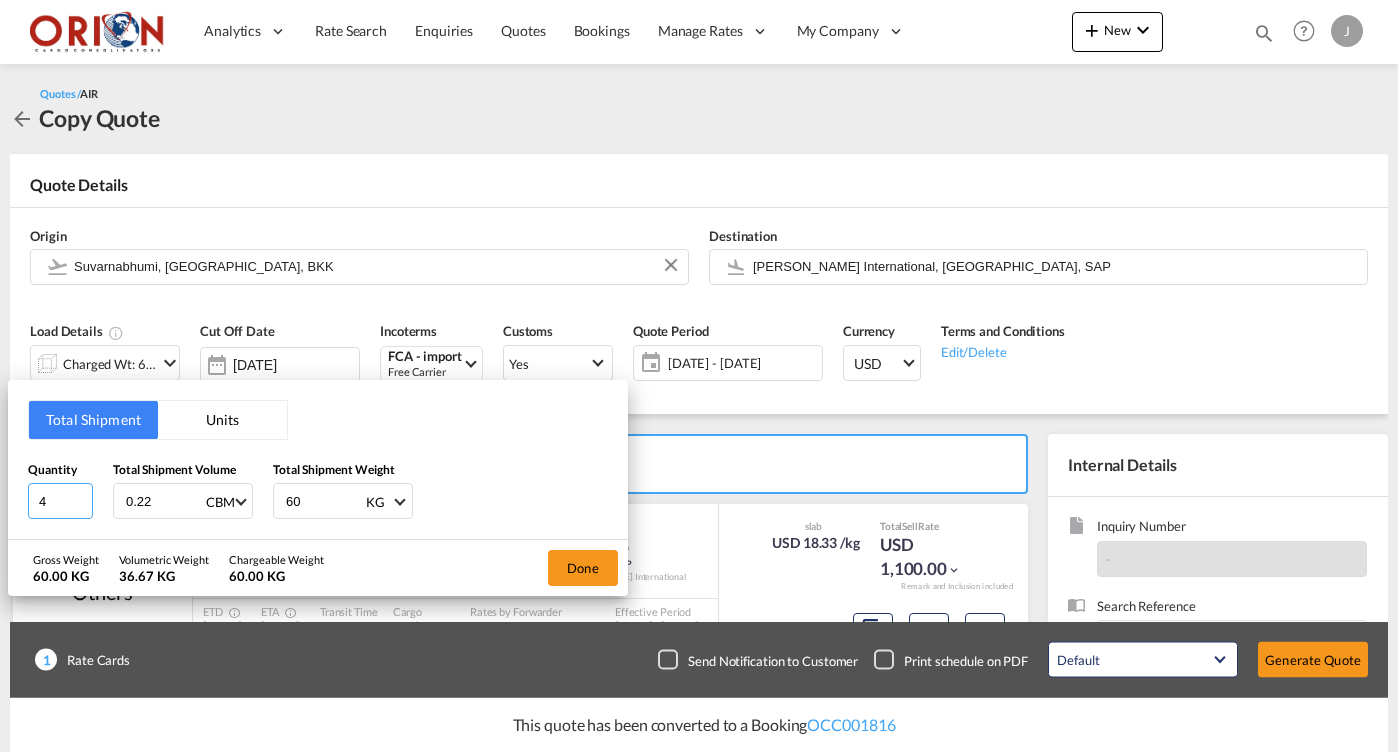 type on "4" 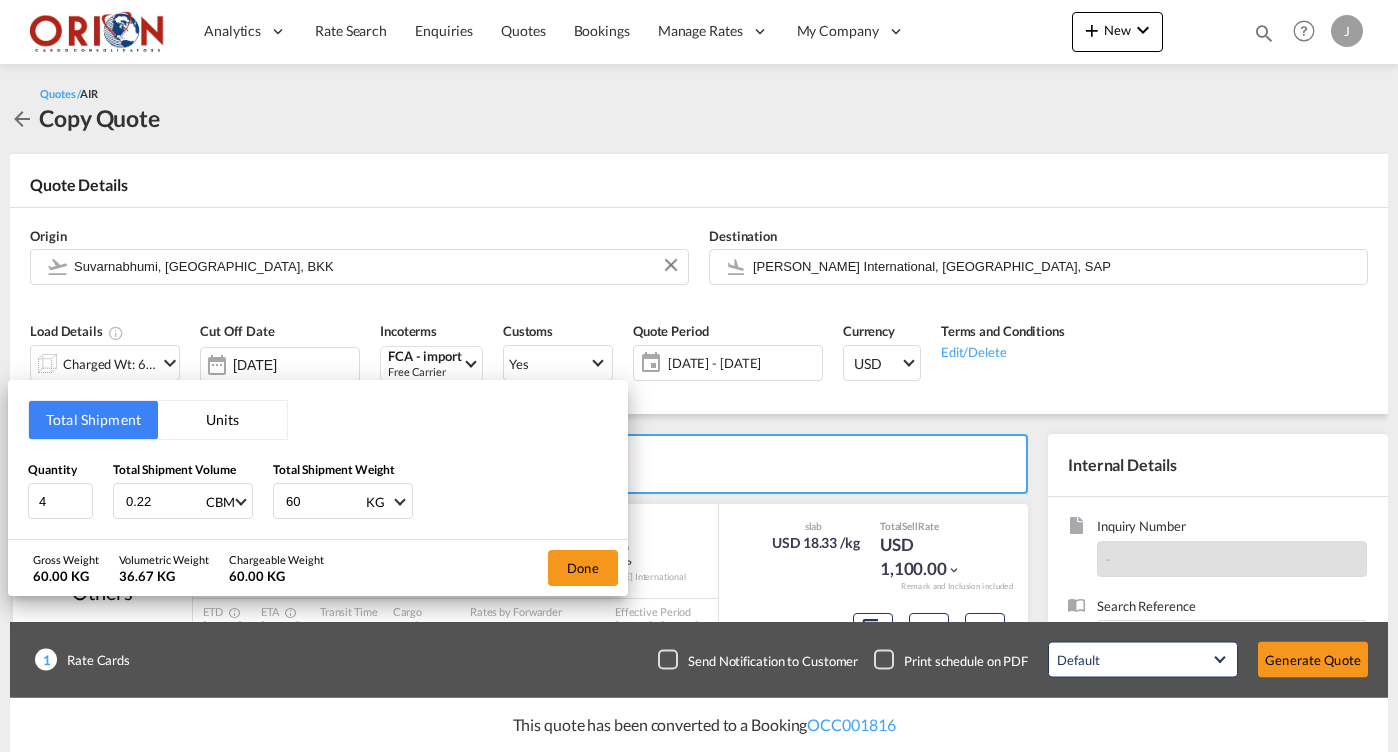 click on "60" at bounding box center [324, 501] 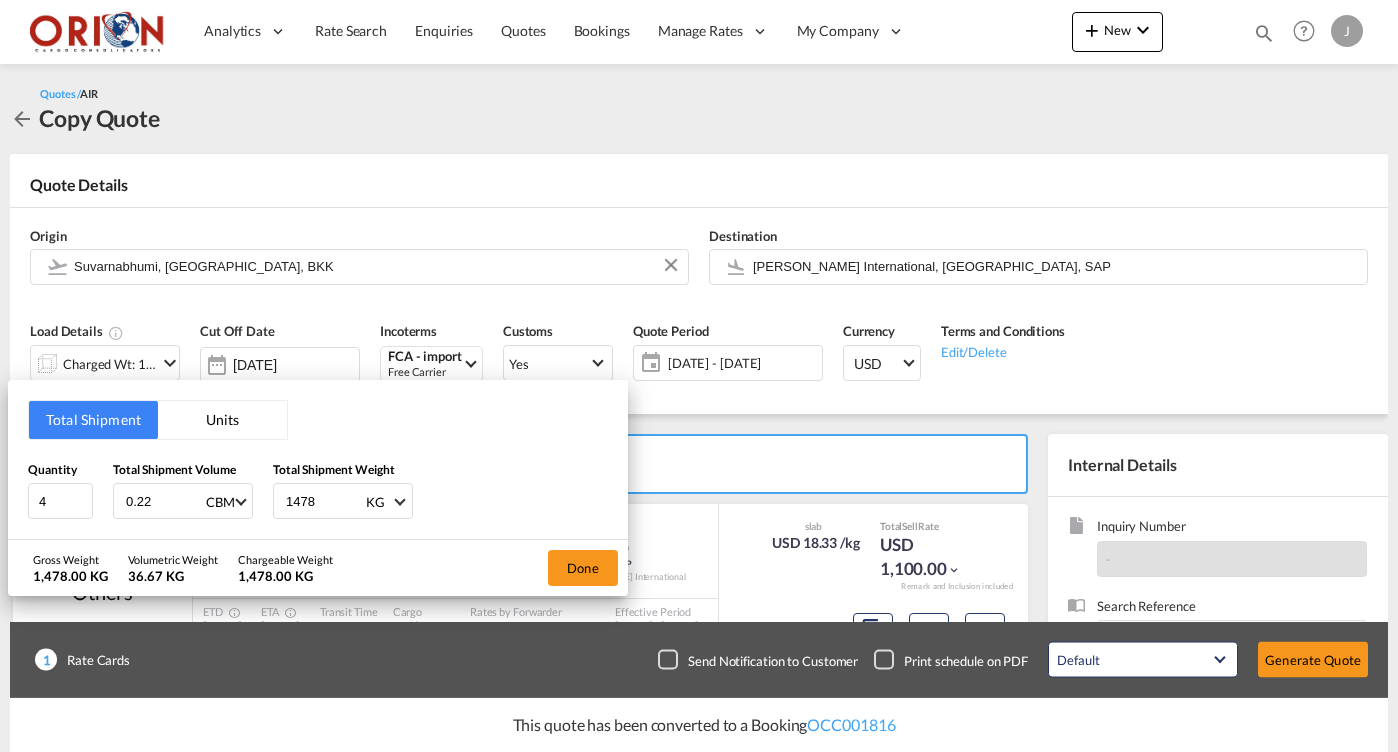 type on "1478" 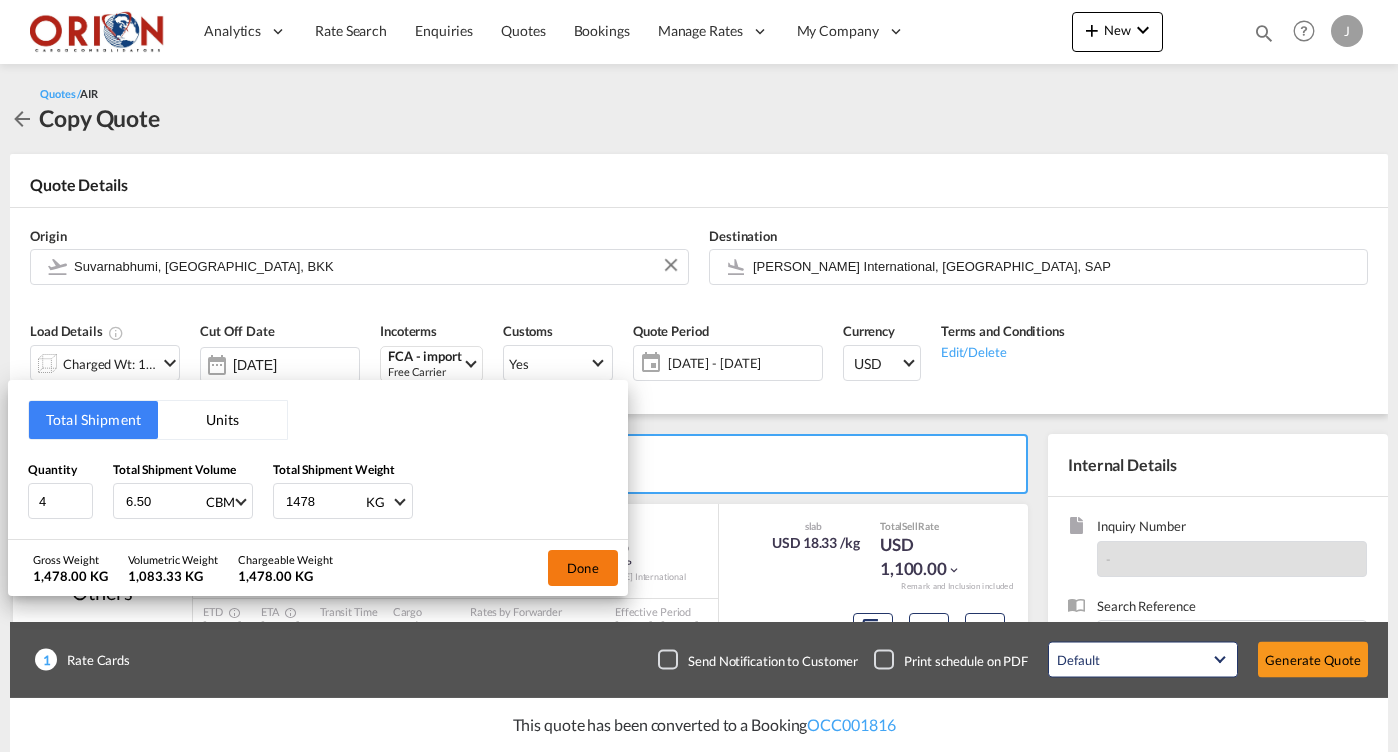 type on "6.50" 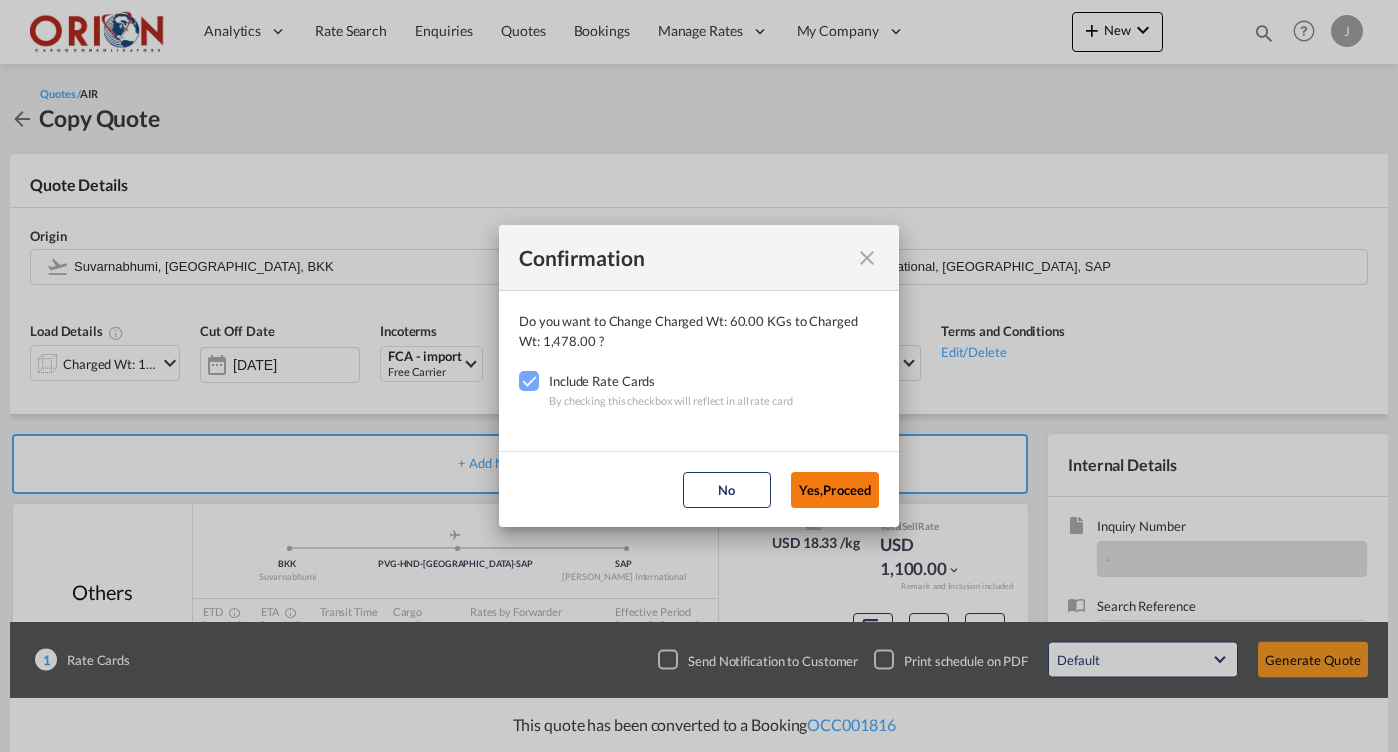 click on "Yes,Proceed" at bounding box center [835, 490] 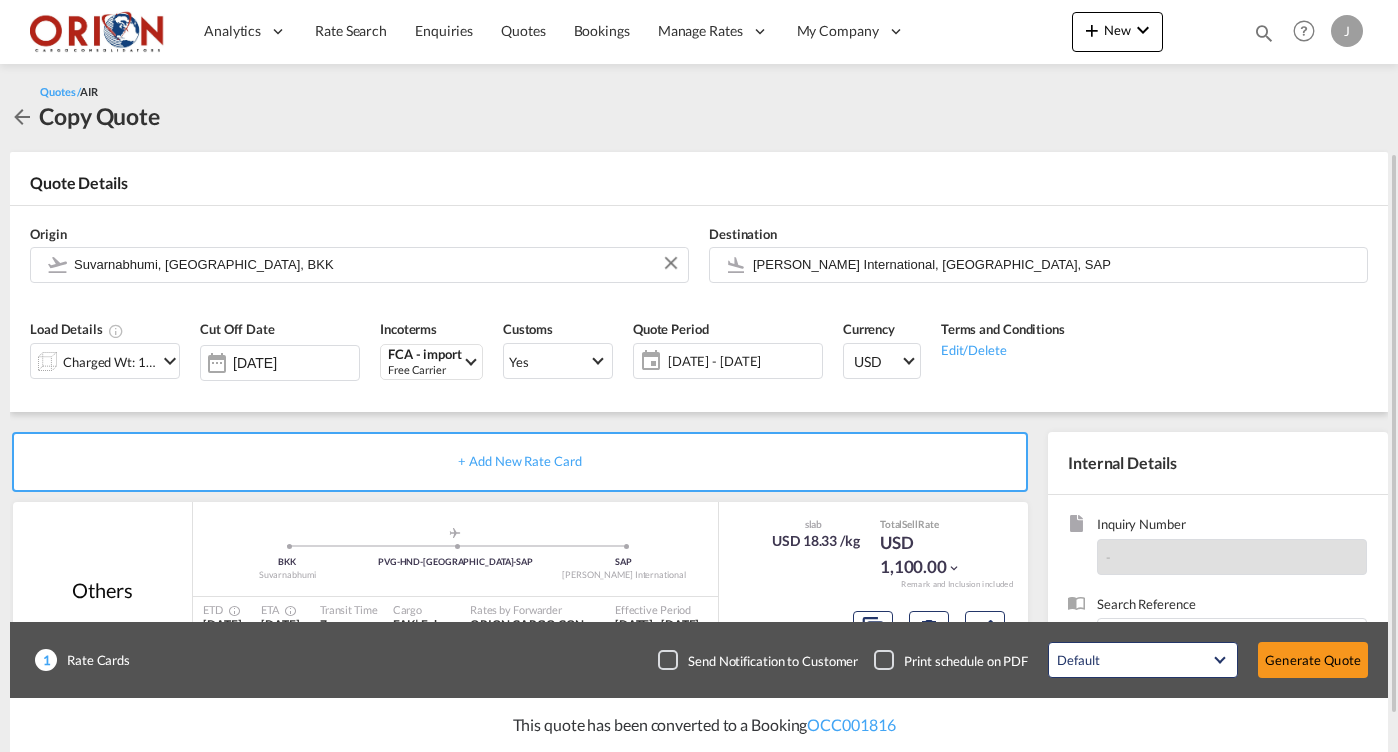 scroll, scrollTop: 252, scrollLeft: 0, axis: vertical 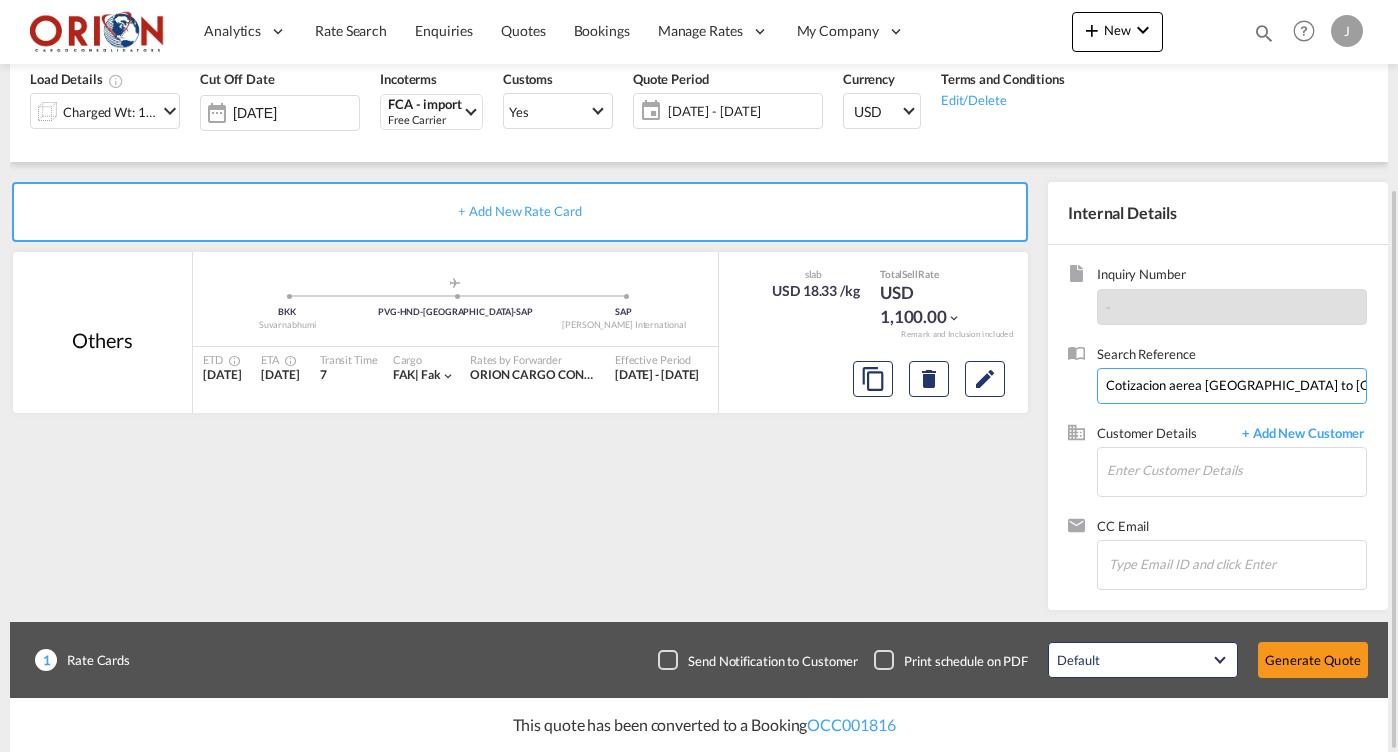 click on "Cotizacion aerea [GEOGRAPHIC_DATA] to [GEOGRAPHIC_DATA][PERSON_NAME]" at bounding box center [1232, 386] 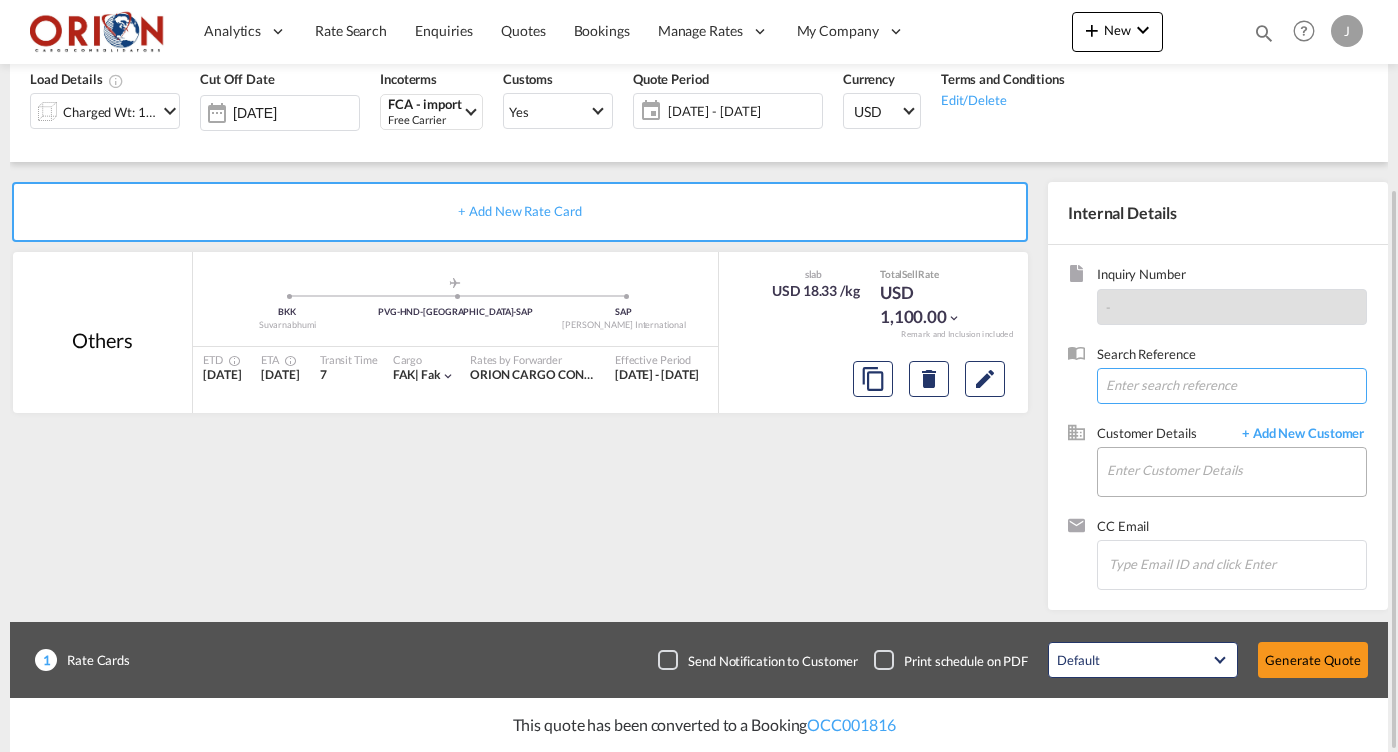 type 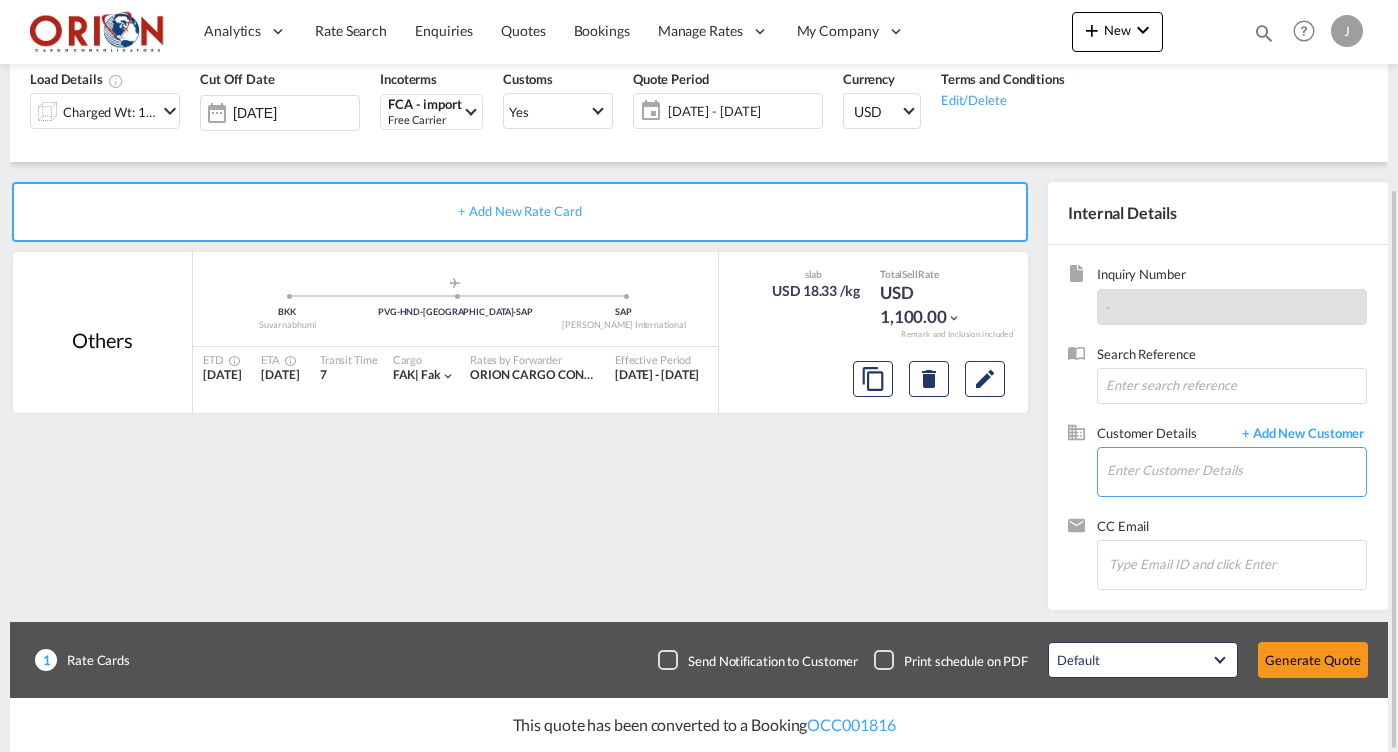 click on "Enter Customer Details" at bounding box center (1236, 470) 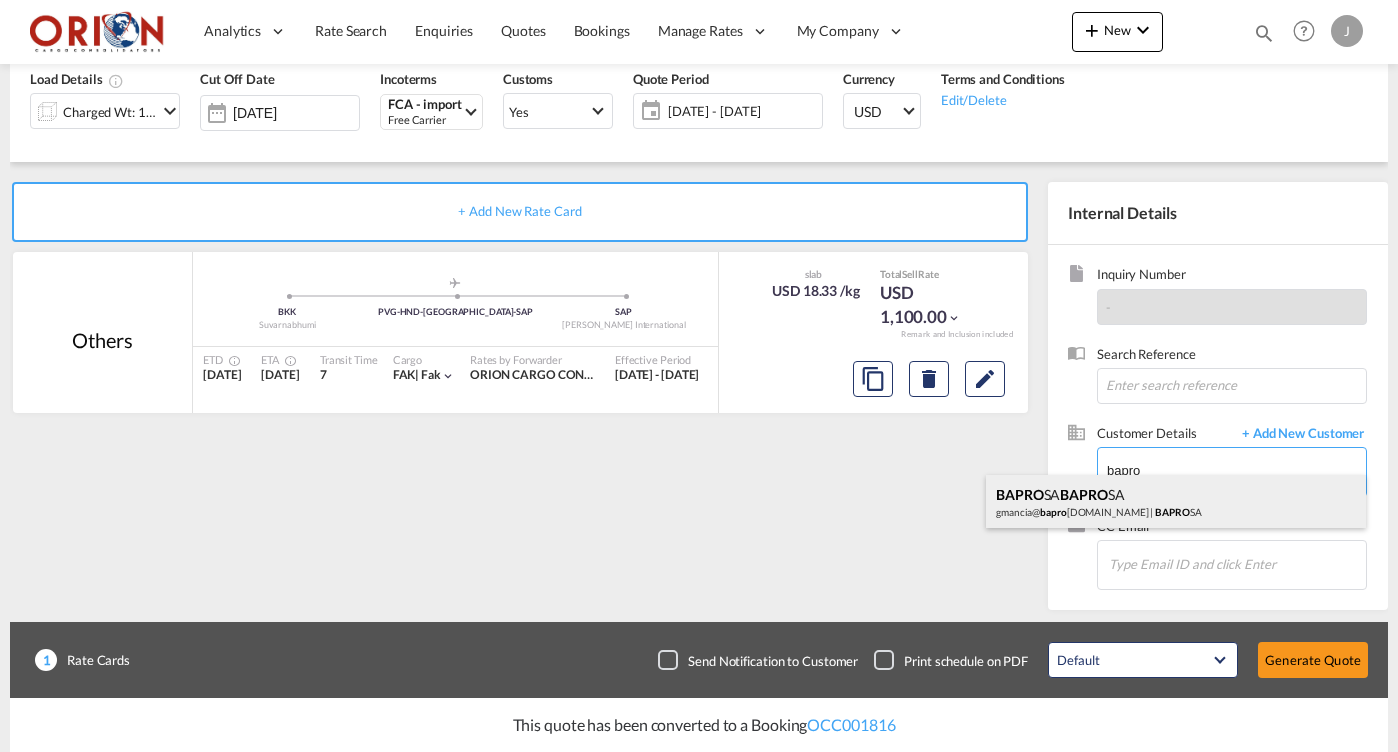 click on "BAPRO SA  BAPRO SA gmancia@ bapro [DOMAIN_NAME]    |    BAPRO SA" at bounding box center [1176, 502] 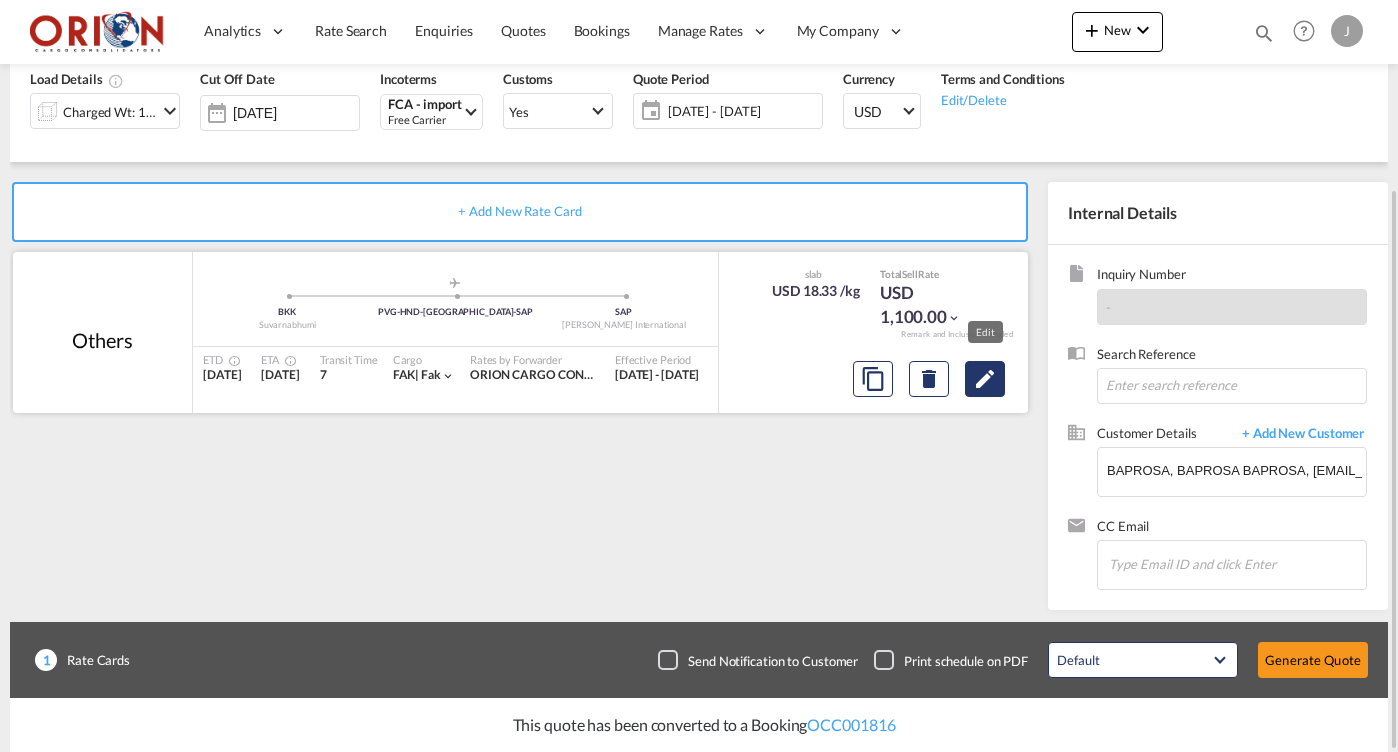 click at bounding box center [985, 379] 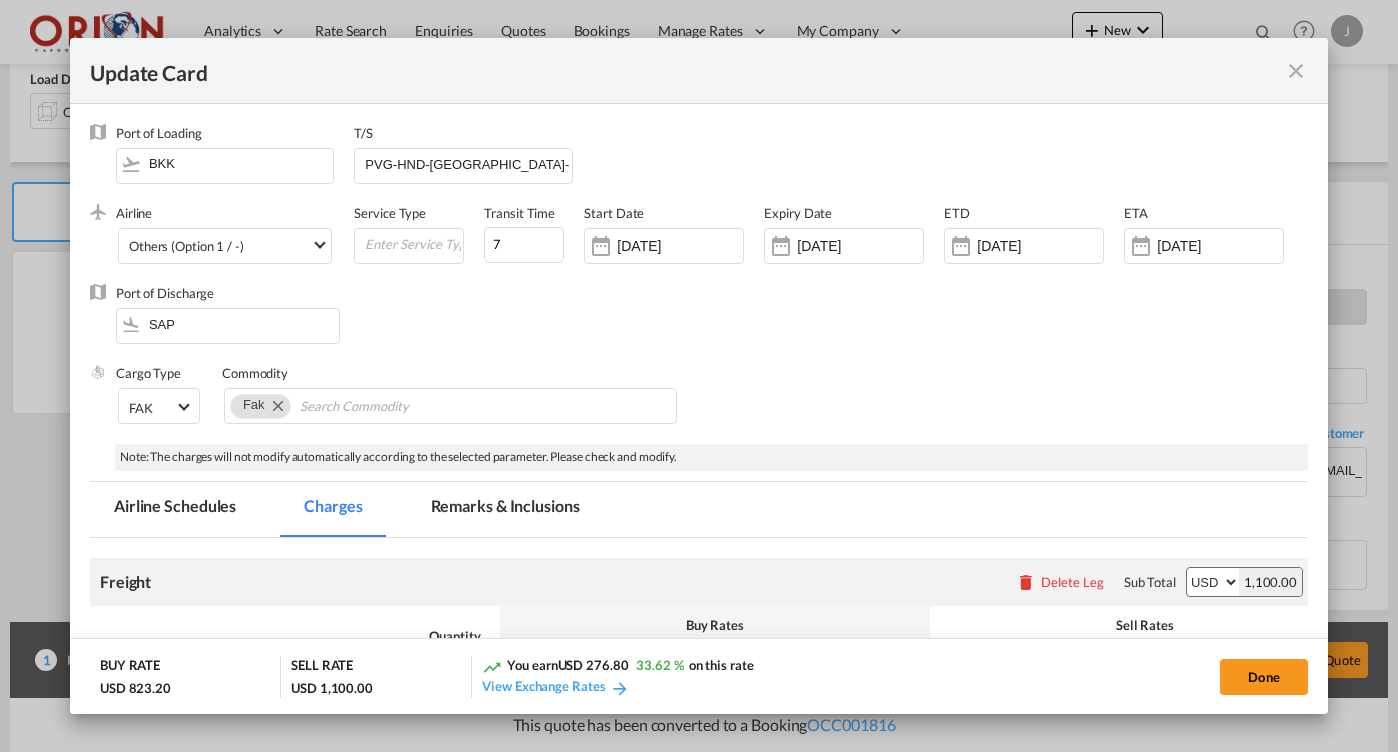 select on "flat" 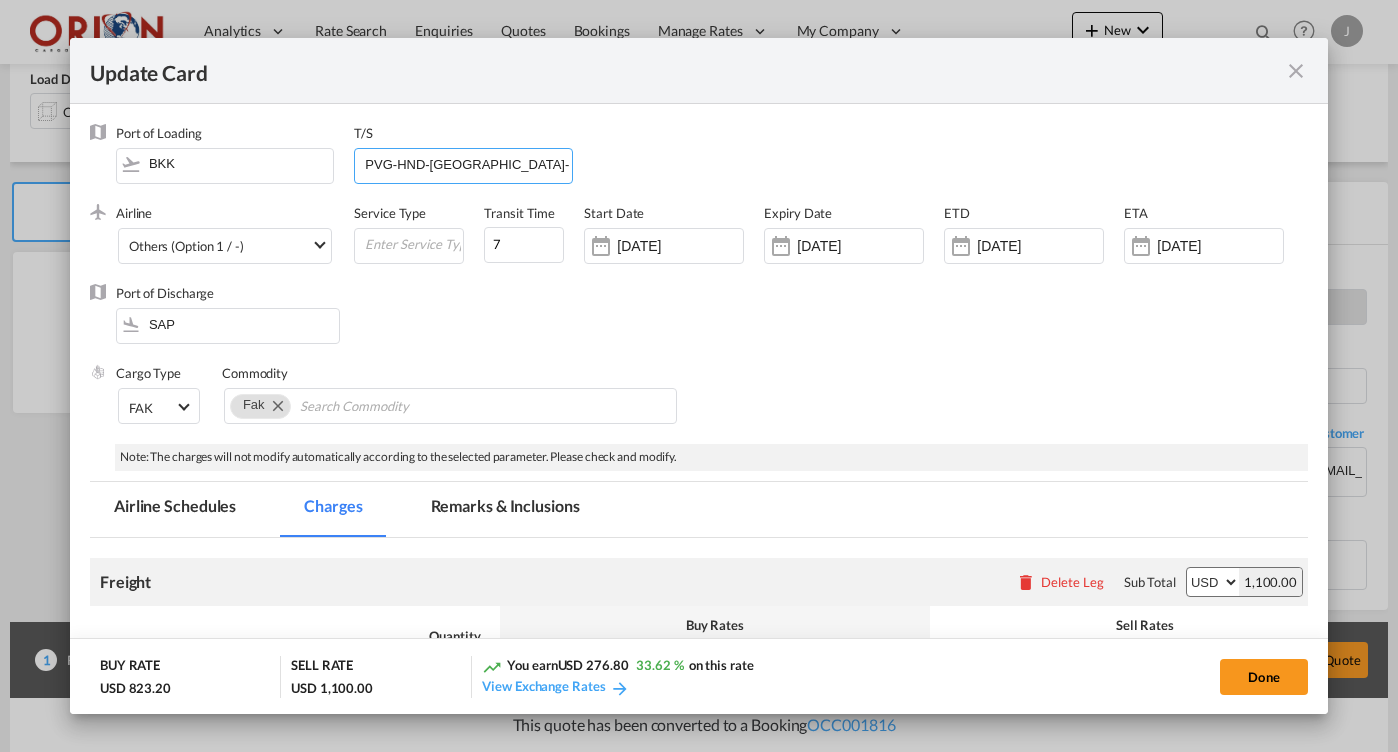 click on "PVG-HND-[GEOGRAPHIC_DATA]-SAP" at bounding box center [467, 164] 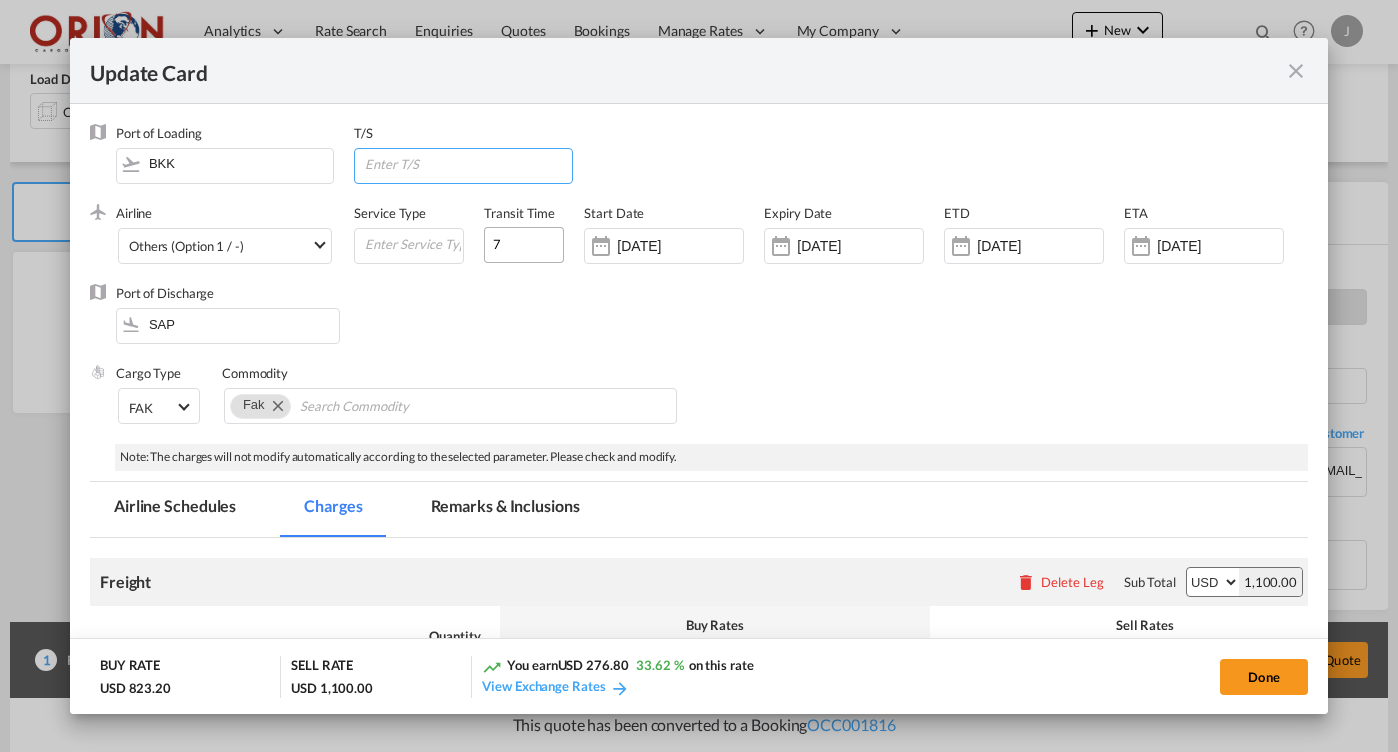 type 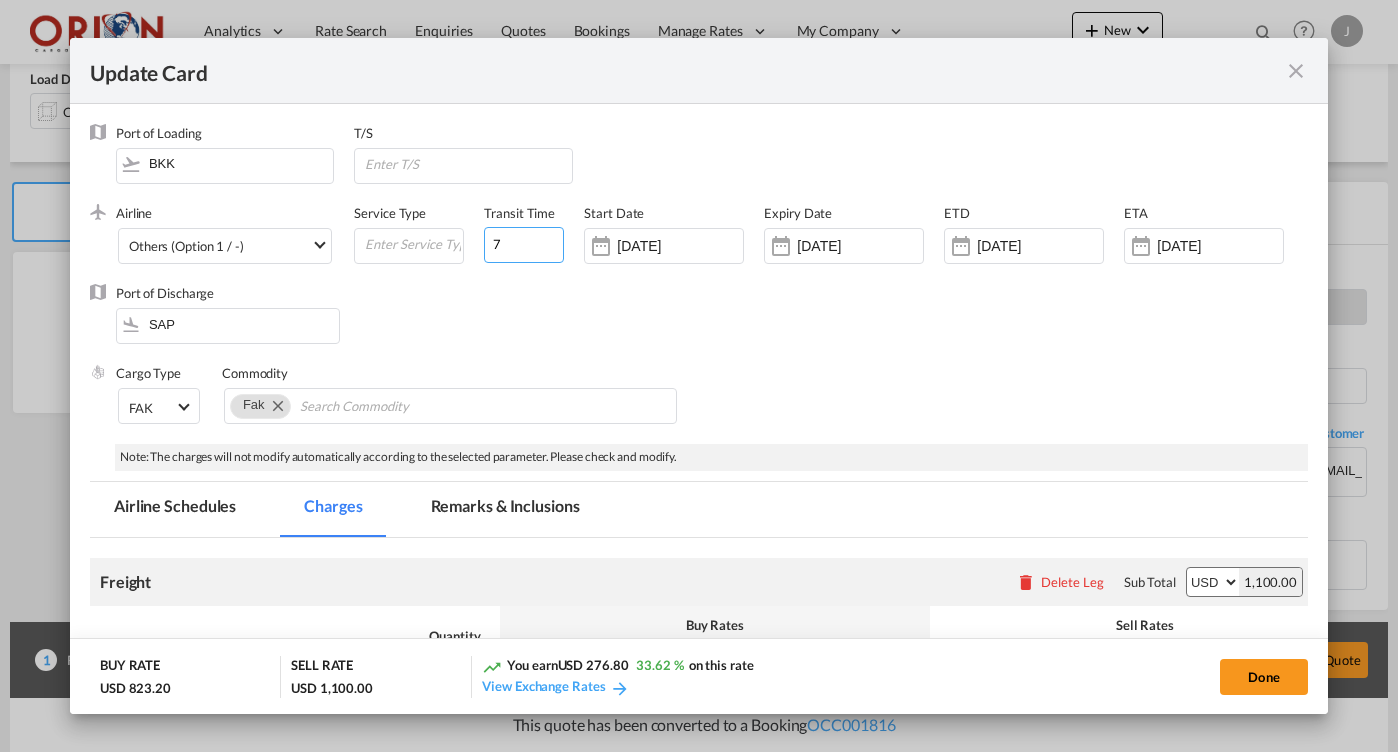click on "7" at bounding box center [524, 245] 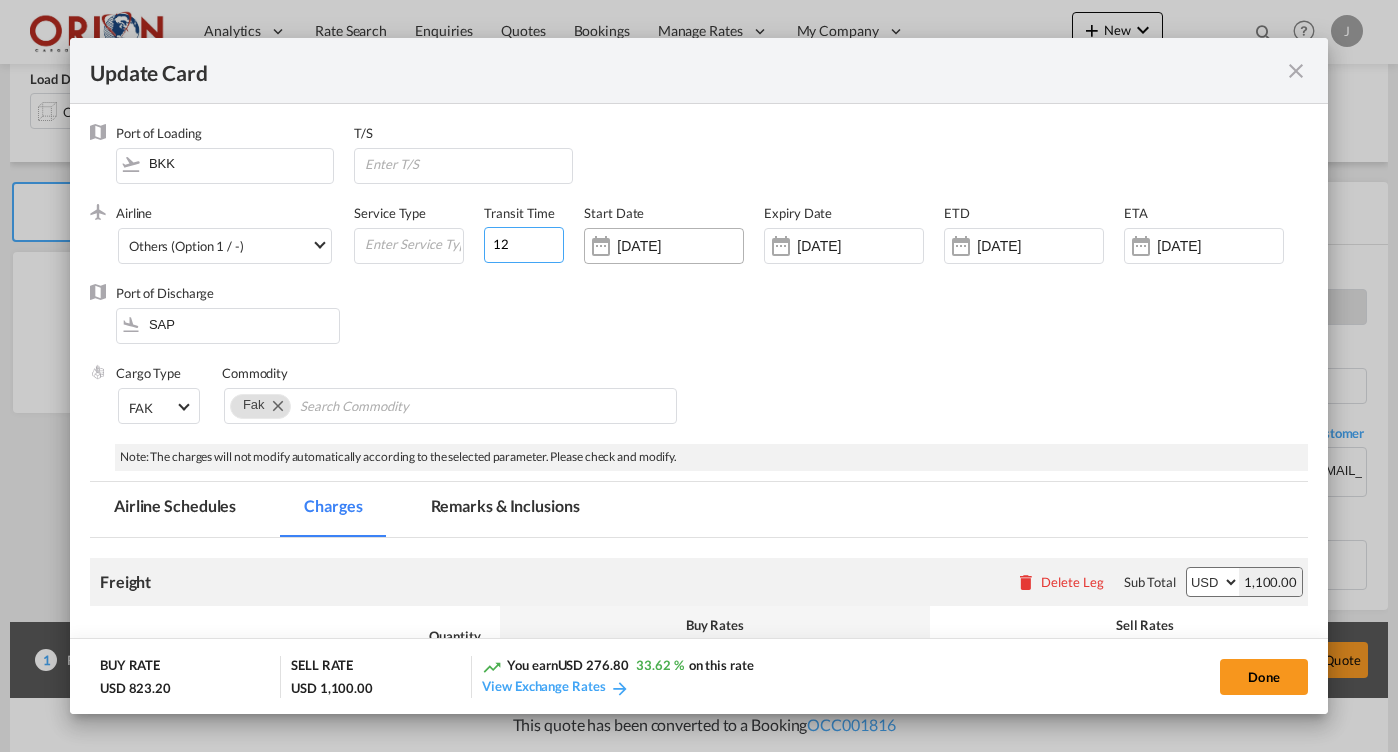 type on "12" 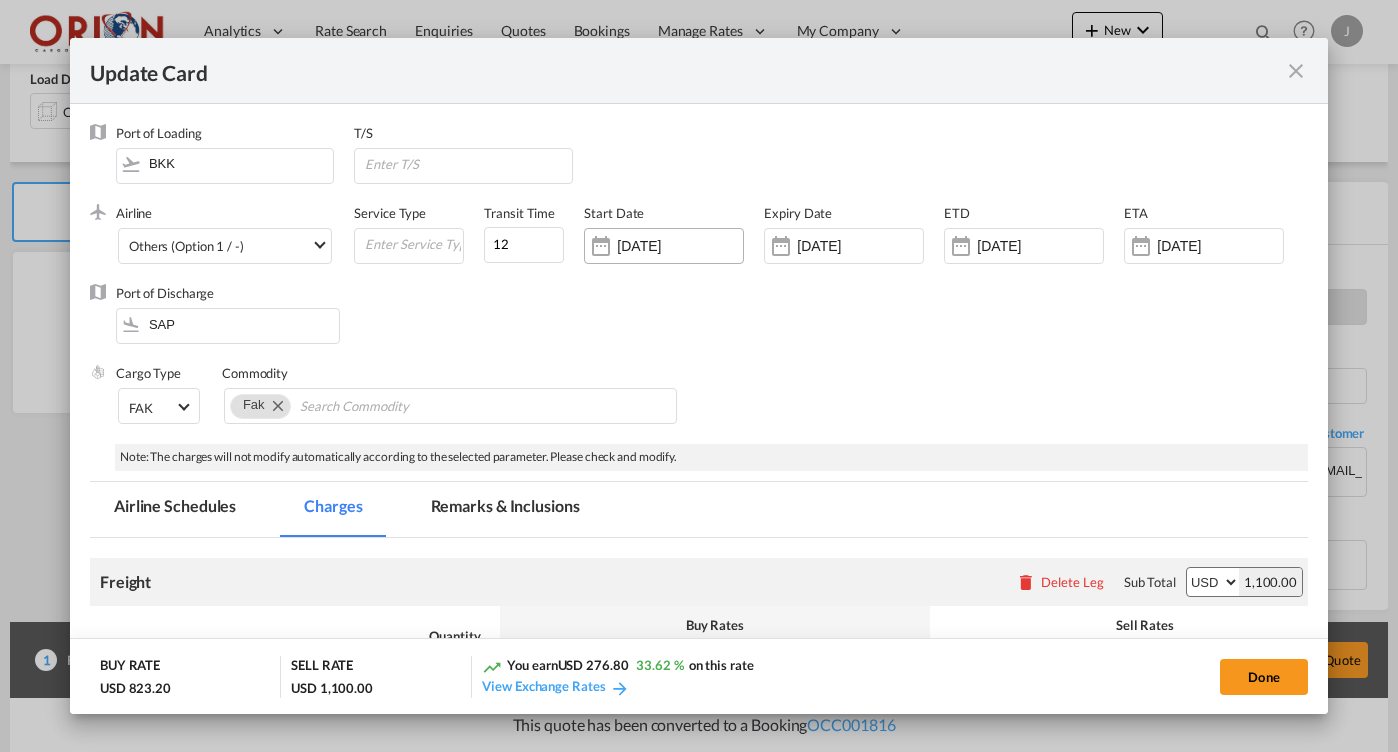 click on "[DATE]" at bounding box center [664, 246] 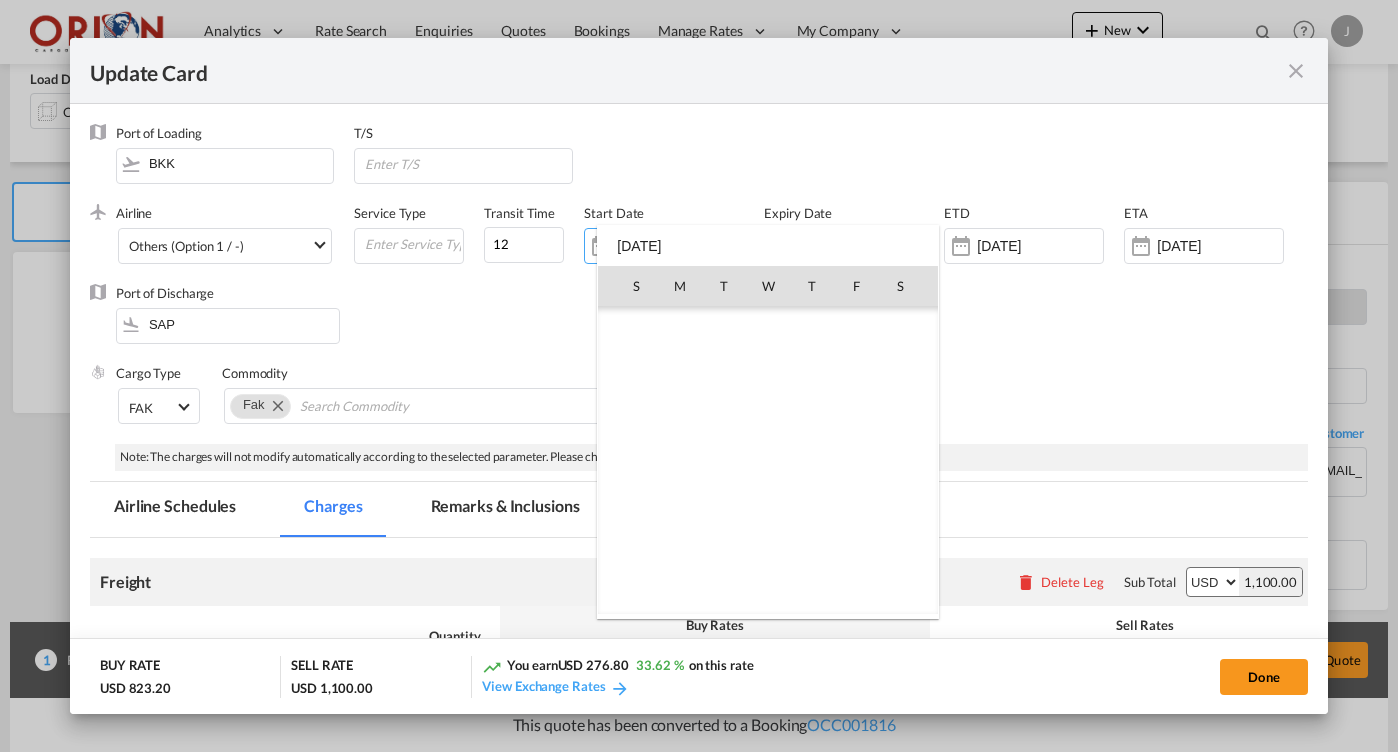 scroll, scrollTop: 462690, scrollLeft: 0, axis: vertical 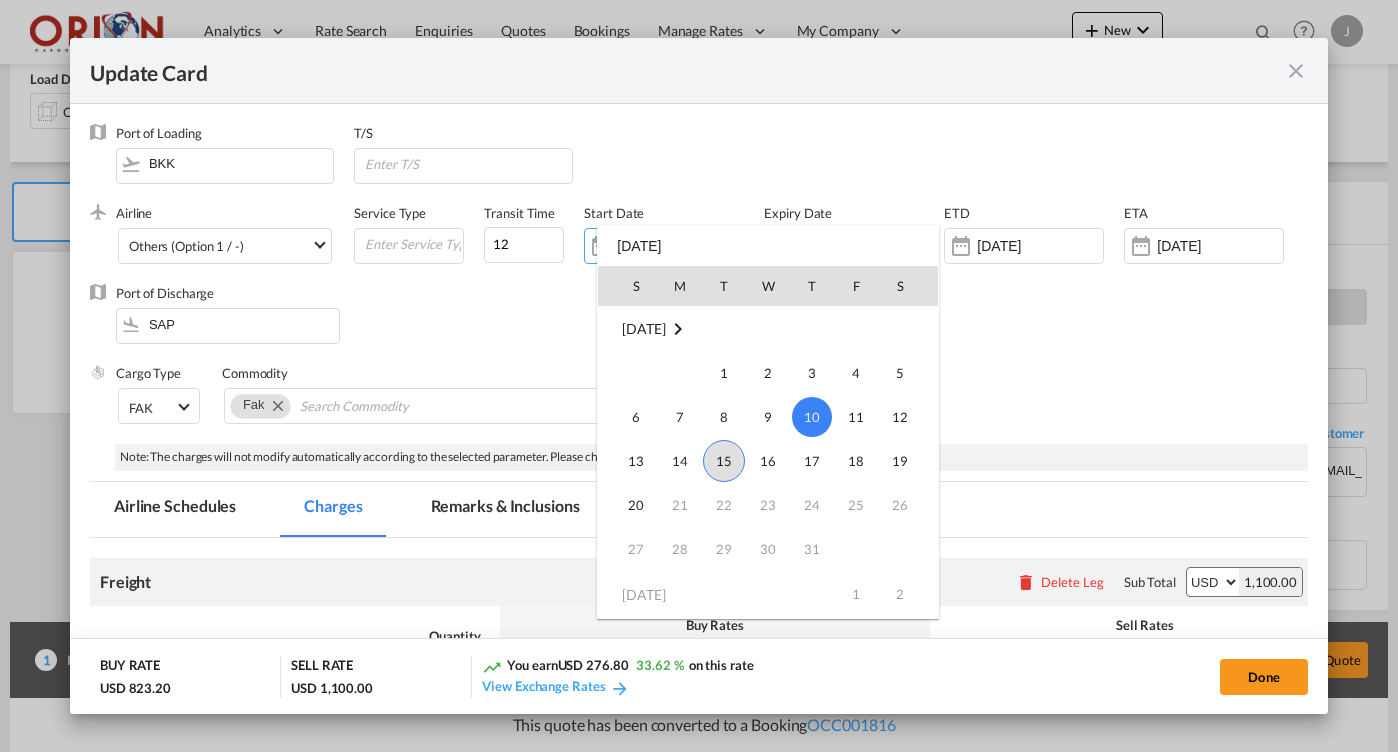 click on "15" at bounding box center (724, 461) 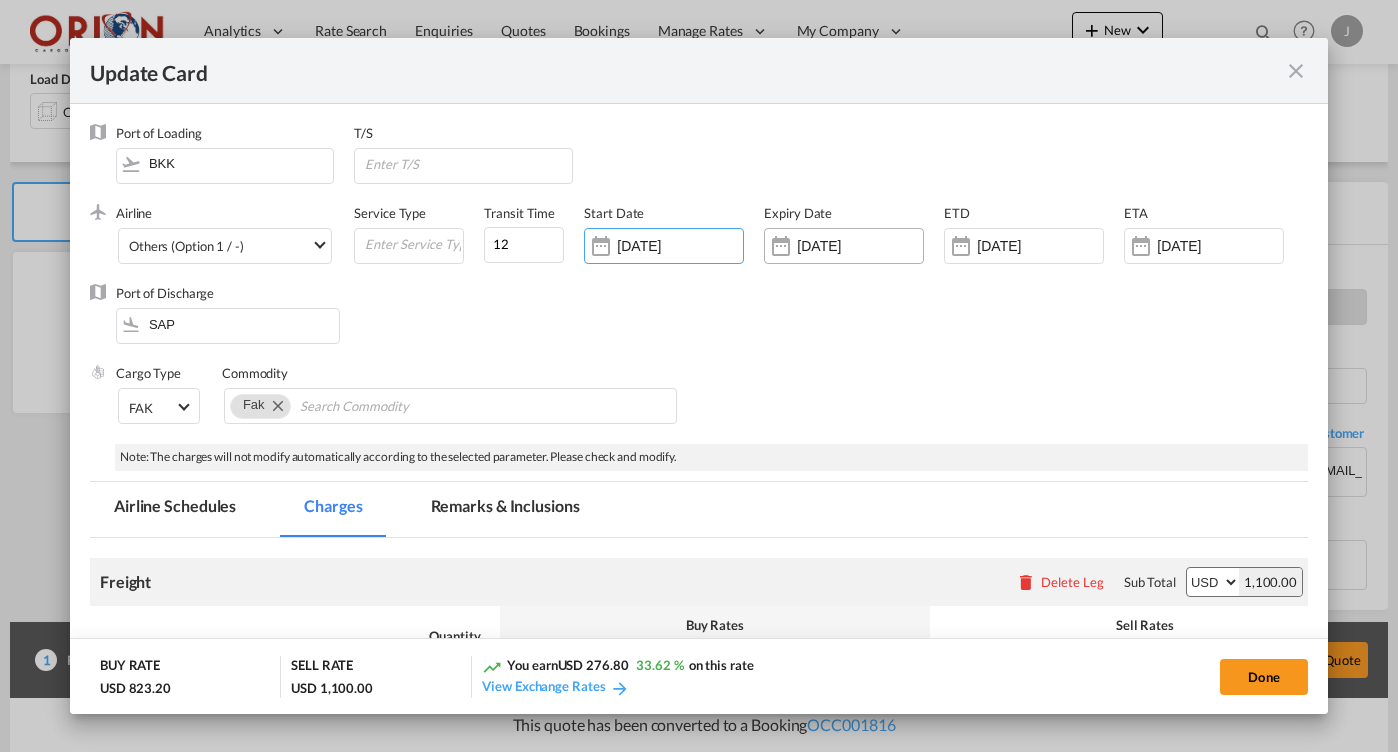 click on "[DATE]" at bounding box center (860, 246) 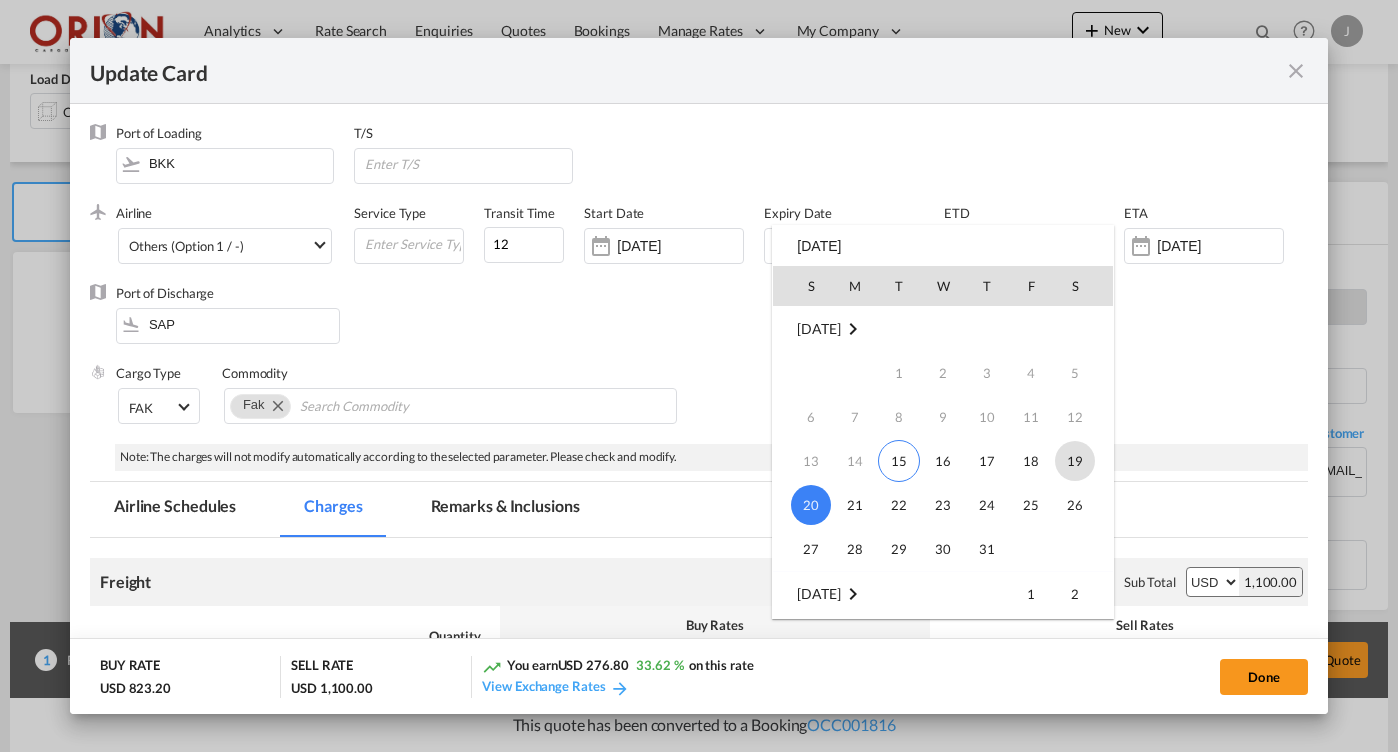 click on "19" at bounding box center (1075, 461) 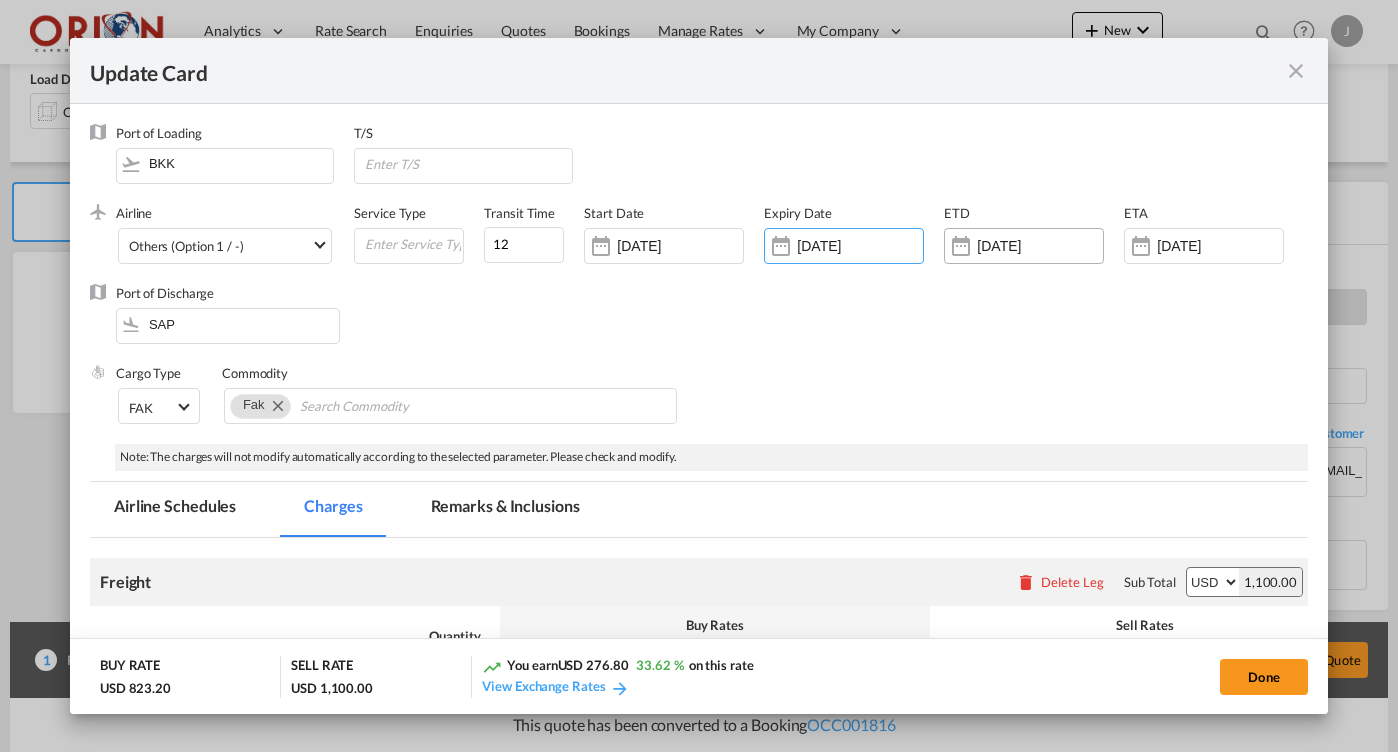 click on "[DATE]" at bounding box center (1024, 246) 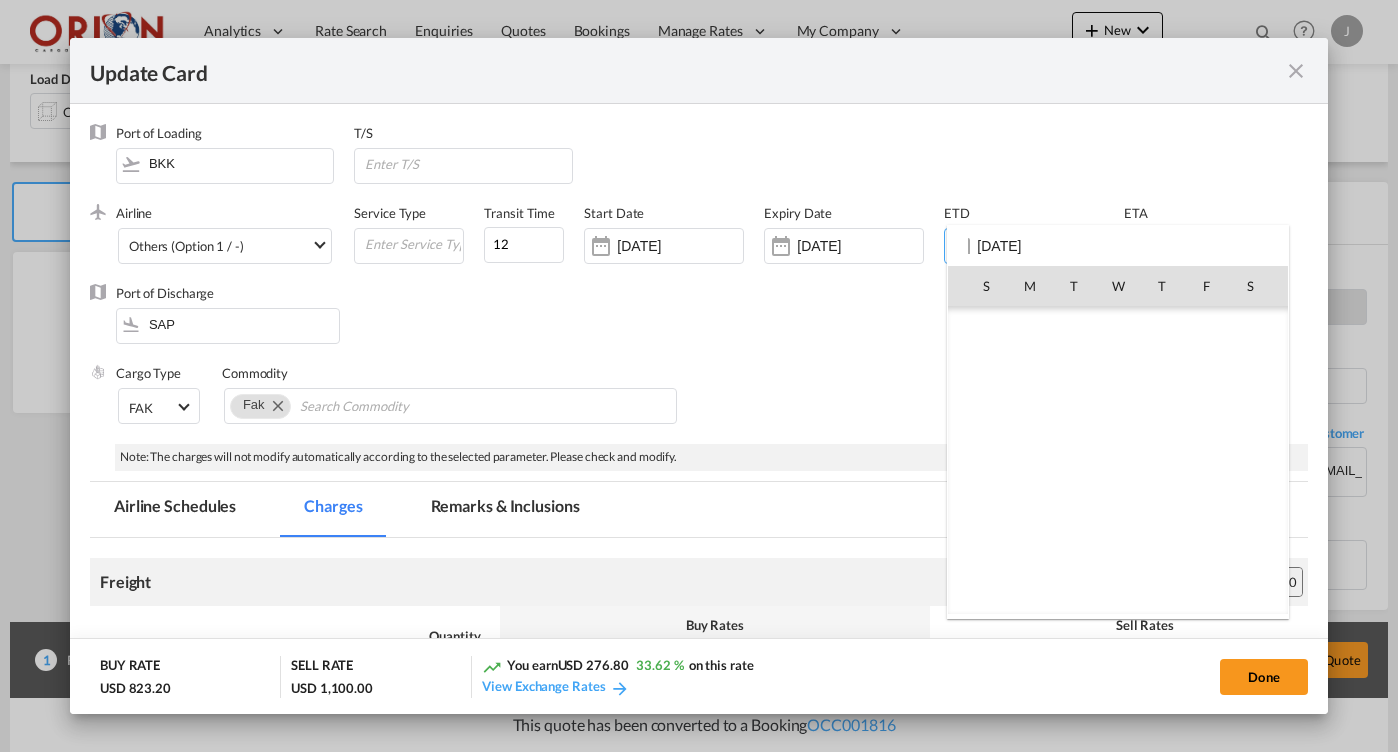 scroll, scrollTop: 462690, scrollLeft: 0, axis: vertical 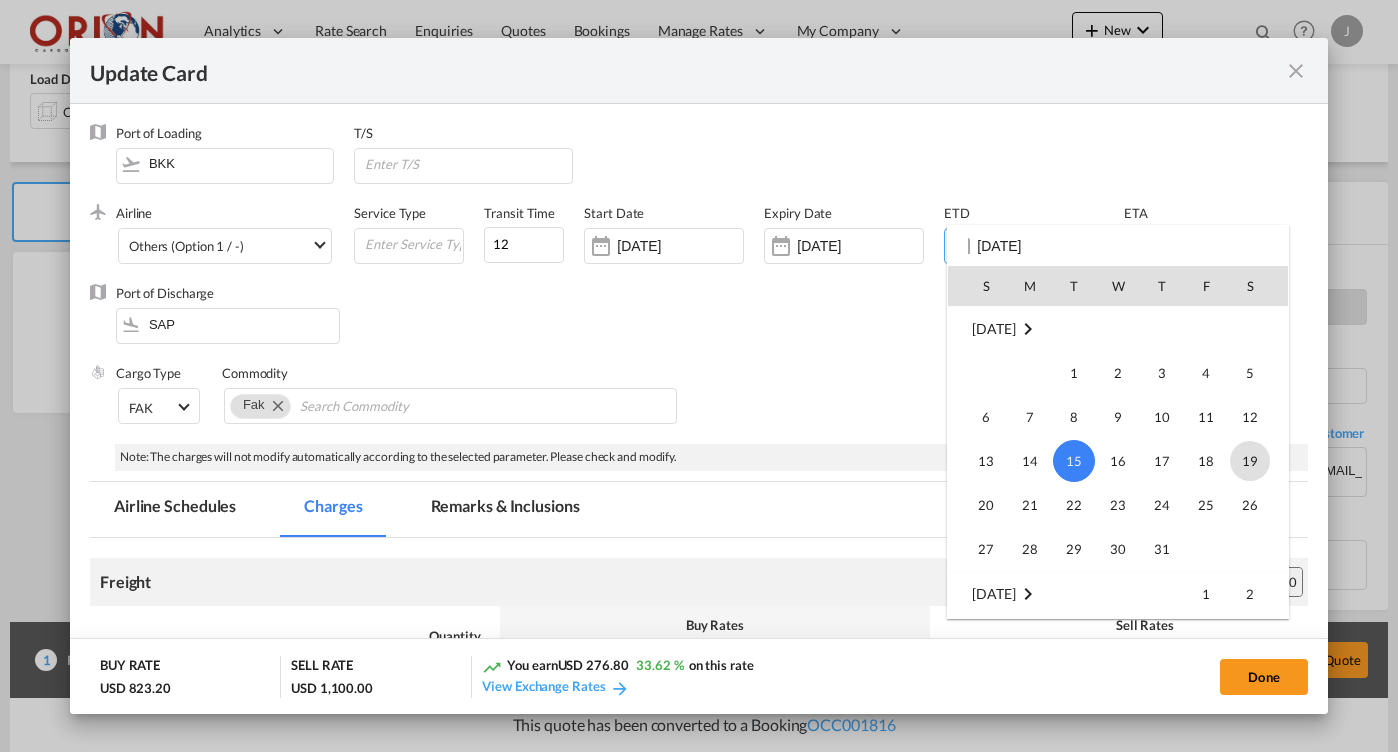 click on "19" at bounding box center [1250, 461] 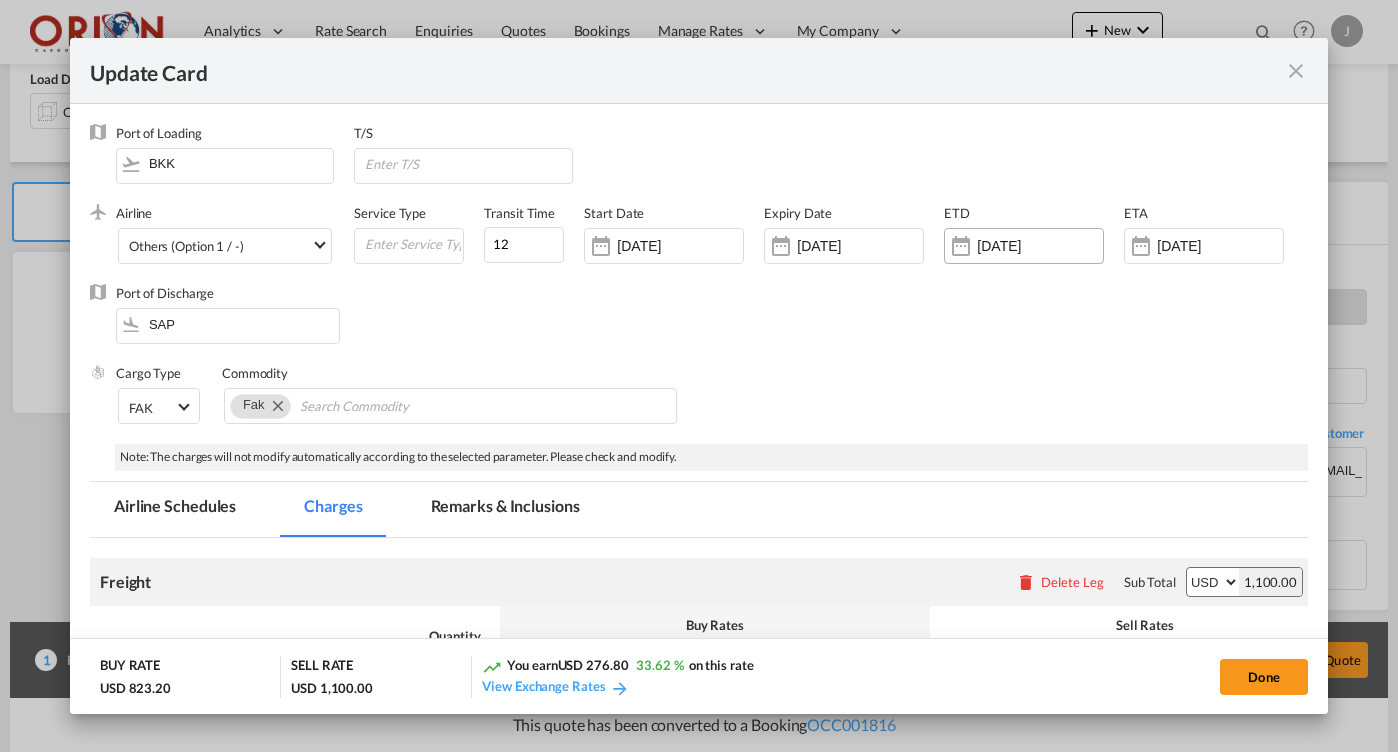 click on "[DATE]" at bounding box center [1040, 246] 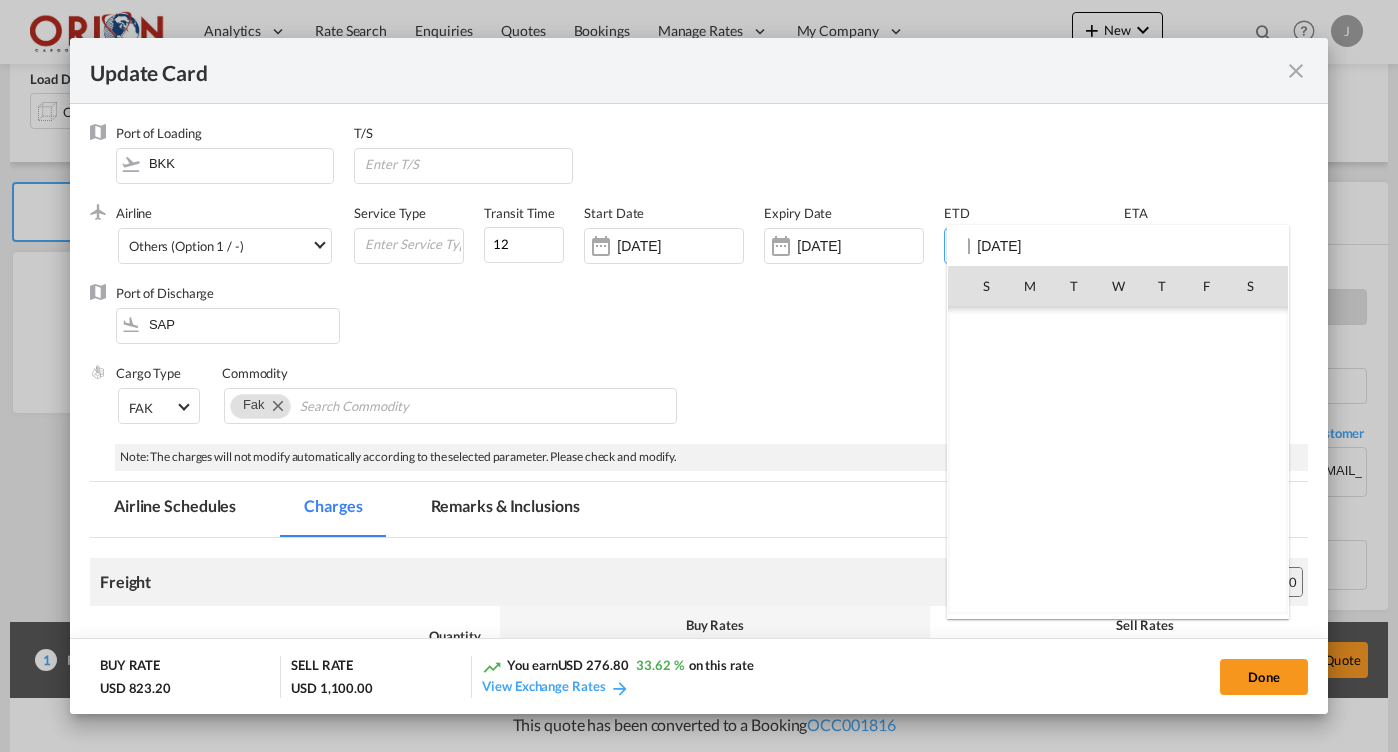 scroll, scrollTop: 462690, scrollLeft: 0, axis: vertical 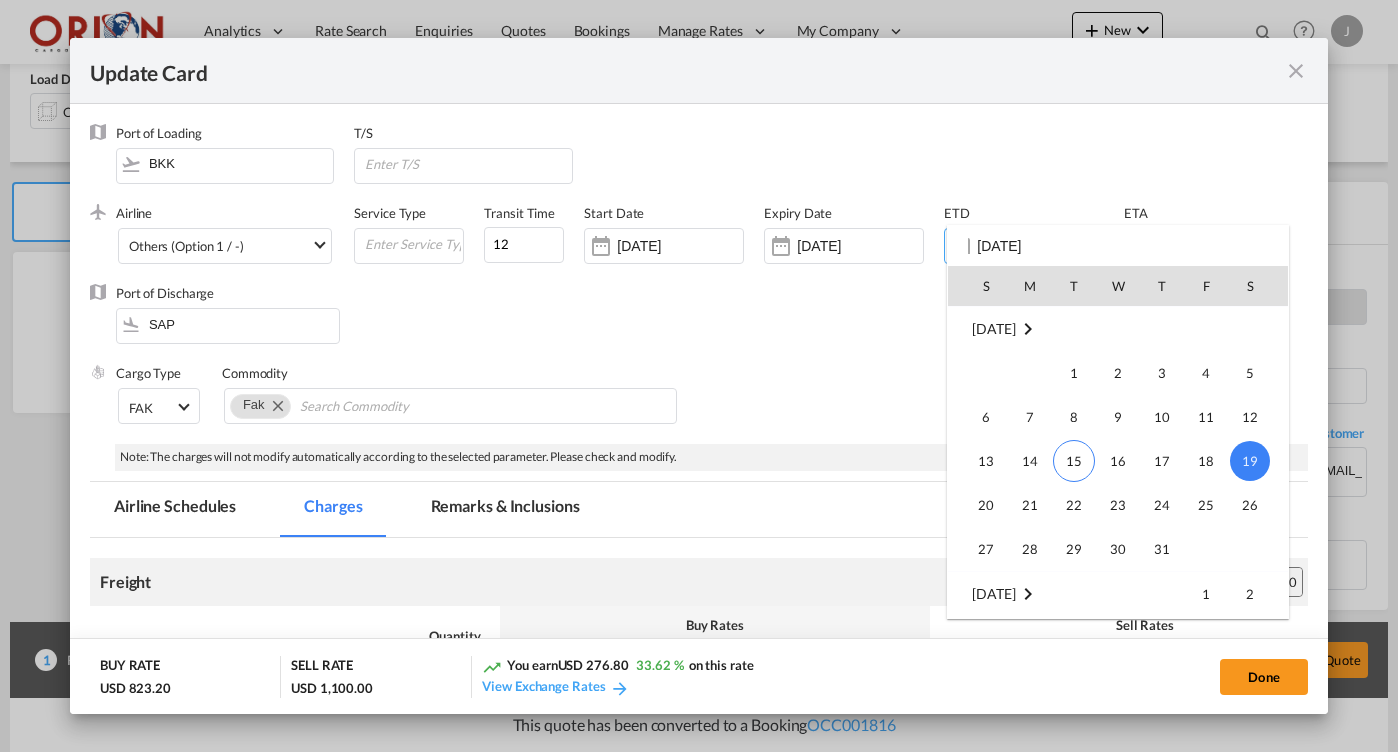click on "S M T W T F S [DATE] 1 2 3 4 5 6 7 8 9 10 11 12 13 14 15 16 17 18 19 20 21 22 23 24 25 26 27 28 29 [DATE] 1 2 3 4 5 6 7 8 9 10 11 12 13 14 15 16 17 18 19 20 21 22 23 24 25 26 27 28 29 30 31 [DATE] 1 2 3 4 5 6 7 8 9 10 11 12 13 14 15 16 17 18 19 20 21 22 23 24 25 26 27 28 29 [DATE] 1 2 3 4 5 6 7 8 9 10 11 12 13 14 15 16 17 18 19 20 21 22 23 24 25 26 27 28 29 30 [DATE] 1 2 3 4 5 6 7 8 9 10 11 12 13 14 15 16 17 18 19 20 21 22 23 24 25 26 27 28 29 30 31 [DATE] 1 2 3 4 5 6 7 8 9 10 11 12 13 14 15 16 17 18 19 20 21 22 23 24 25 26 27 28 29 [DATE] 1 2 3 4 5 6 7 8 9 10 11 12 13 14 15 16 17 18 19 20 21 22 23 24 25 26 27 28 29 30 31 [DATE] 1 2 3 4 5 6 7 8 9 10 11 12 13 14 15 16 17 18 19 20 21 22 23 24 25 26 27 28 29 30" at bounding box center [1118, 422] 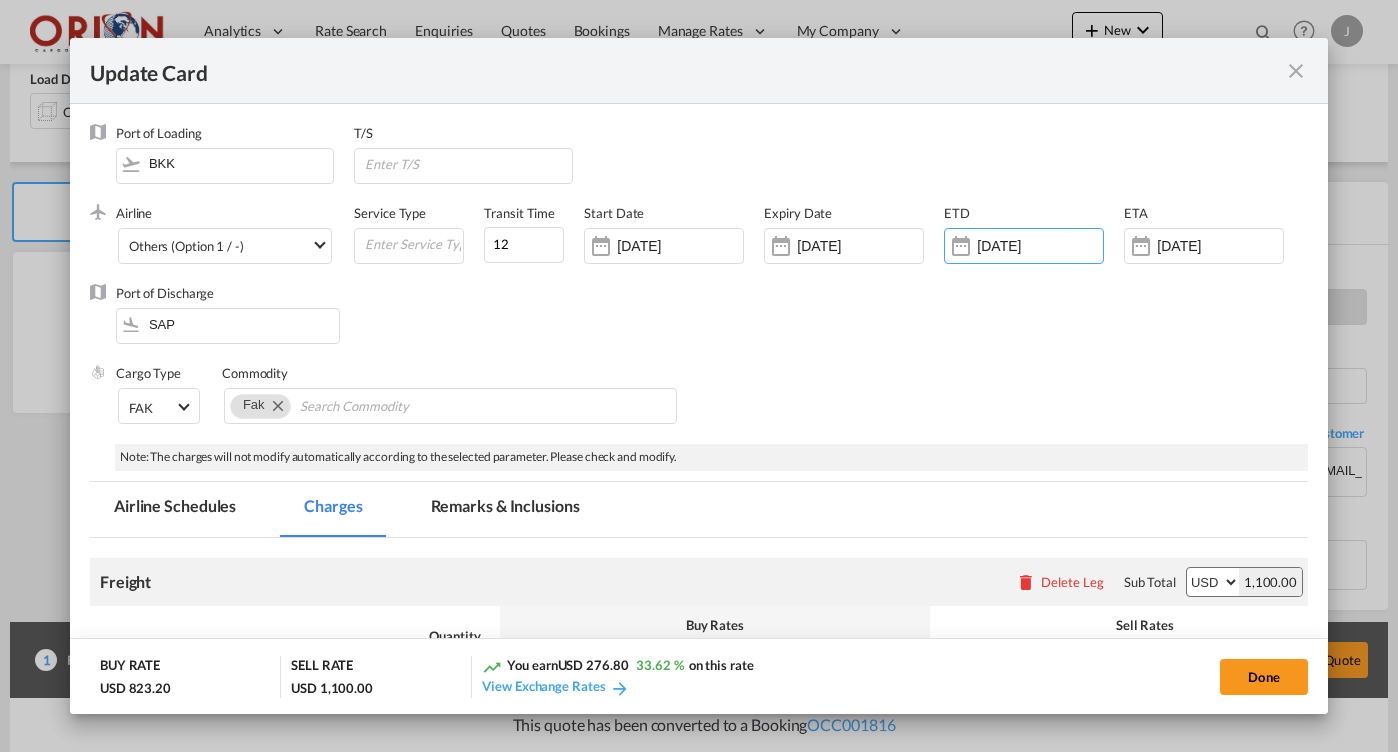 click on "ETA
[DATE]" at bounding box center [1214, 244] 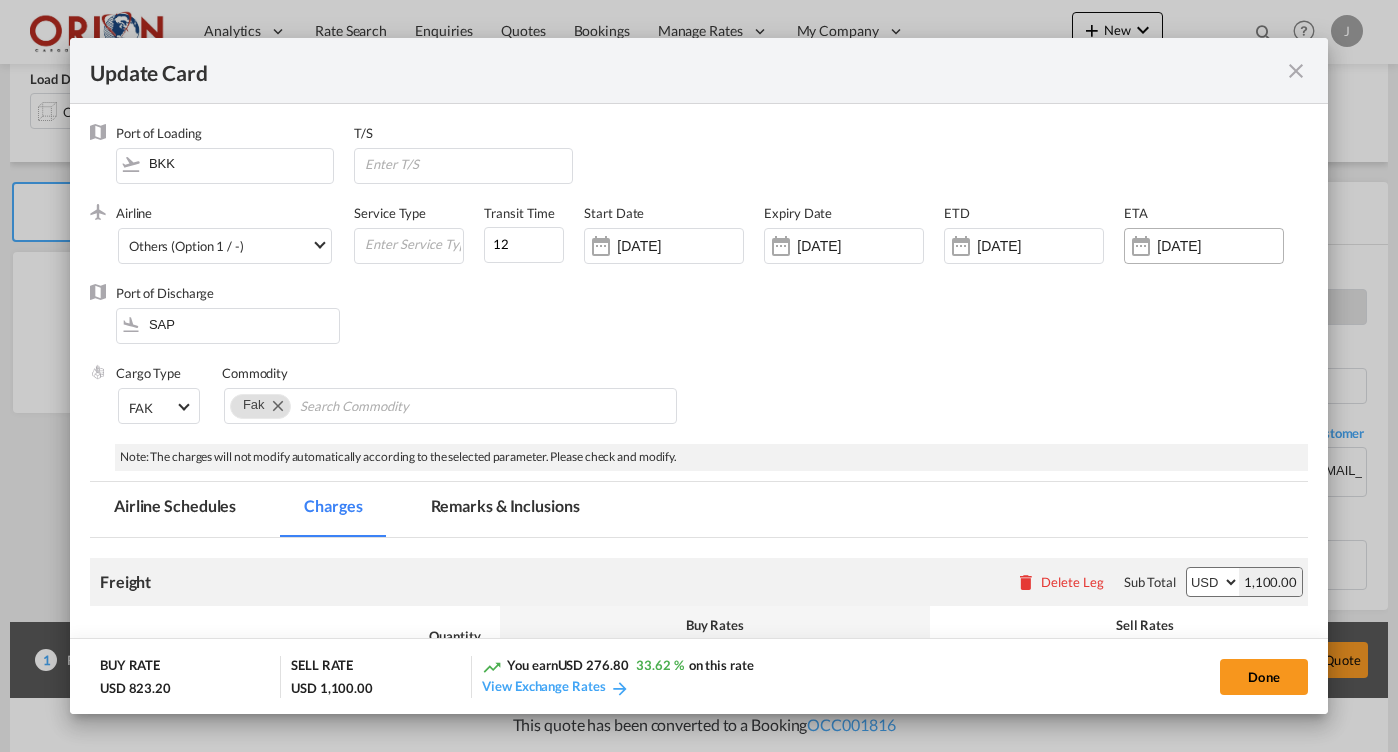 click on "[DATE]" at bounding box center [1220, 246] 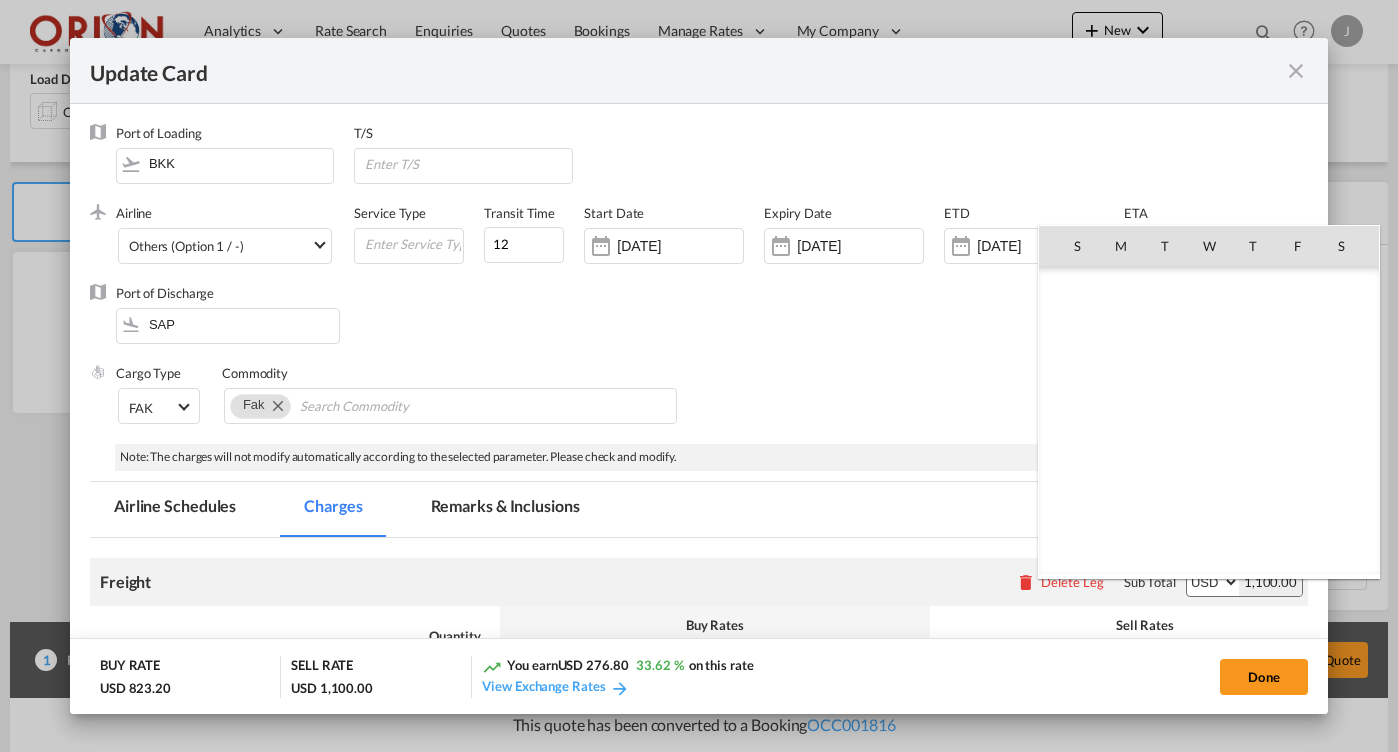 scroll, scrollTop: 462690, scrollLeft: 0, axis: vertical 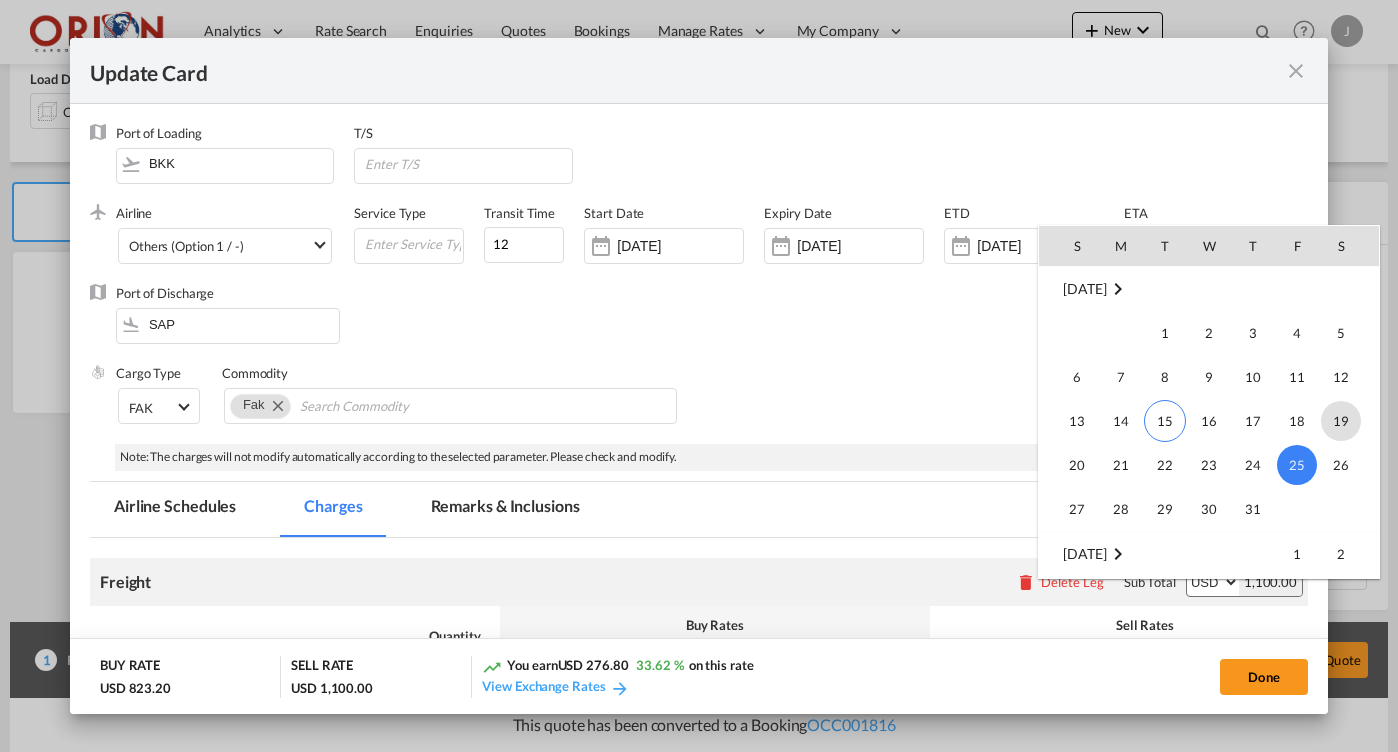click on "19" at bounding box center [1341, 421] 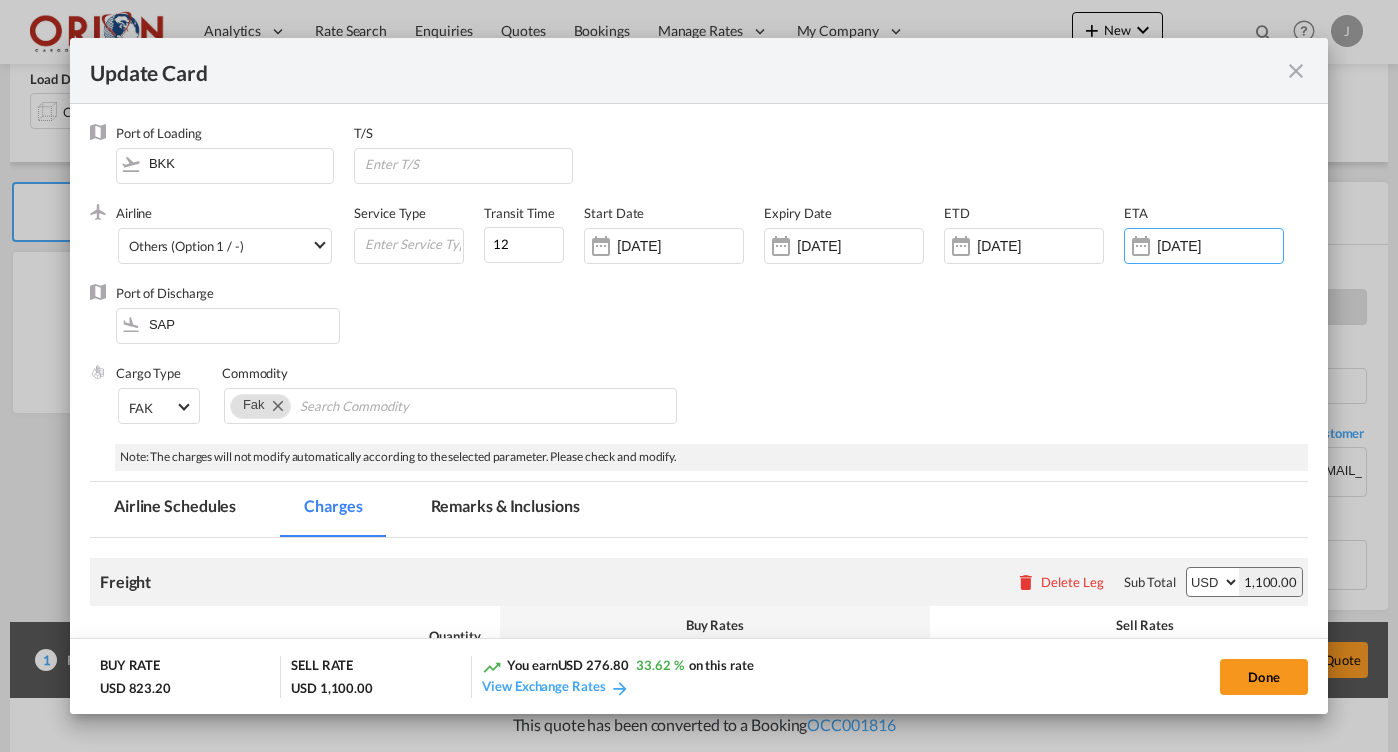 scroll, scrollTop: 0, scrollLeft: 0, axis: both 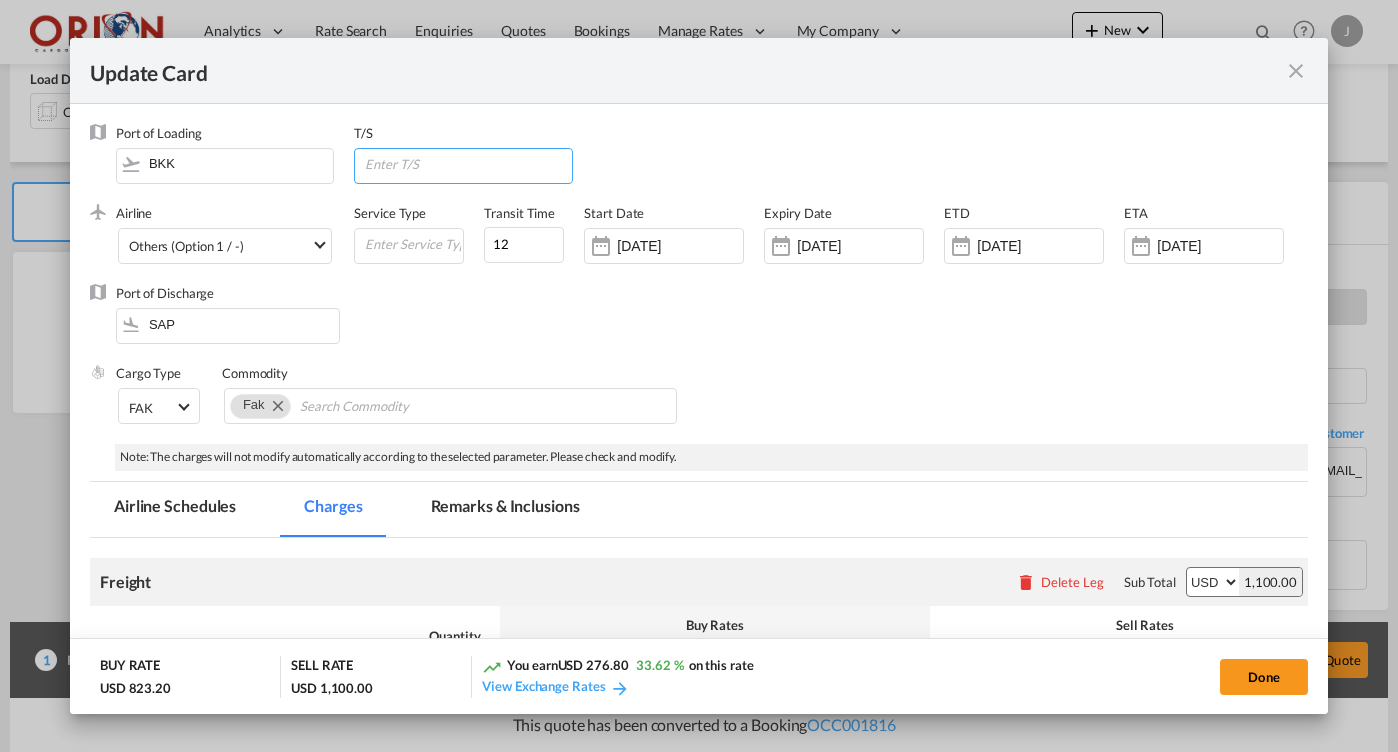 click at bounding box center [467, 164] 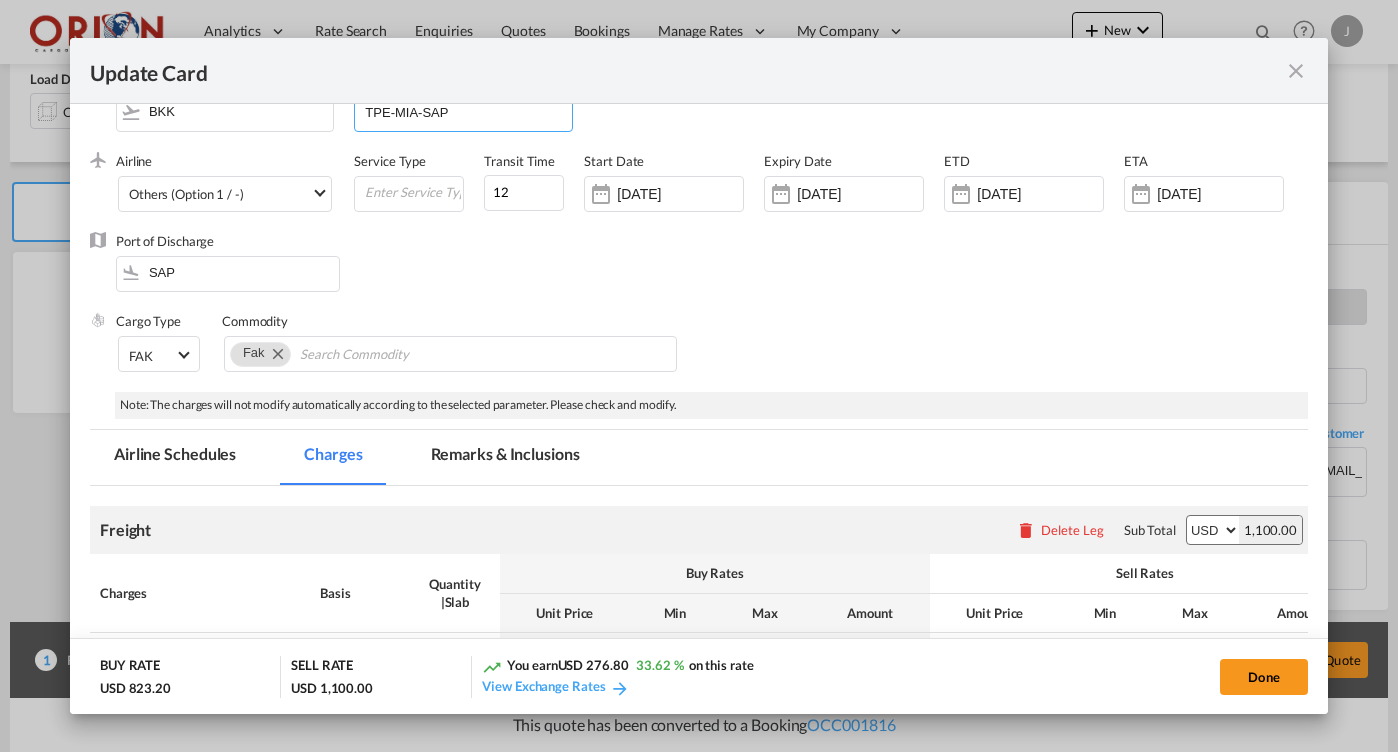 scroll, scrollTop: 61, scrollLeft: 0, axis: vertical 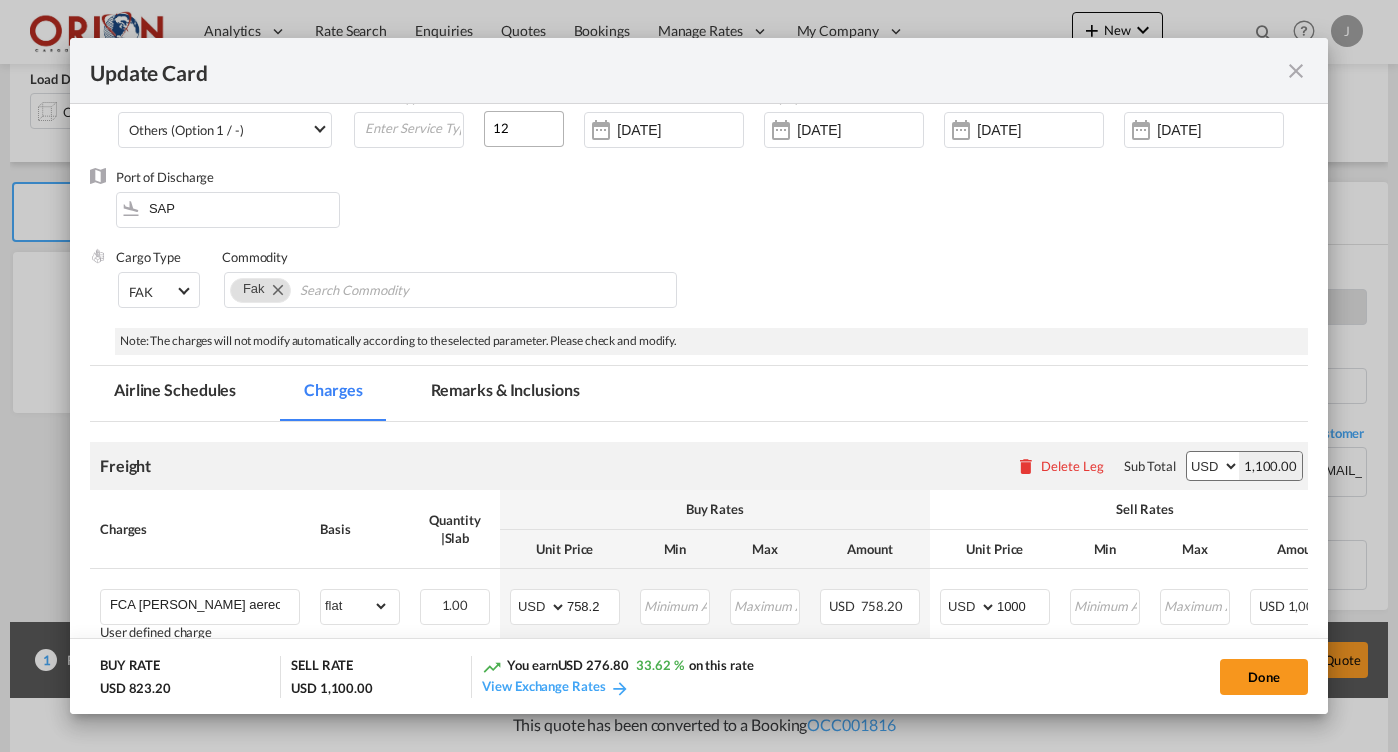 type on "TPE-MIA-SAP" 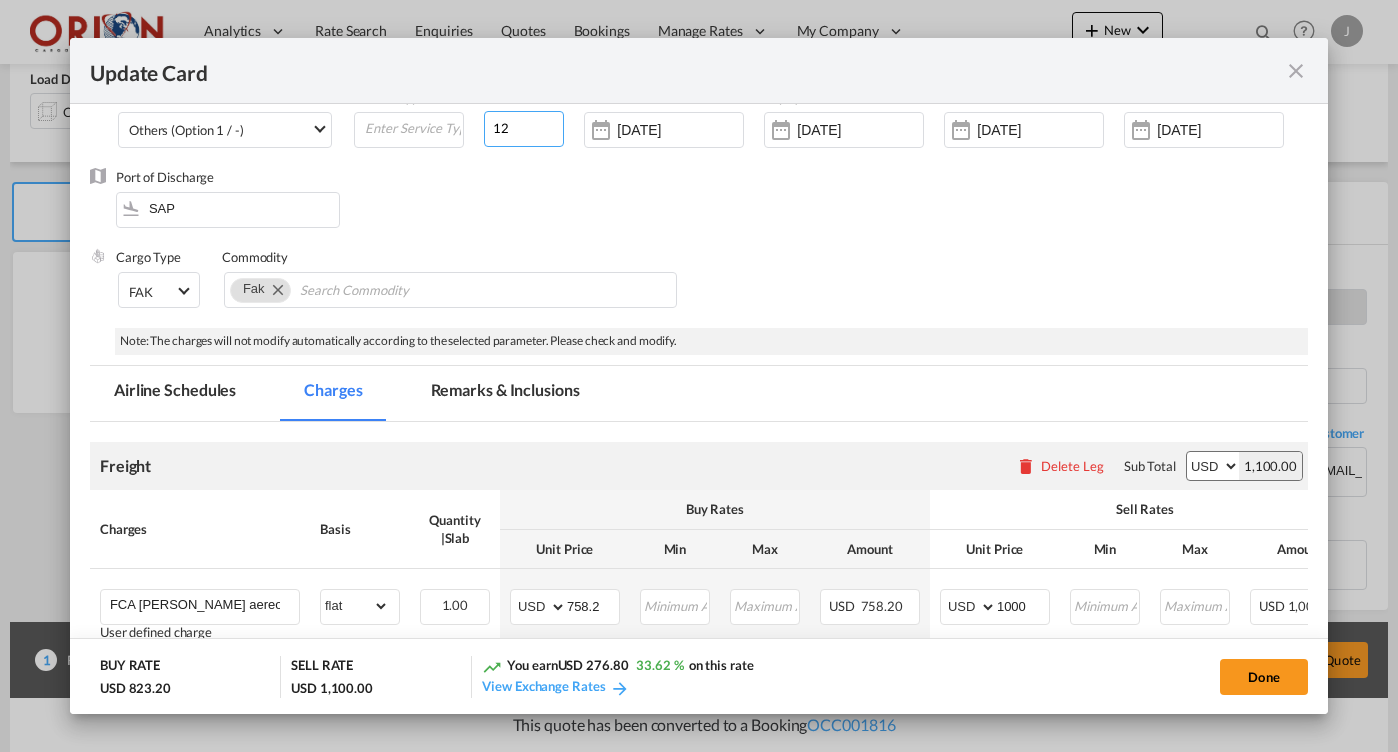 click on "12" at bounding box center [524, 129] 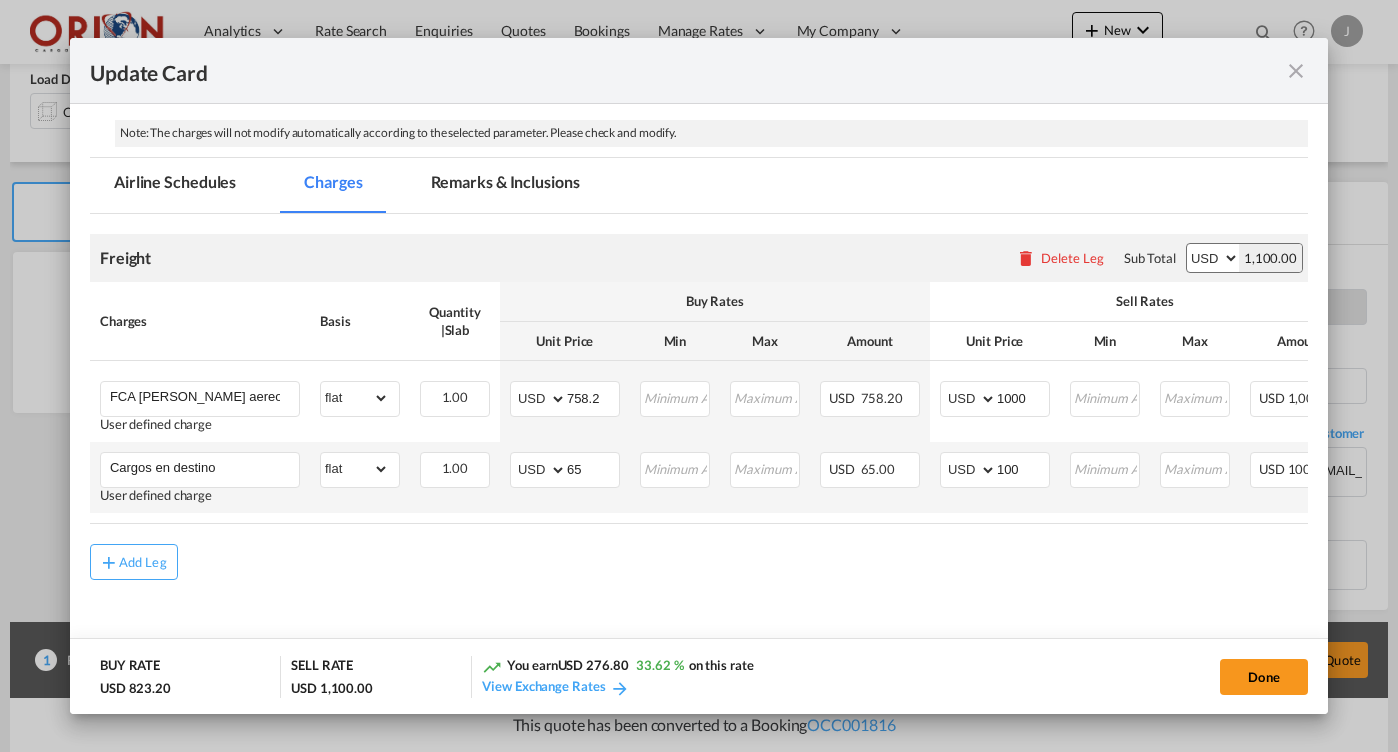 scroll, scrollTop: 328, scrollLeft: 0, axis: vertical 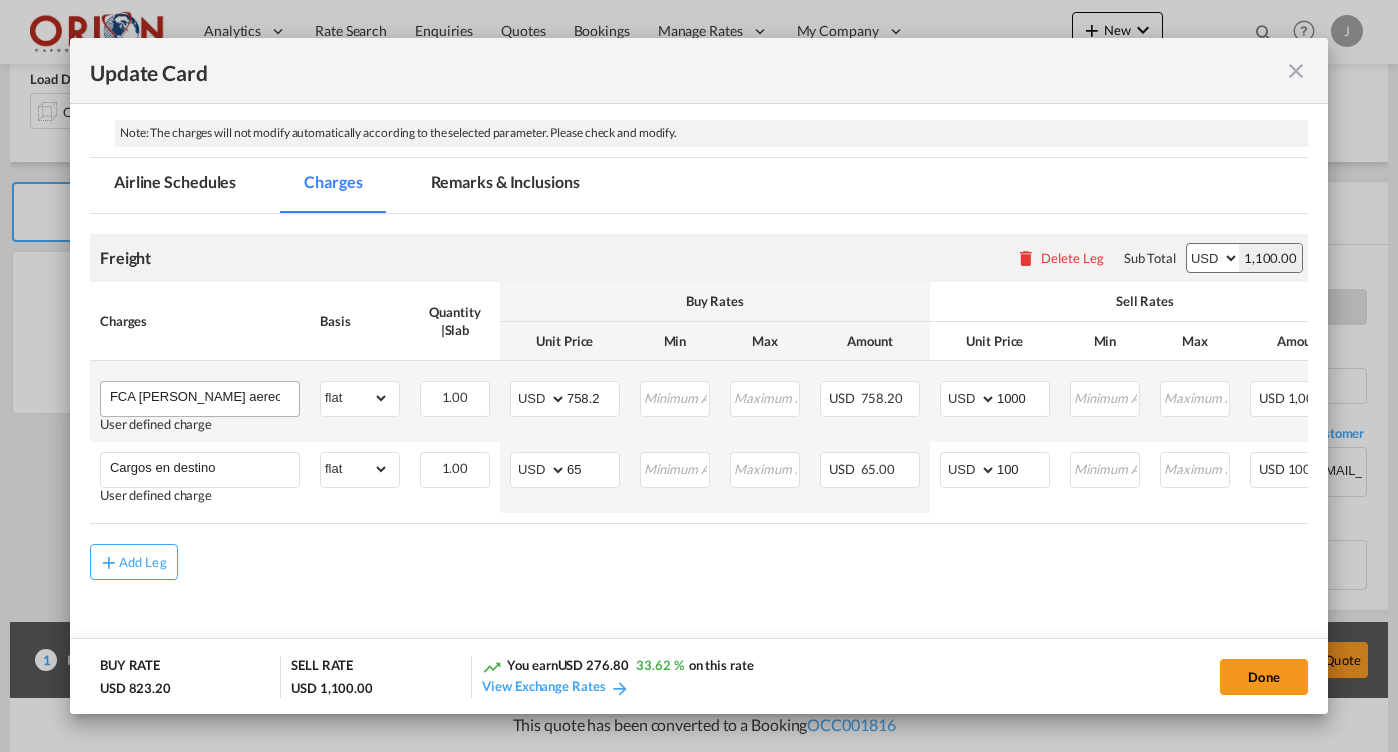 type on "11" 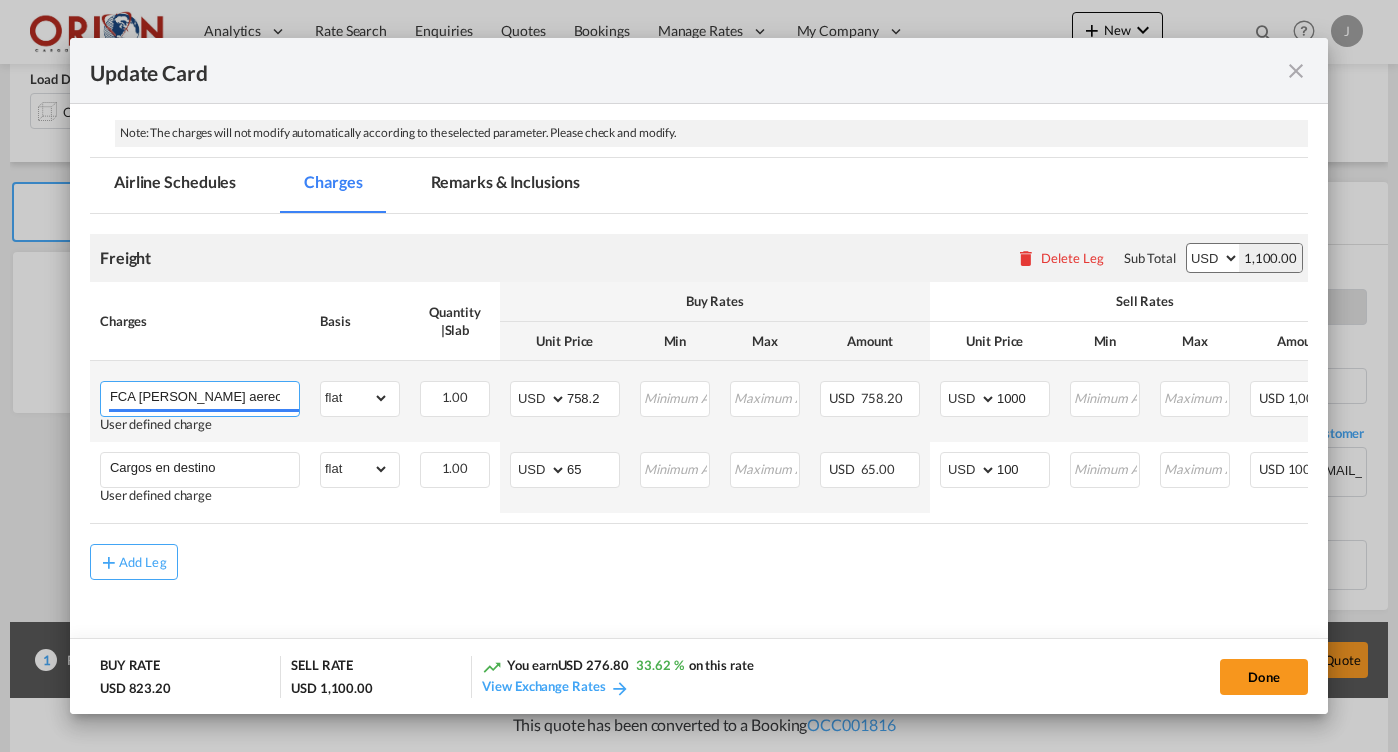 click on "FCA [PERSON_NAME] aereo [MEDICAL_DATA]- SAP" at bounding box center (204, 397) 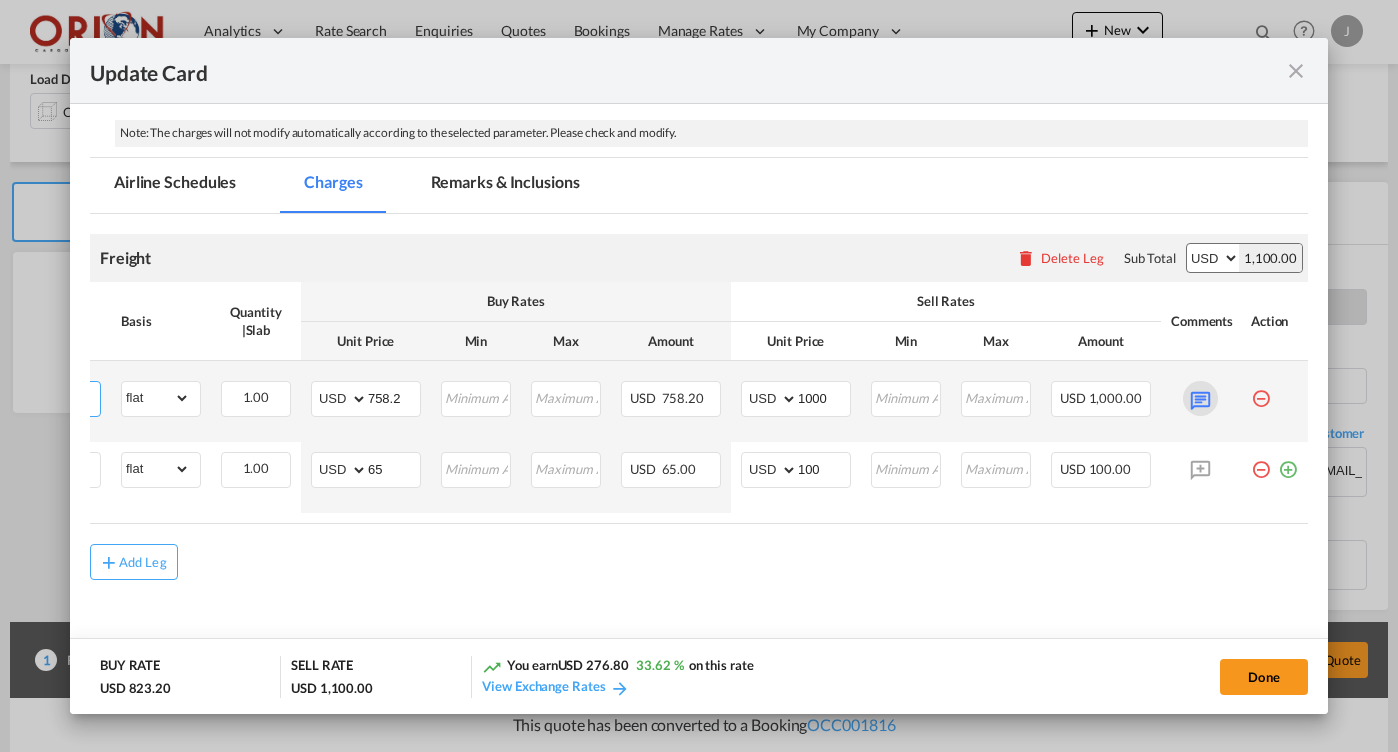 type on "FCA [PERSON_NAME] aereo BKK- SAP" 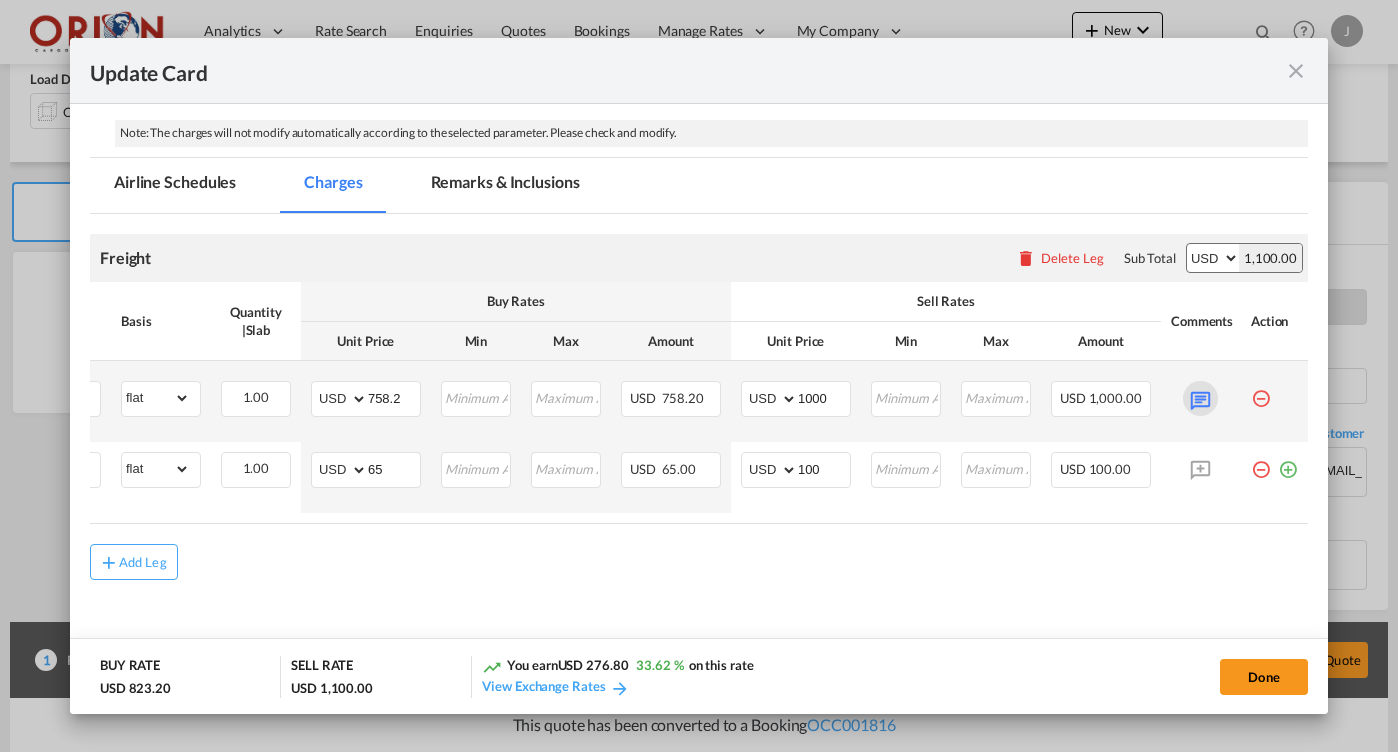 scroll, scrollTop: 0, scrollLeft: 199, axis: horizontal 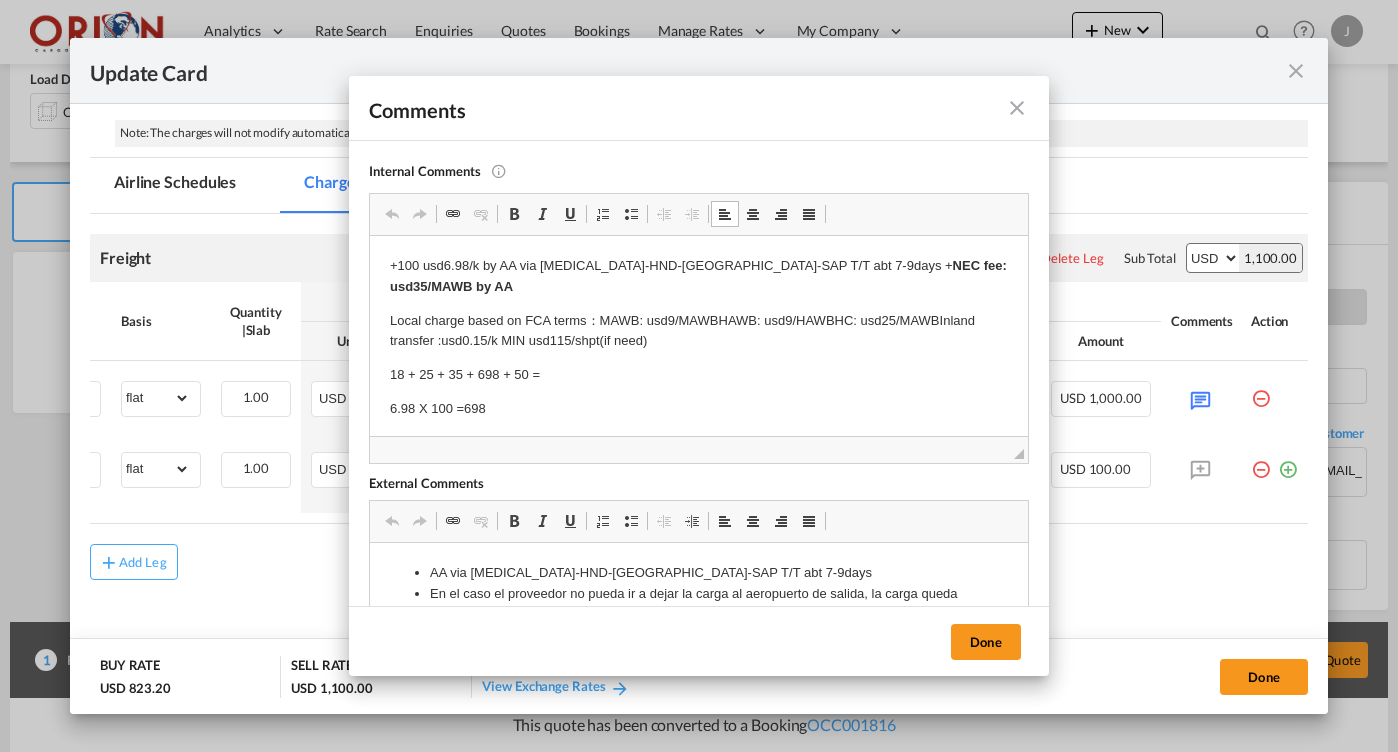 click on "6.98 X 100 =698" at bounding box center [699, 409] 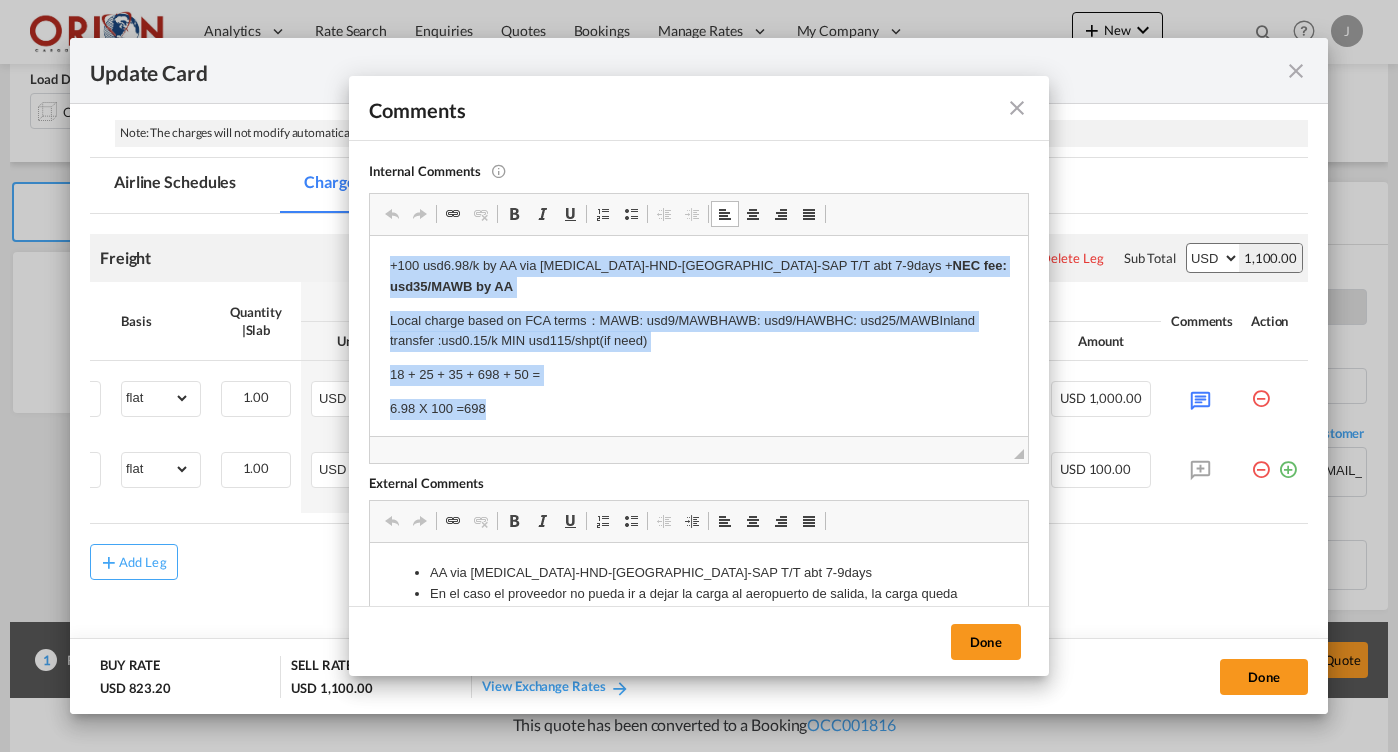 drag, startPoint x: 543, startPoint y: 383, endPoint x: 334, endPoint y: 226, distance: 261.4001 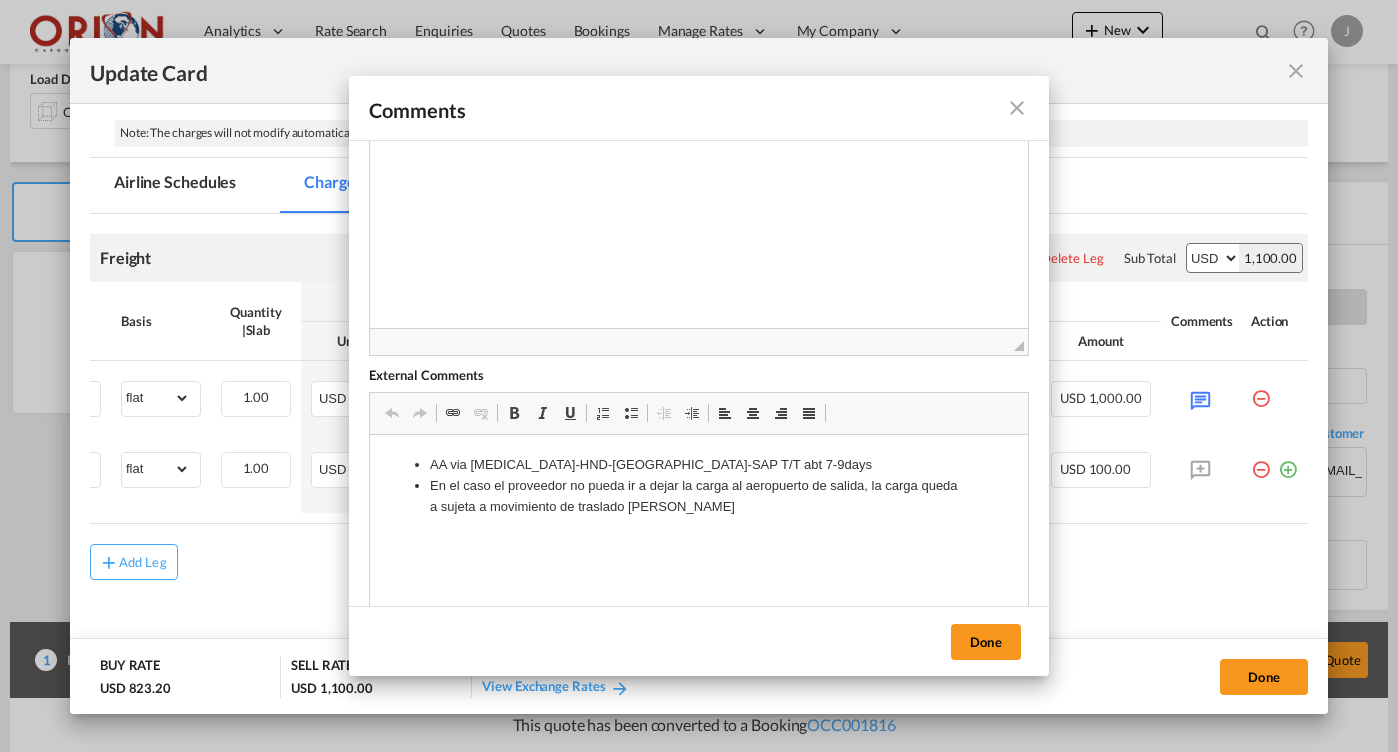 scroll, scrollTop: 133, scrollLeft: 0, axis: vertical 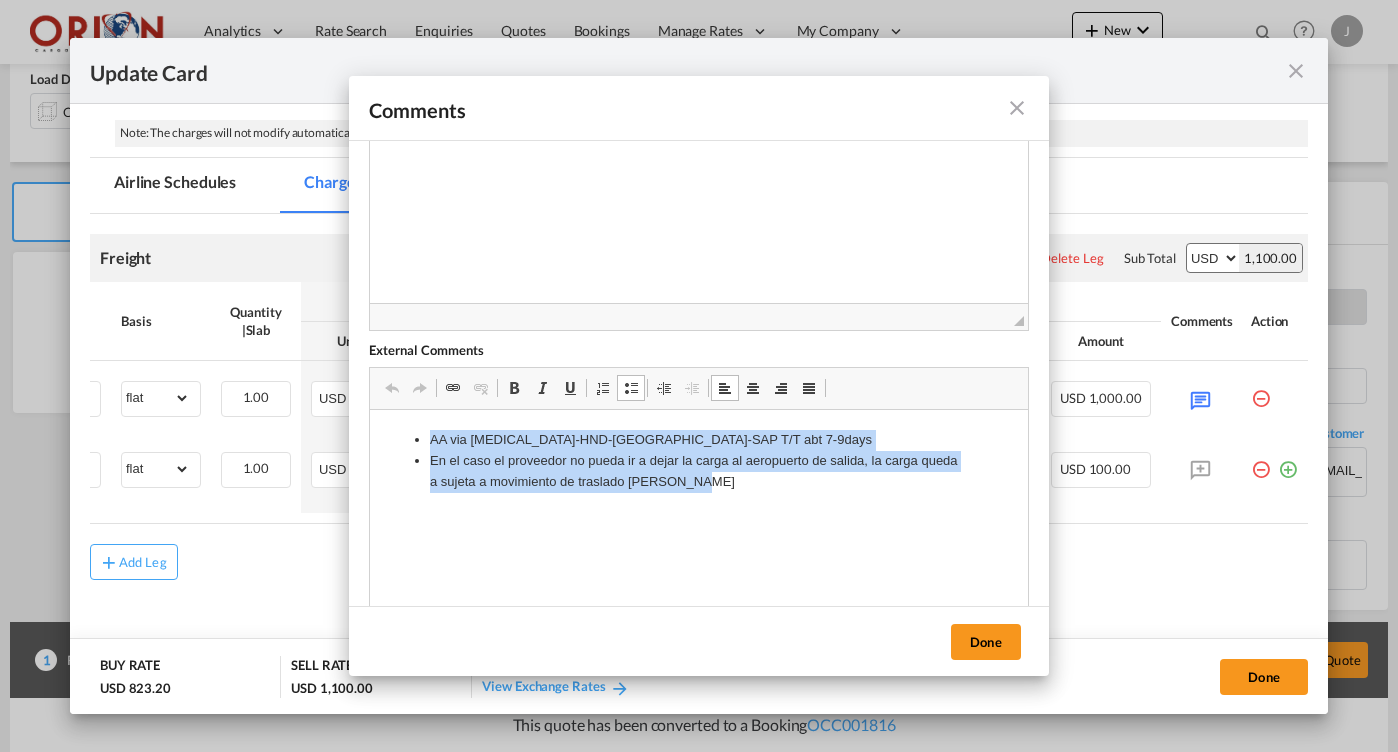 drag, startPoint x: 699, startPoint y: 488, endPoint x: 386, endPoint y: 427, distance: 318.8887 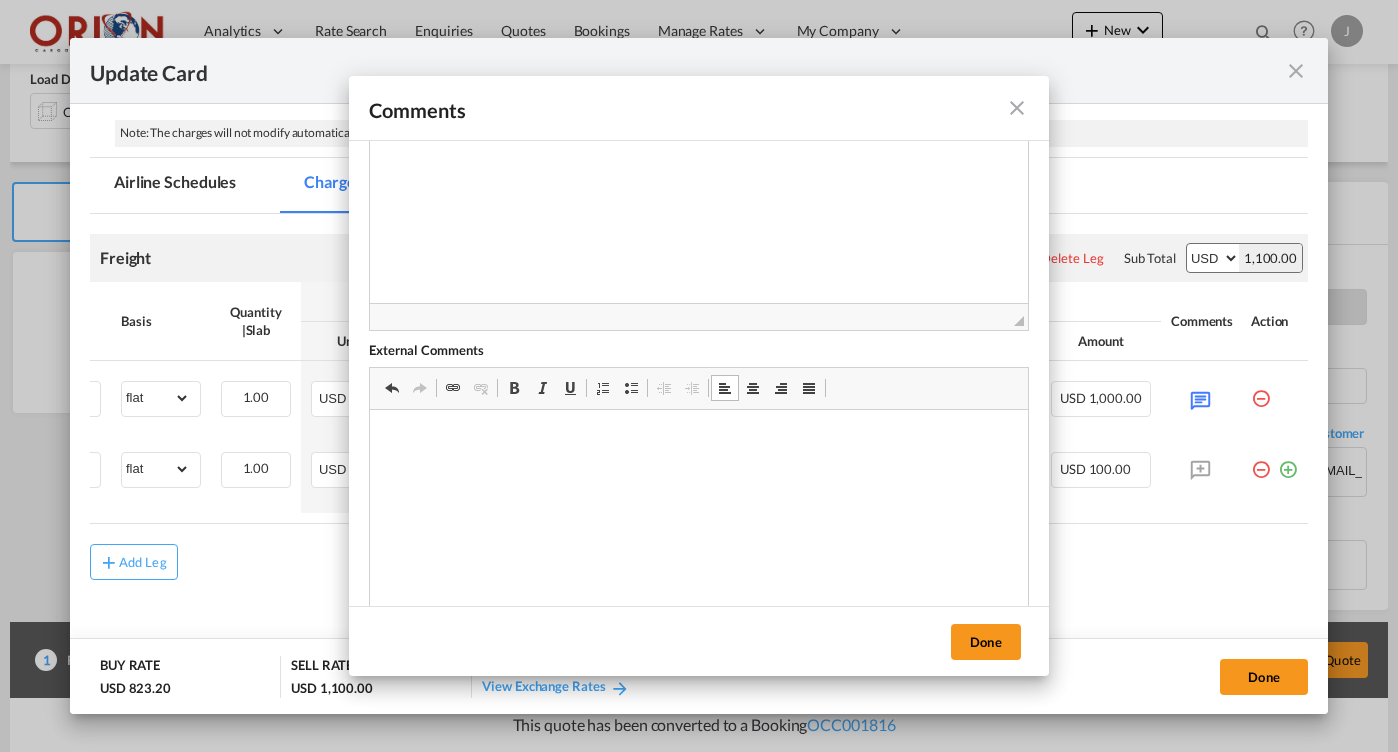 scroll, scrollTop: 0, scrollLeft: 0, axis: both 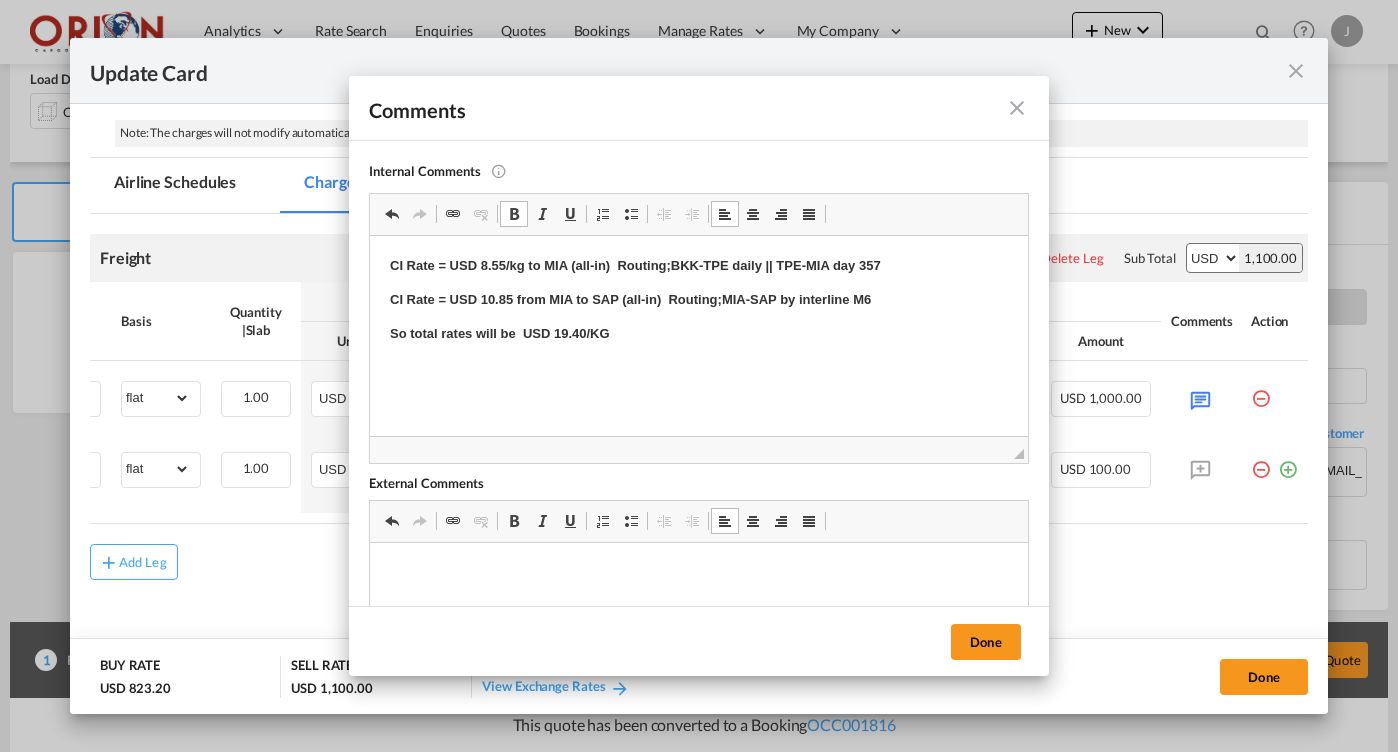 type 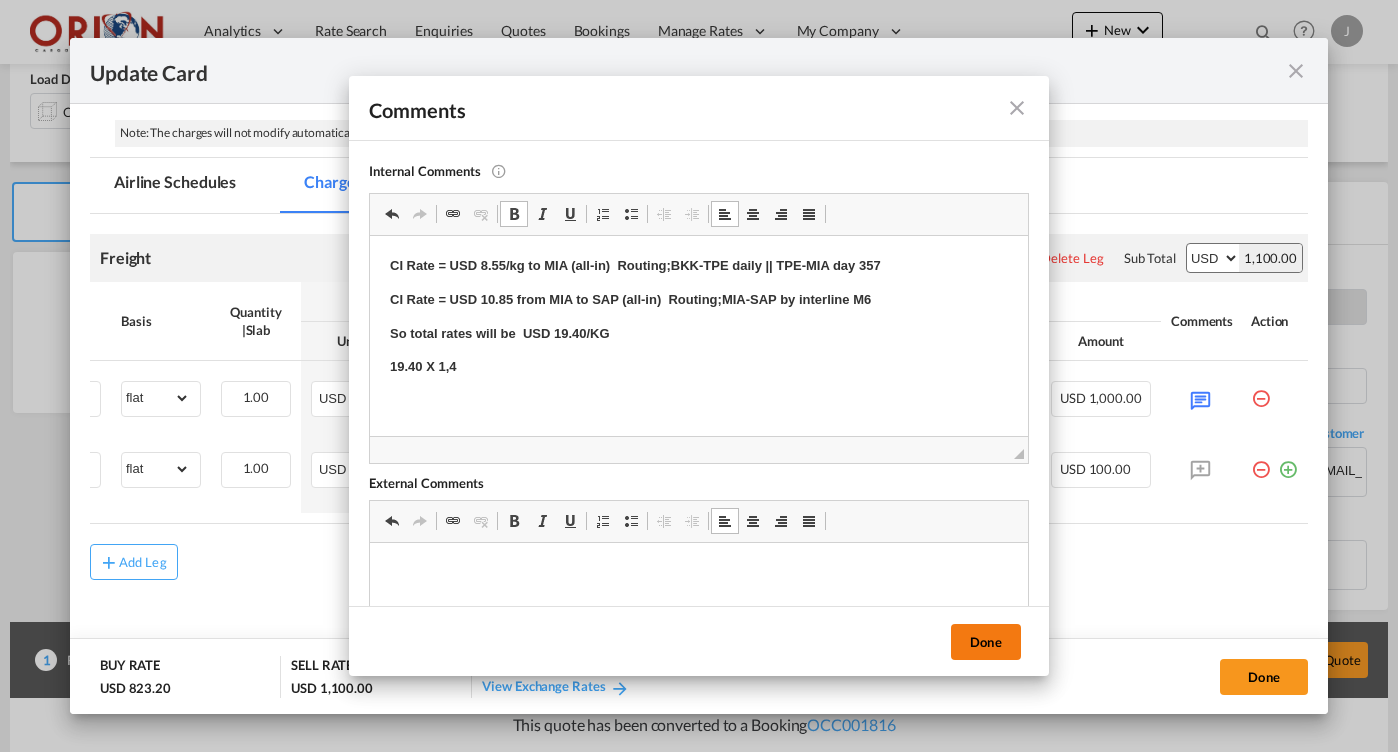 click on "Done" at bounding box center [986, 642] 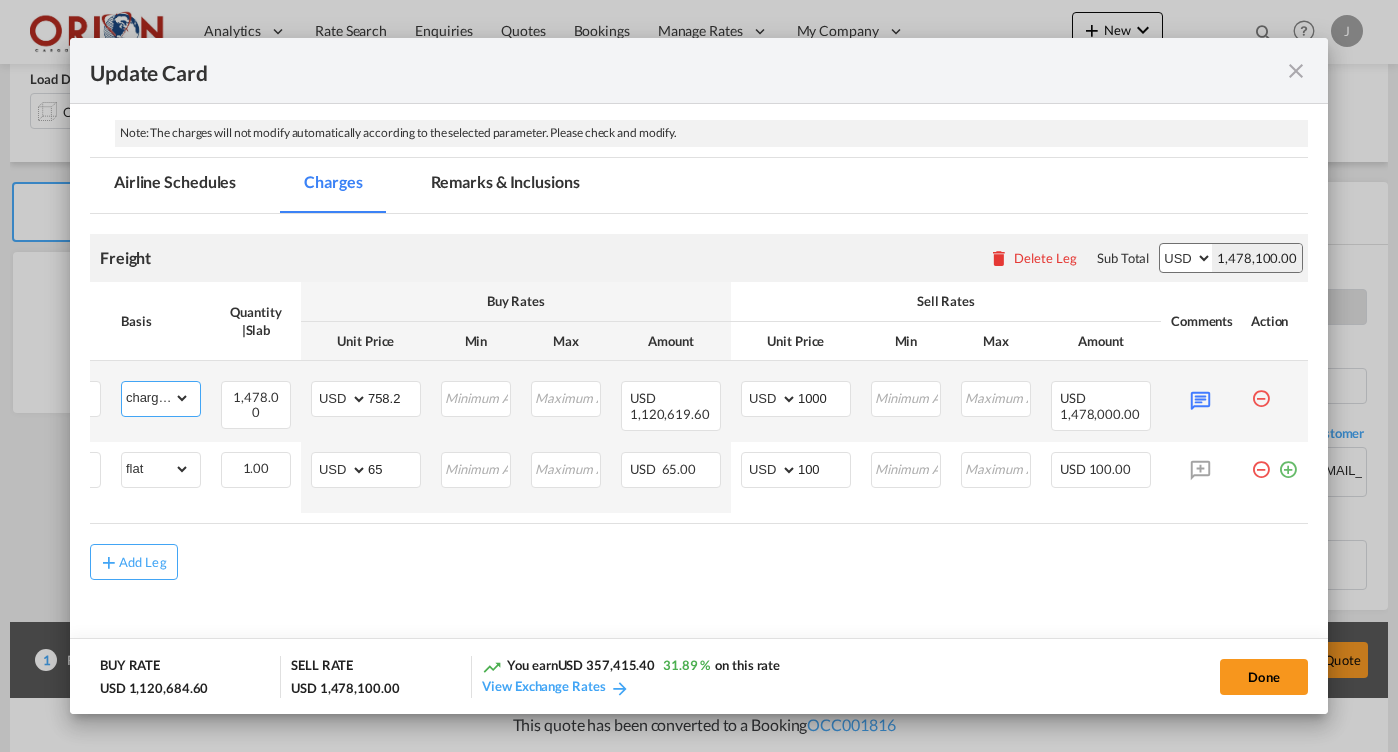 select on "flat" 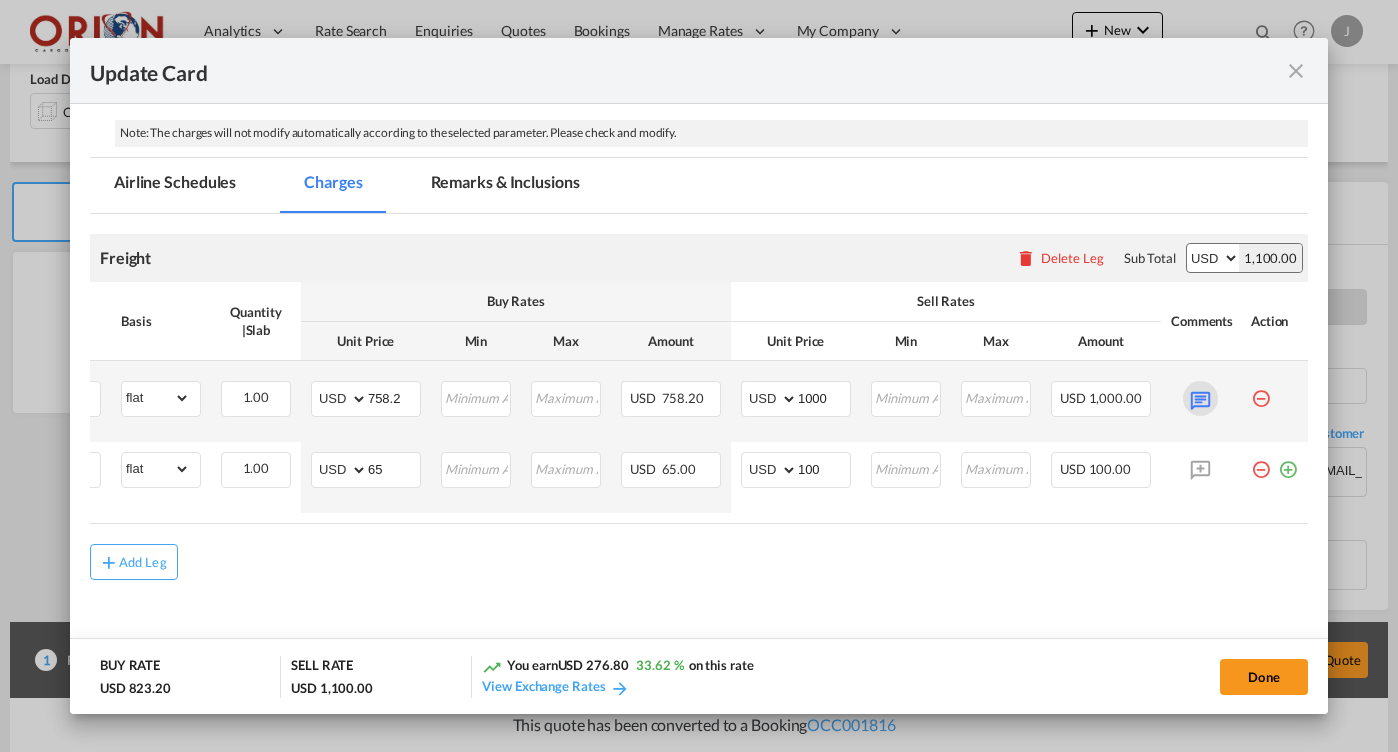 click at bounding box center (1200, 398) 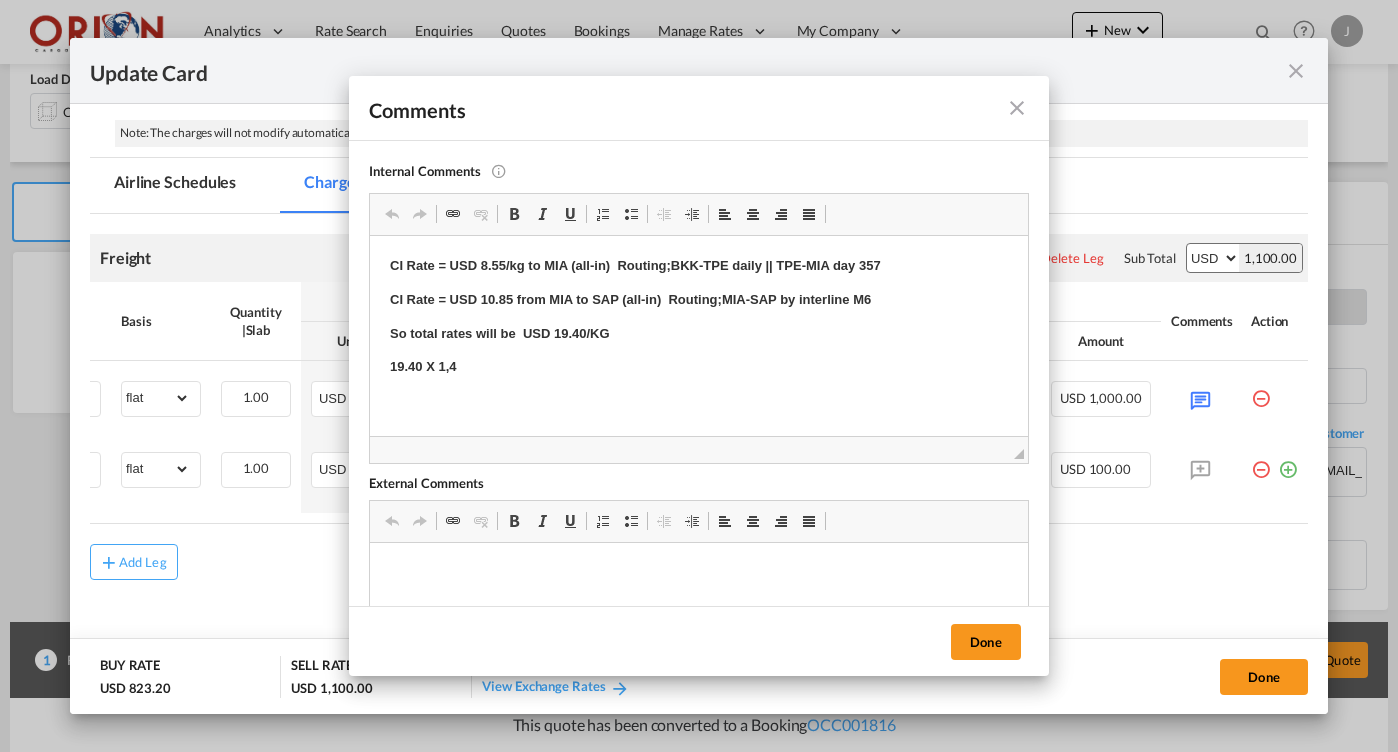 scroll, scrollTop: 0, scrollLeft: 0, axis: both 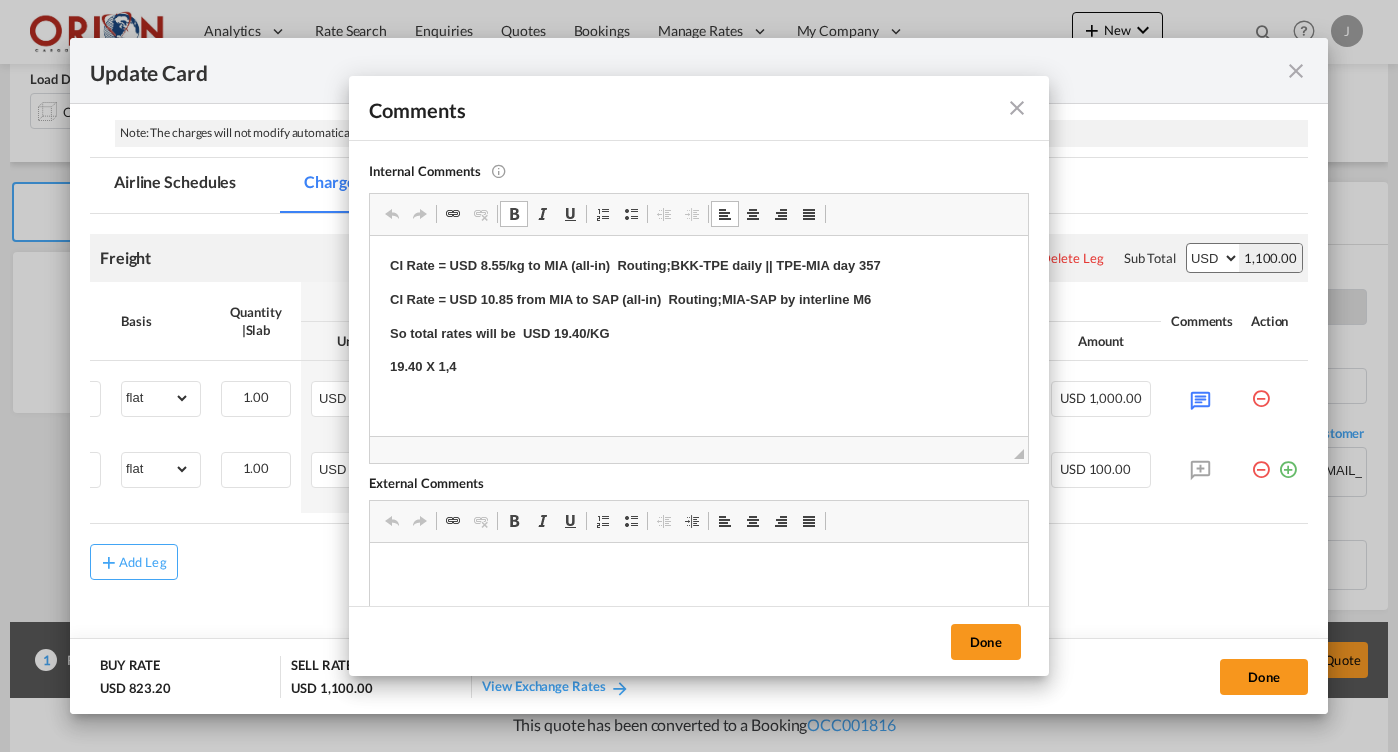 click on "19.40 X 1,4" at bounding box center (699, 367) 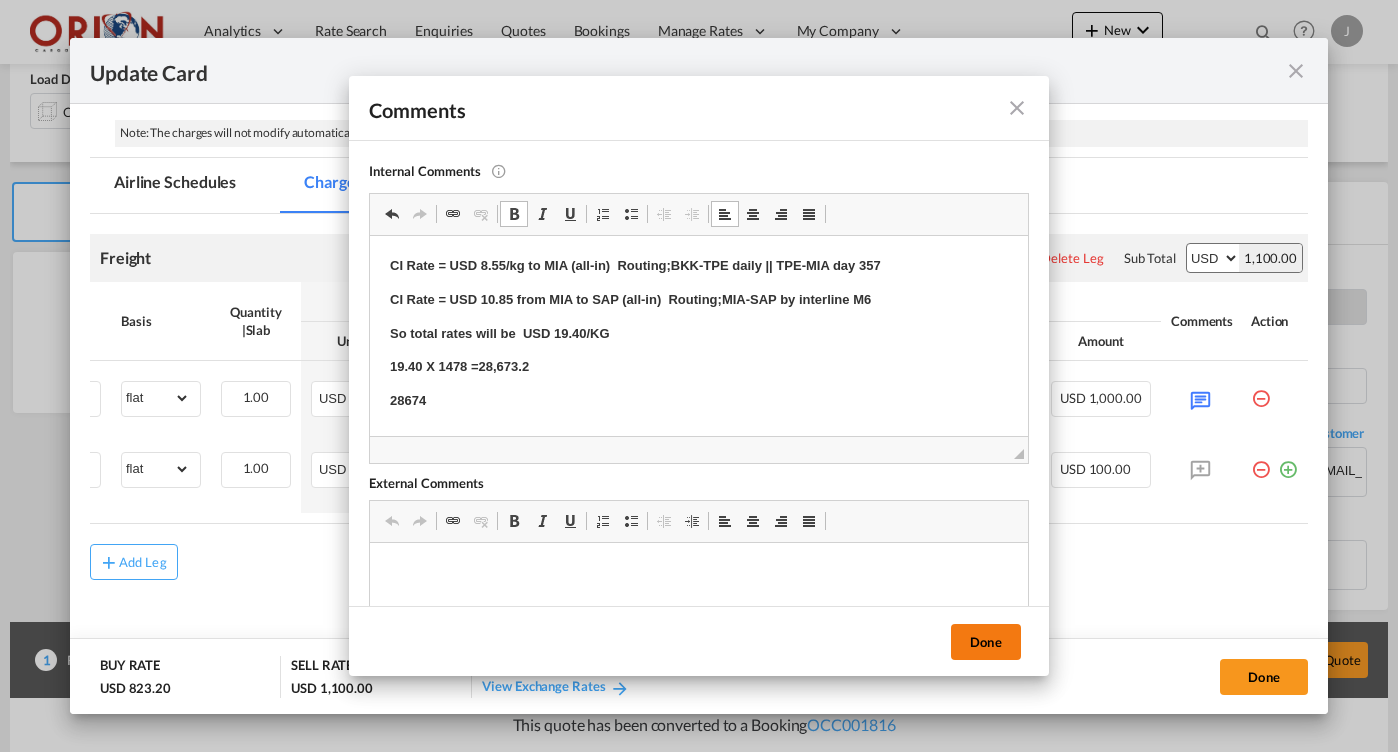 click on "Done" at bounding box center (986, 642) 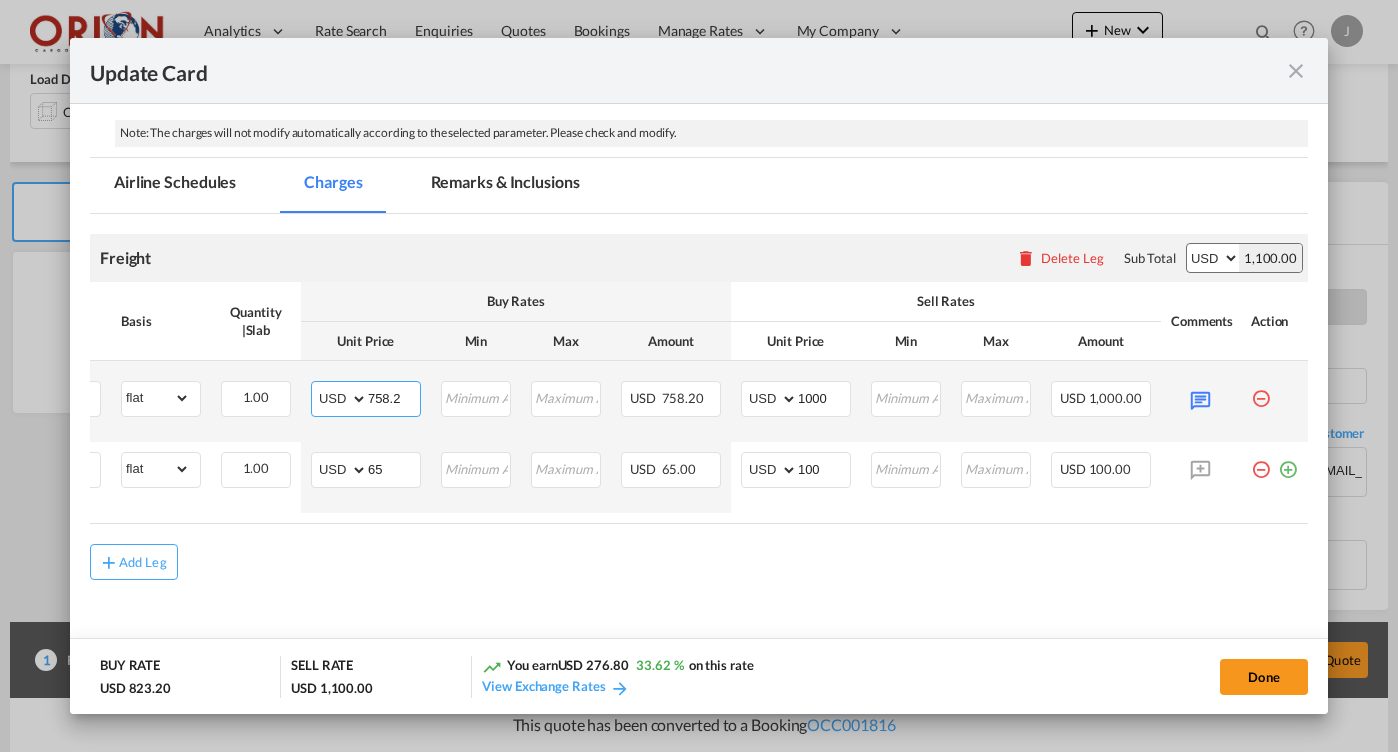 click on "758.2" at bounding box center [394, 397] 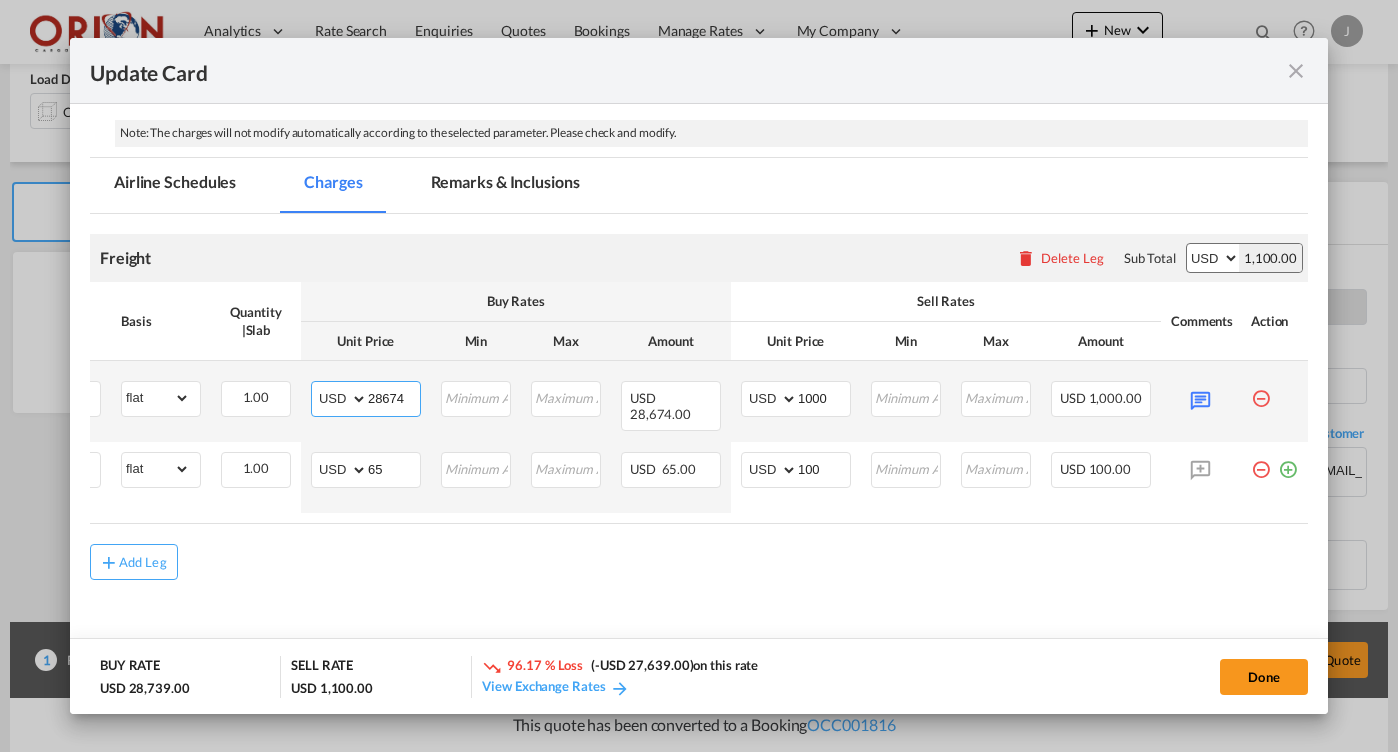type on "28674" 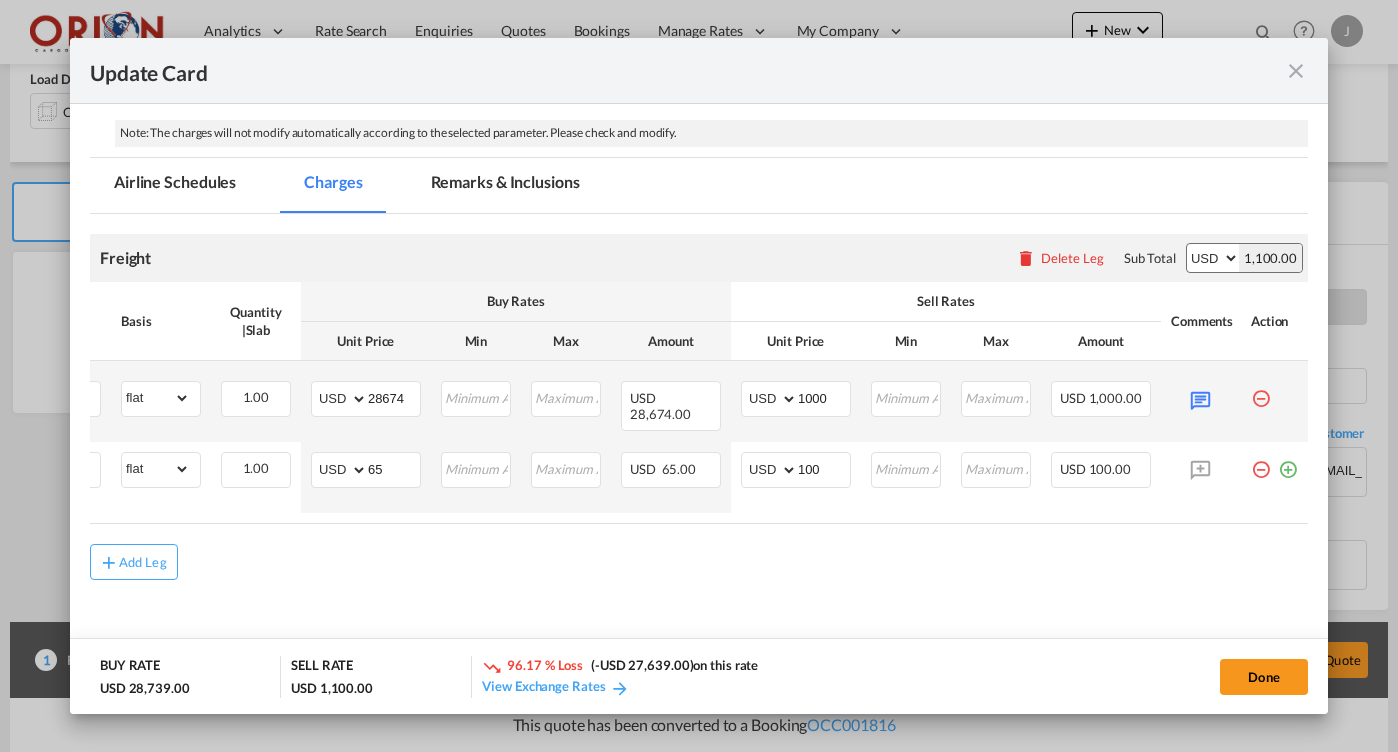 click at bounding box center (1201, 401) 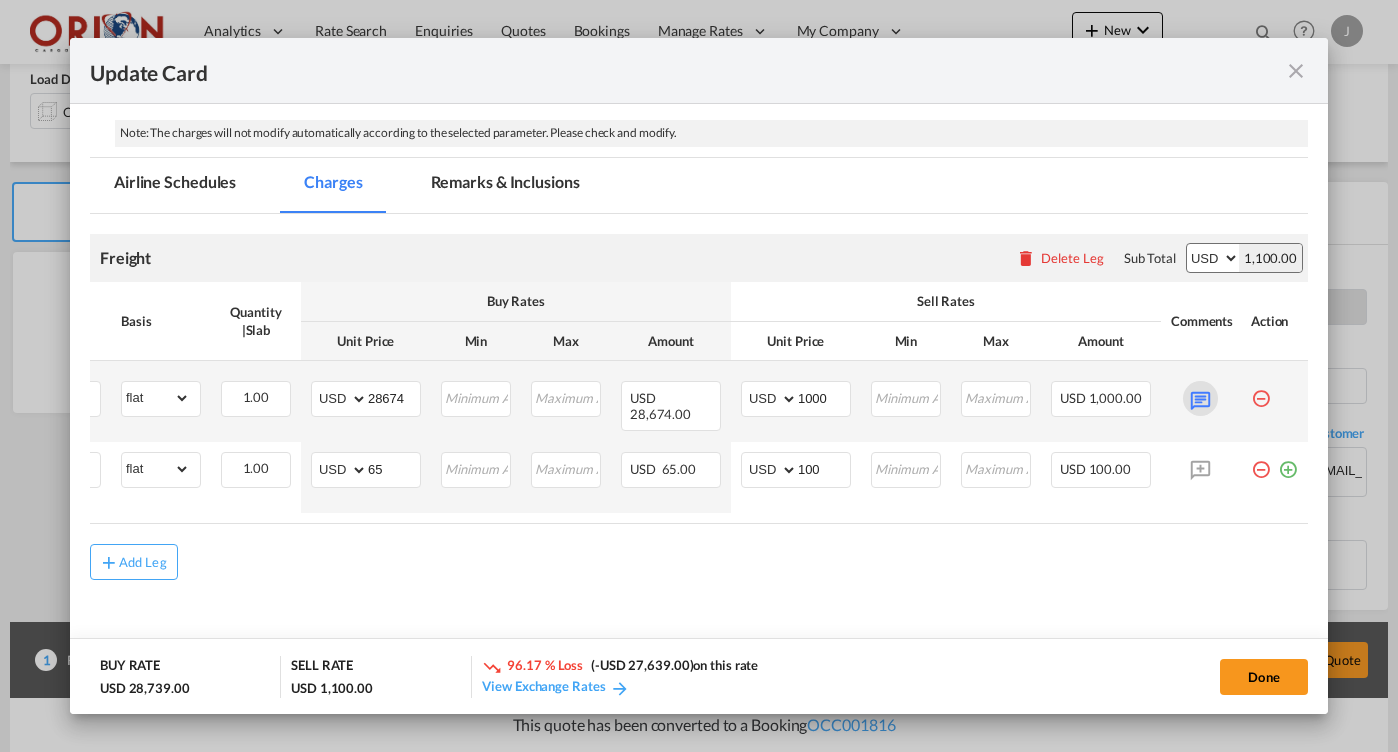 click at bounding box center (1200, 398) 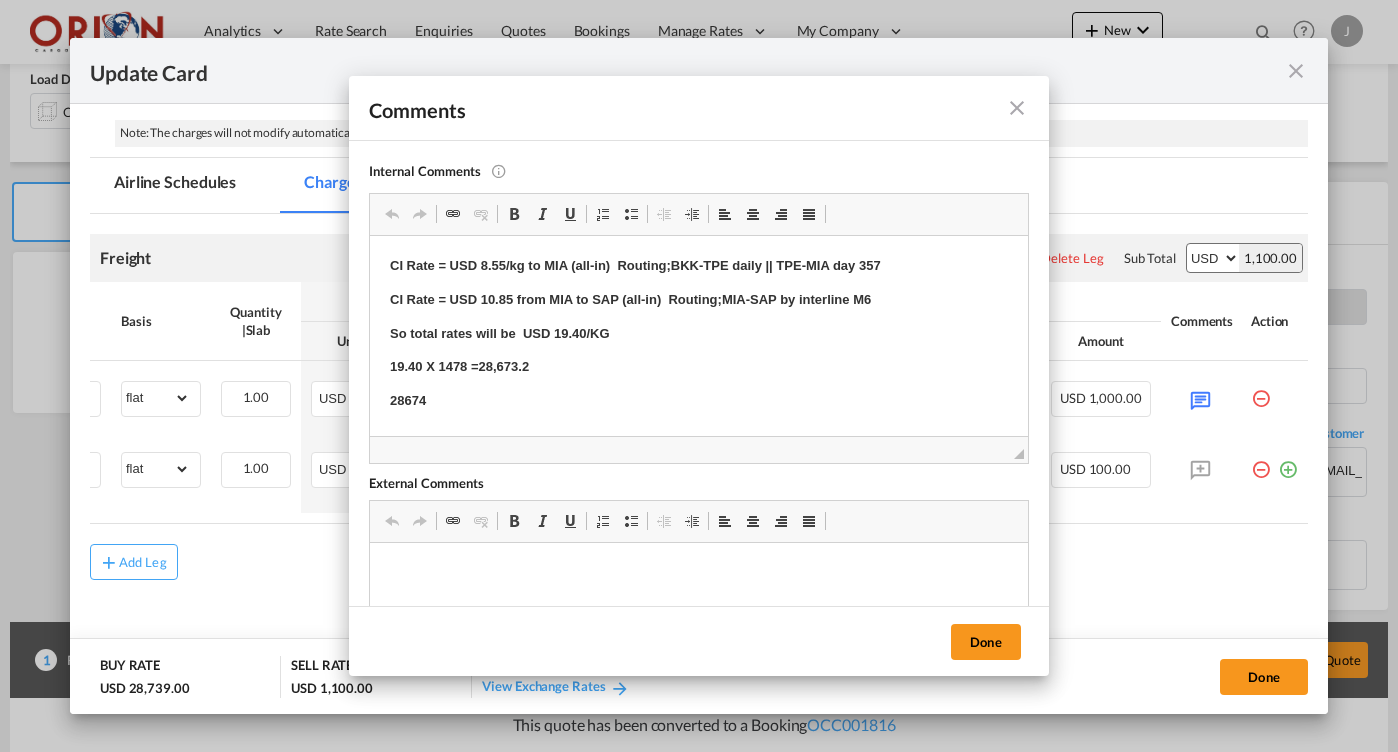 scroll, scrollTop: 0, scrollLeft: 0, axis: both 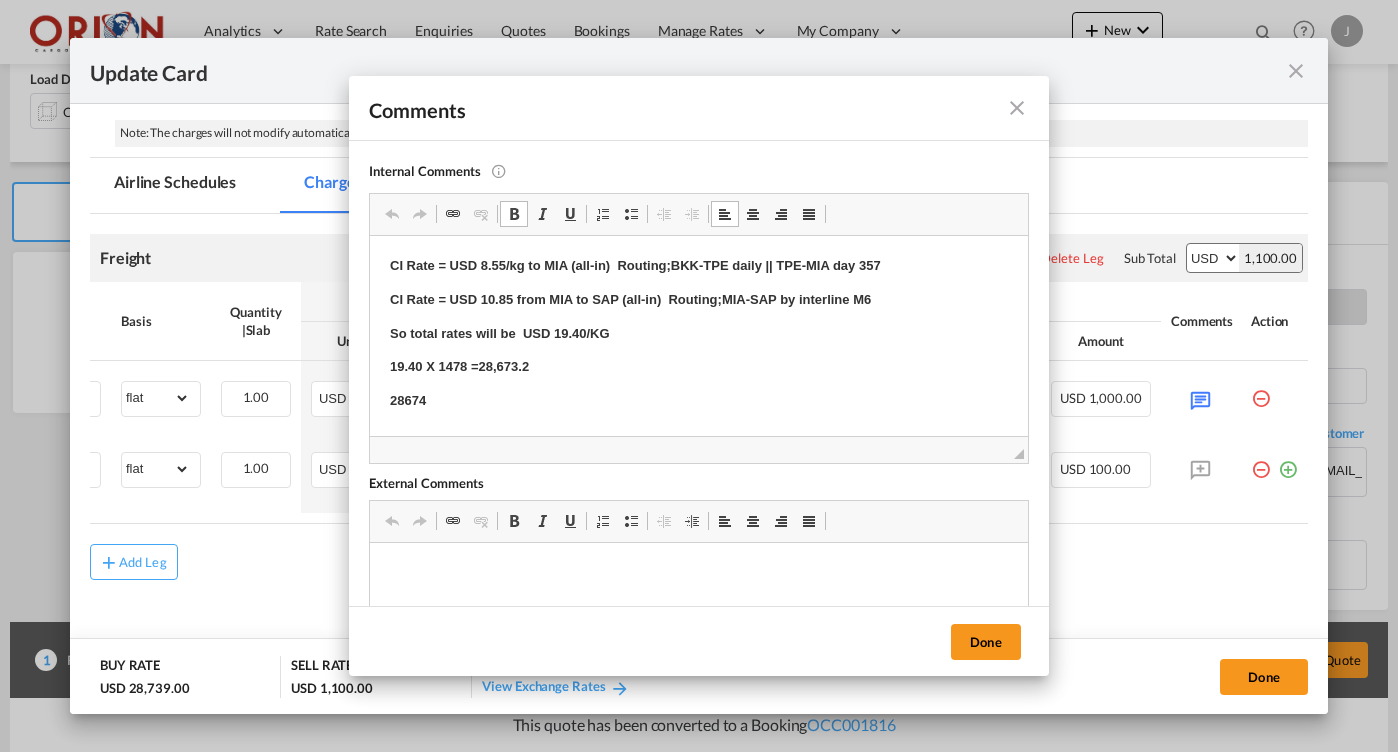 click on "28674" at bounding box center (699, 401) 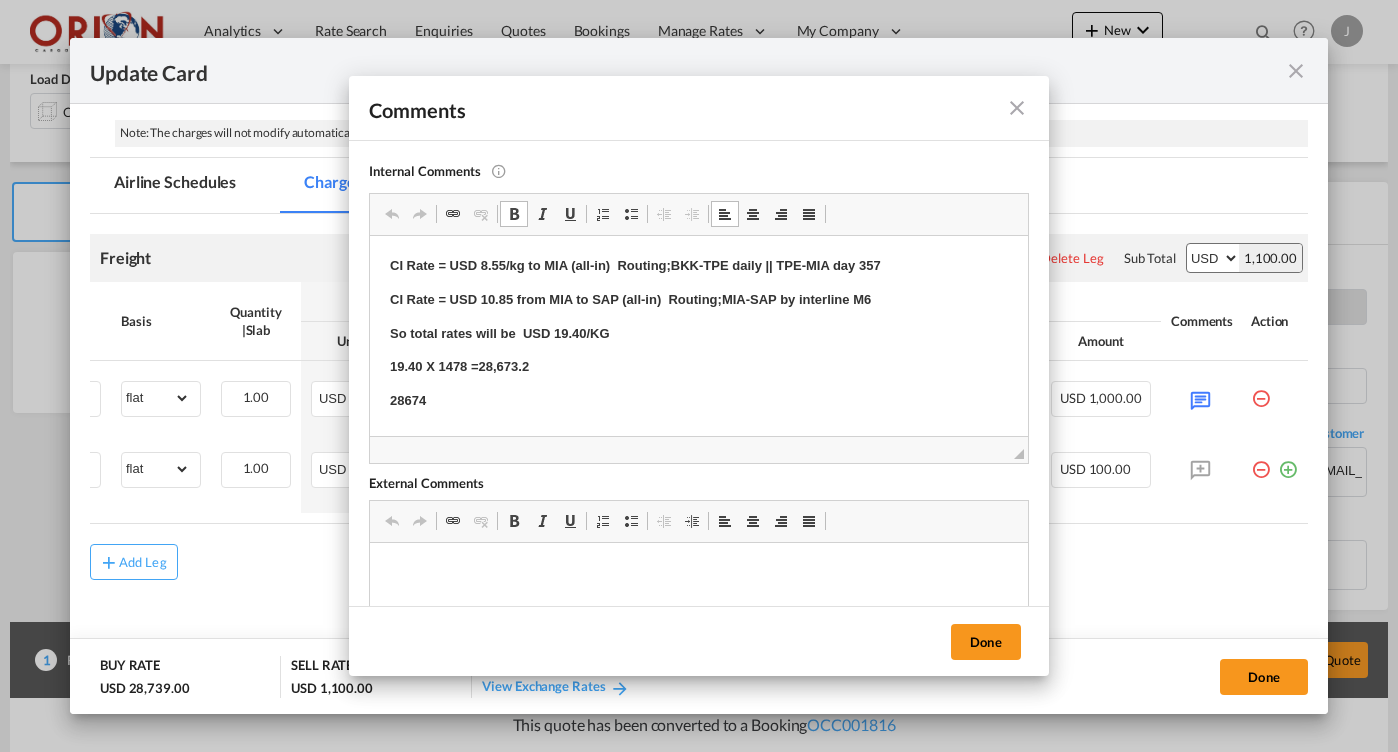 type 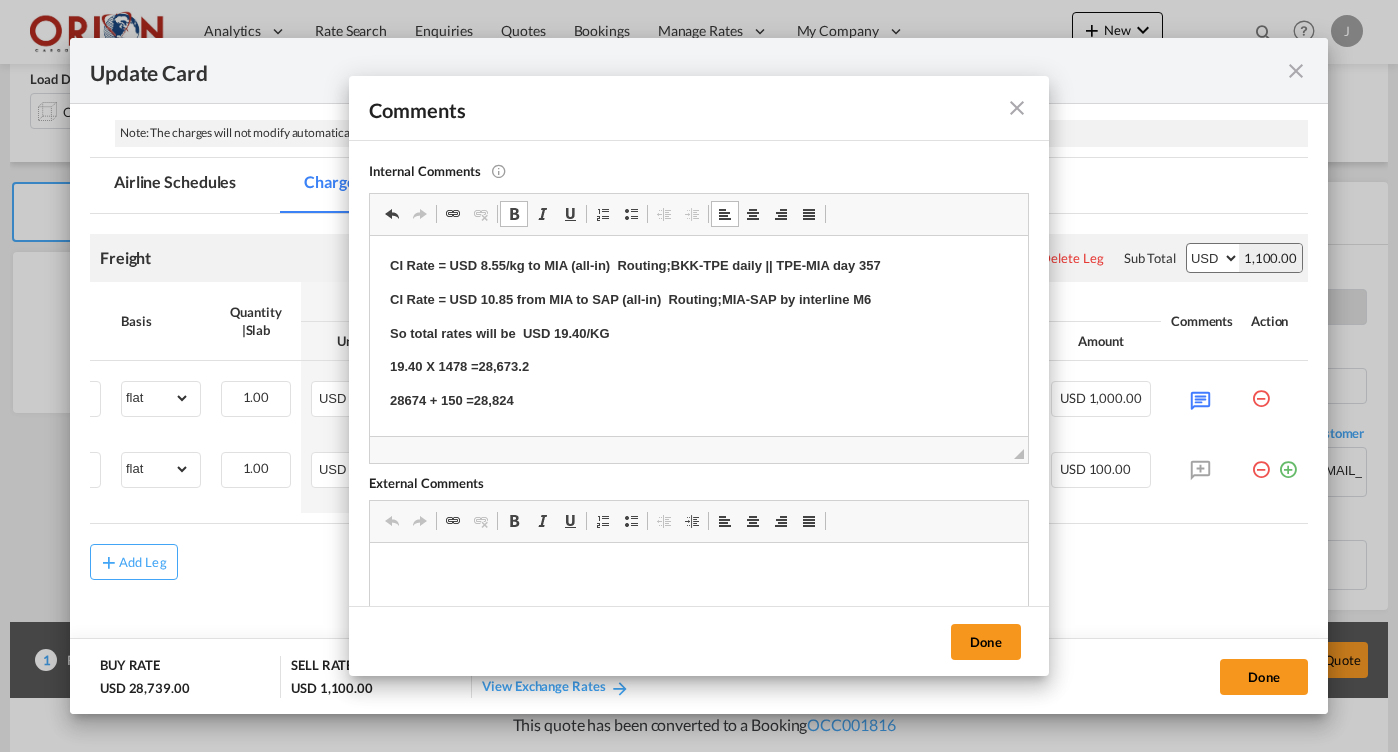 scroll, scrollTop: 2, scrollLeft: 0, axis: vertical 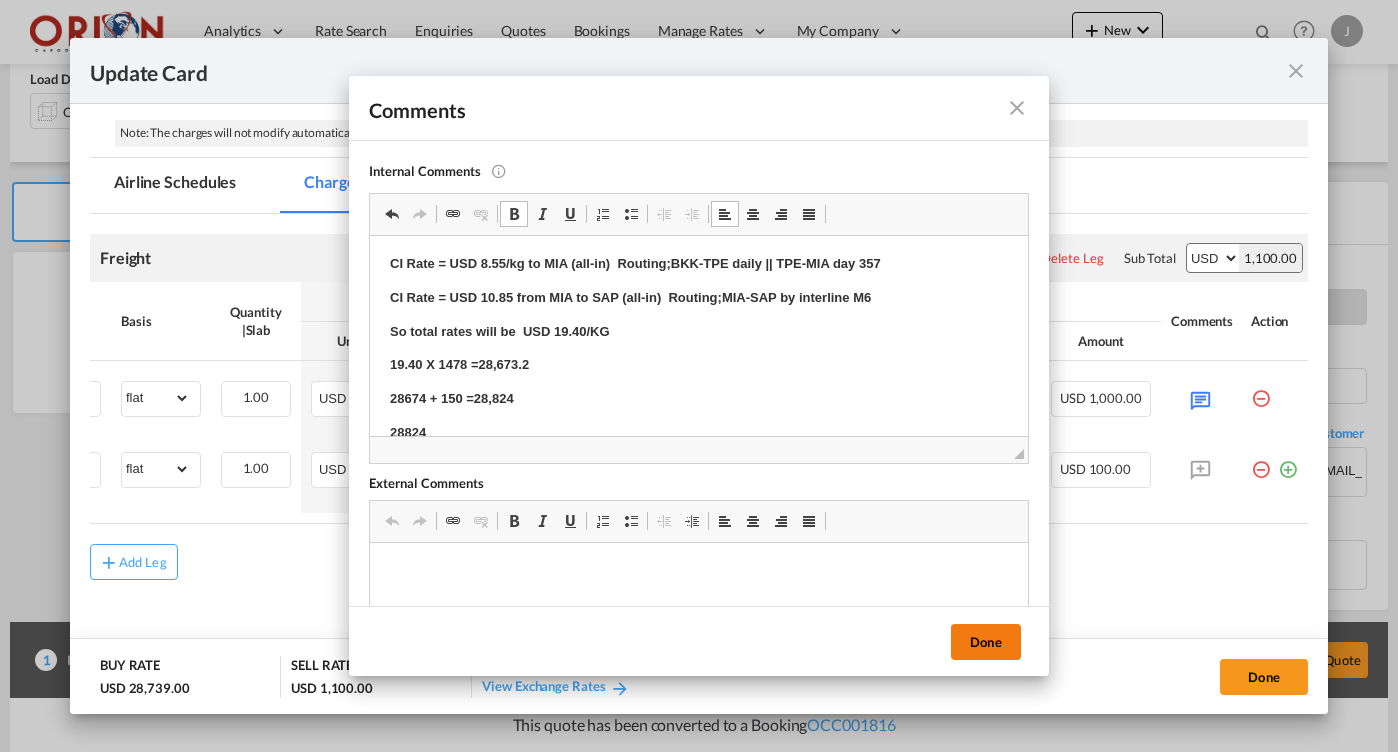 click on "Done" at bounding box center [986, 642] 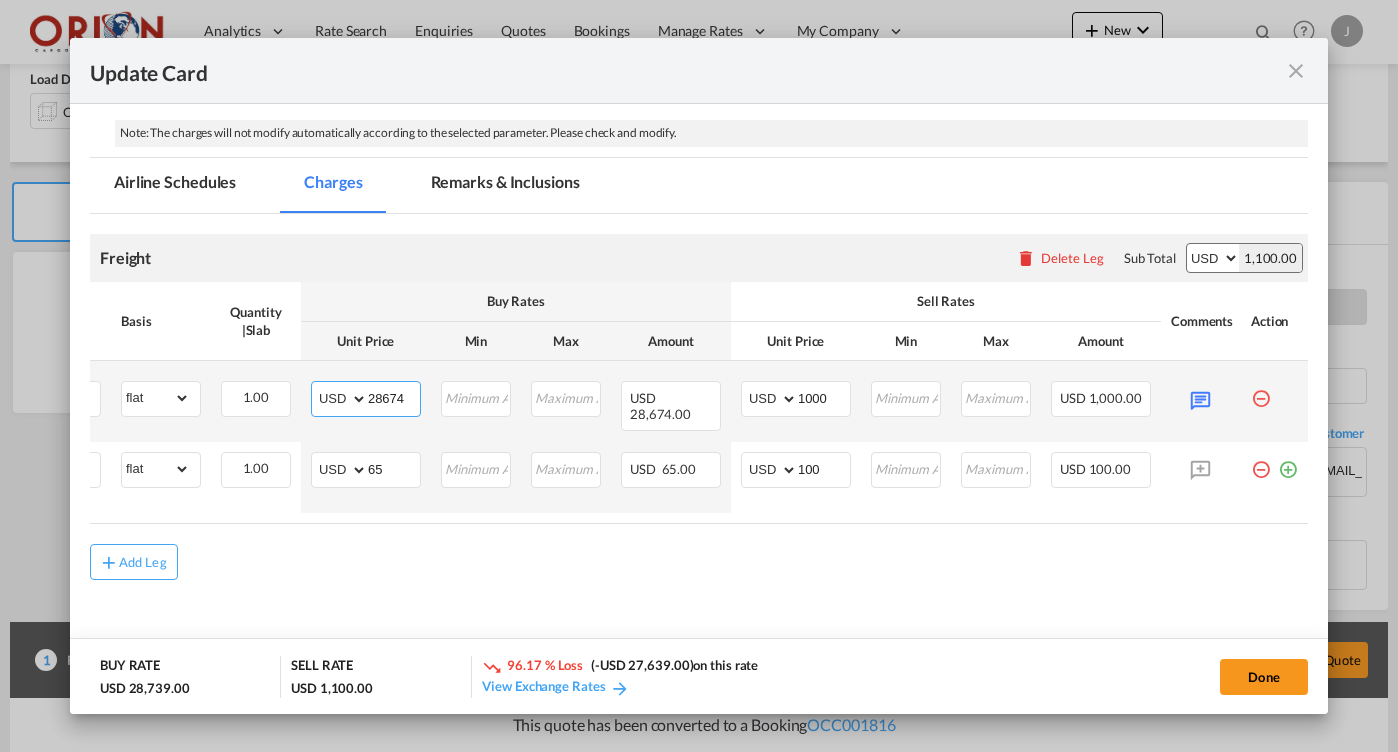 click on "28674" at bounding box center (394, 397) 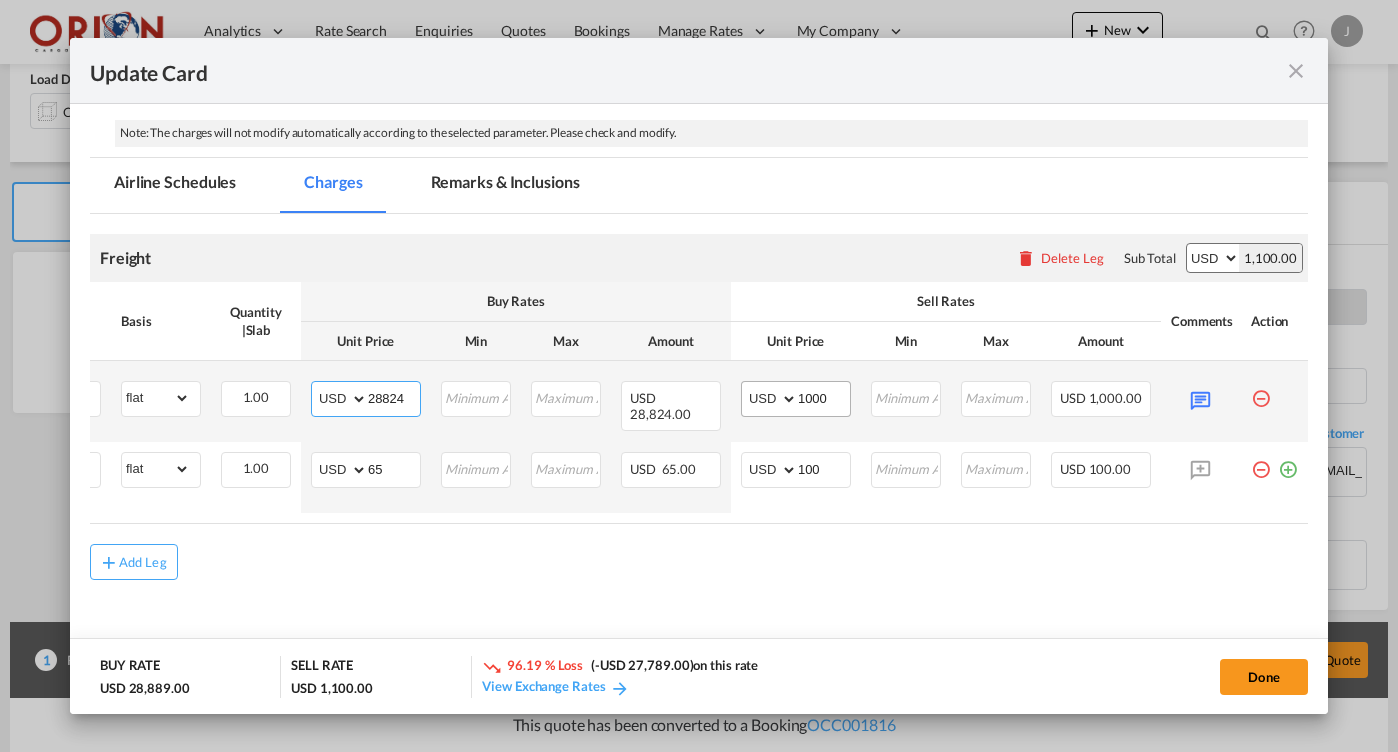 type on "28824" 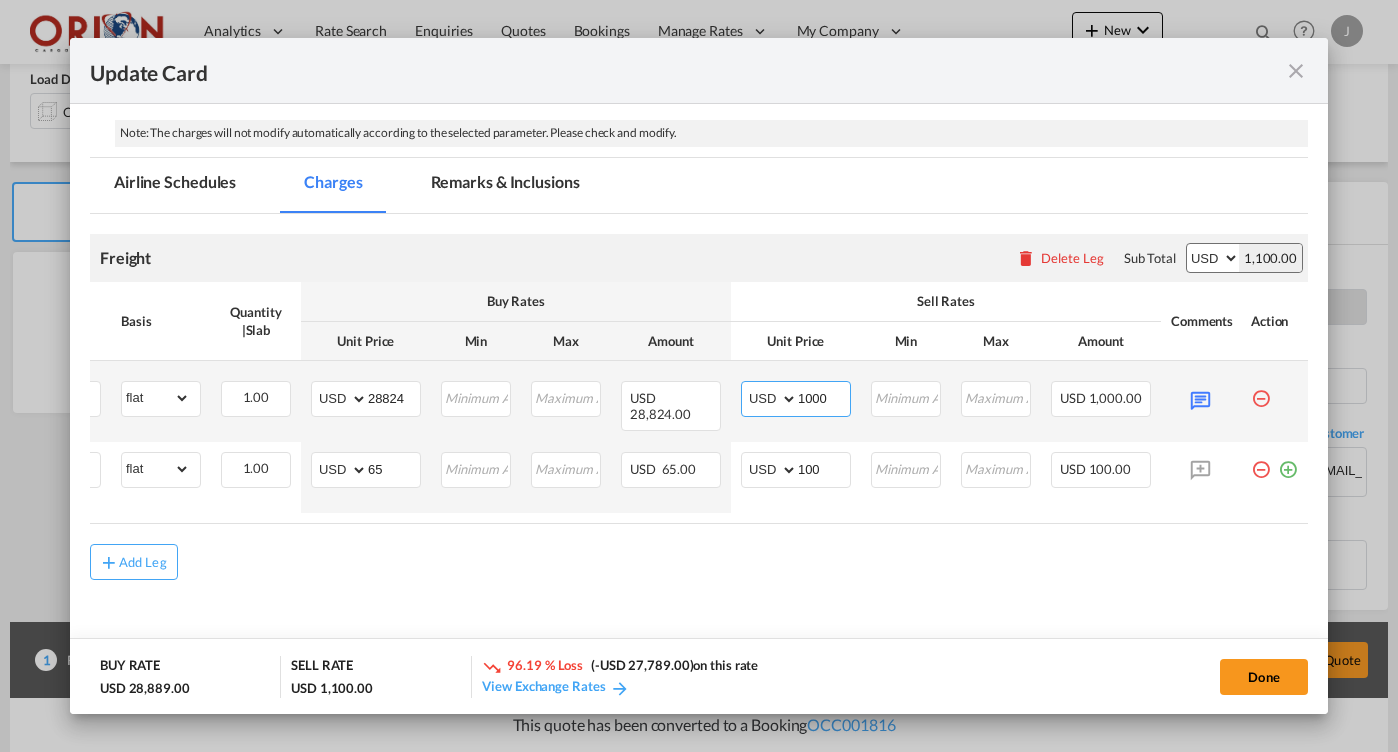 click on "1000" at bounding box center [824, 397] 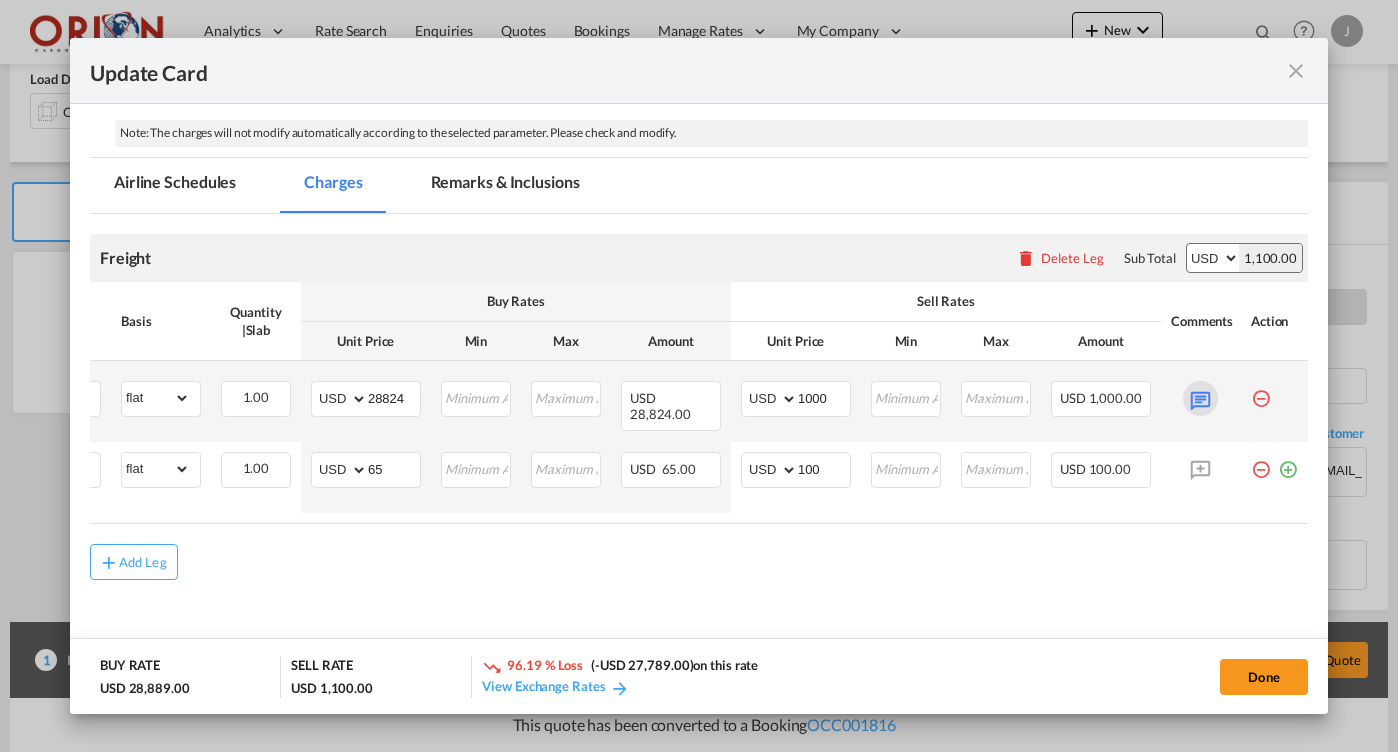 click at bounding box center [1200, 398] 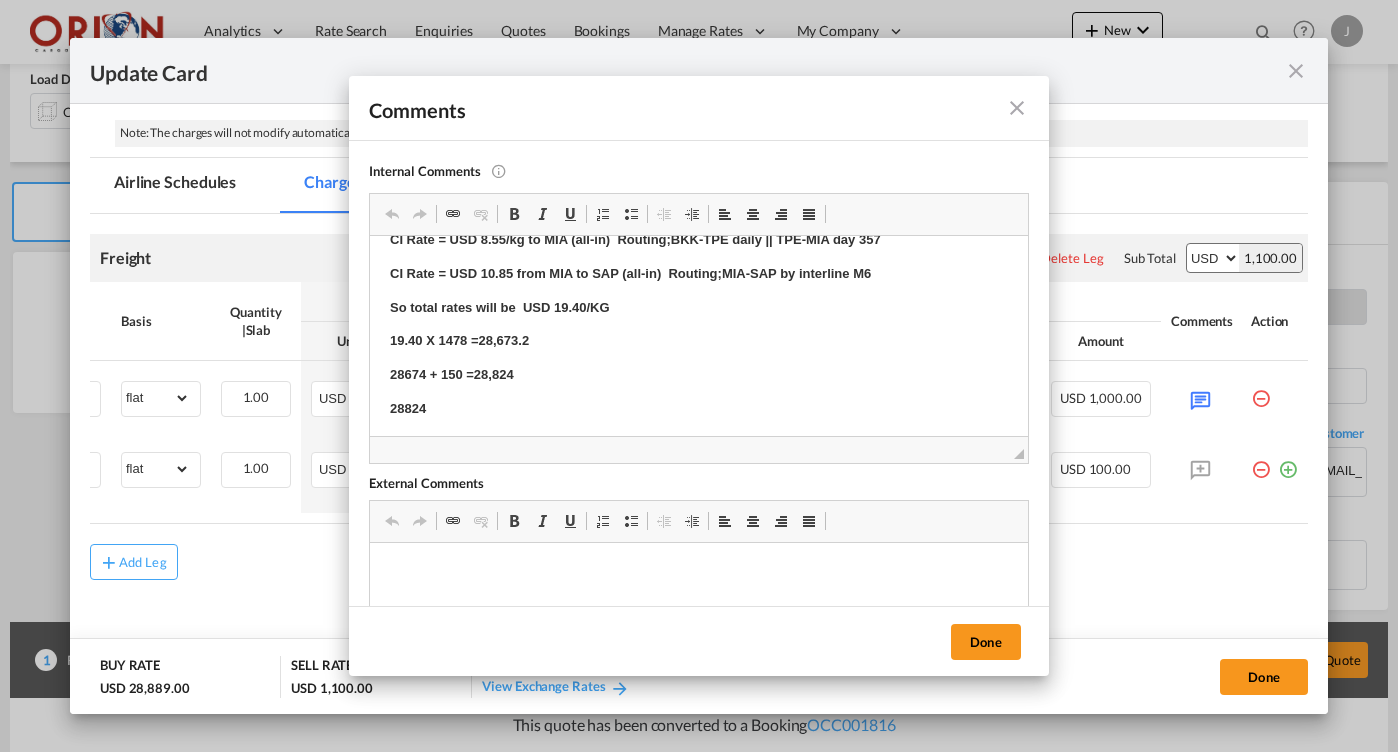scroll, scrollTop: 25, scrollLeft: 0, axis: vertical 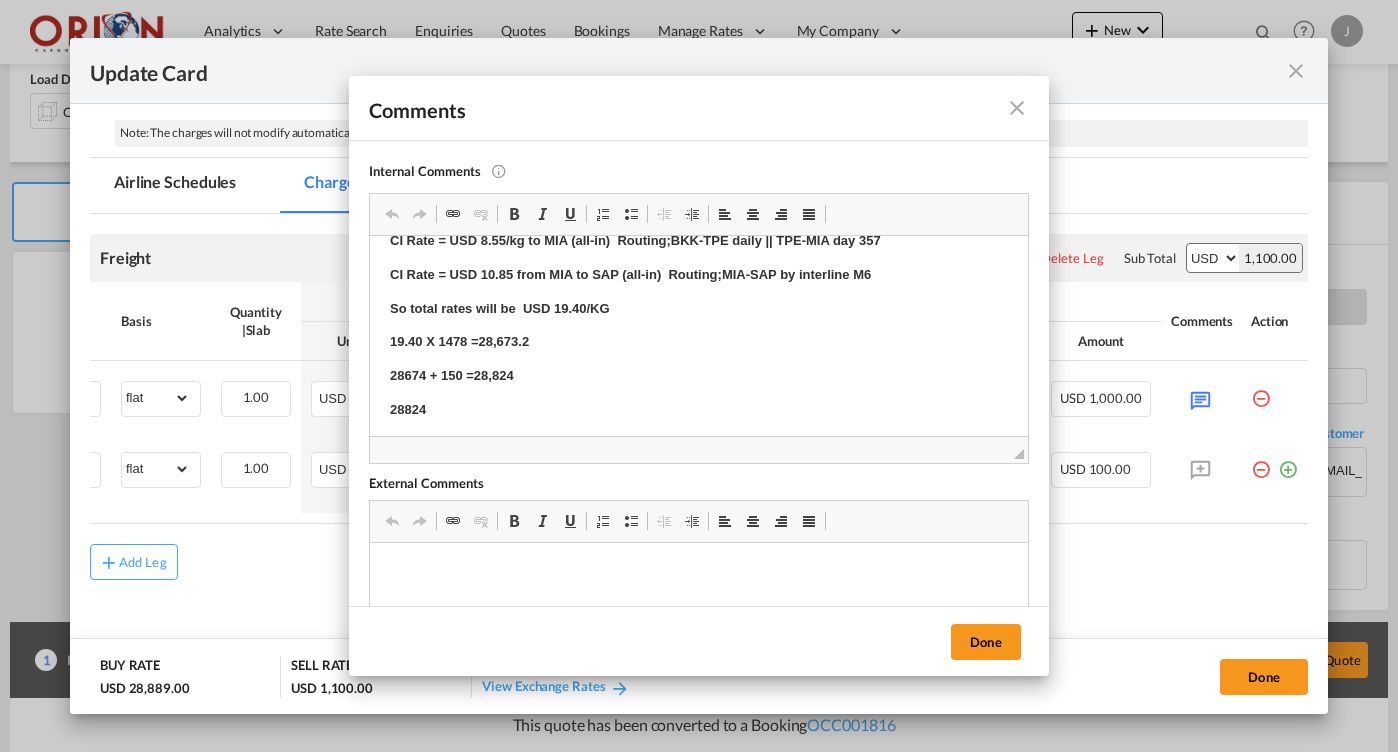 click at bounding box center (1017, 108) 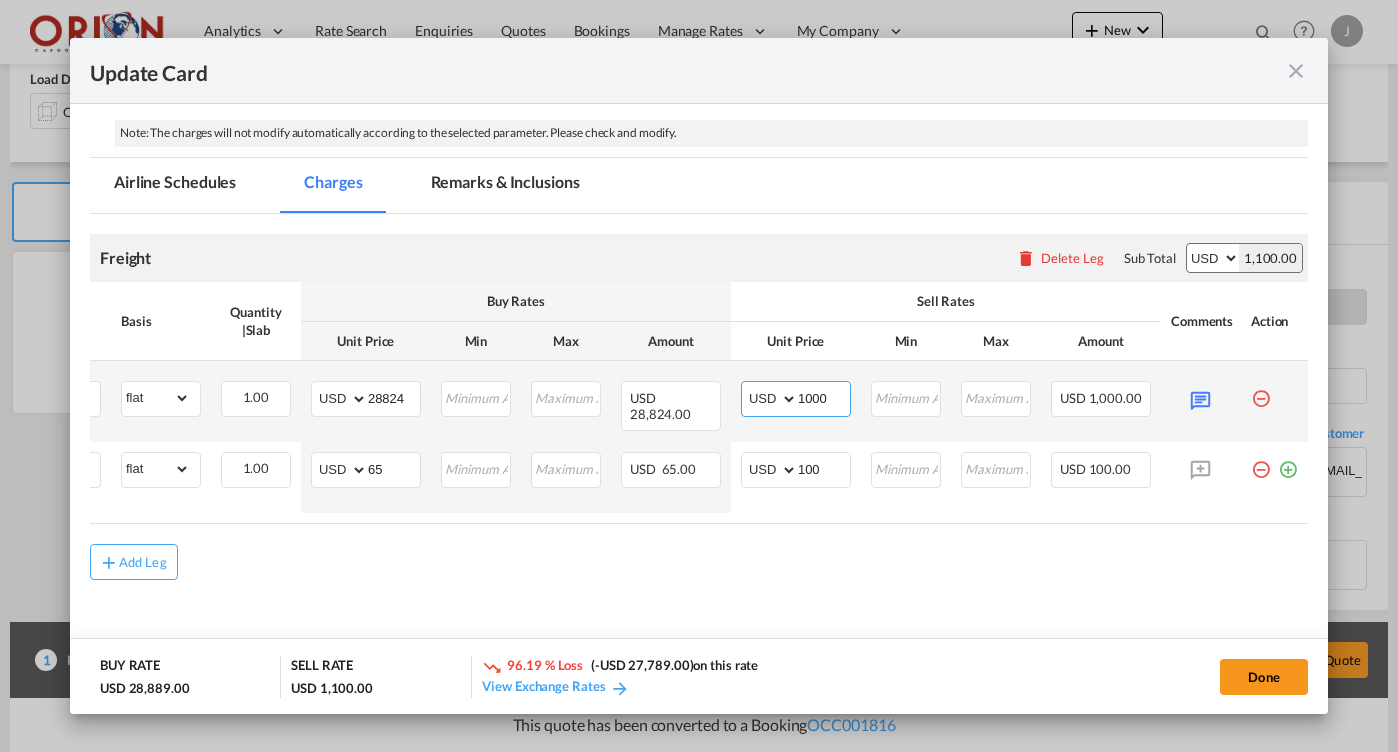 click on "1000" at bounding box center [824, 397] 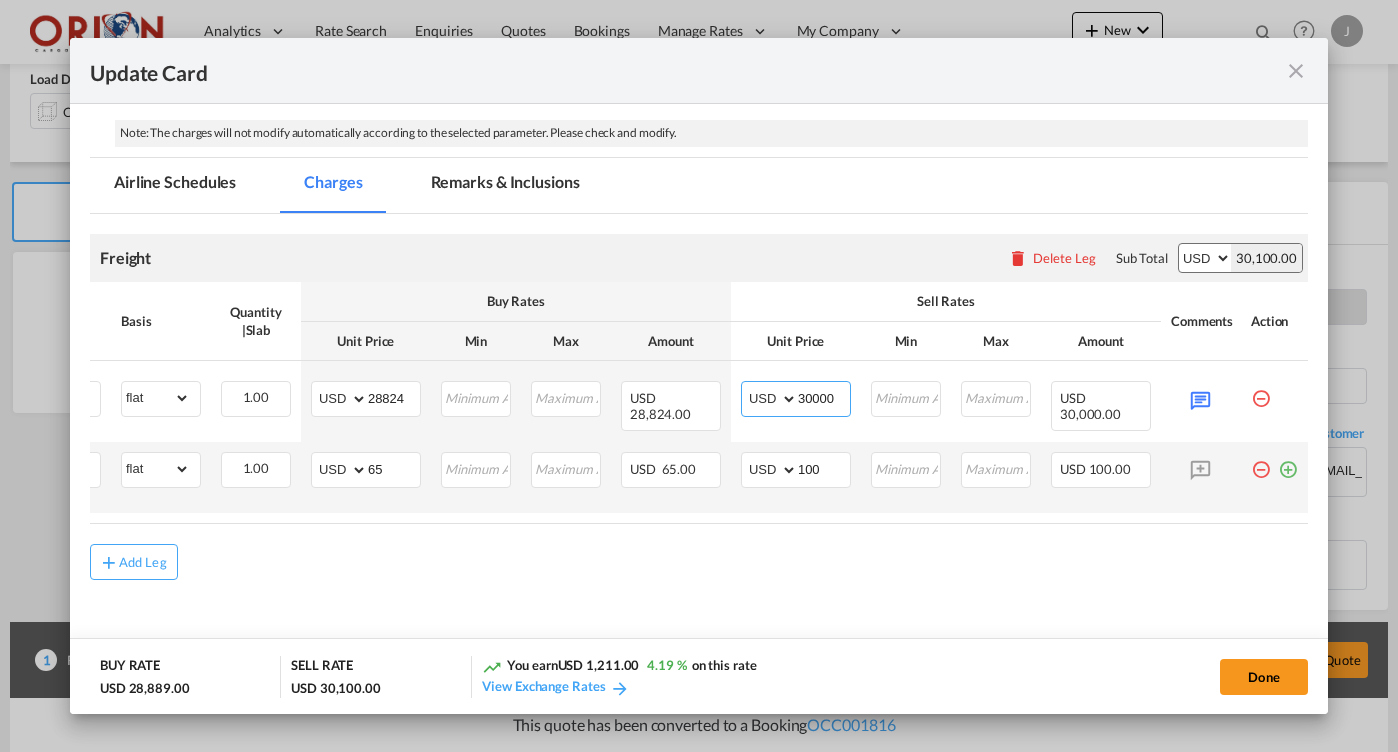 scroll, scrollTop: 0, scrollLeft: 0, axis: both 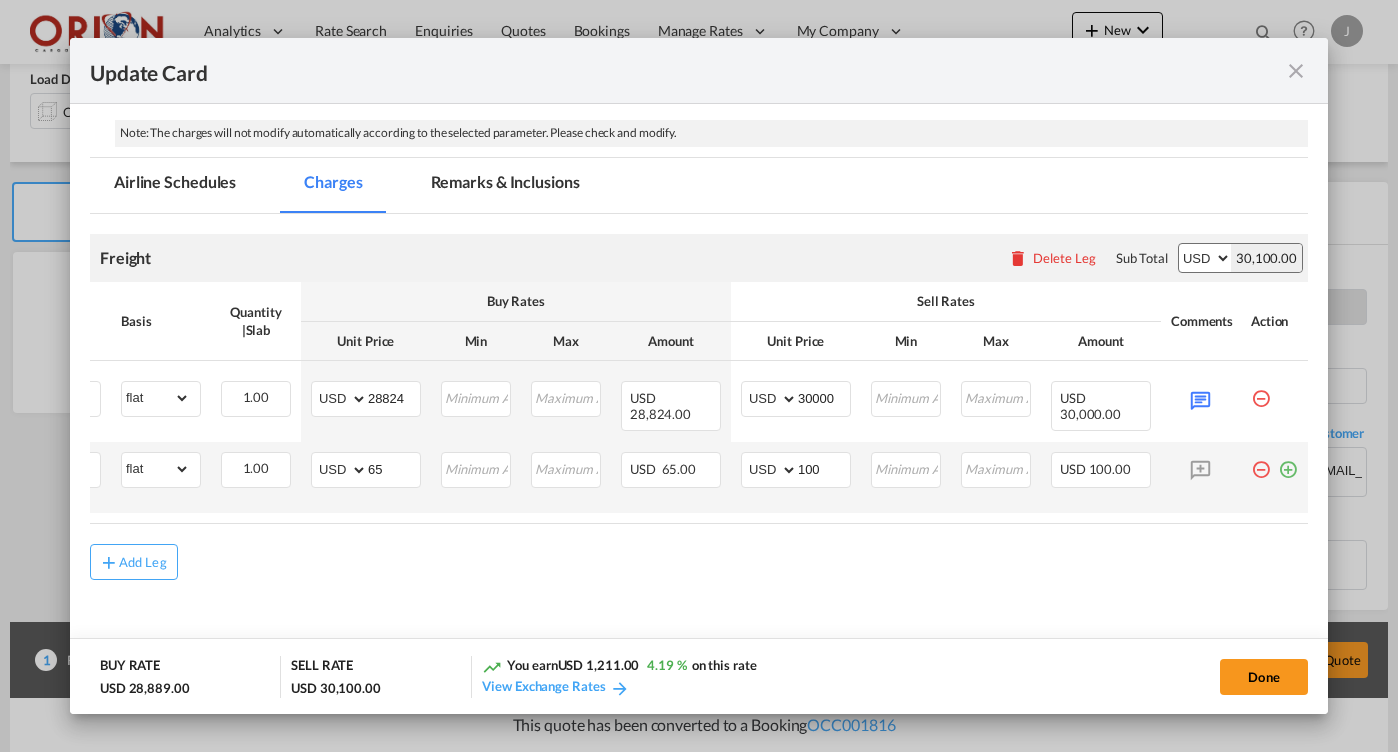 click at bounding box center [1288, 462] 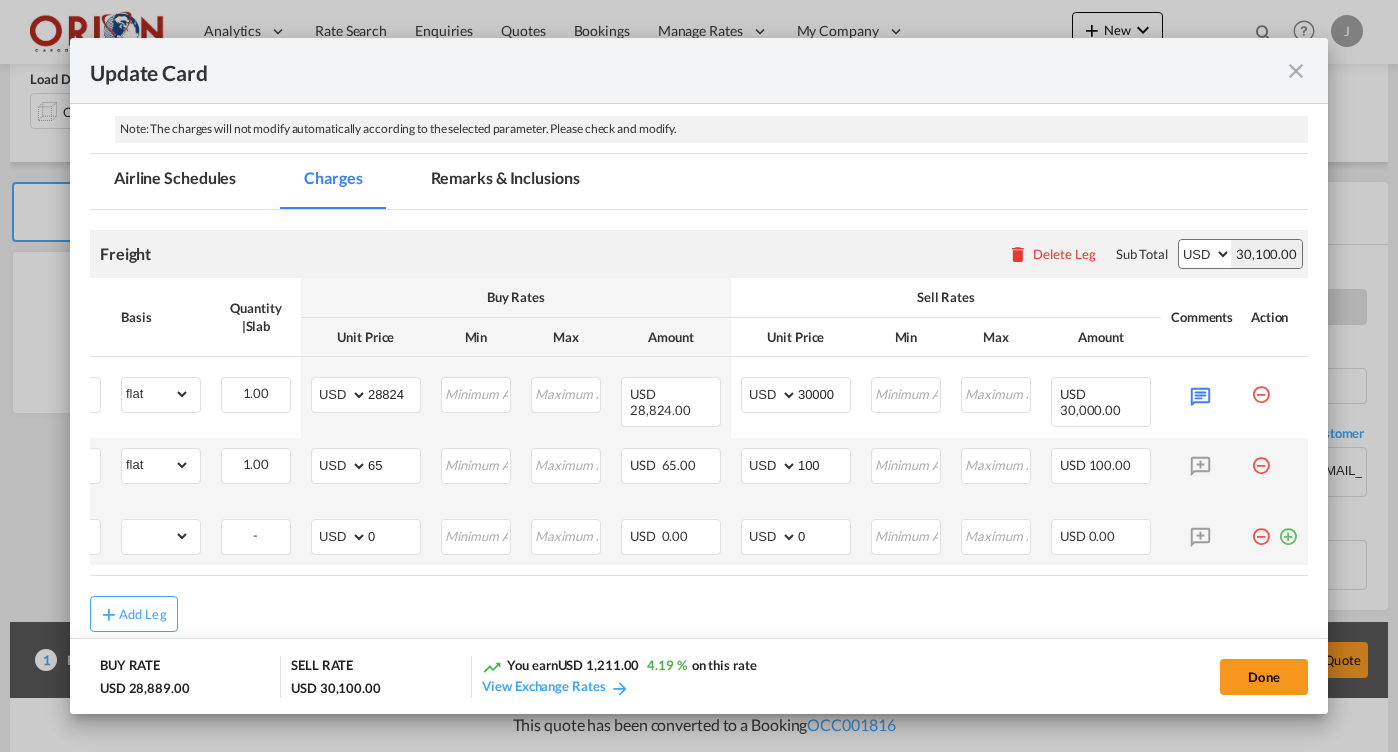 scroll, scrollTop: 0, scrollLeft: 0, axis: both 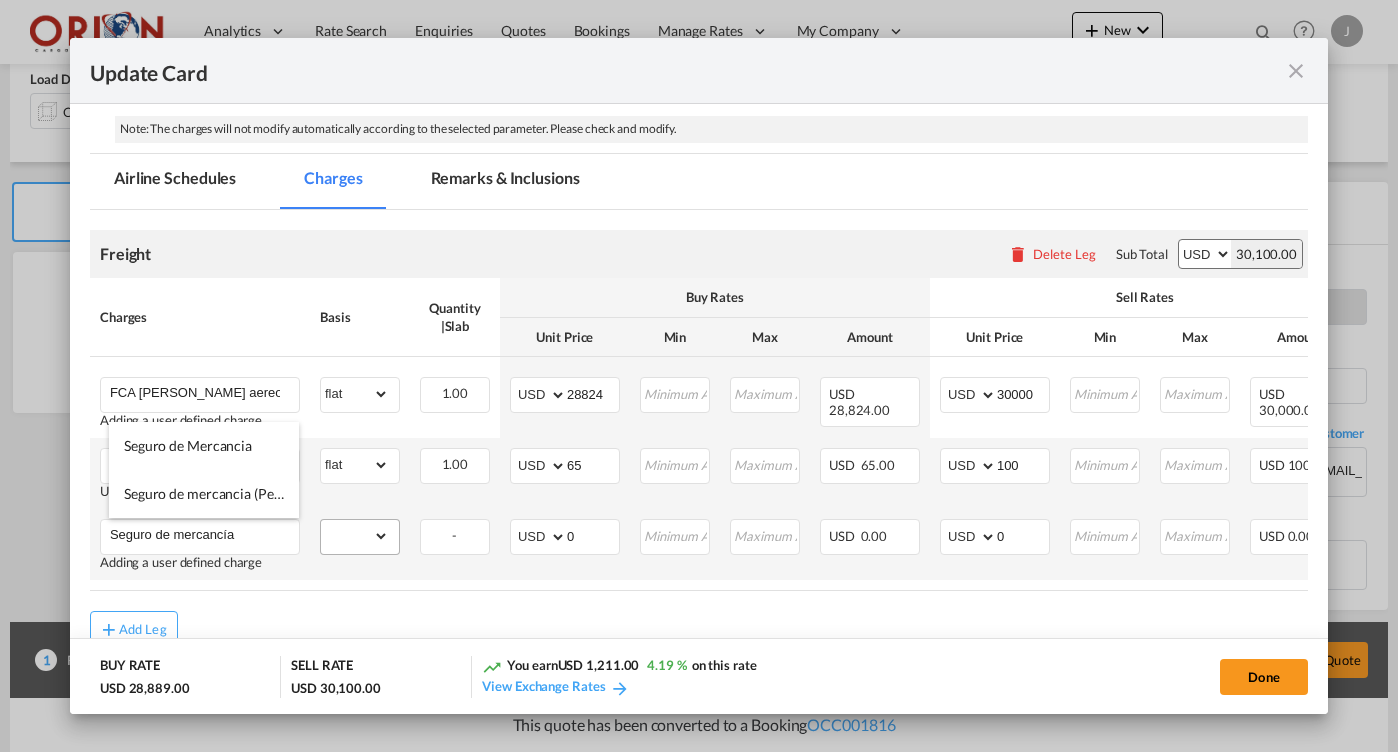 type on "Seguro de mercancía" 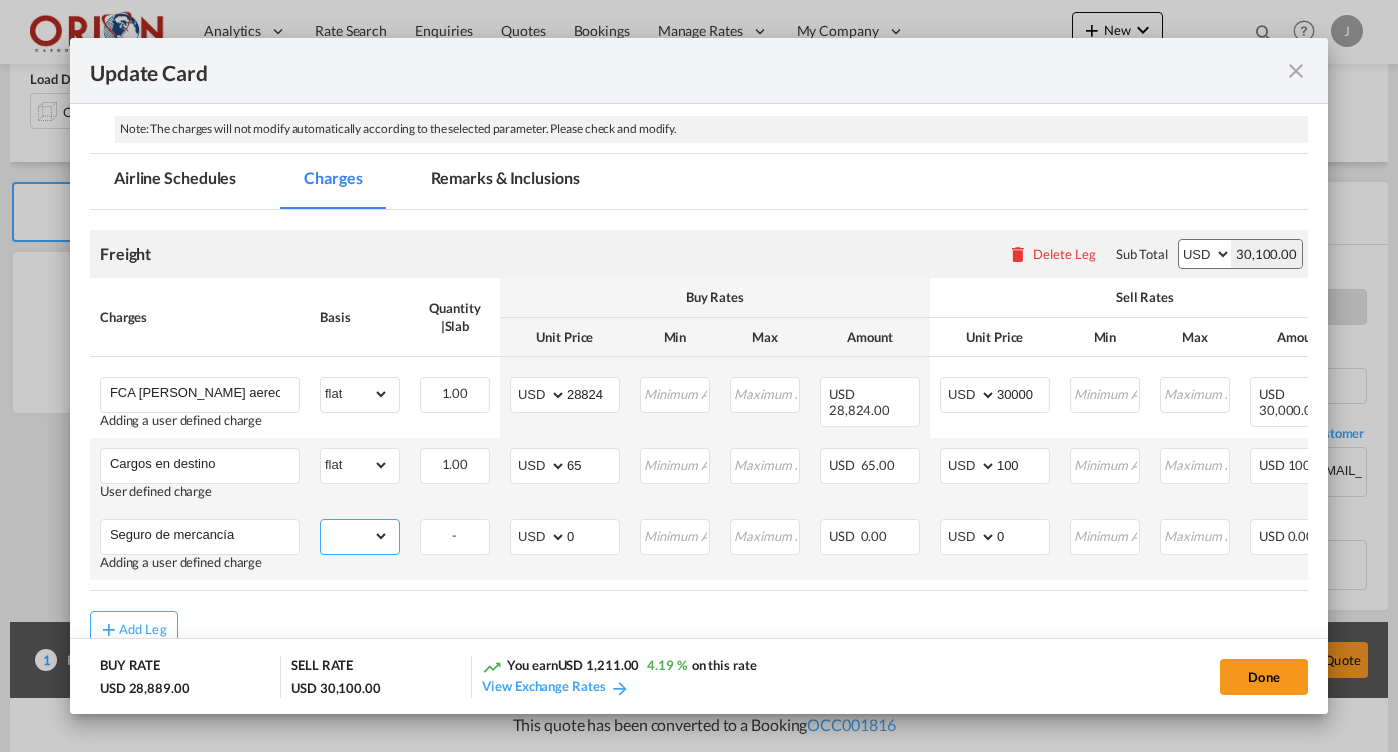 select on "per_invoice" 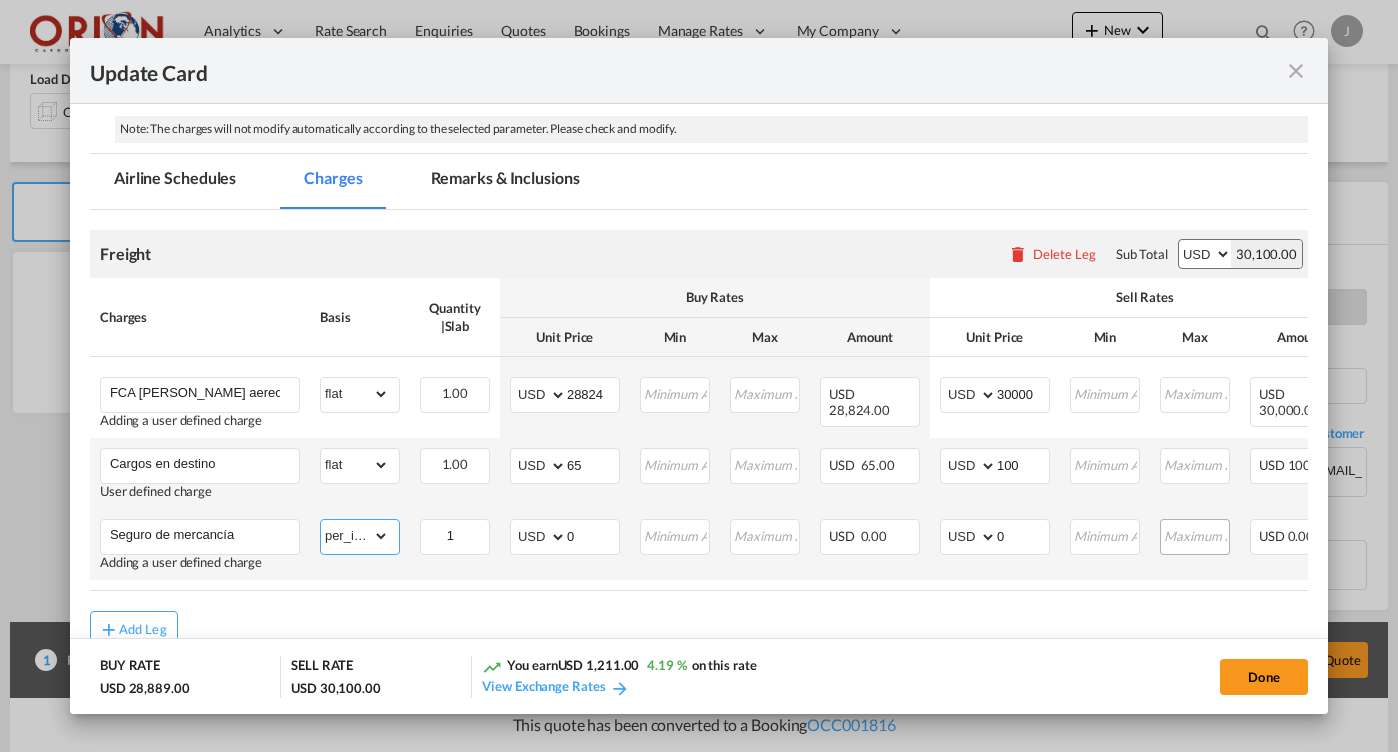 scroll, scrollTop: 0, scrollLeft: 199, axis: horizontal 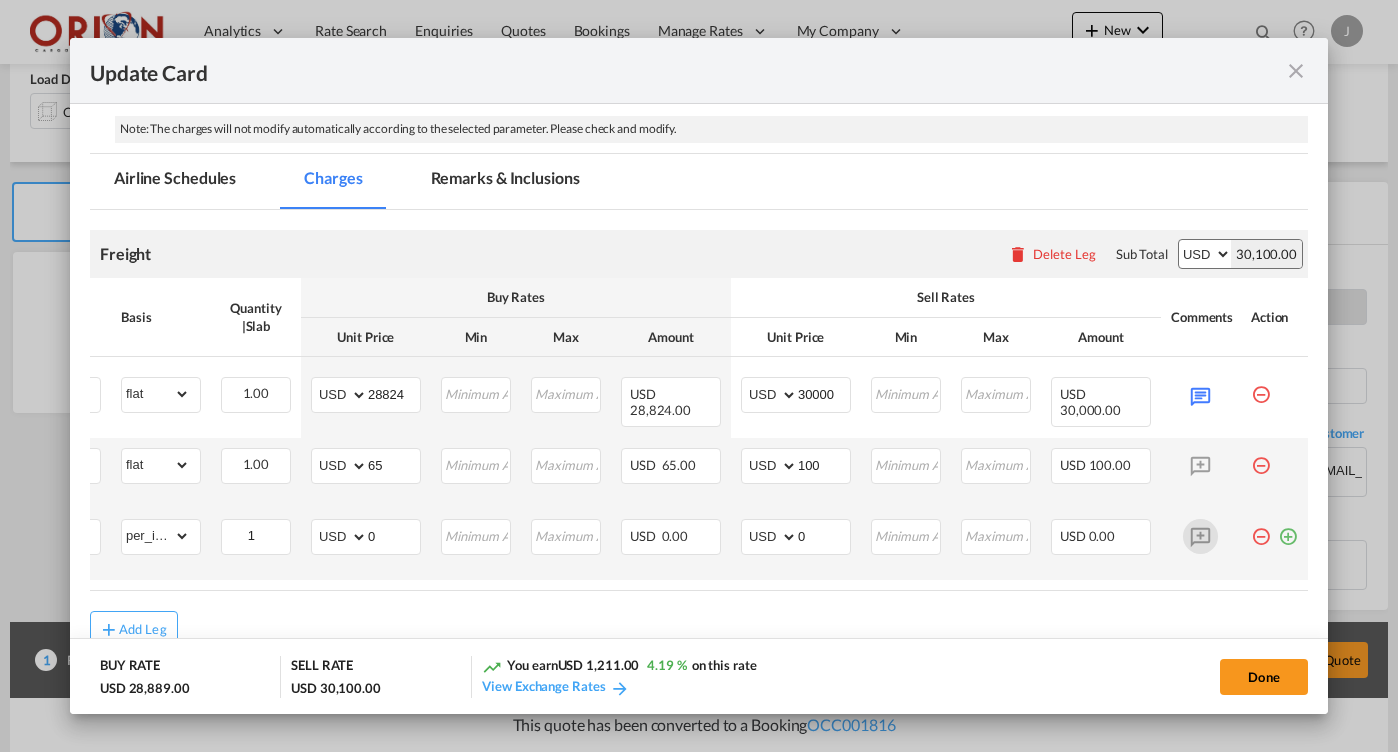 click at bounding box center (1200, 536) 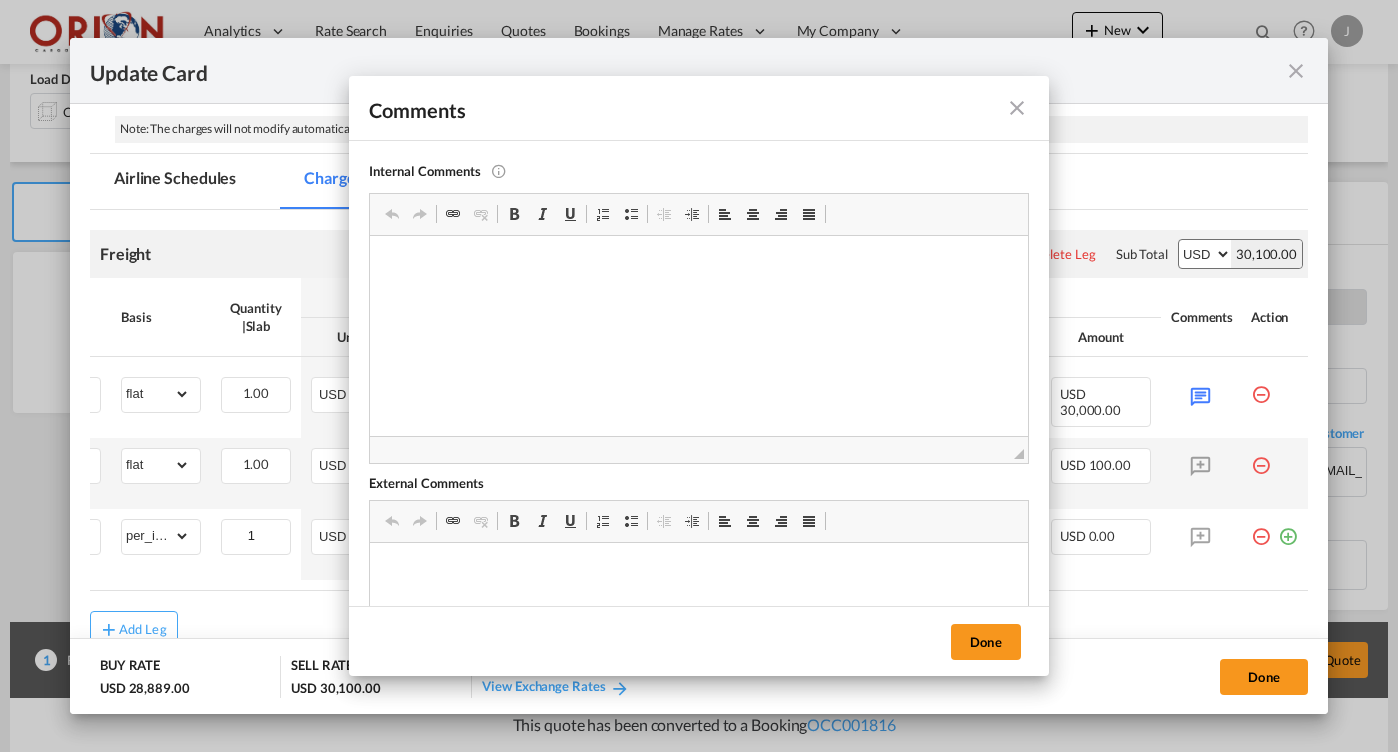 scroll, scrollTop: 0, scrollLeft: 0, axis: both 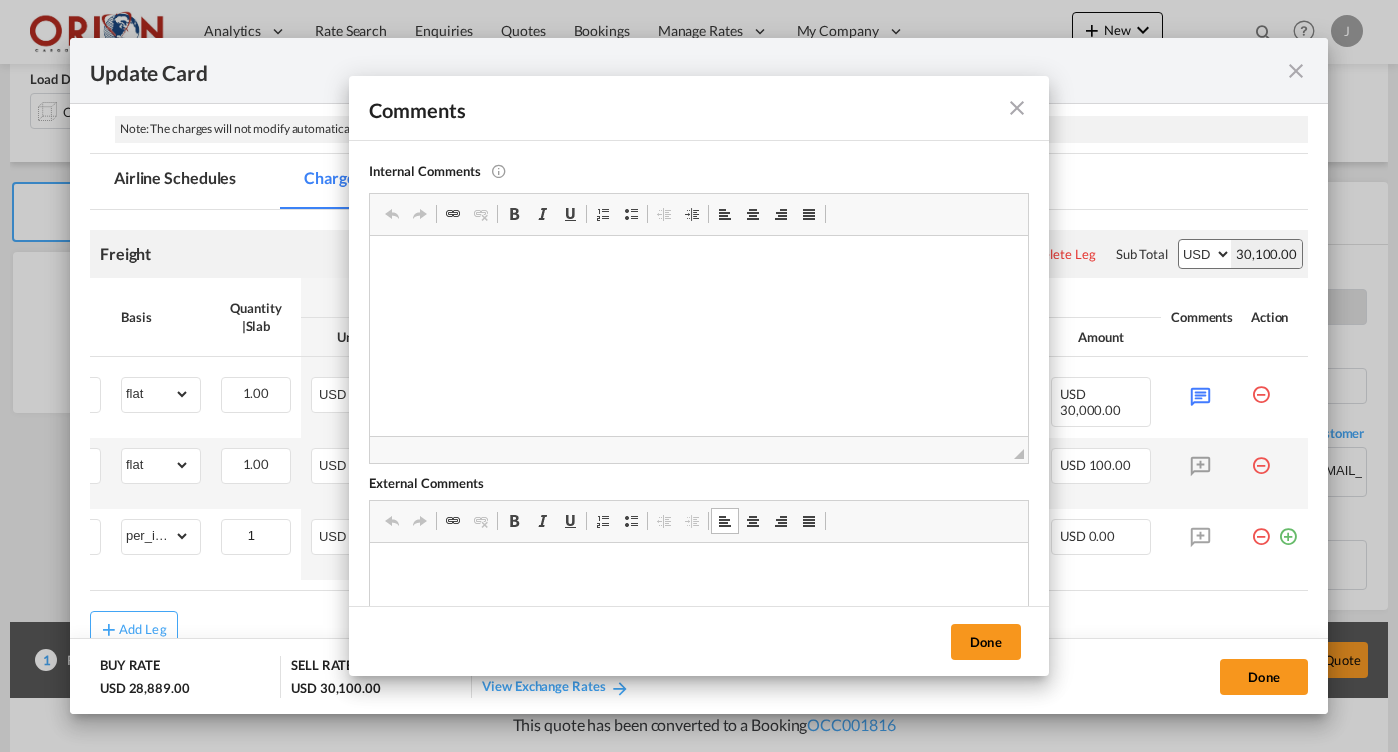 type 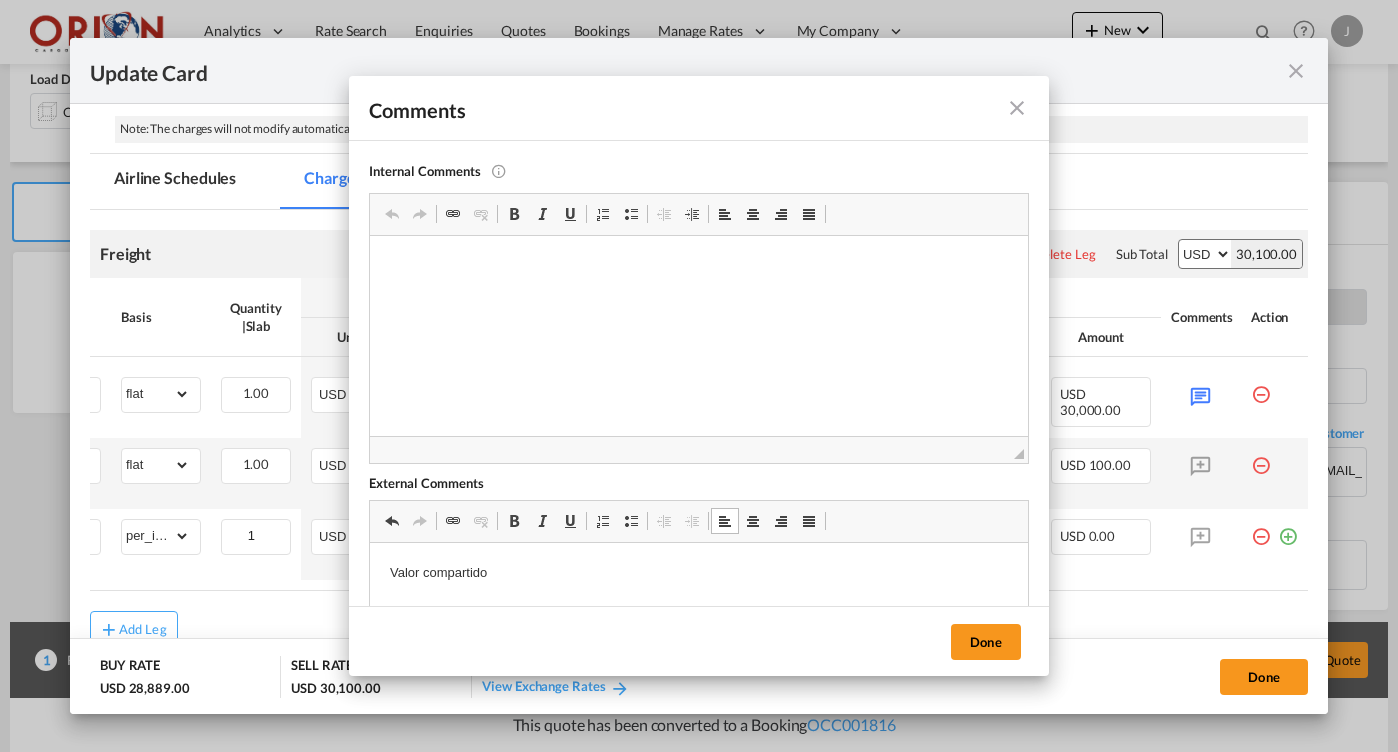 click on "Valor compartido" at bounding box center (699, 573) 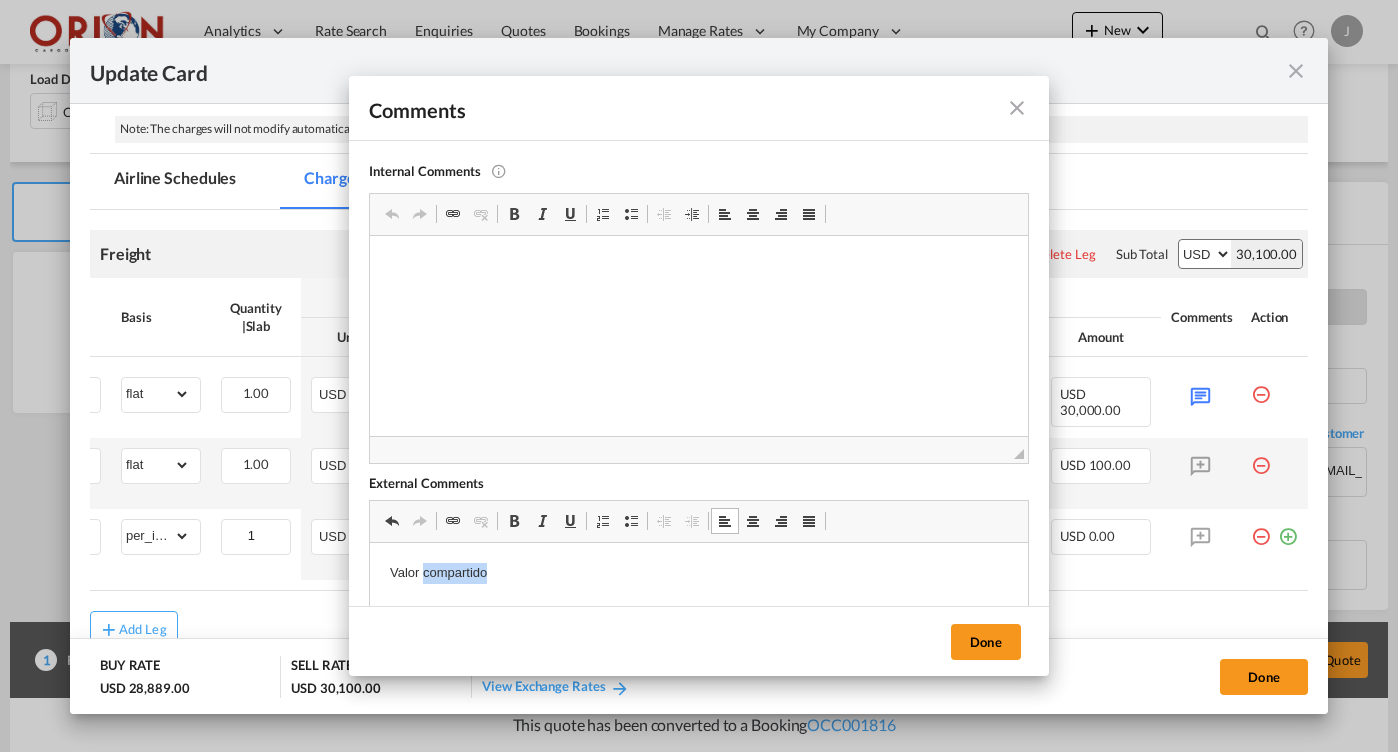 click on "Valor compartido" at bounding box center (699, 573) 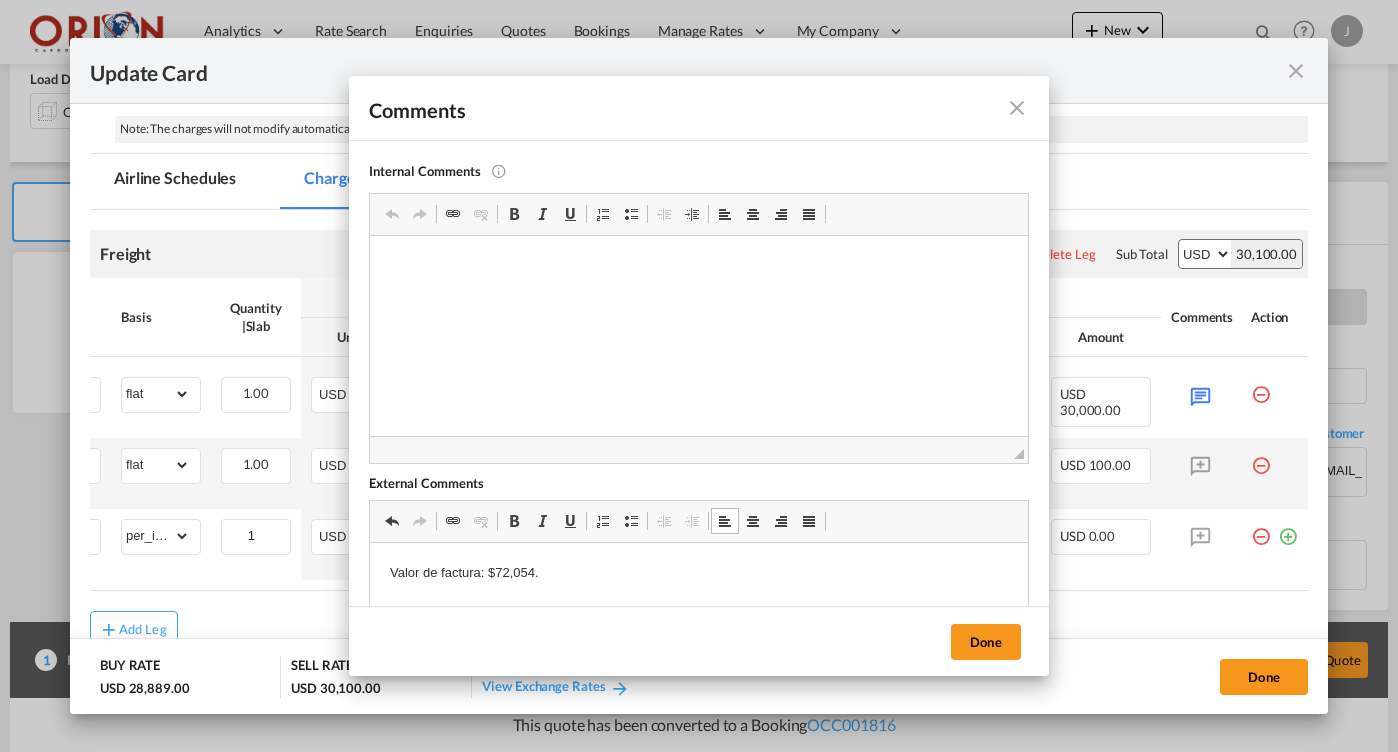 click on "Valor de factura: $72,054." at bounding box center [699, 573] 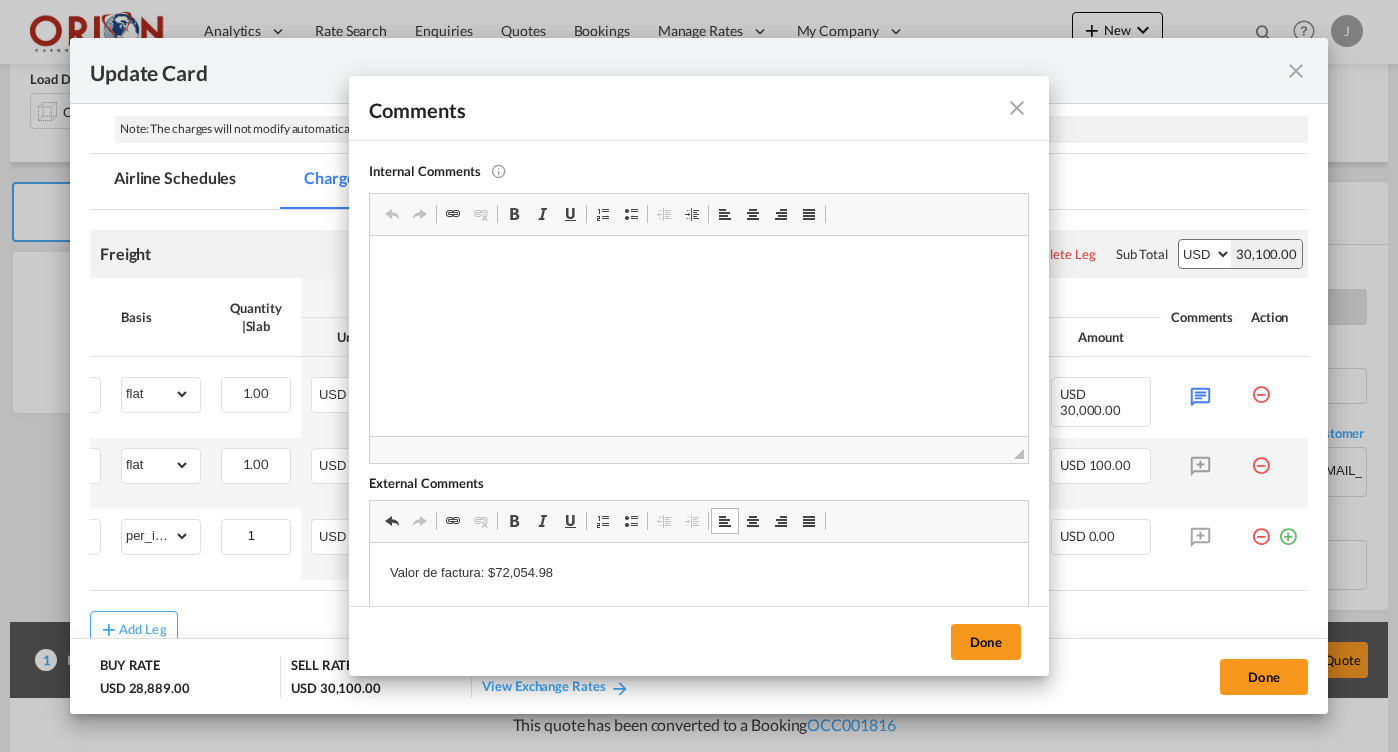 click on "Valor de factura: $72,054.98" at bounding box center (699, 573) 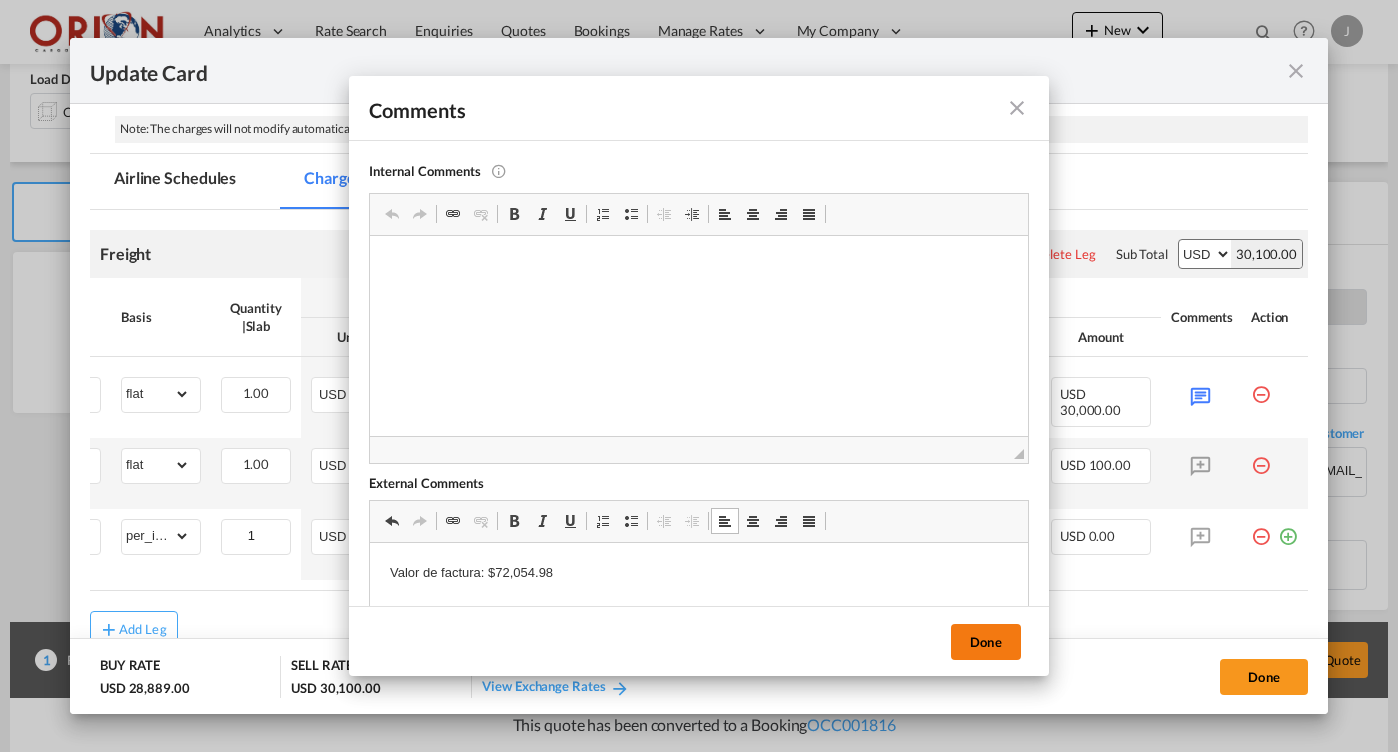 click on "Done" at bounding box center (986, 642) 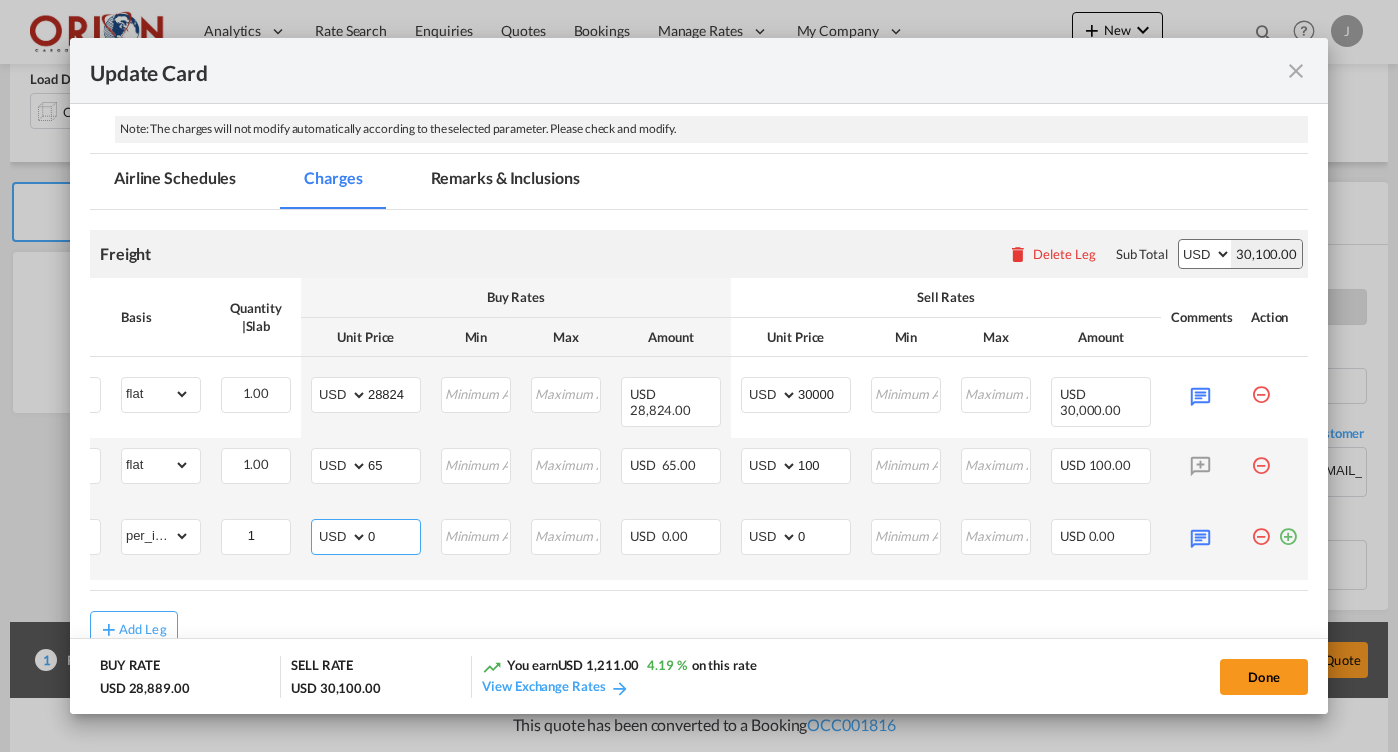 click on "0" at bounding box center [394, 535] 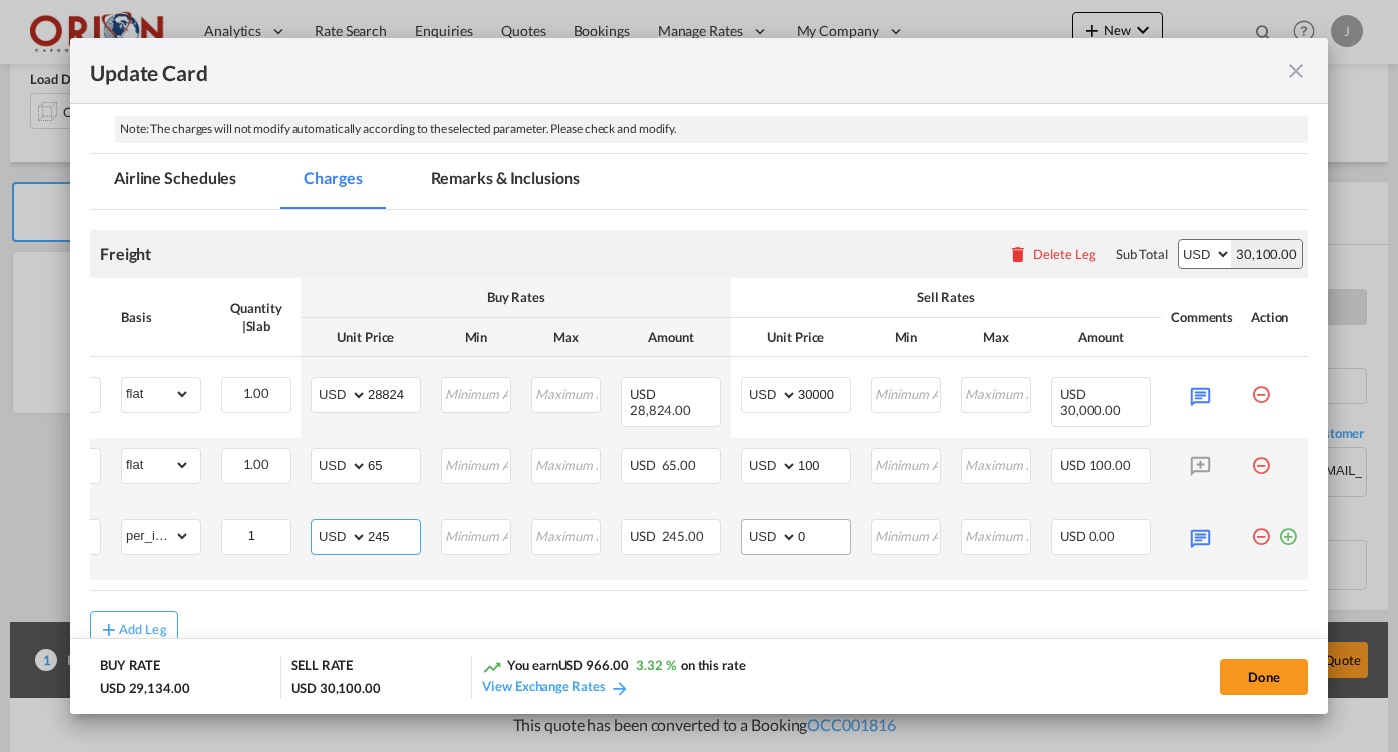 type on "245" 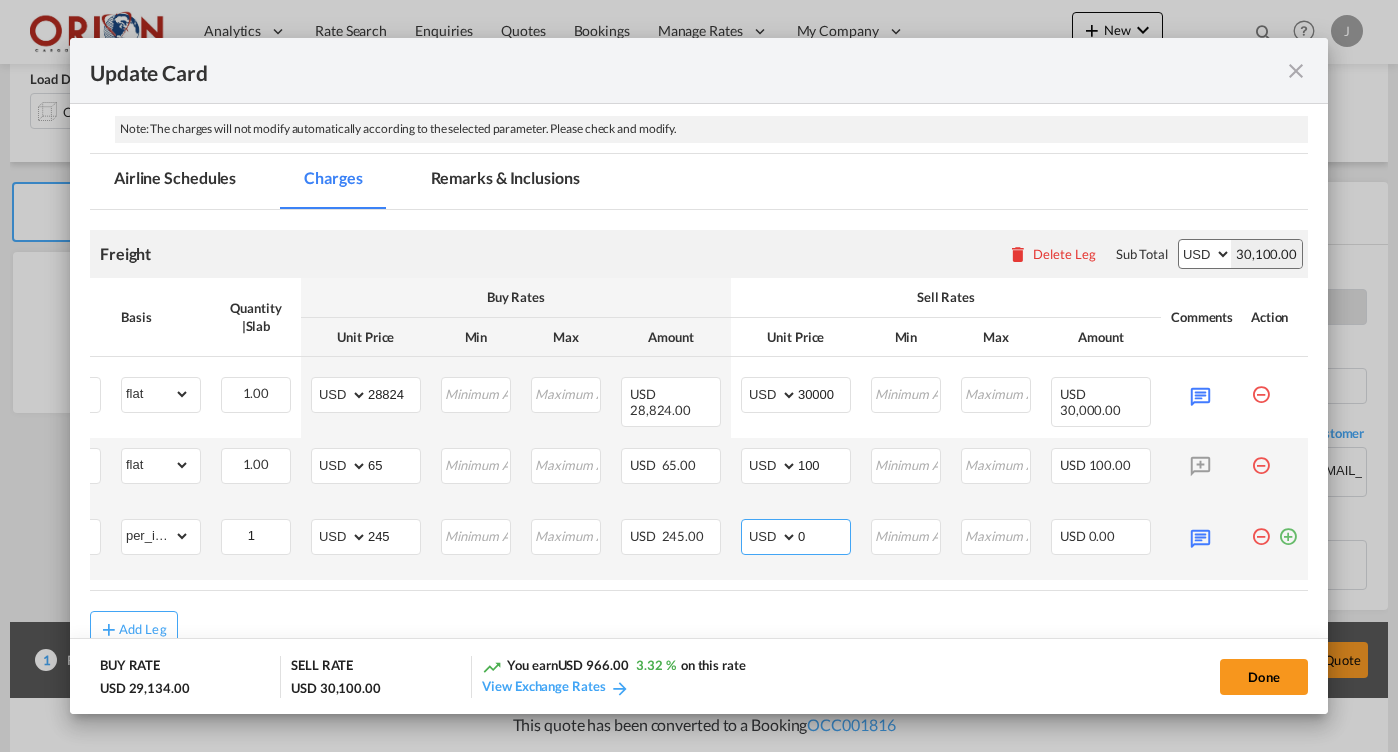 click on "0" at bounding box center [824, 535] 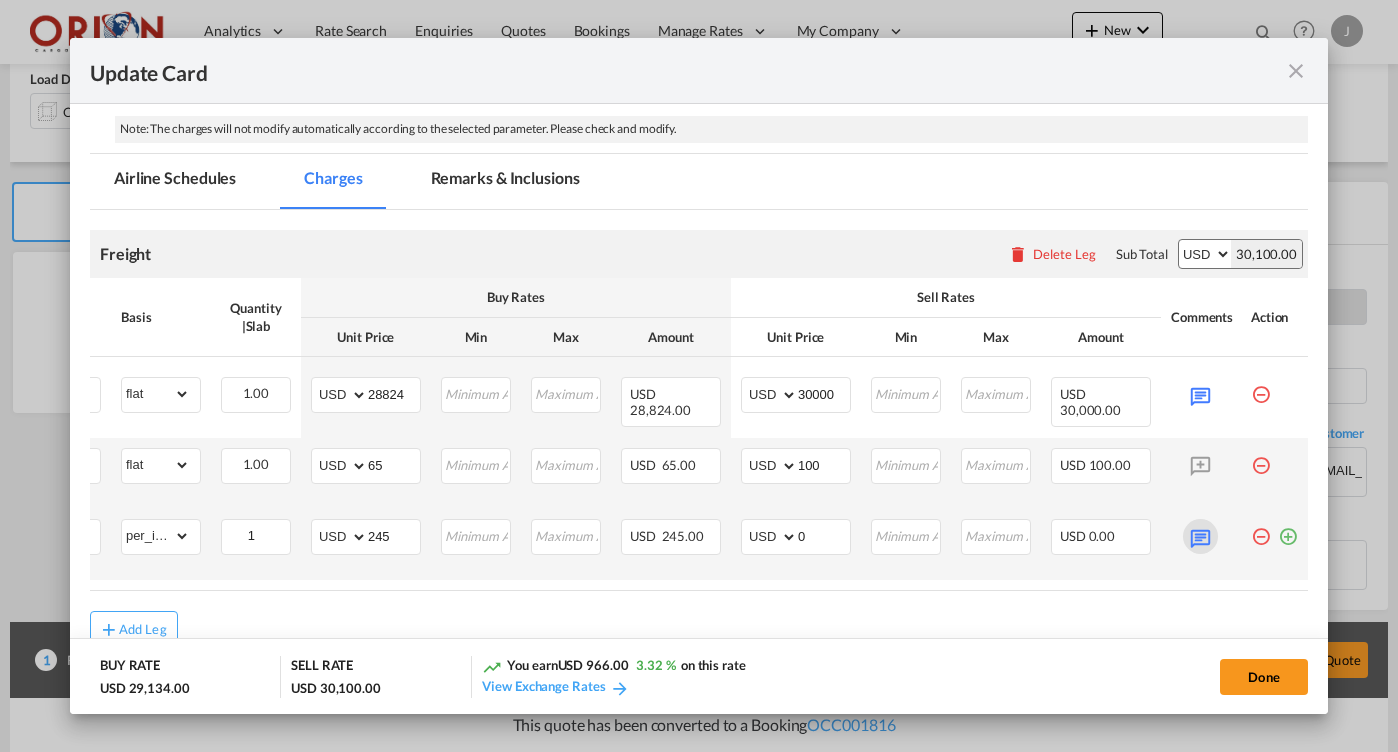 click at bounding box center [1200, 536] 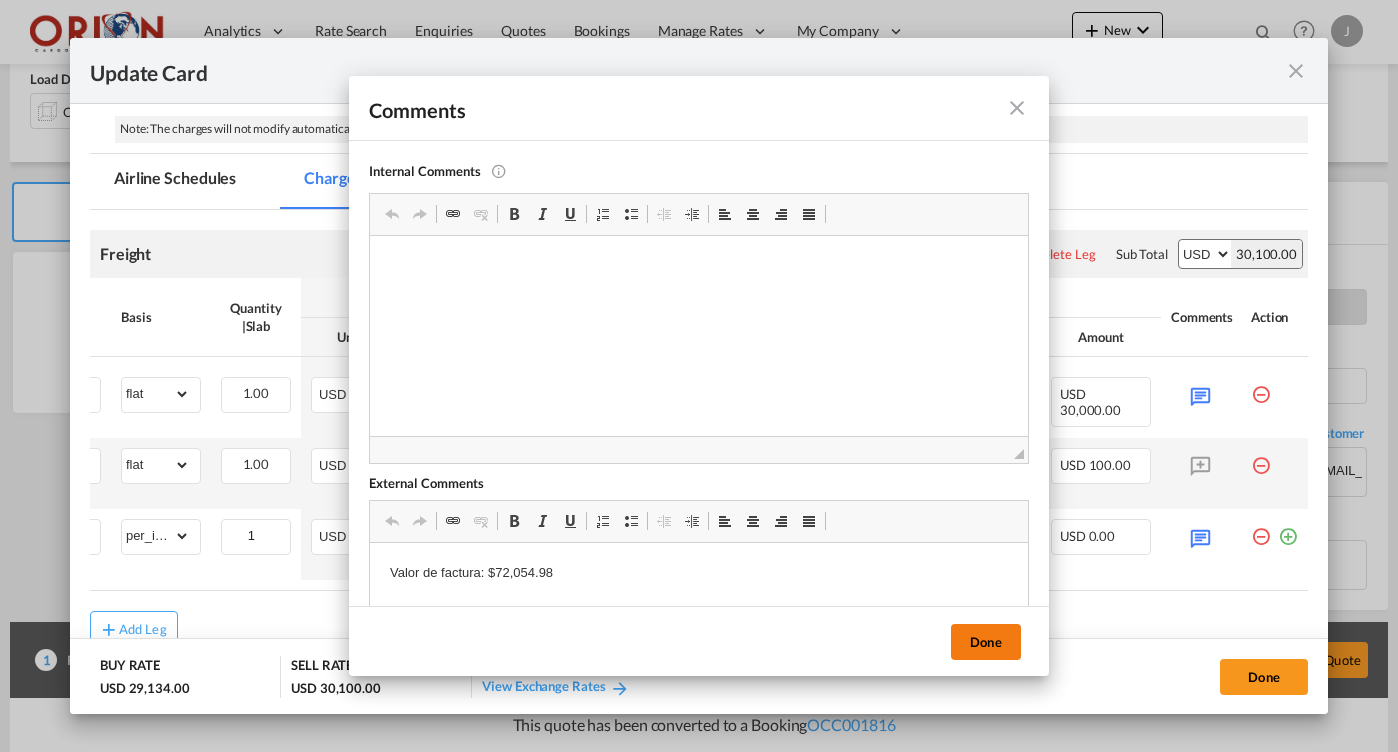 click on "Done" at bounding box center (986, 642) 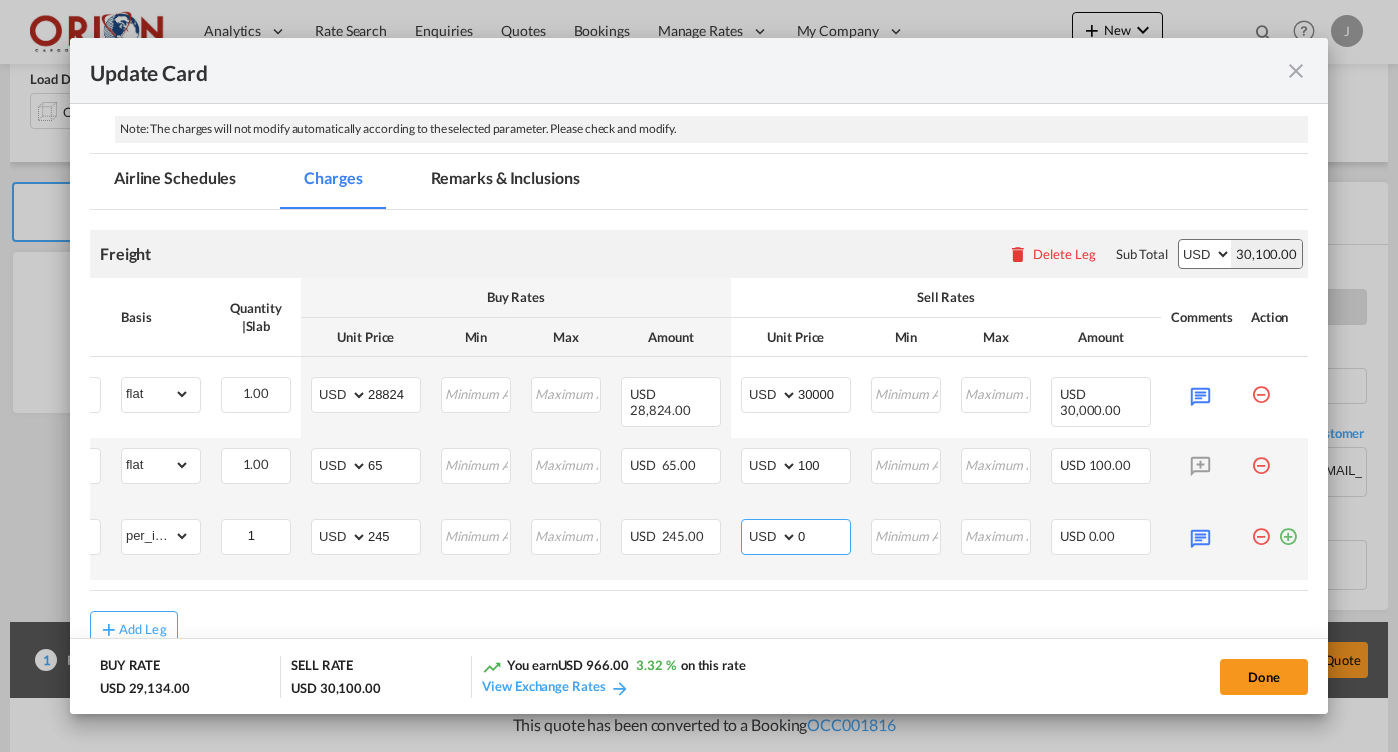click on "0" at bounding box center (824, 535) 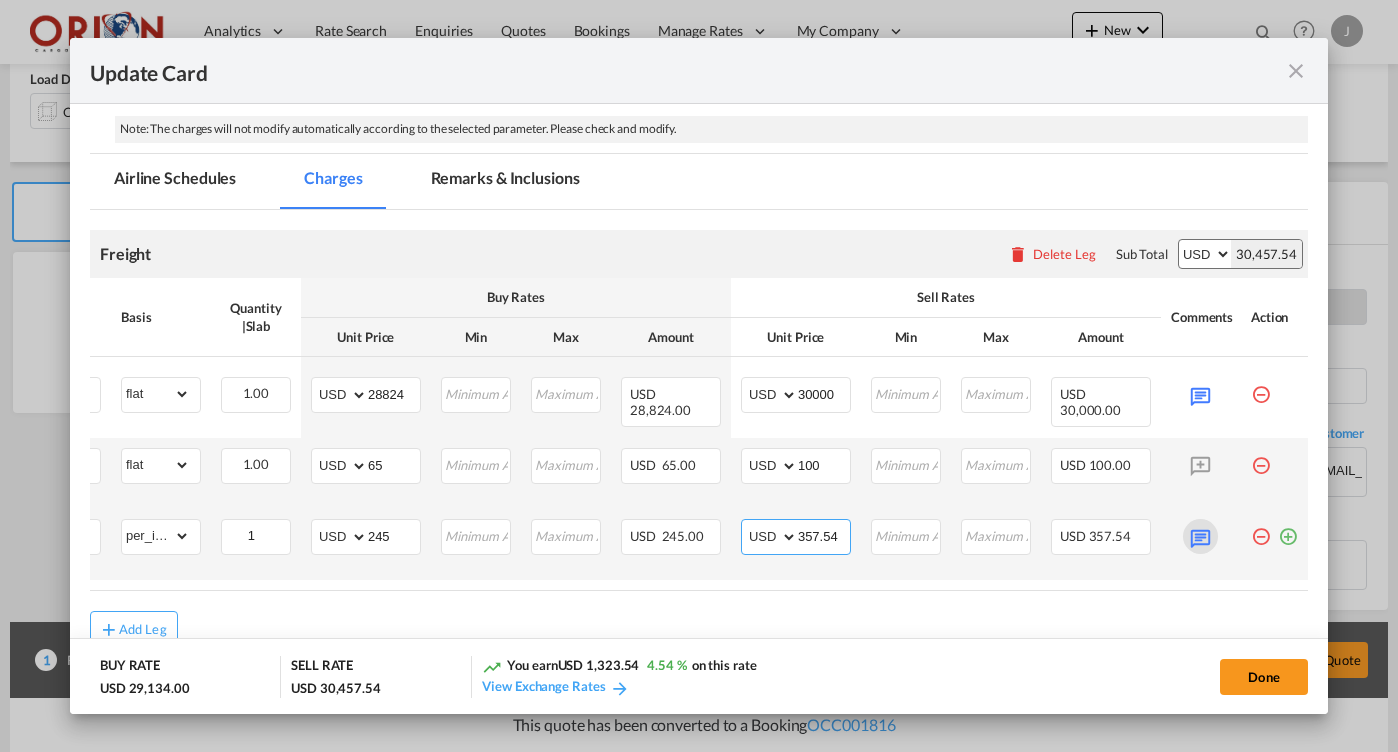 type on "357.54" 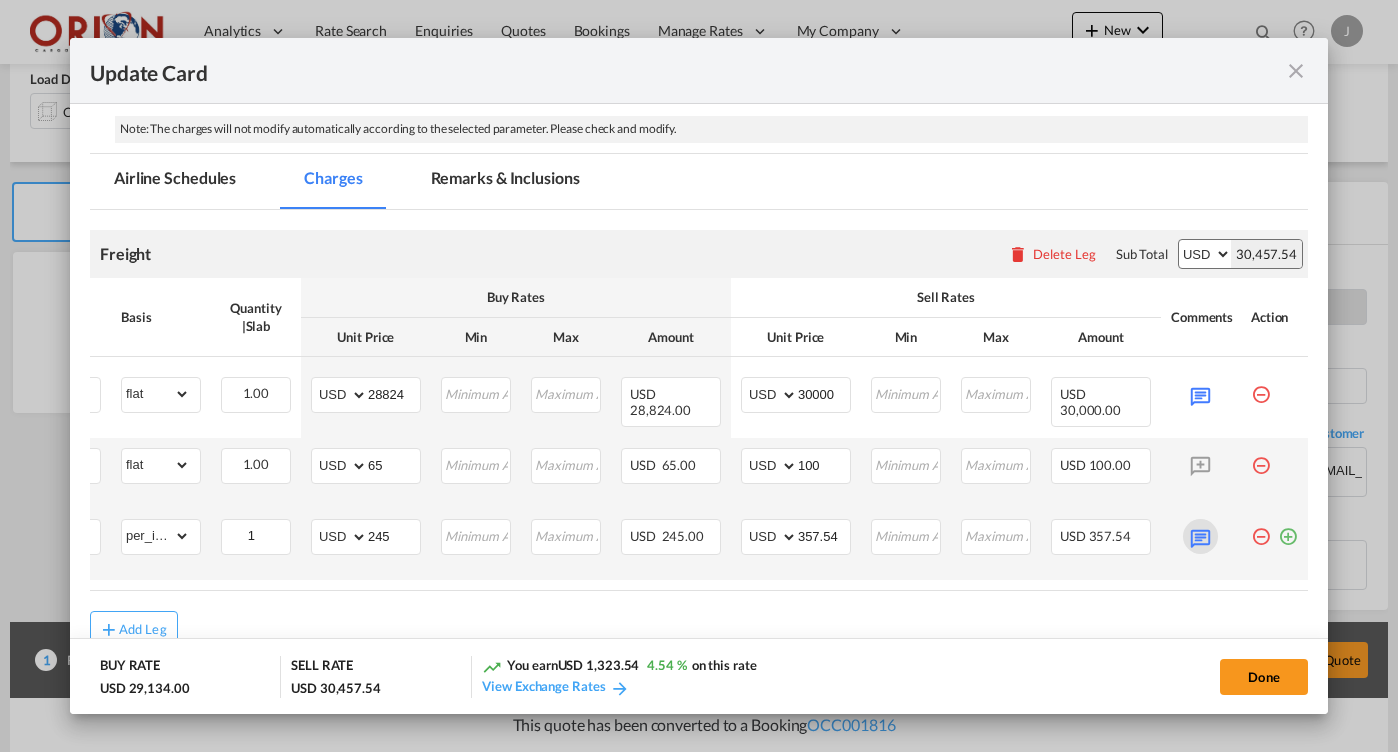 click at bounding box center [1200, 536] 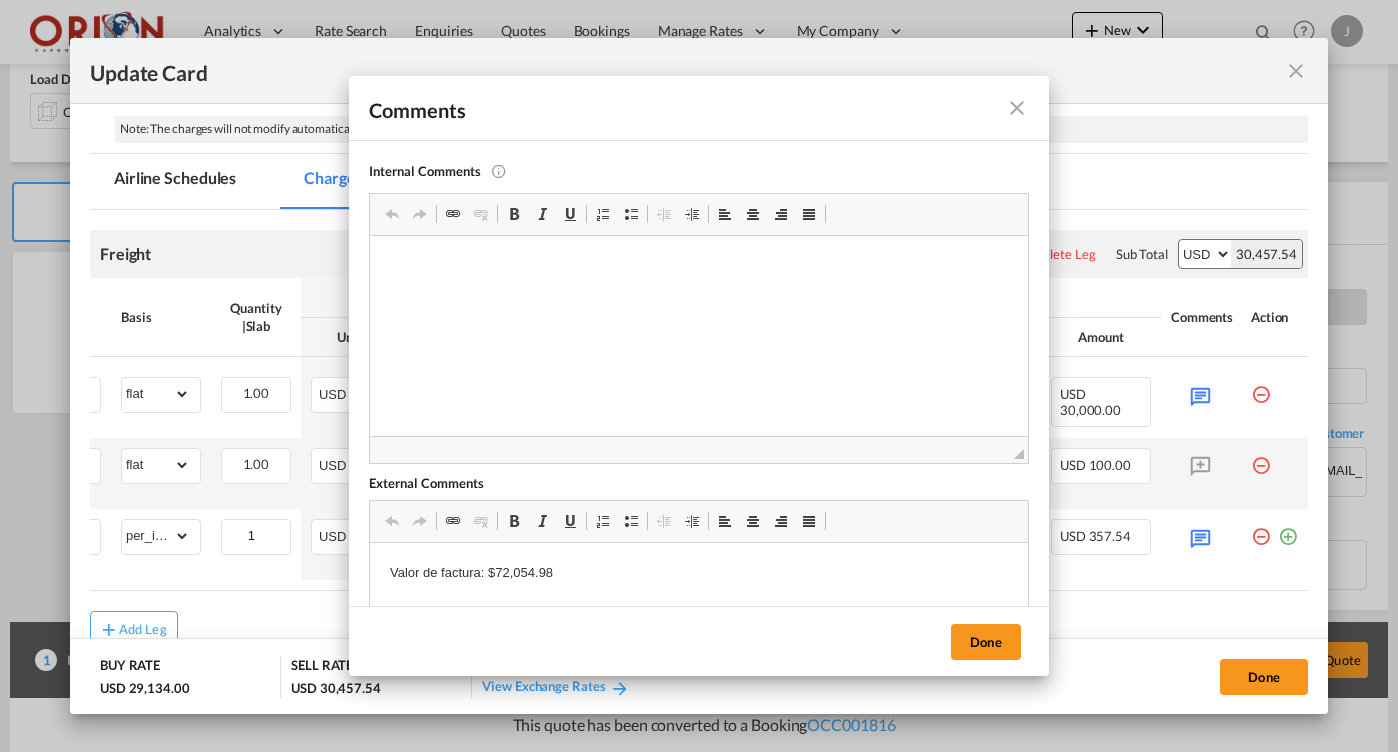 scroll, scrollTop: 0, scrollLeft: 0, axis: both 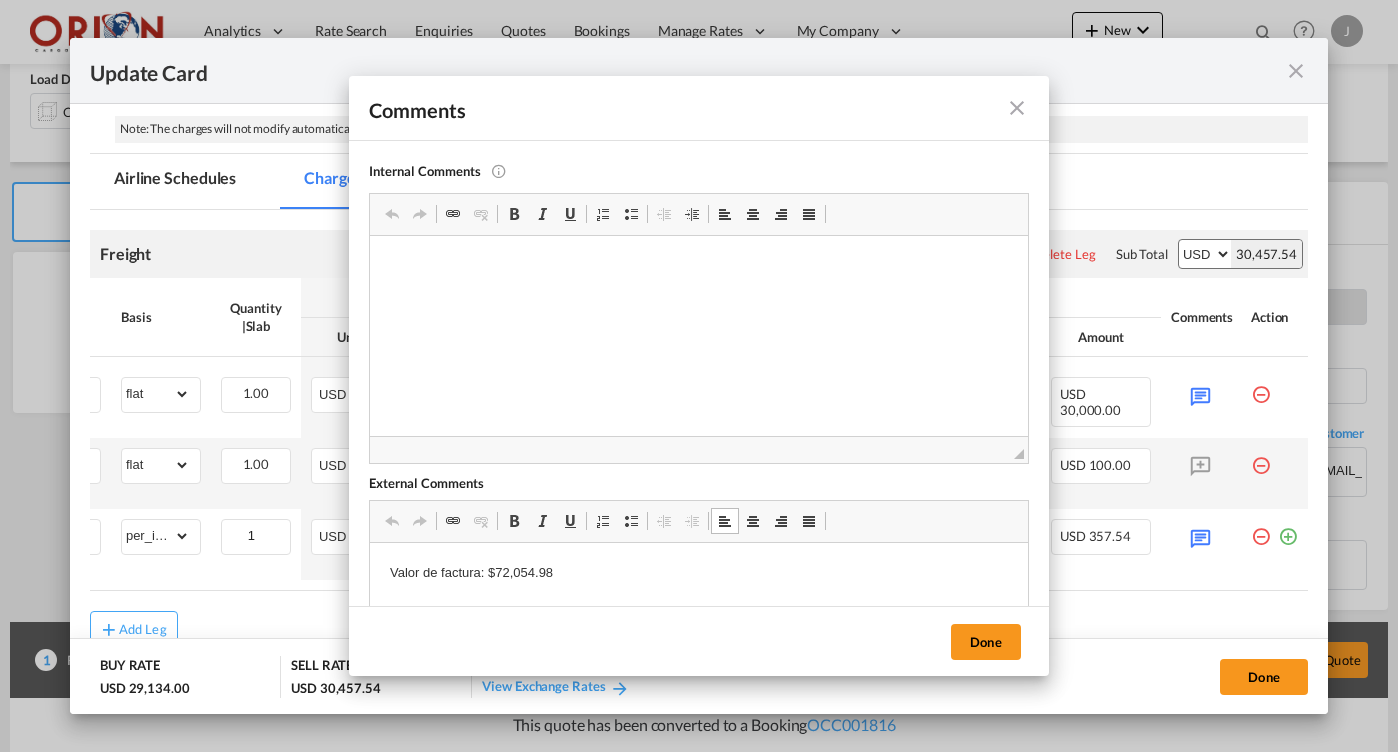 click on "Valor de factura: $72,054.98" at bounding box center [699, 573] 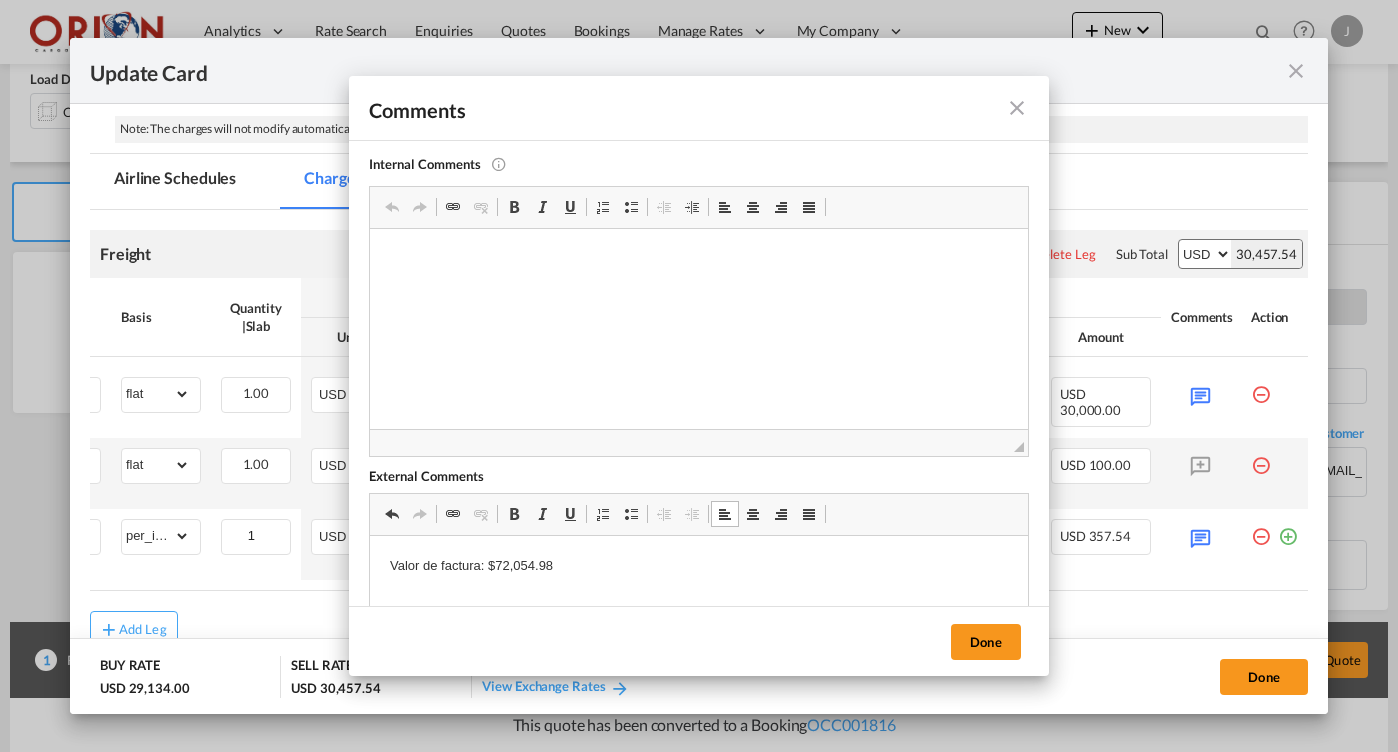 type 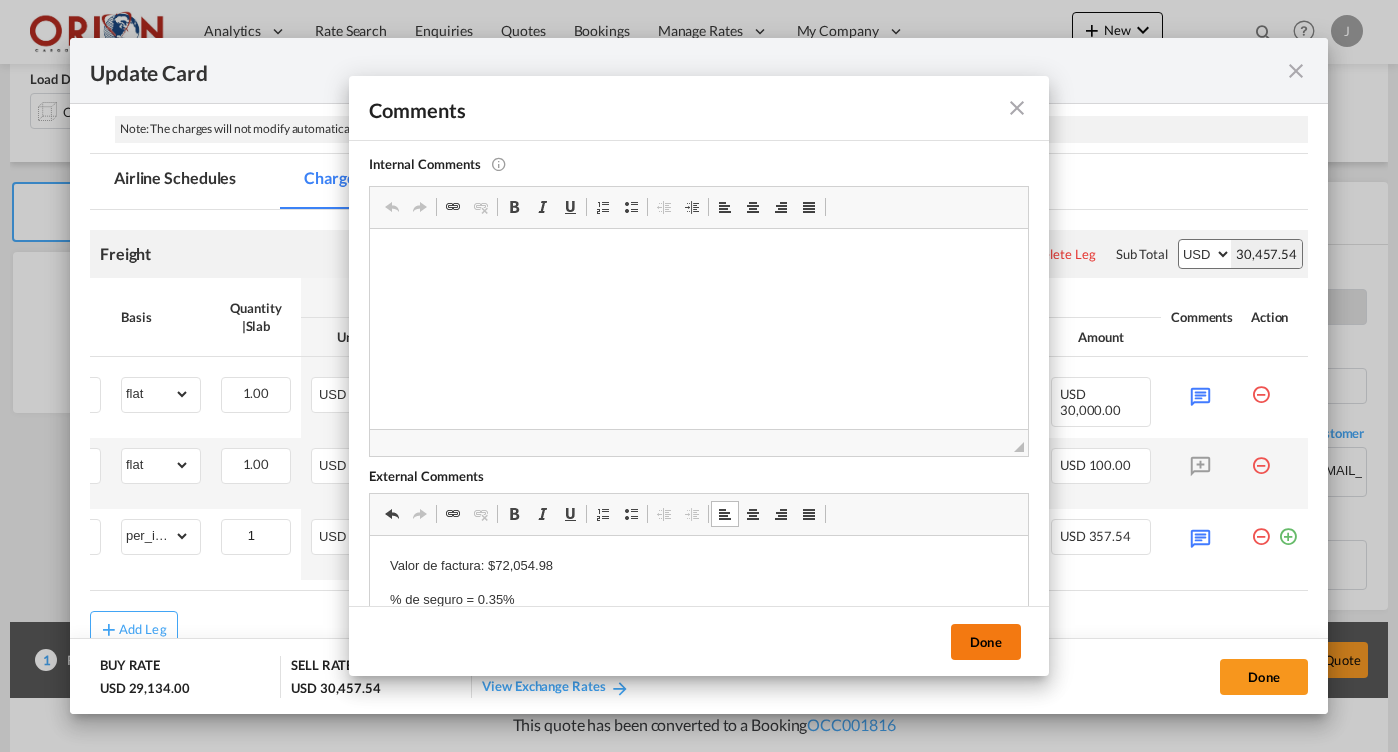 click on "Done" at bounding box center (986, 642) 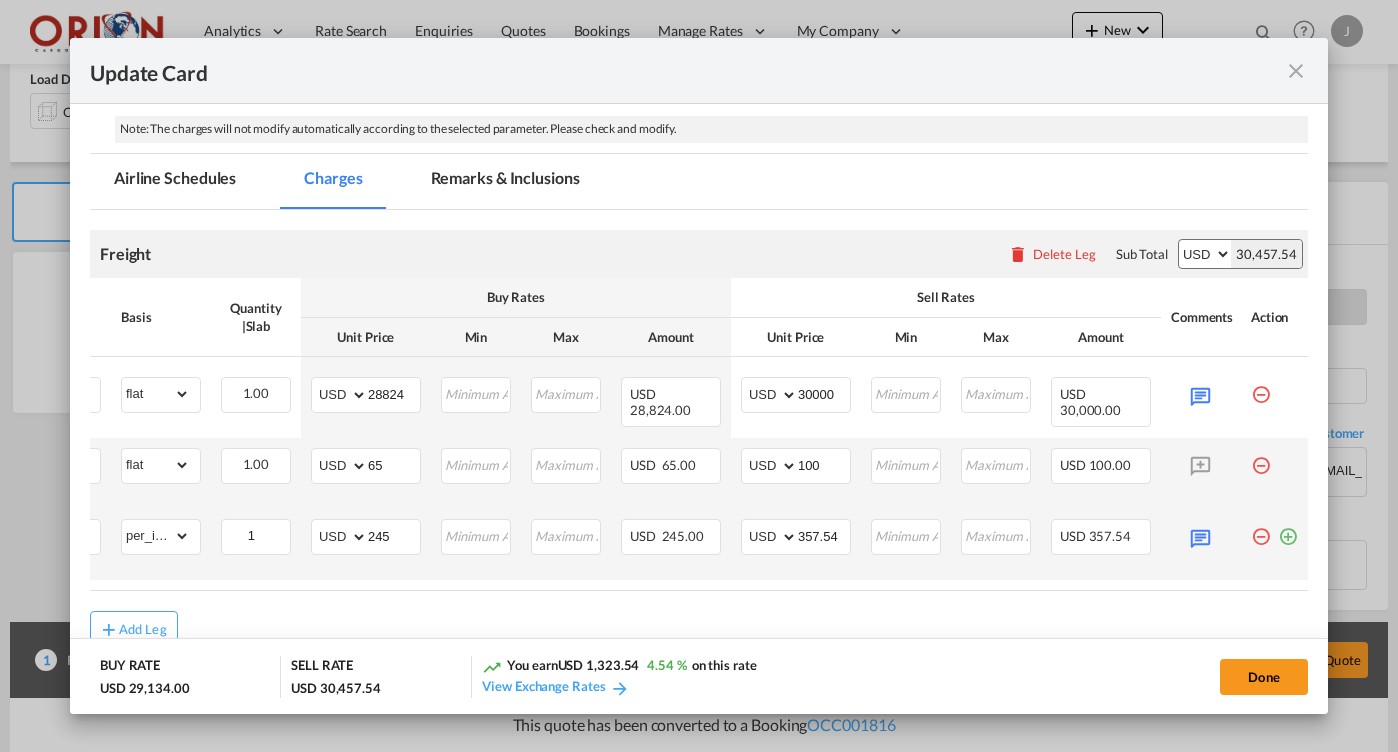 scroll, scrollTop: 368, scrollLeft: 0, axis: vertical 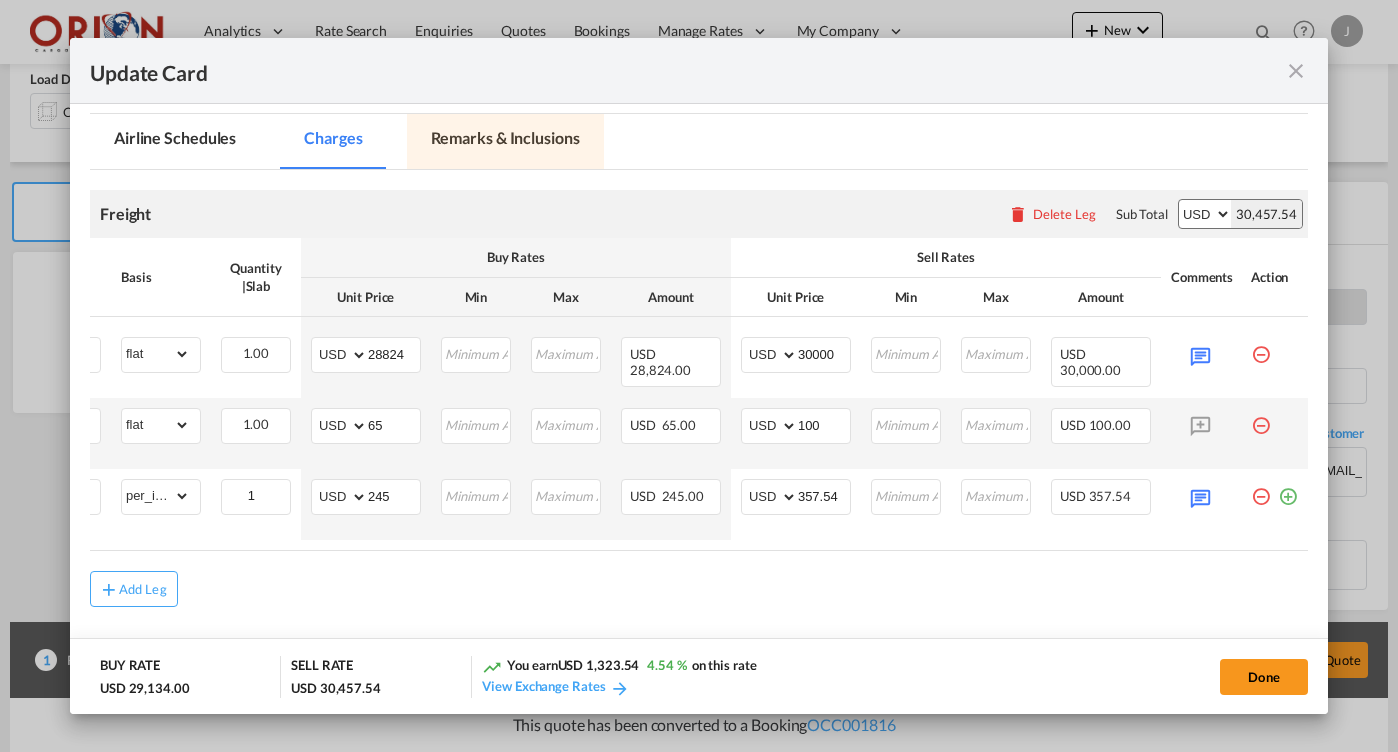 drag, startPoint x: 532, startPoint y: 140, endPoint x: 527, endPoint y: 301, distance: 161.07762 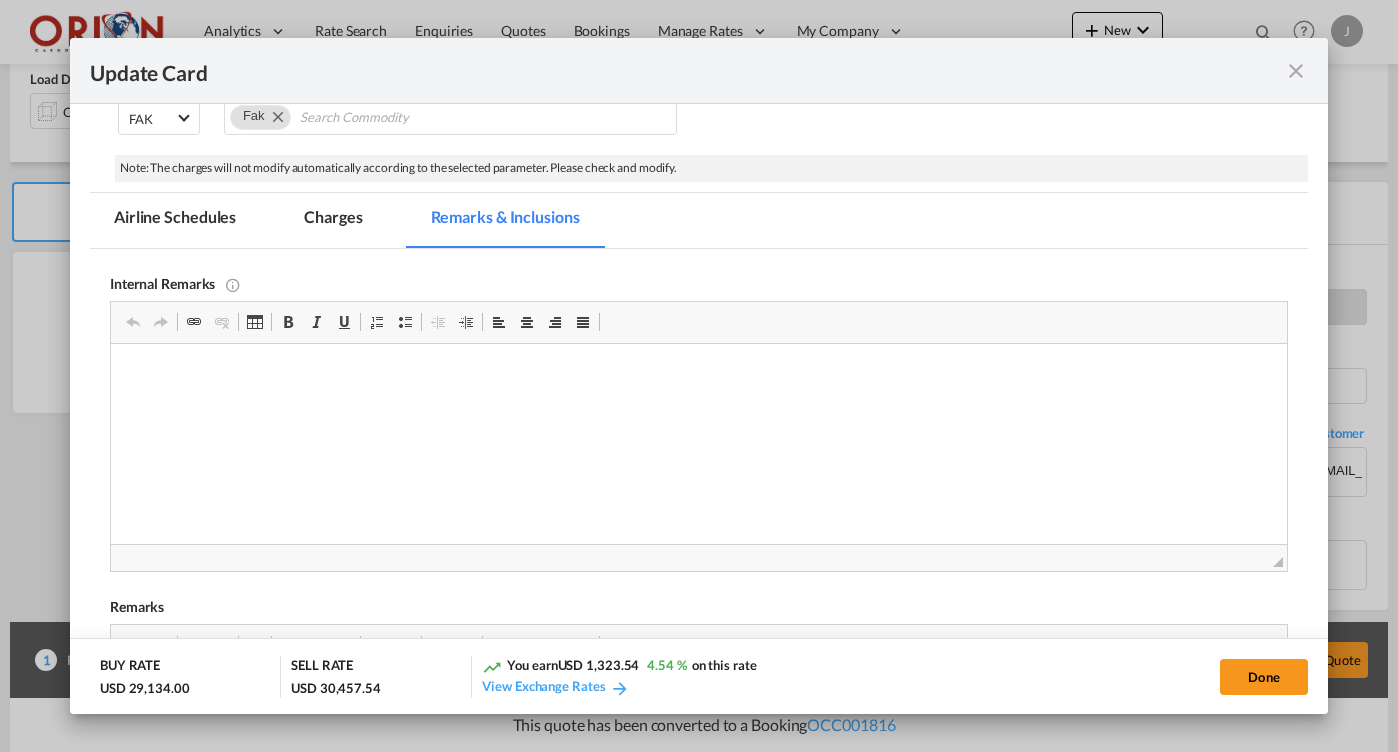 scroll, scrollTop: 0, scrollLeft: 0, axis: both 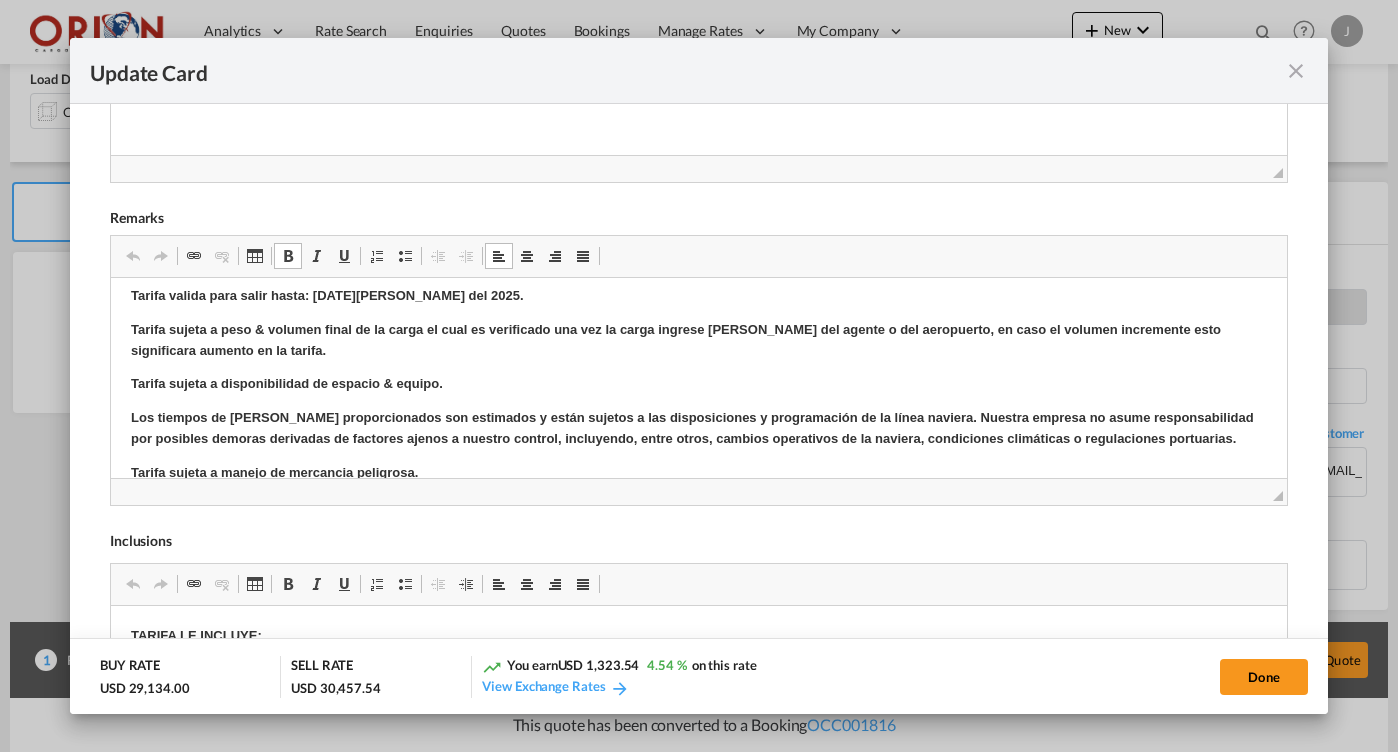 drag, startPoint x: 316, startPoint y: 293, endPoint x: 316, endPoint y: 327, distance: 34 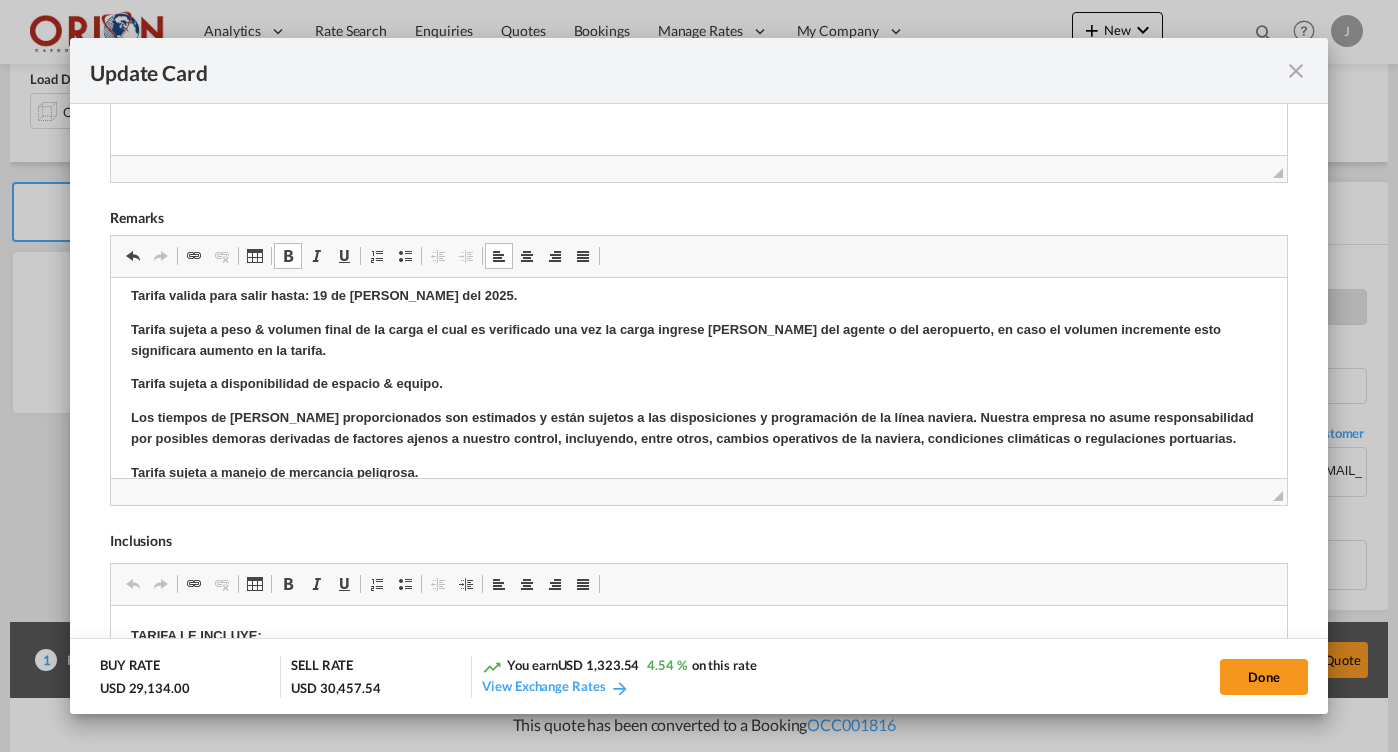scroll, scrollTop: 184, scrollLeft: 0, axis: vertical 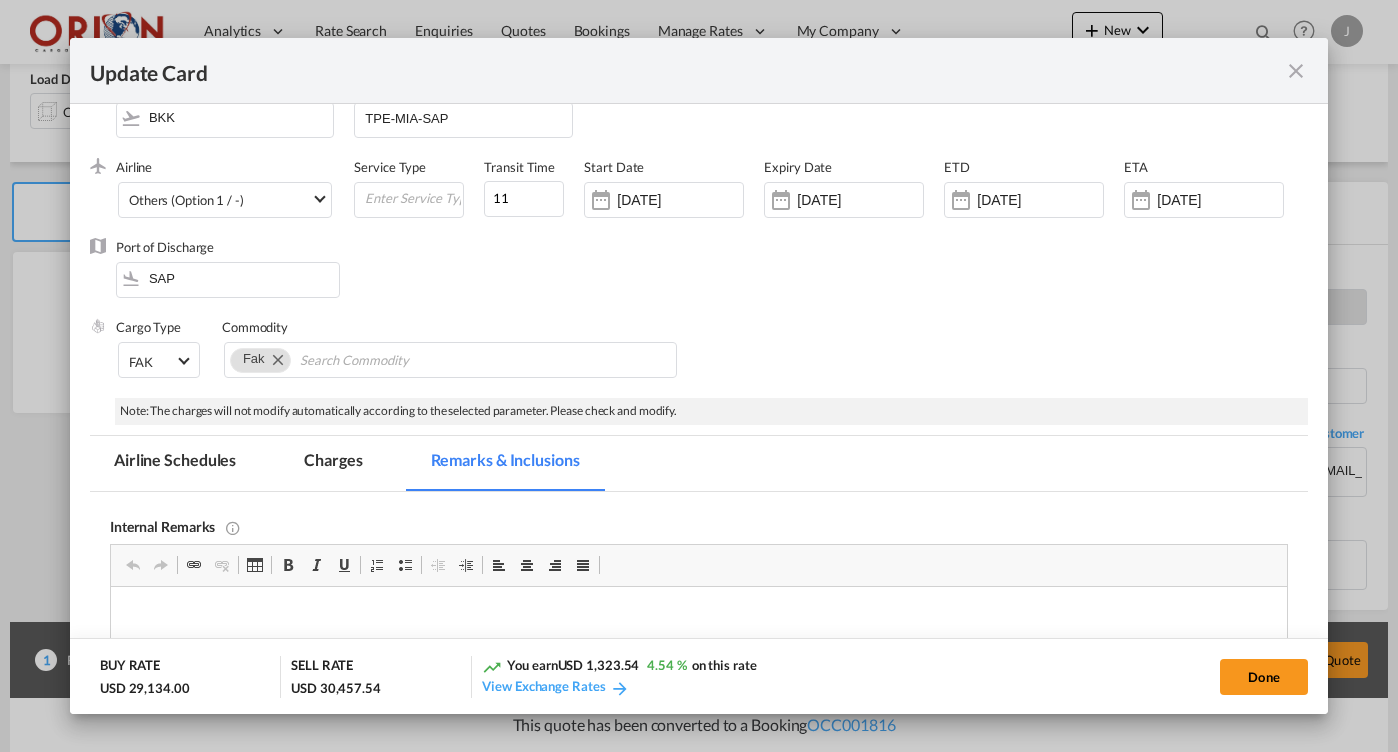 click on "Charges" at bounding box center [333, 463] 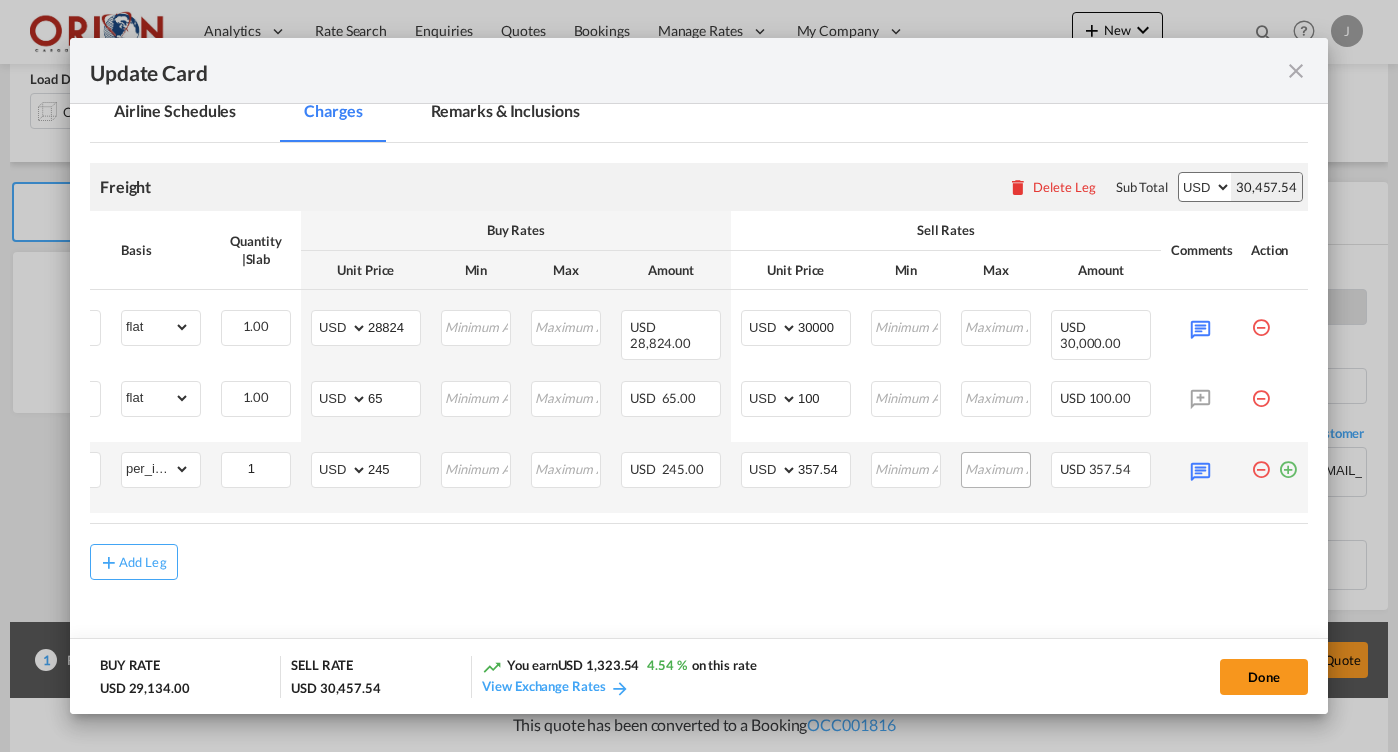 scroll, scrollTop: 399, scrollLeft: 0, axis: vertical 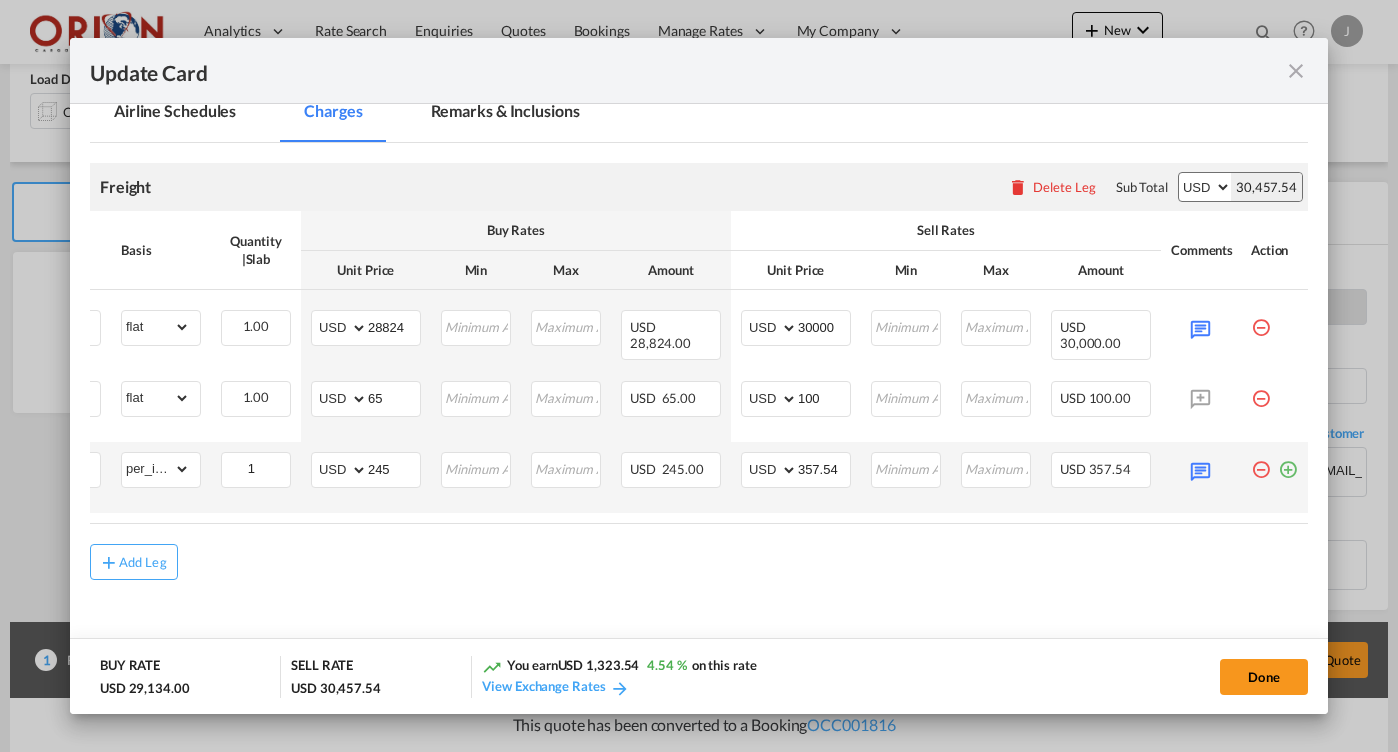 click at bounding box center [1274, 477] 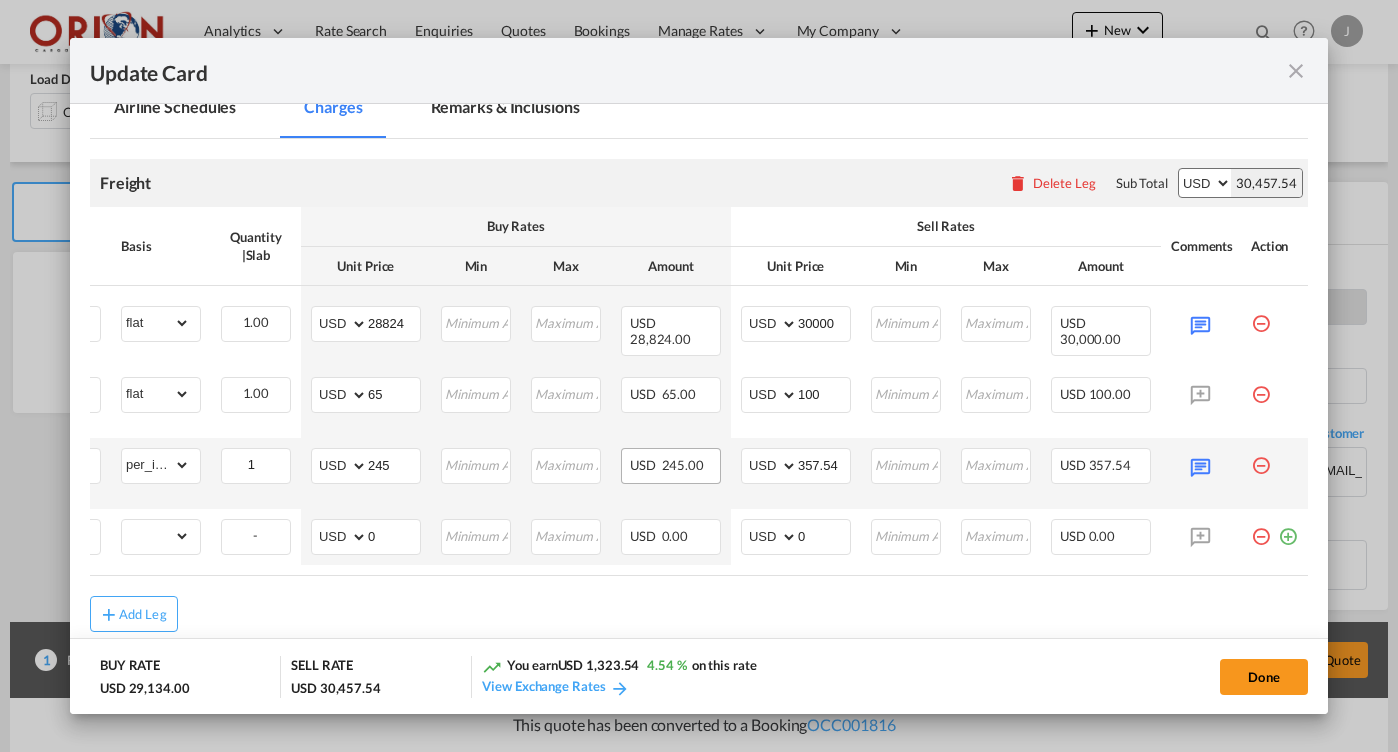 scroll, scrollTop: 0, scrollLeft: 0, axis: both 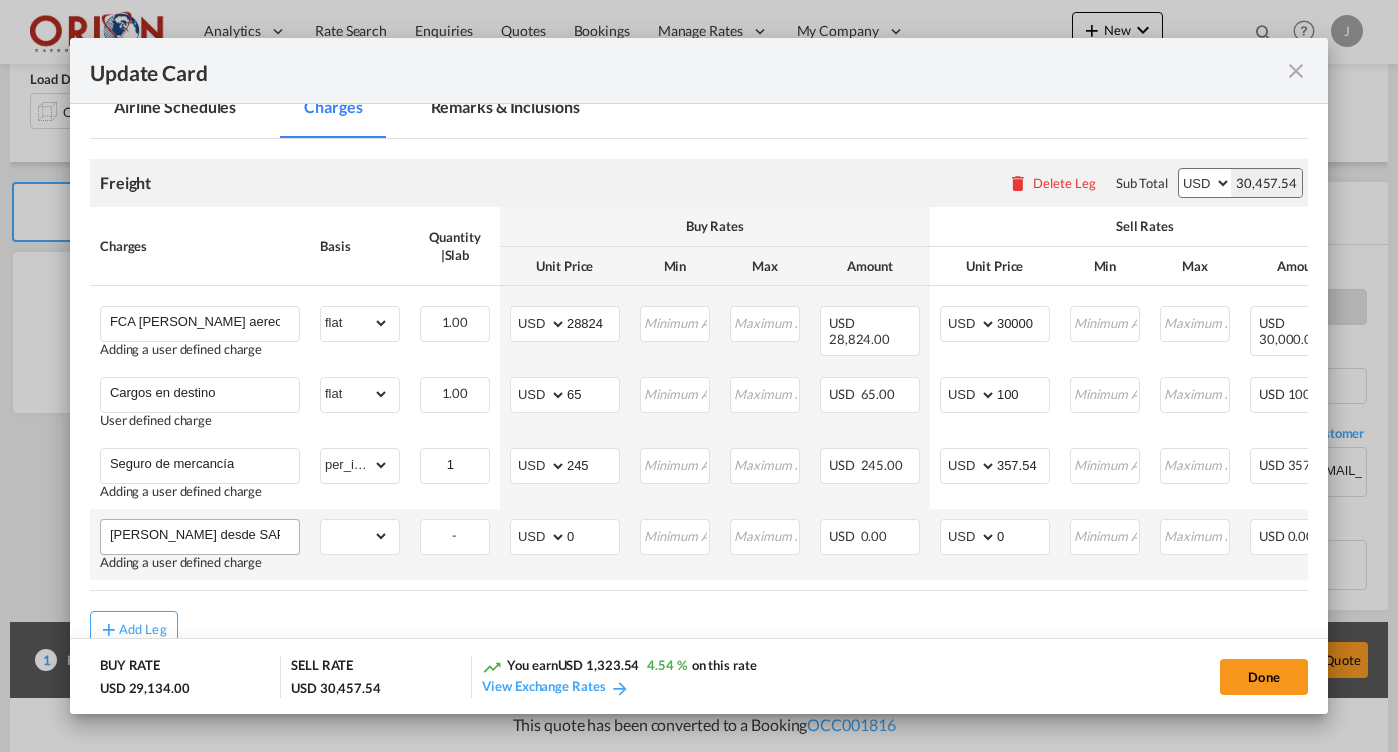 click on "[PERSON_NAME] desde SAP - PROGRESO" at bounding box center (204, 535) 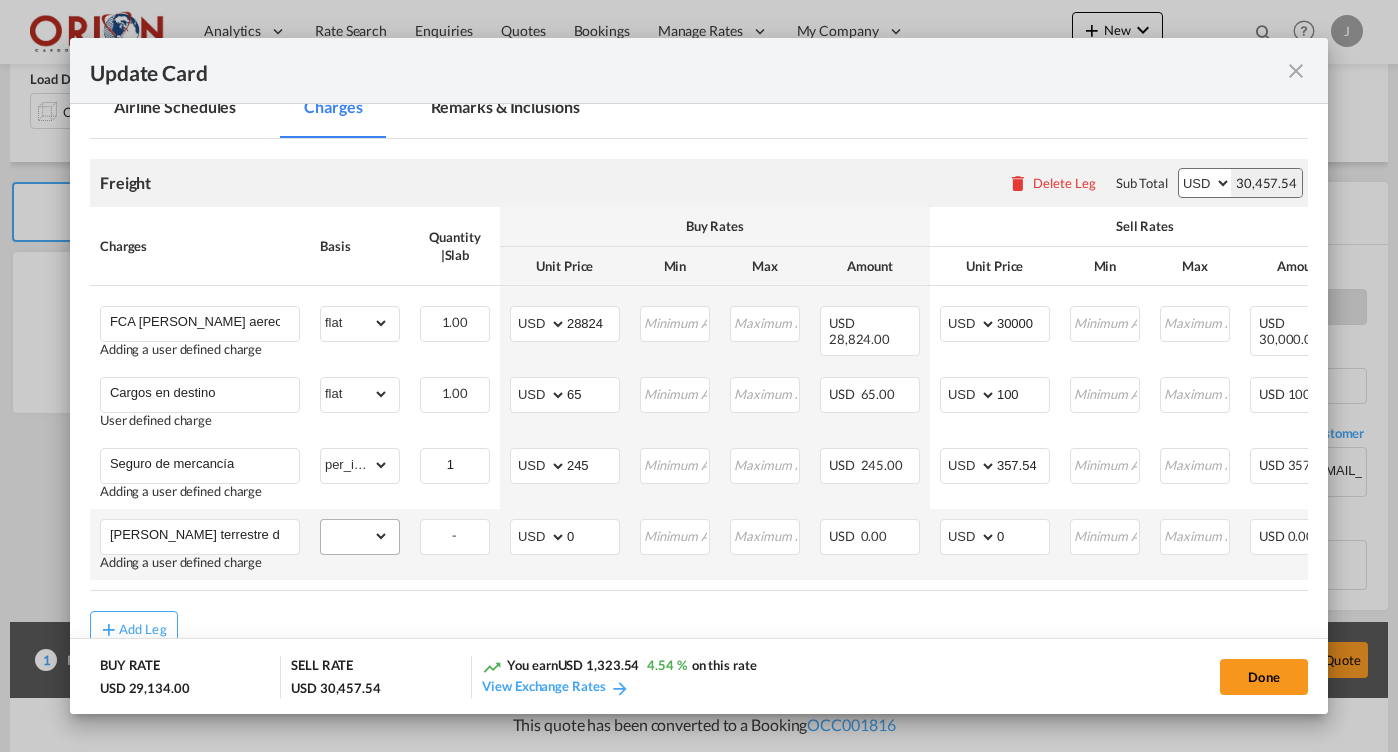 type on "[PERSON_NAME] terrestre desde SAP - PROGRESO" 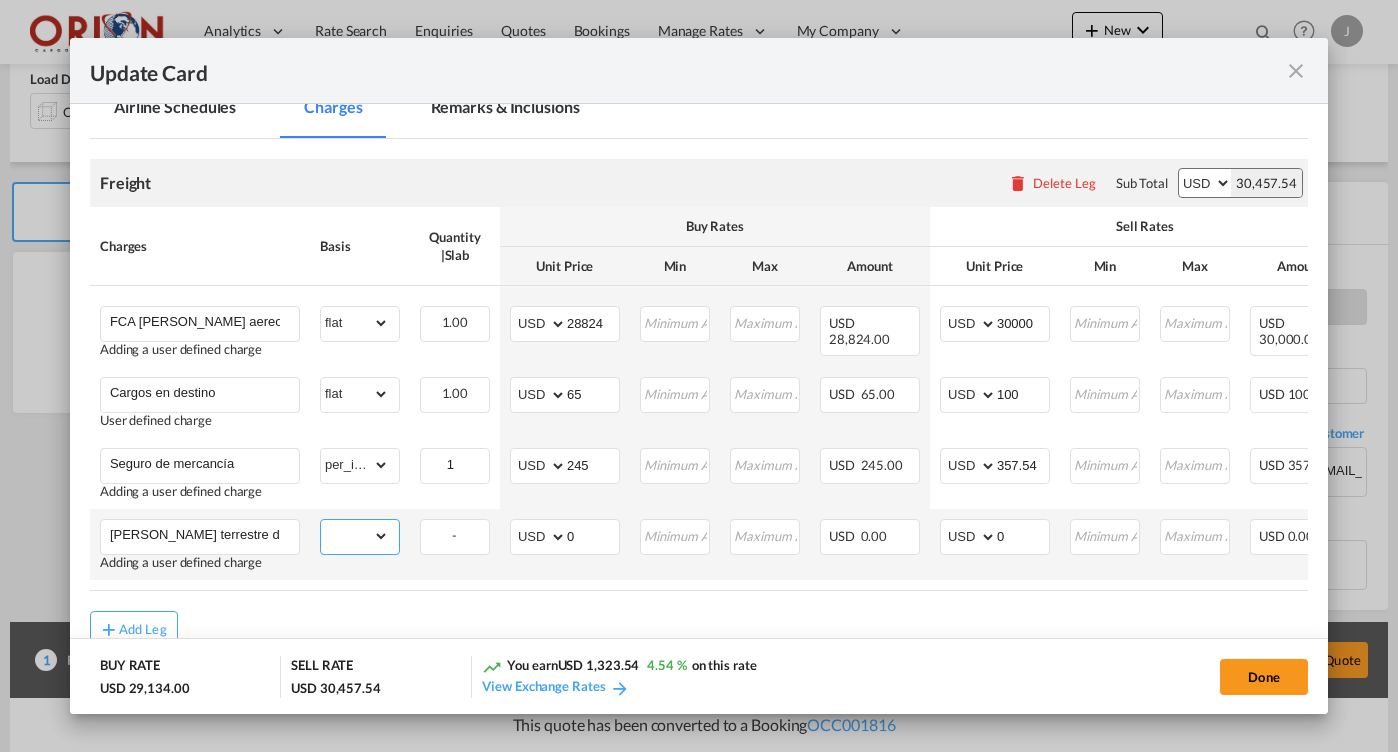 select on "flat" 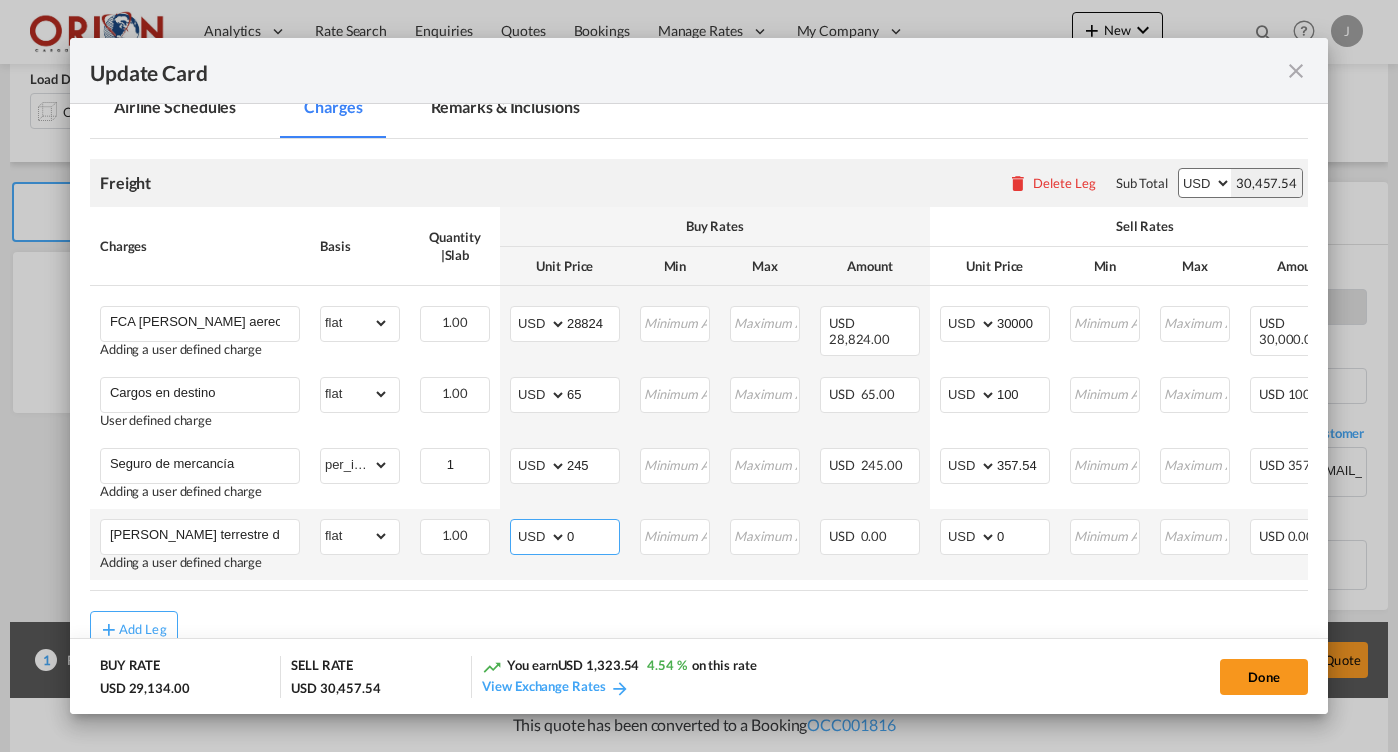 click on "0" at bounding box center [593, 535] 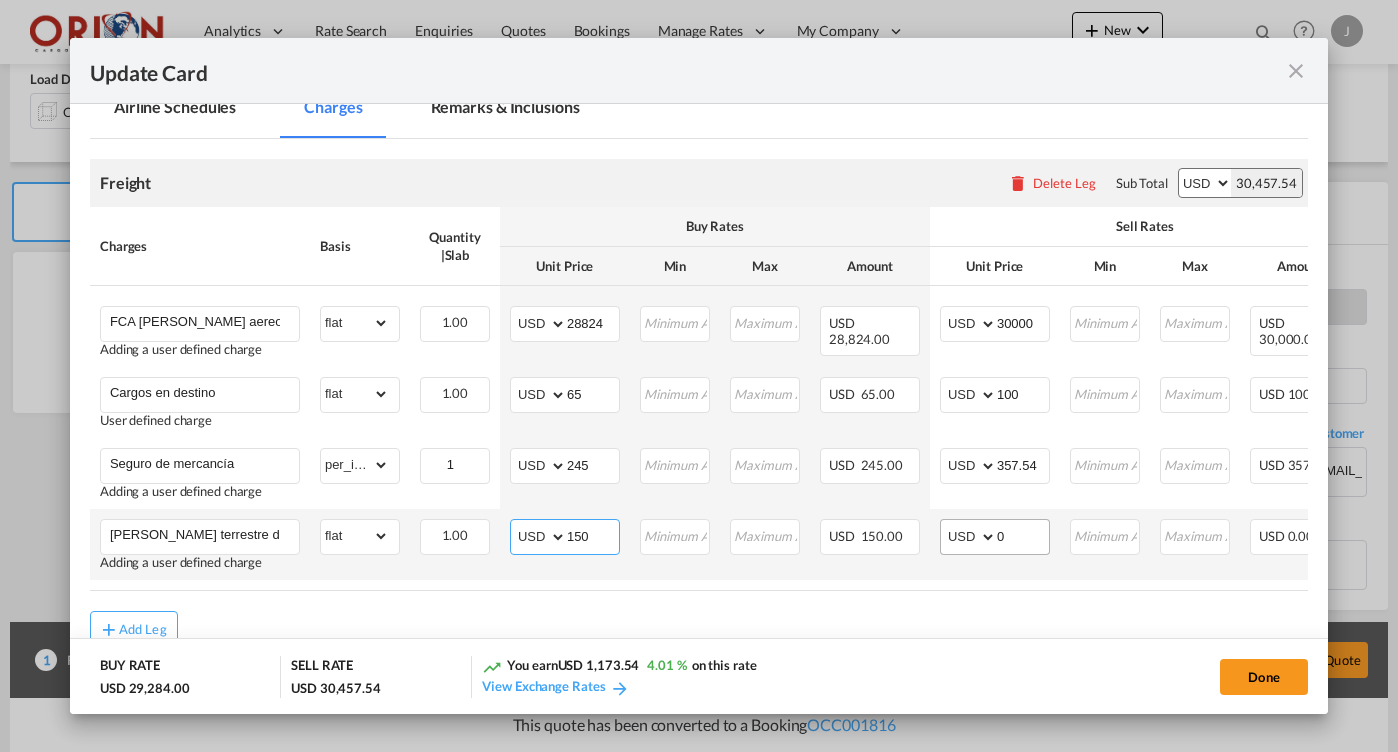 type on "150" 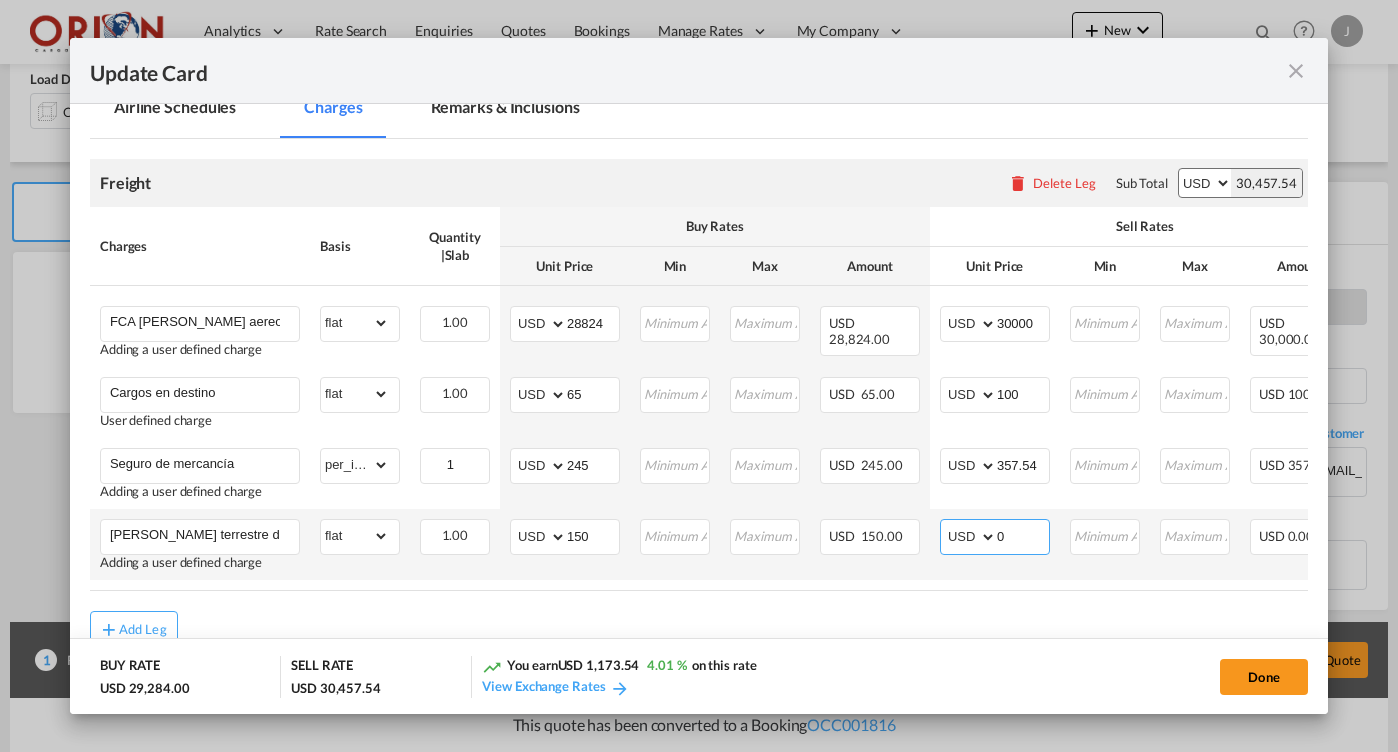 click on "0" at bounding box center (1023, 535) 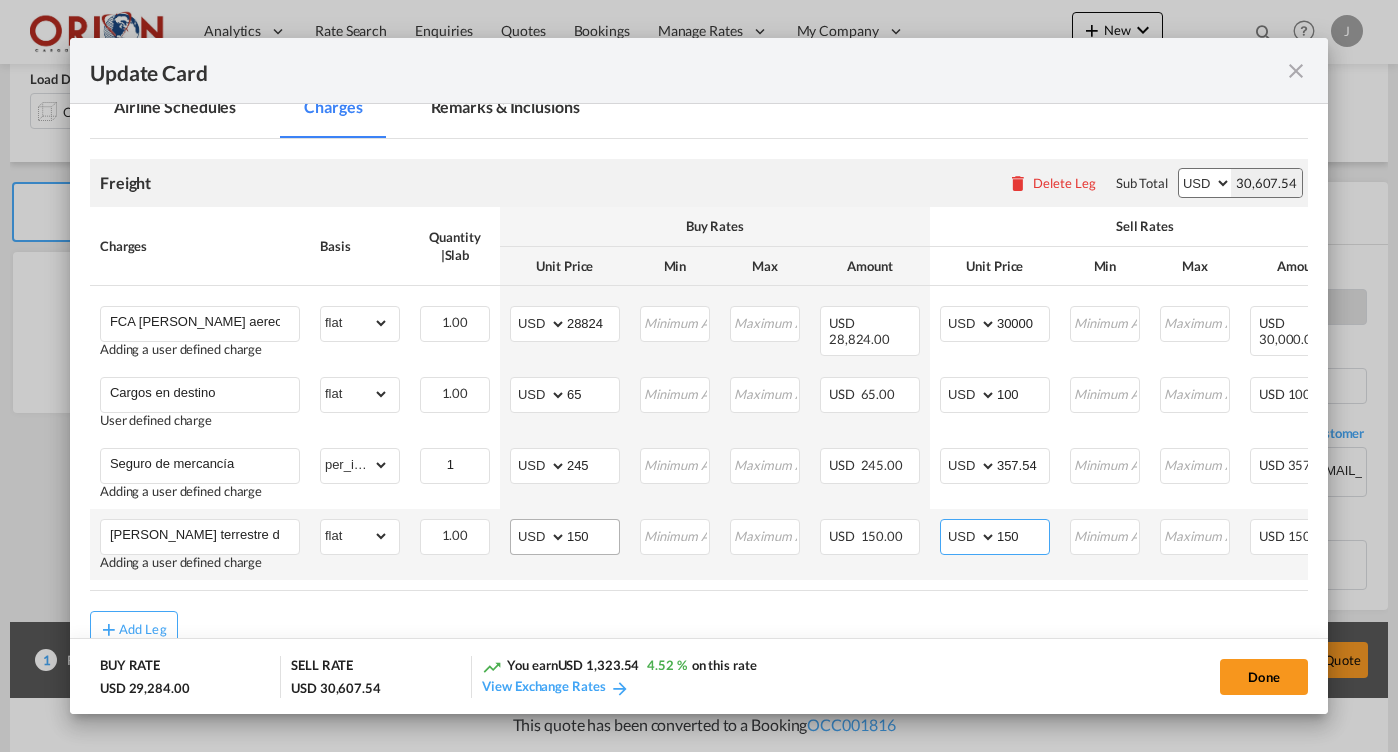 type on "150" 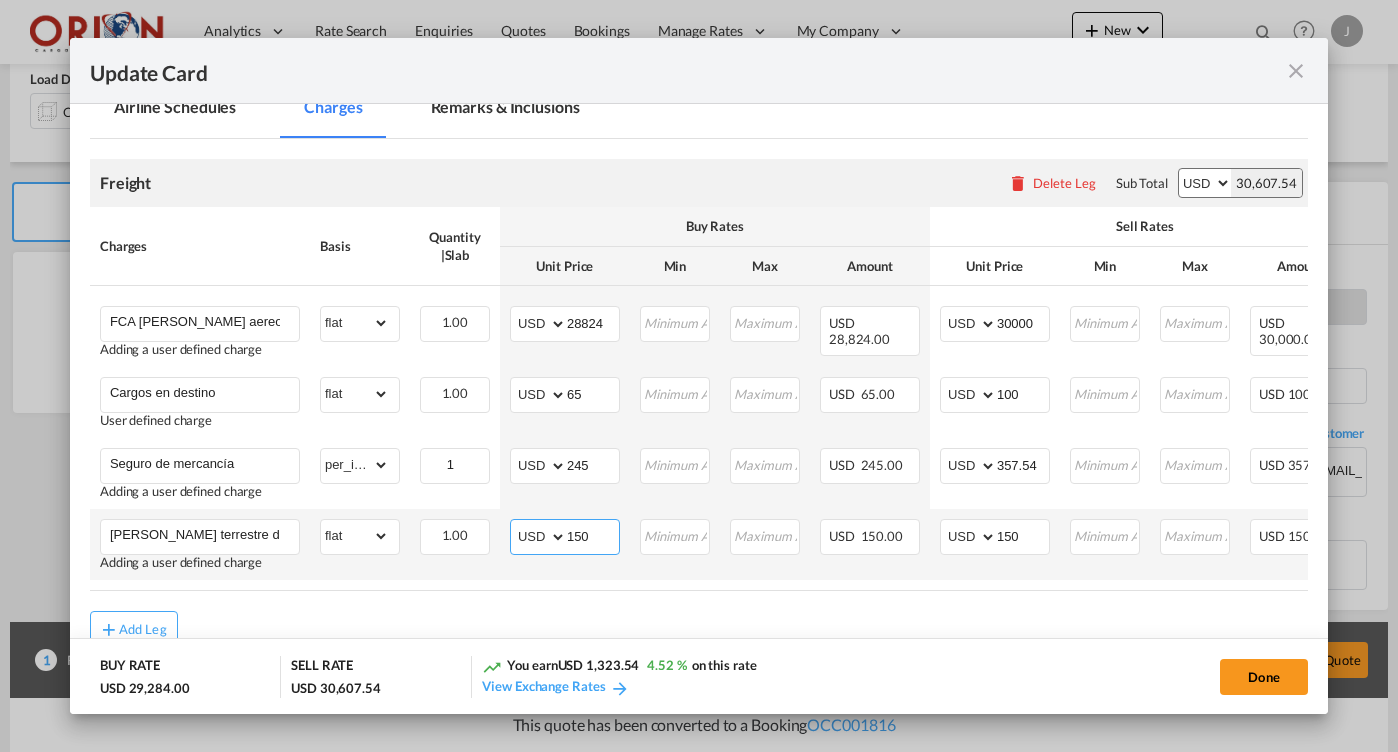 click on "150" at bounding box center [593, 535] 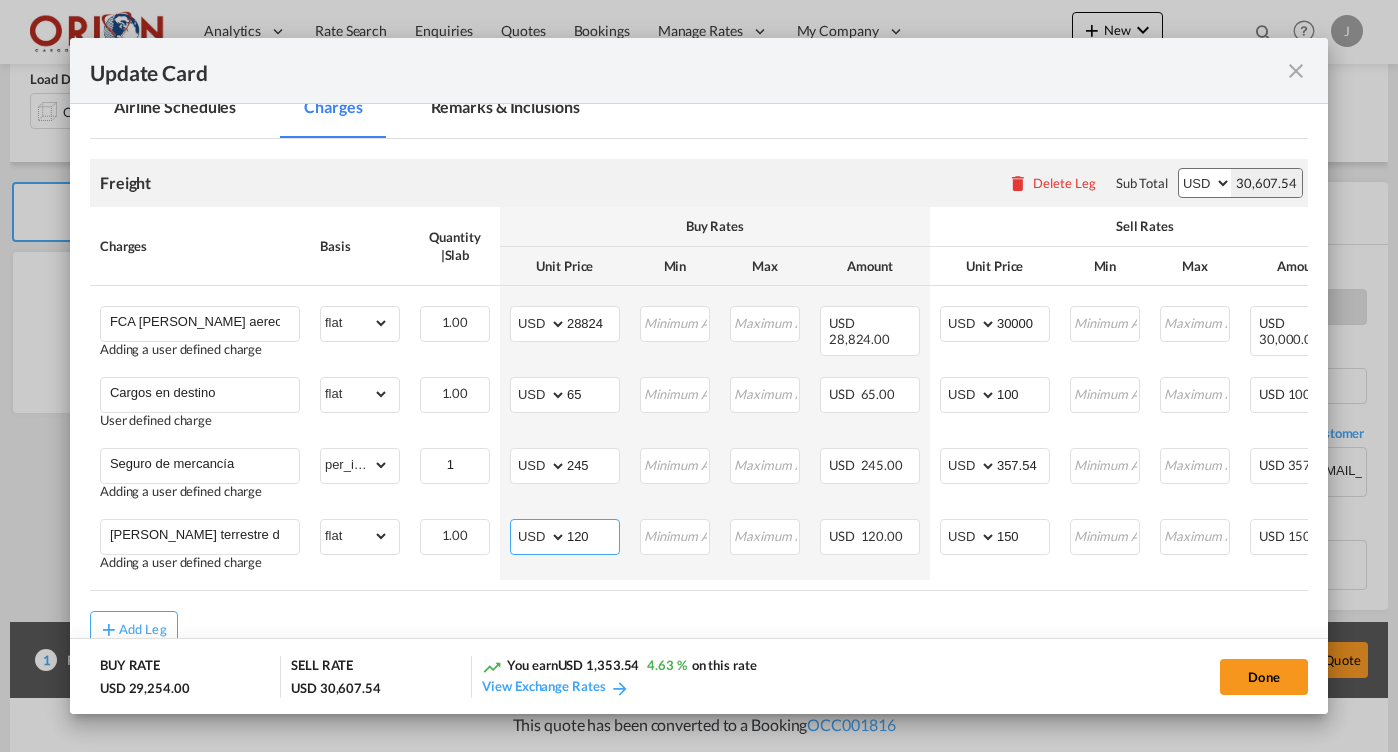 type on "120" 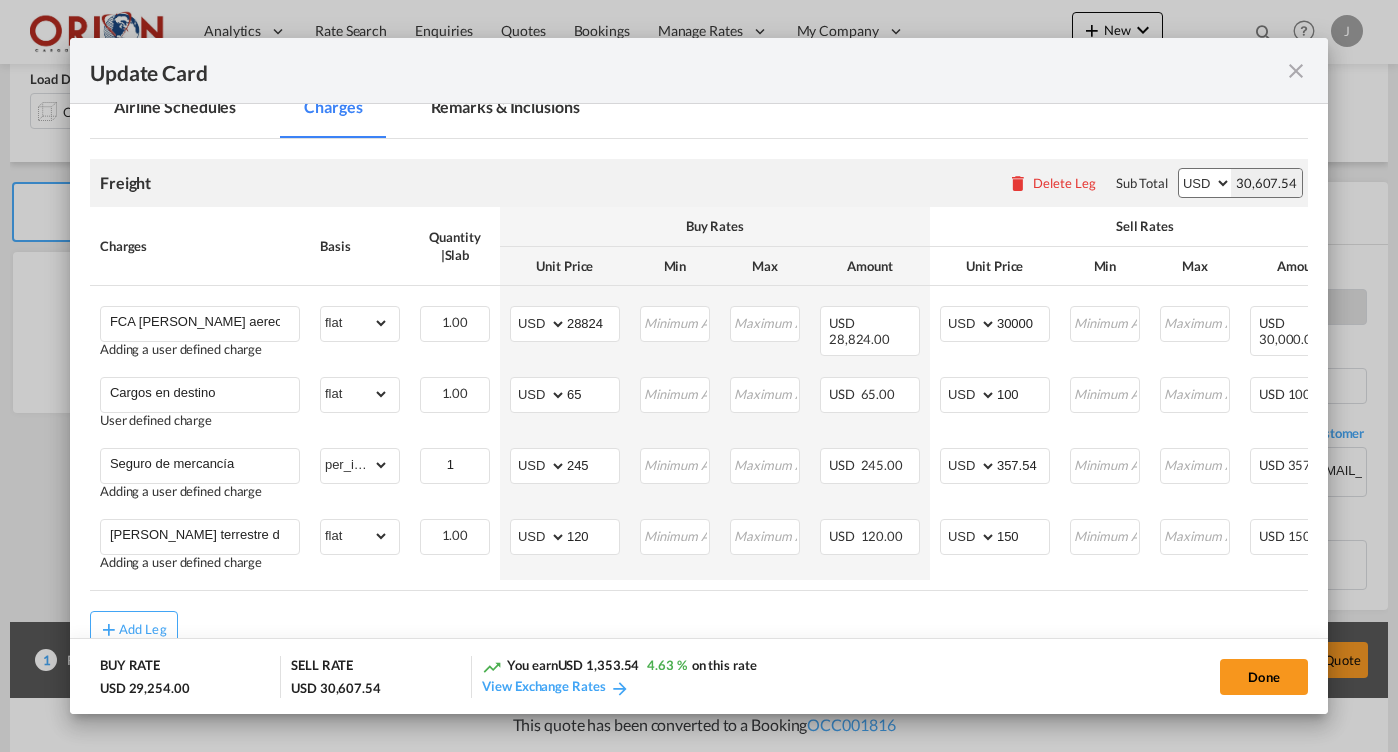 click on "Remarks & Inclusions" at bounding box center [505, 110] 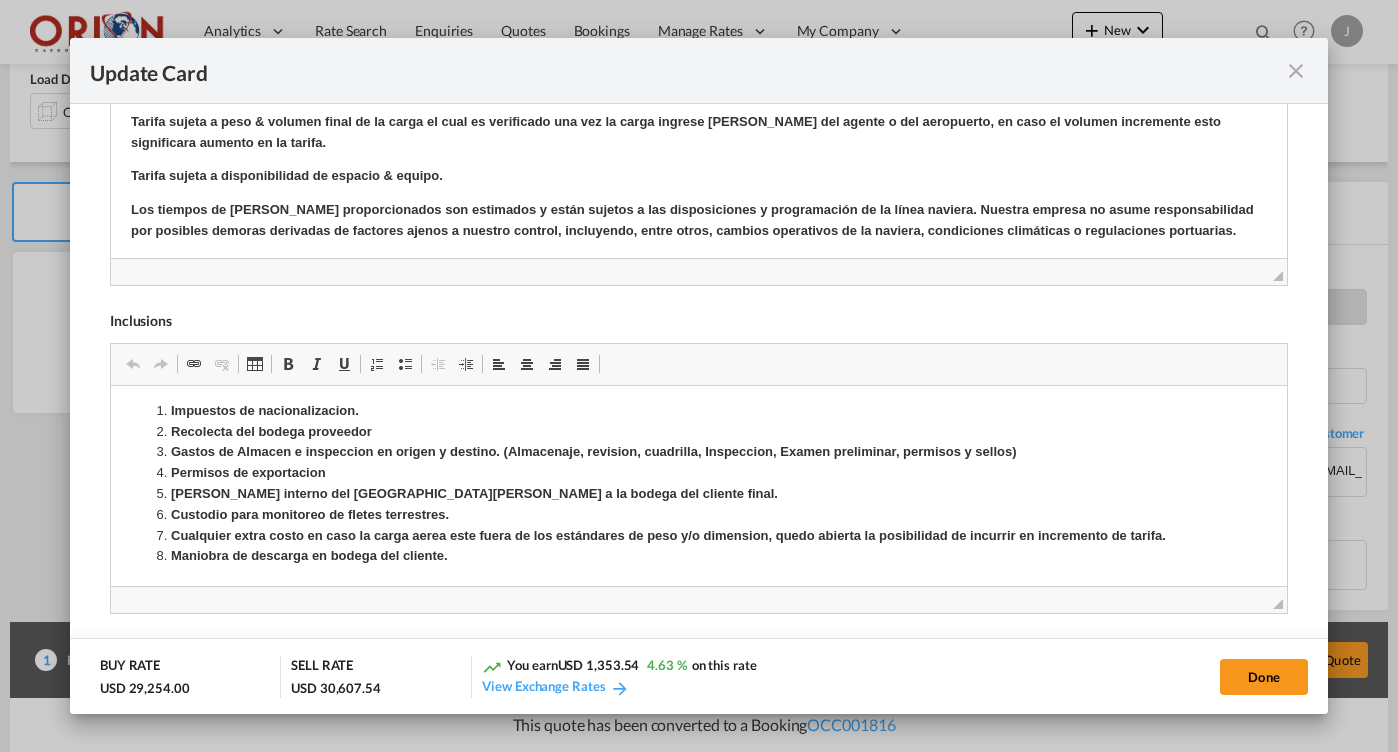 scroll, scrollTop: 189, scrollLeft: 0, axis: vertical 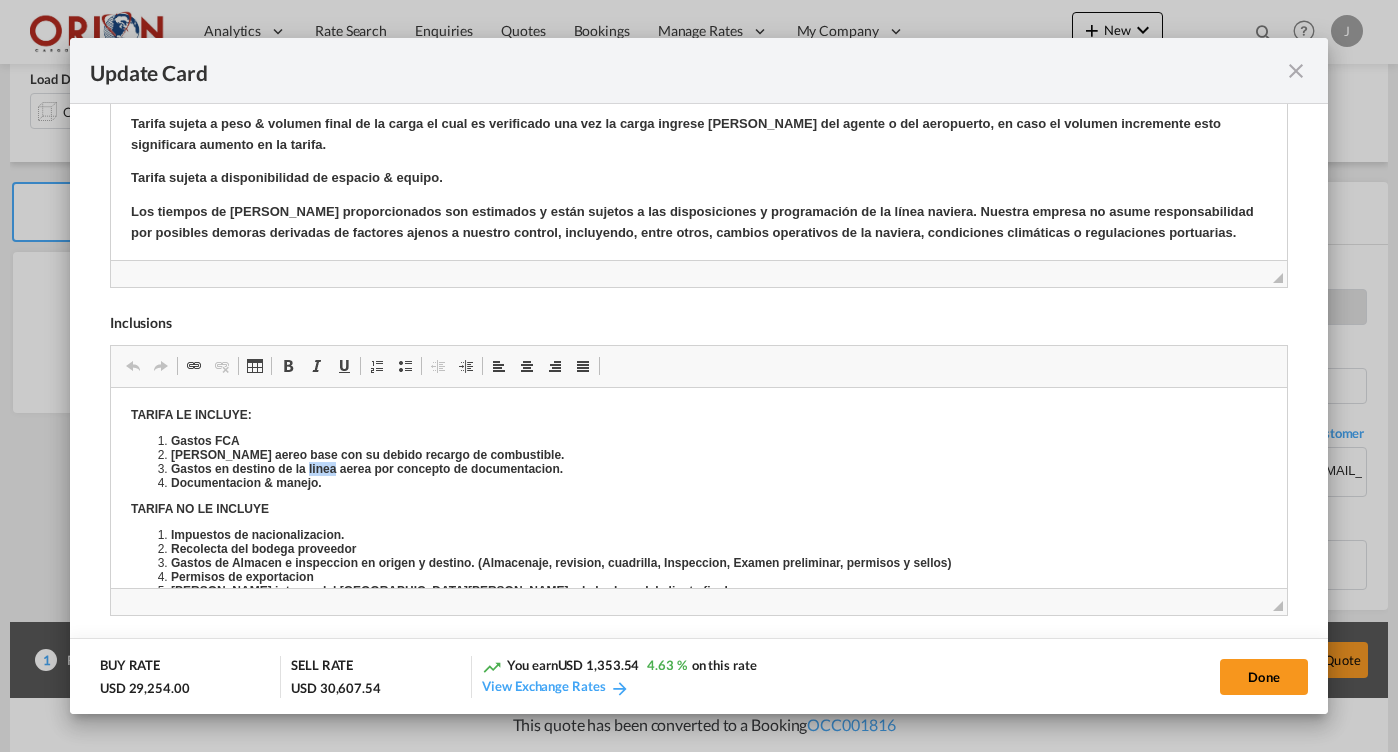 click on "Gastos en destino de la linea aerea por concepto de documentacion." at bounding box center [366, 469] 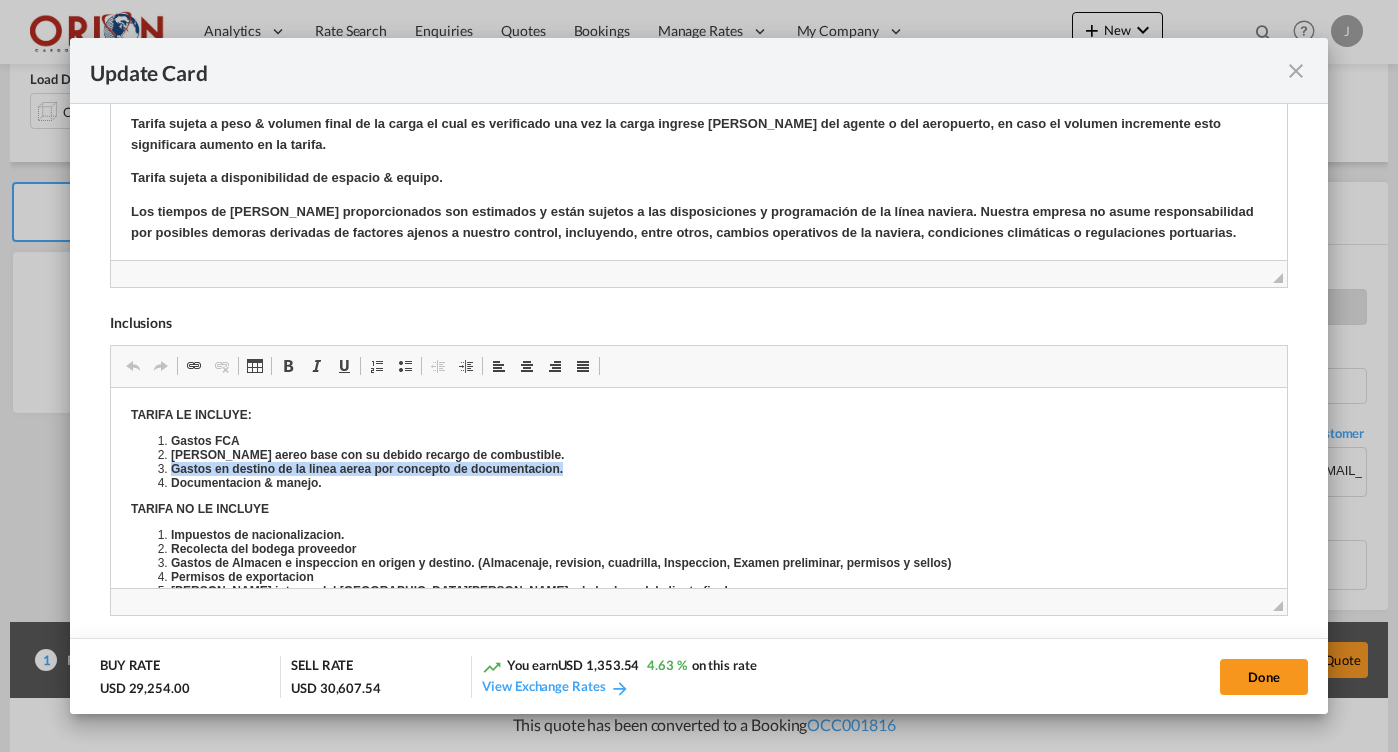 click on "Gastos en destino de la linea aerea por concepto de documentacion." at bounding box center [366, 469] 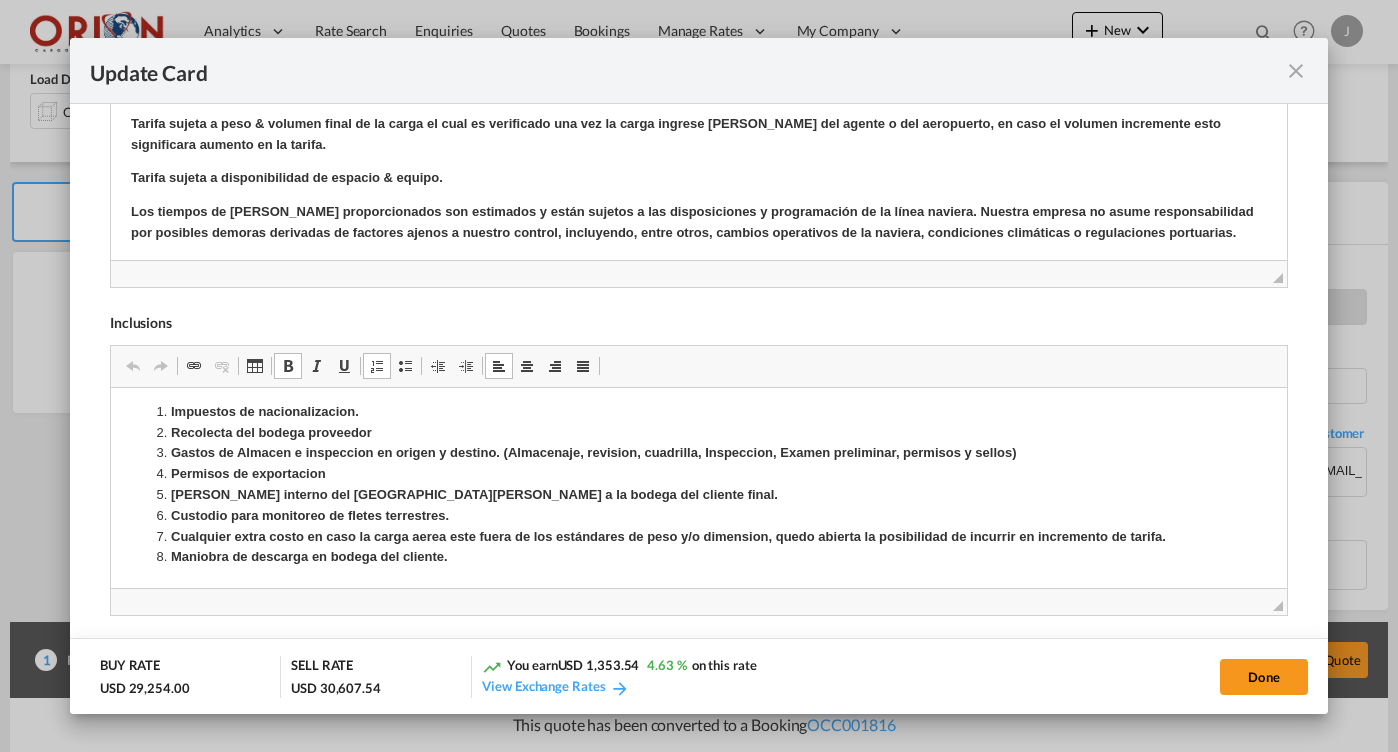 scroll, scrollTop: 169, scrollLeft: 0, axis: vertical 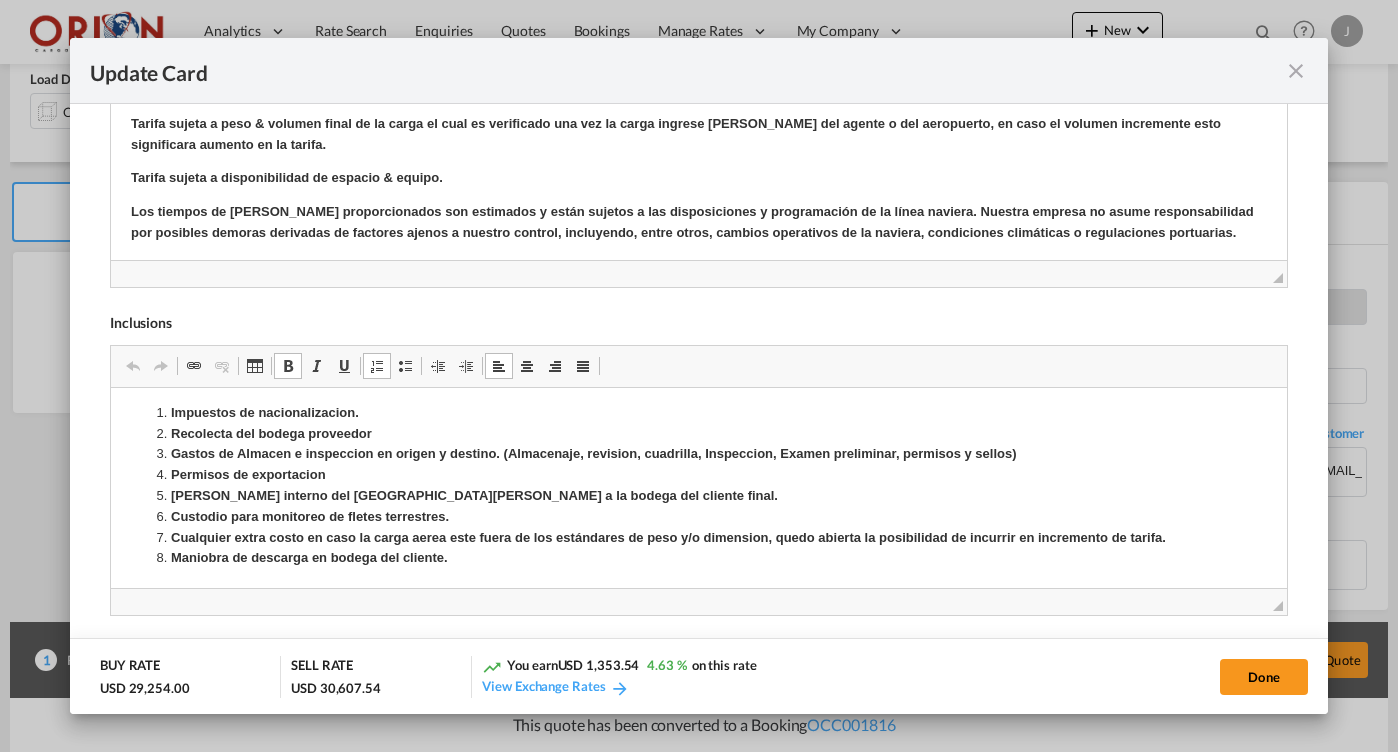 click on "[PERSON_NAME] interno del [GEOGRAPHIC_DATA][PERSON_NAME] a la bodega del cliente final." at bounding box center (473, 495) 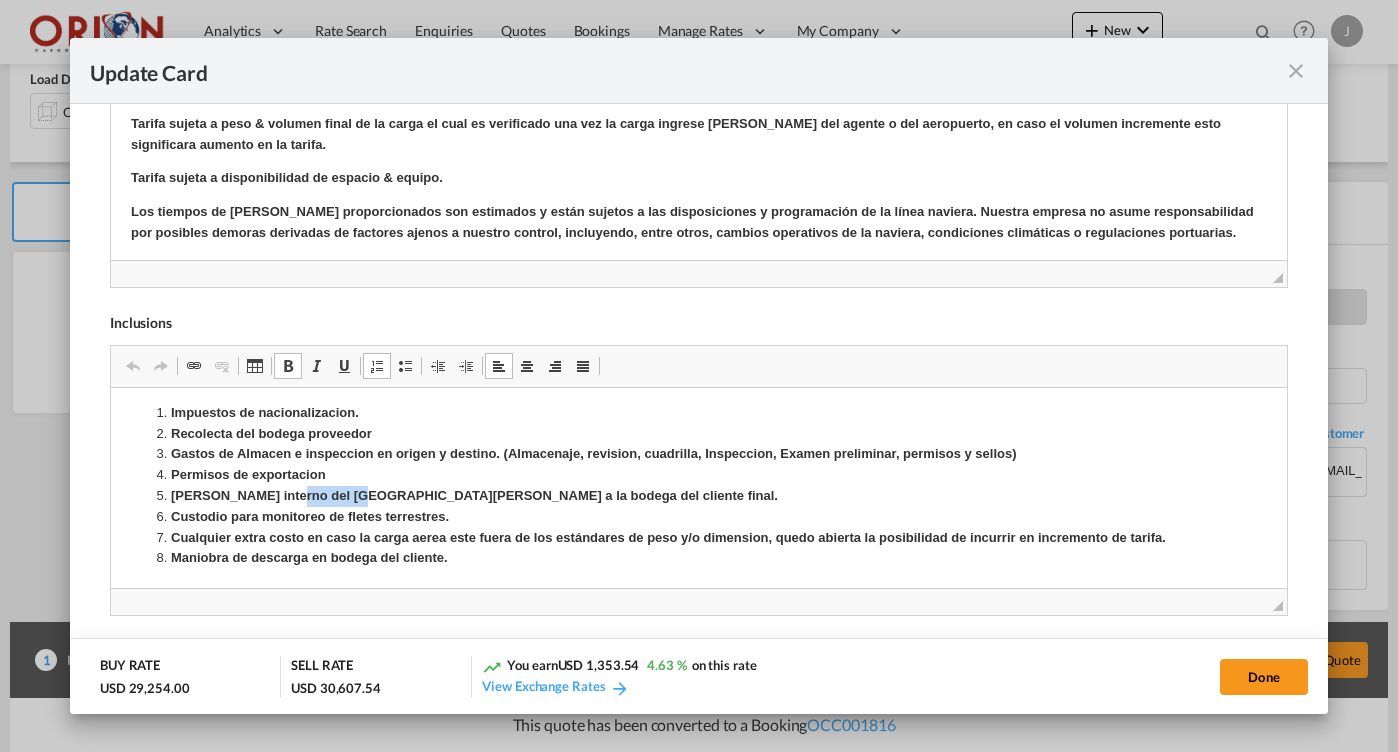 click on "[PERSON_NAME] interno del [GEOGRAPHIC_DATA][PERSON_NAME] a la bodega del cliente final." at bounding box center [473, 495] 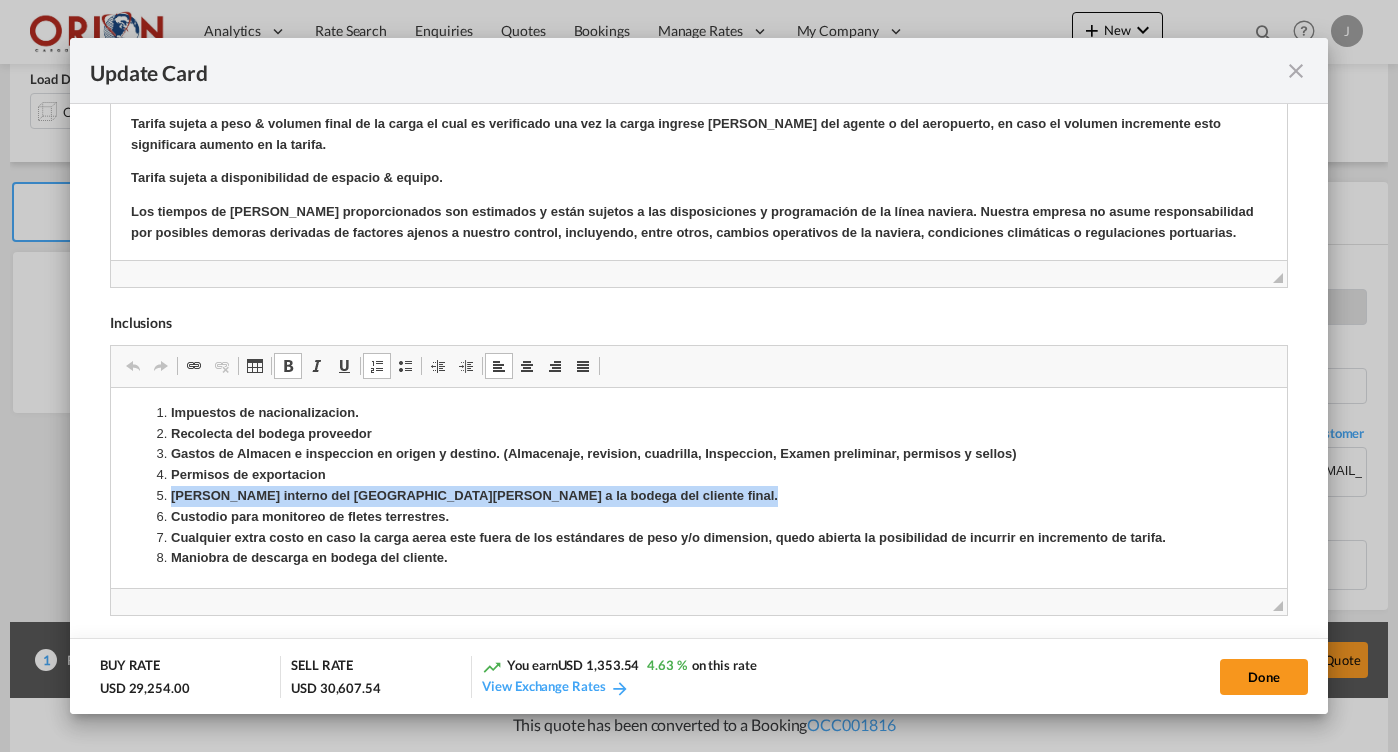 click on "[PERSON_NAME] interno del [GEOGRAPHIC_DATA][PERSON_NAME] a la bodega del cliente final." at bounding box center [473, 495] 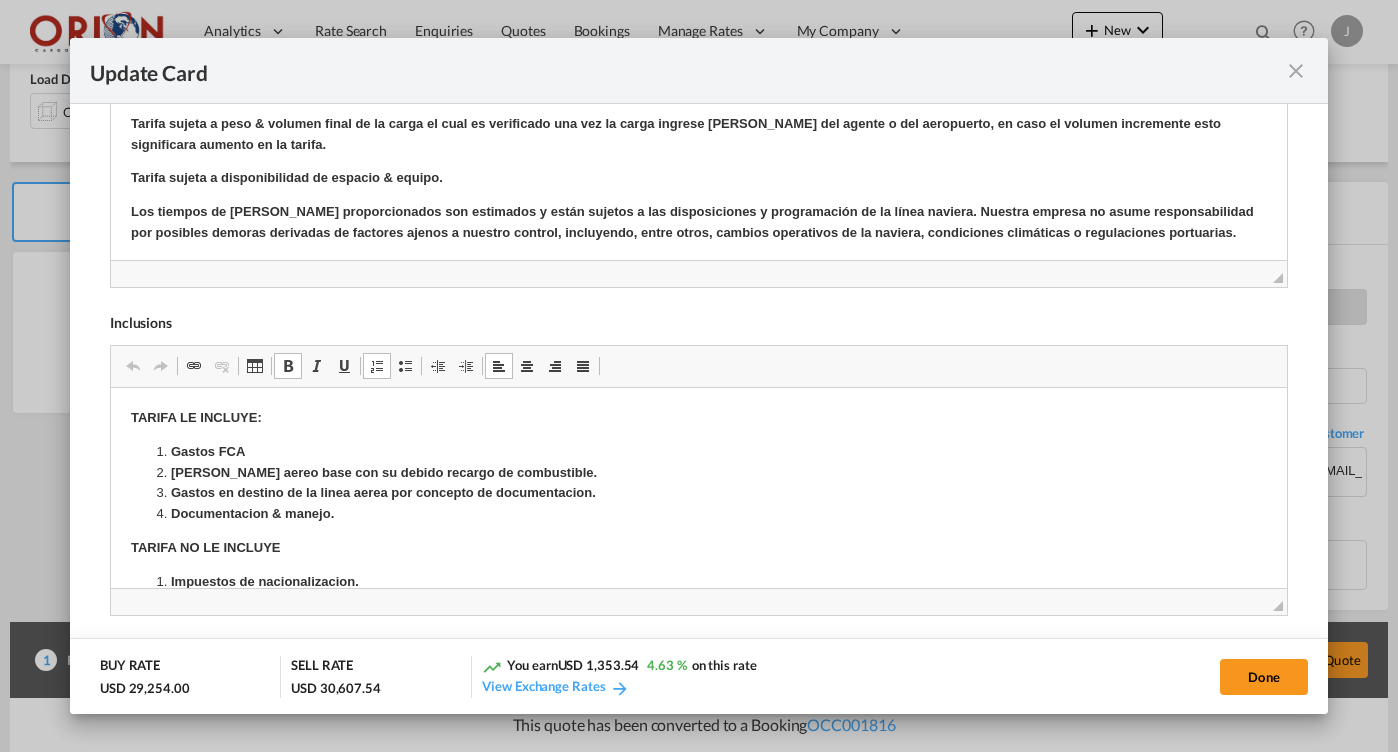 scroll, scrollTop: 0, scrollLeft: 0, axis: both 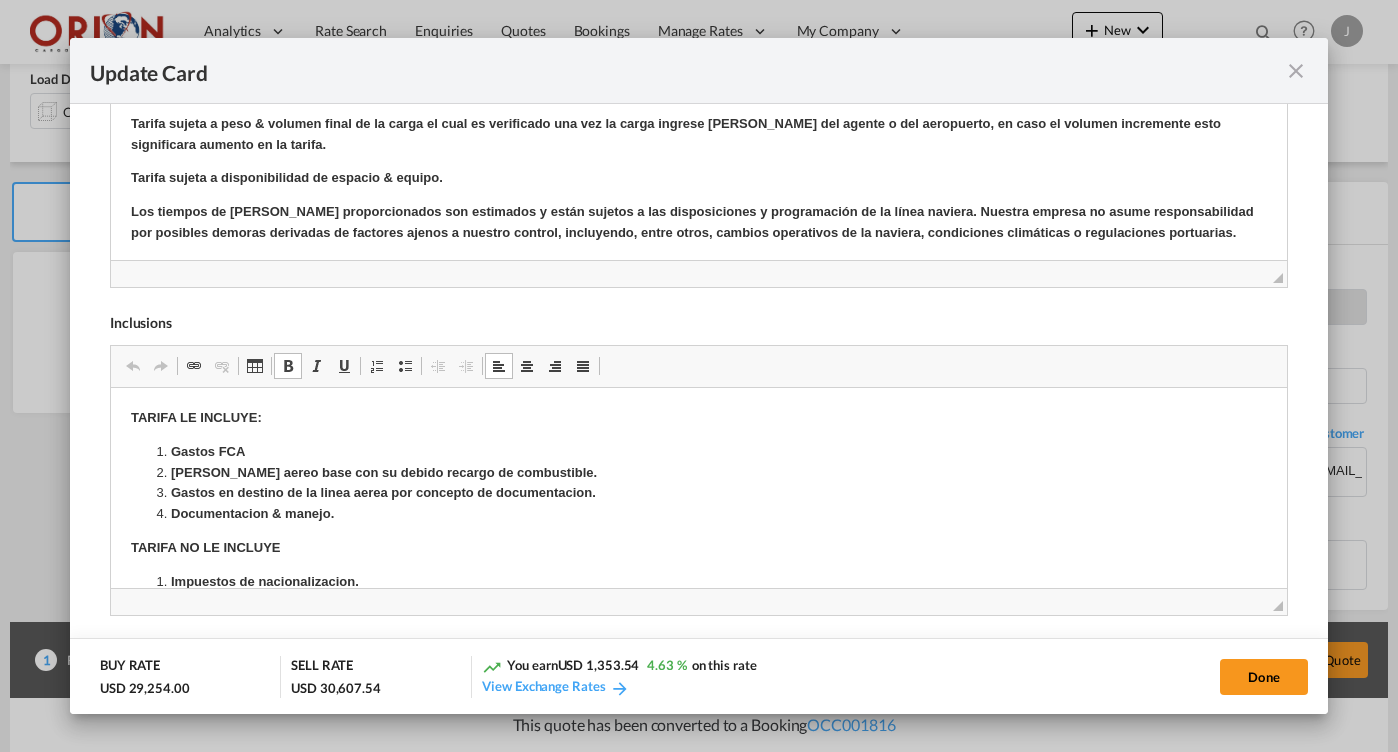 click on "TARIFA LE INCLUYE: Gastos FCA [PERSON_NAME] aereo base con su debido recargo de combustible. Gastos en destino de la linea aerea por concepto de documentacion. Documentacion & manejo. TARIFA NO LE INCLUYE Impuestos de nacionalizacion. Recolecta del bodega proveedor Gastos de [GEOGRAPHIC_DATA] e inspeccion en origen y destino. (Almacenaje, revision, cuadrilla, Inspeccion, Examen preliminar, permisos y sellos) Permisos de exportacion [PERSON_NAME] interno del [GEOGRAPHIC_DATA][PERSON_NAME] a la bodega del cliente final. [PERSON_NAME] para monitoreo [PERSON_NAME] terrestres. Cualquier extra costo en caso la carga aerea este fuera de los estándares de peso y/o dimension, quedo abierta la posibilidad de incurrir en incremento de tarifa. Maniobra de descarga en bodega del cliente." at bounding box center (698, 573) 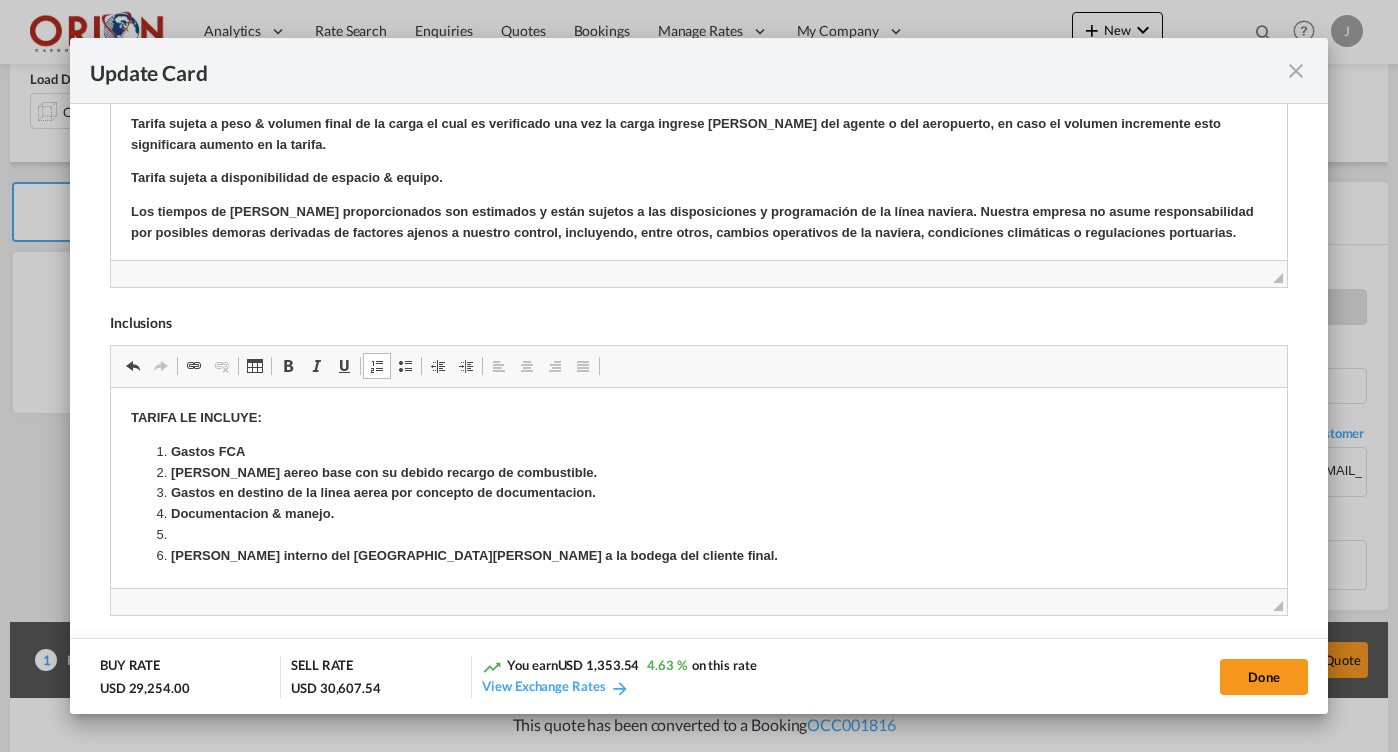click at bounding box center [698, 535] 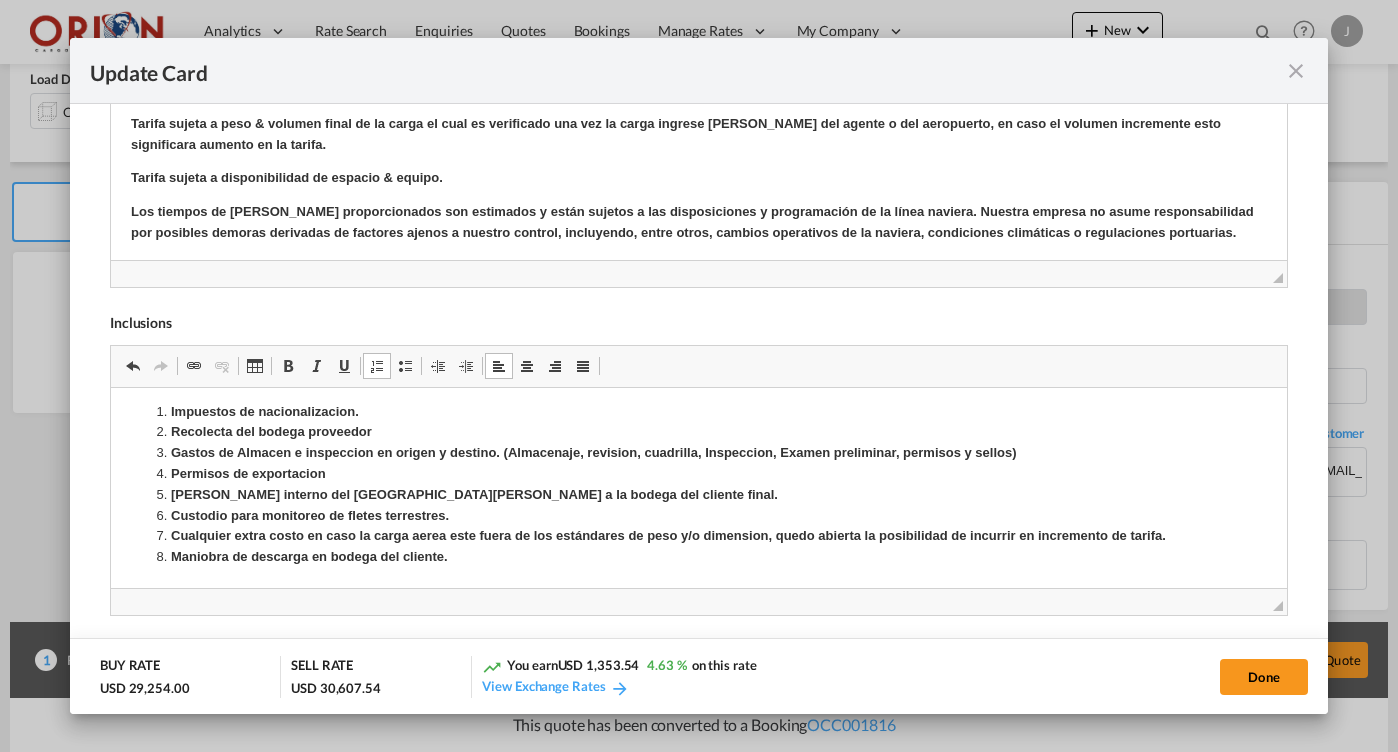 scroll, scrollTop: 189, scrollLeft: 0, axis: vertical 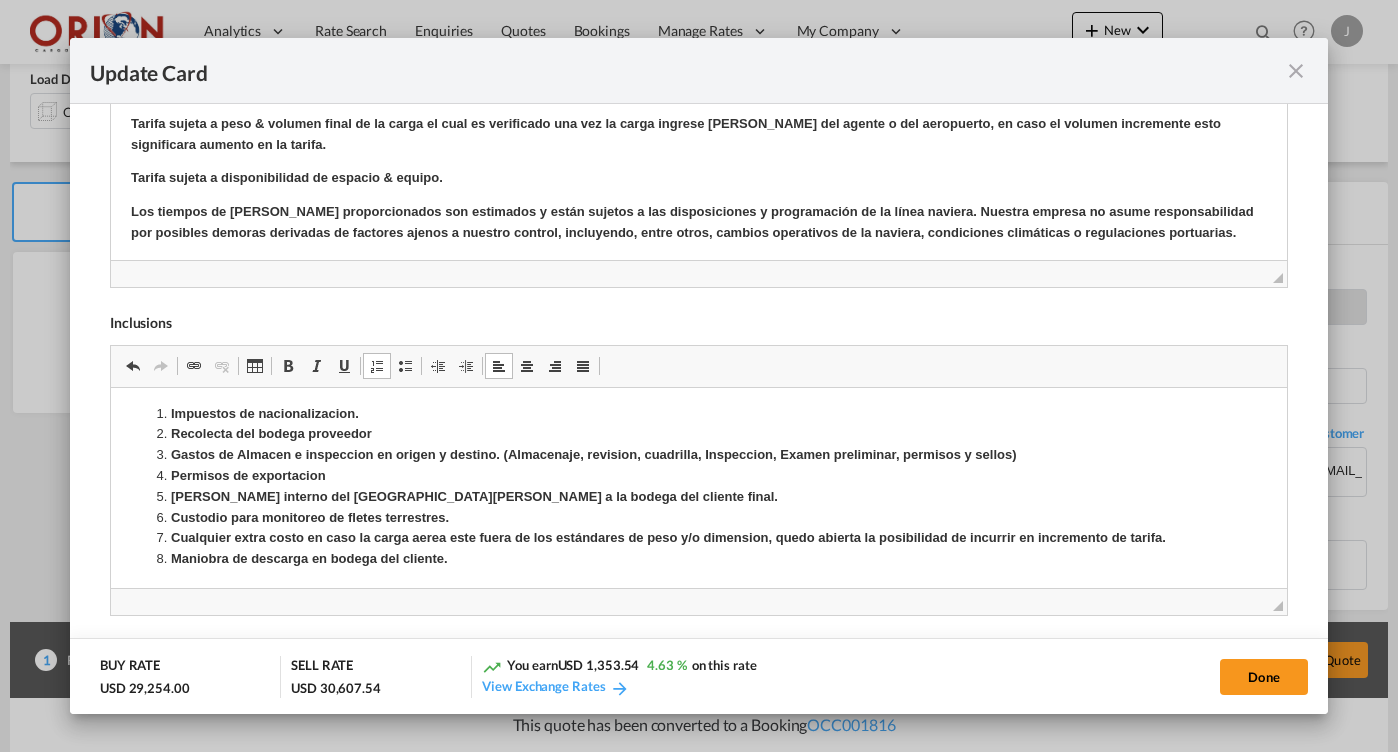 click on "[PERSON_NAME] interno del [GEOGRAPHIC_DATA][PERSON_NAME] a la bodega del cliente final." at bounding box center [473, 496] 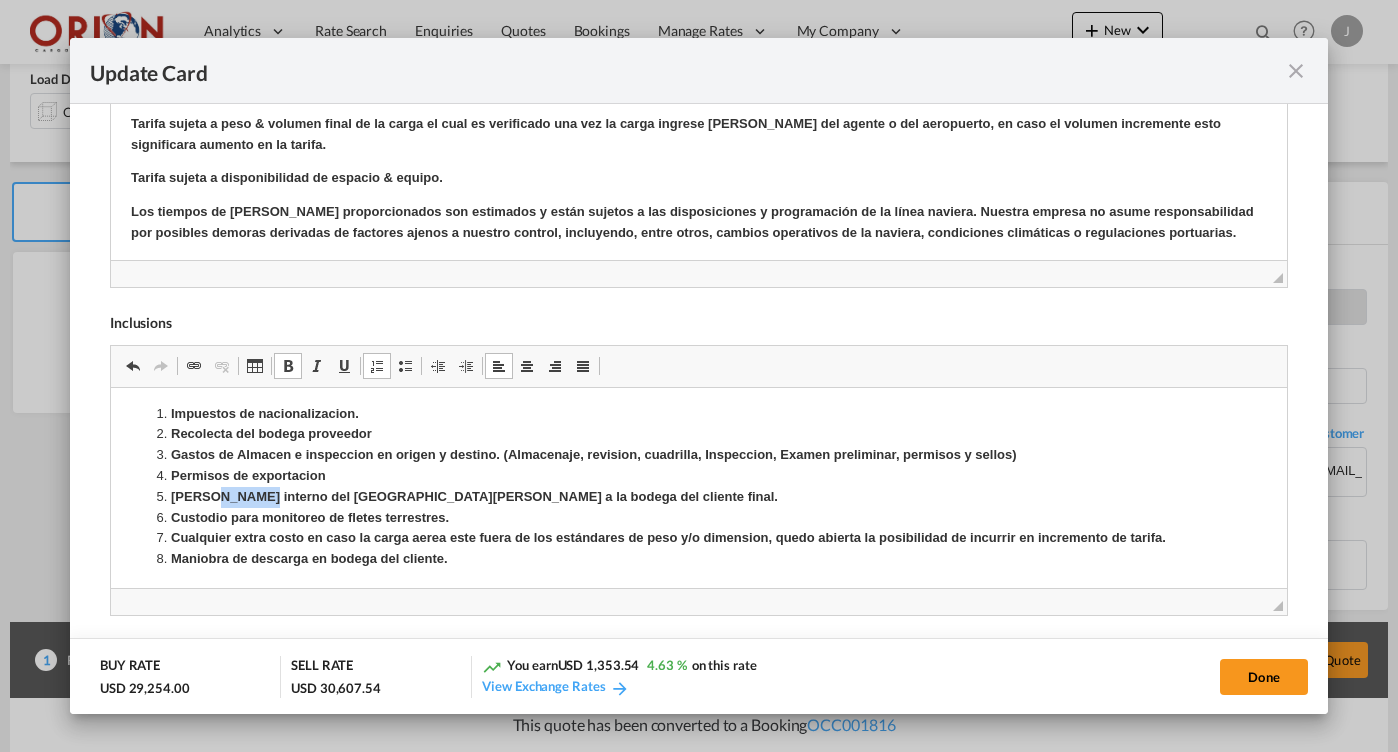 click on "[PERSON_NAME] interno del [GEOGRAPHIC_DATA][PERSON_NAME] a la bodega del cliente final." at bounding box center (473, 496) 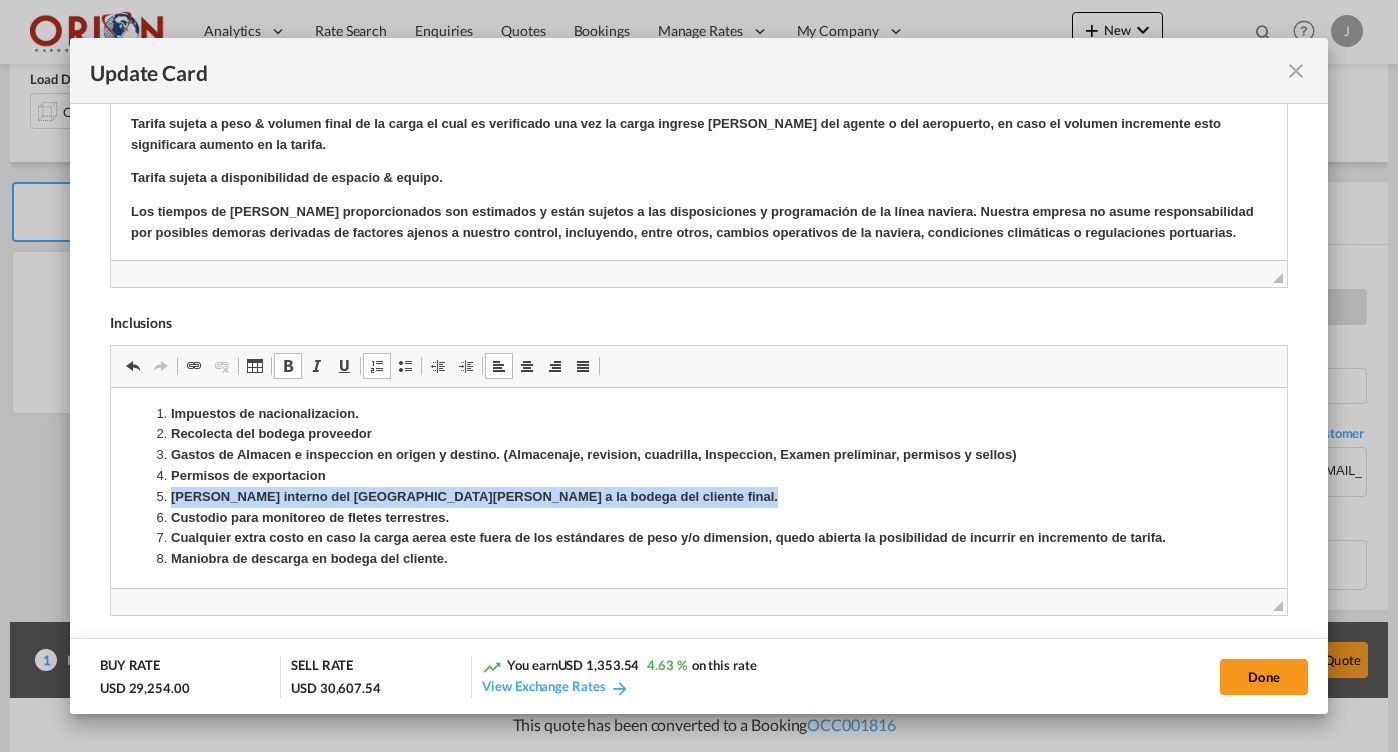 click on "[PERSON_NAME] interno del [GEOGRAPHIC_DATA][PERSON_NAME] a la bodega del cliente final." at bounding box center [473, 496] 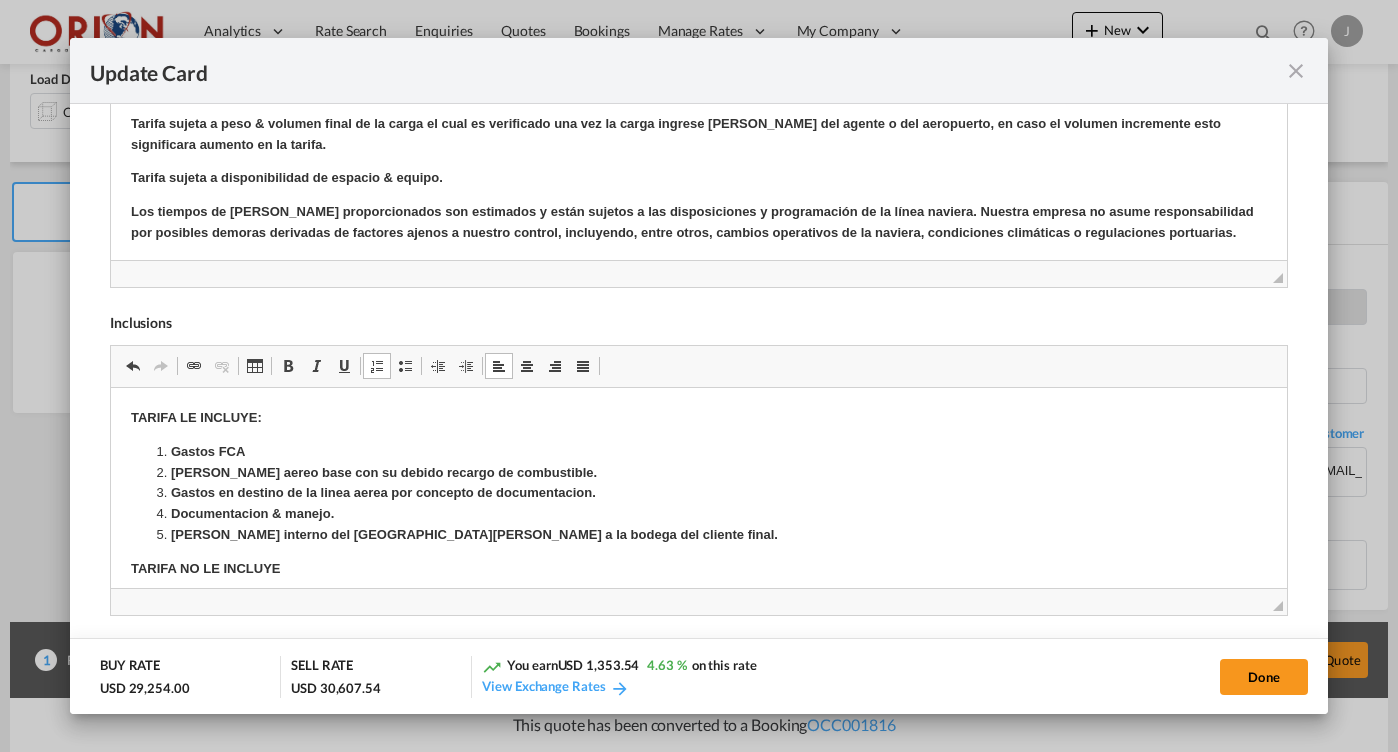 scroll, scrollTop: 0, scrollLeft: 0, axis: both 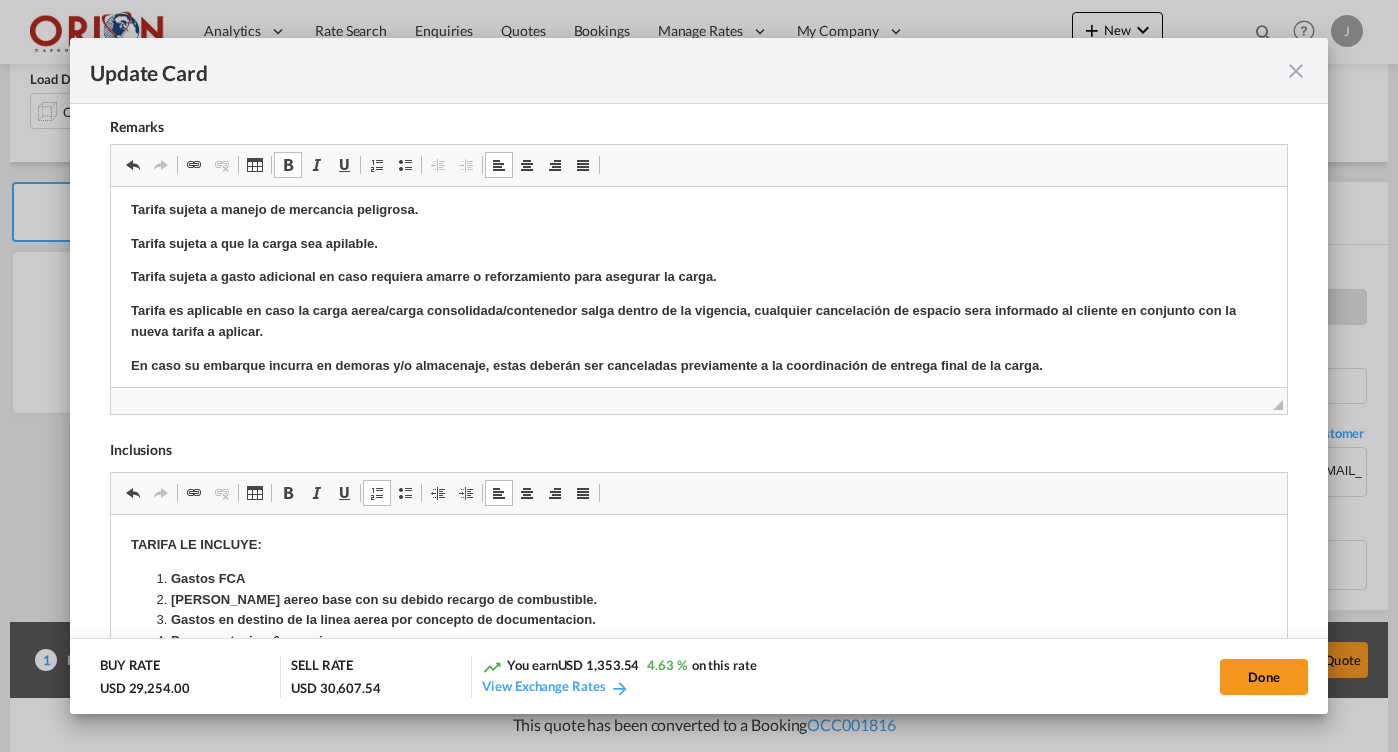 click on "Tarifa sujeta a gasto adicional en caso requiera amarre o reforzamiento para asegurar la carga." at bounding box center [698, 277] 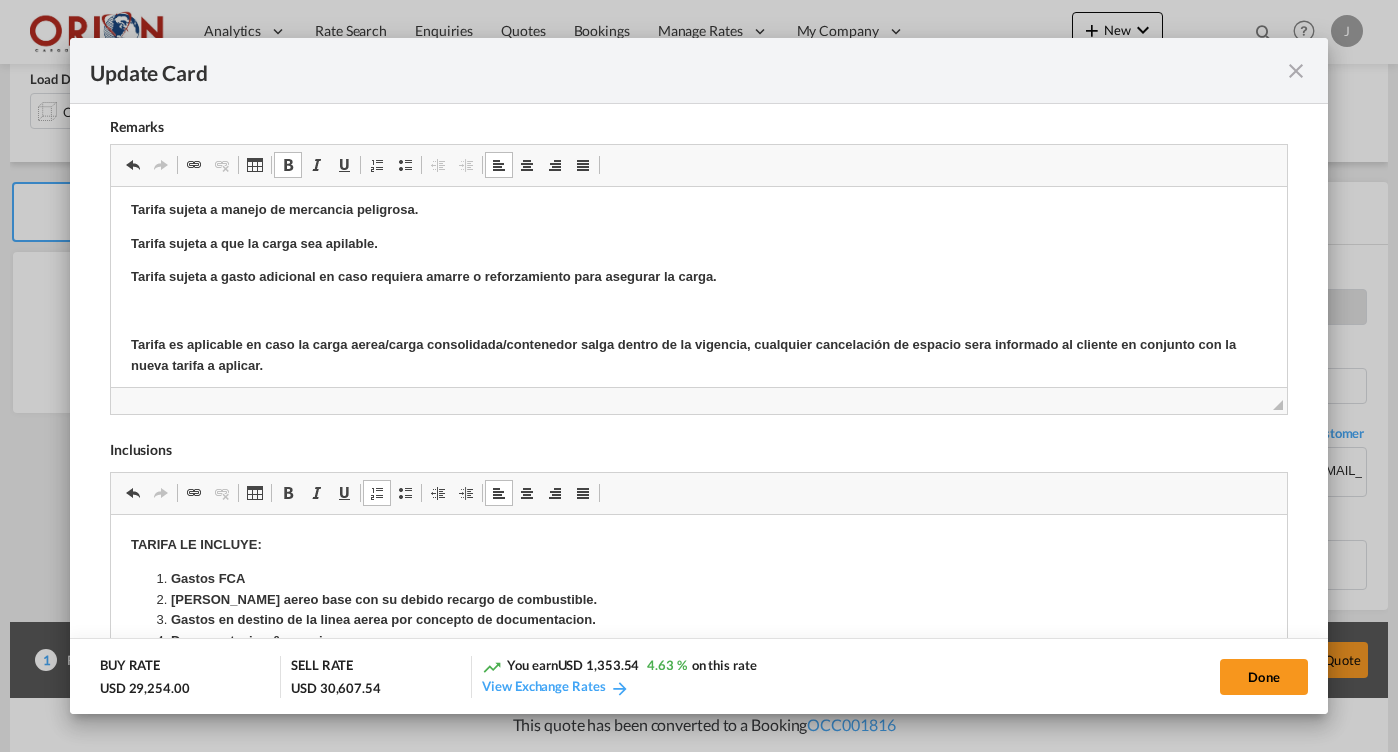 type 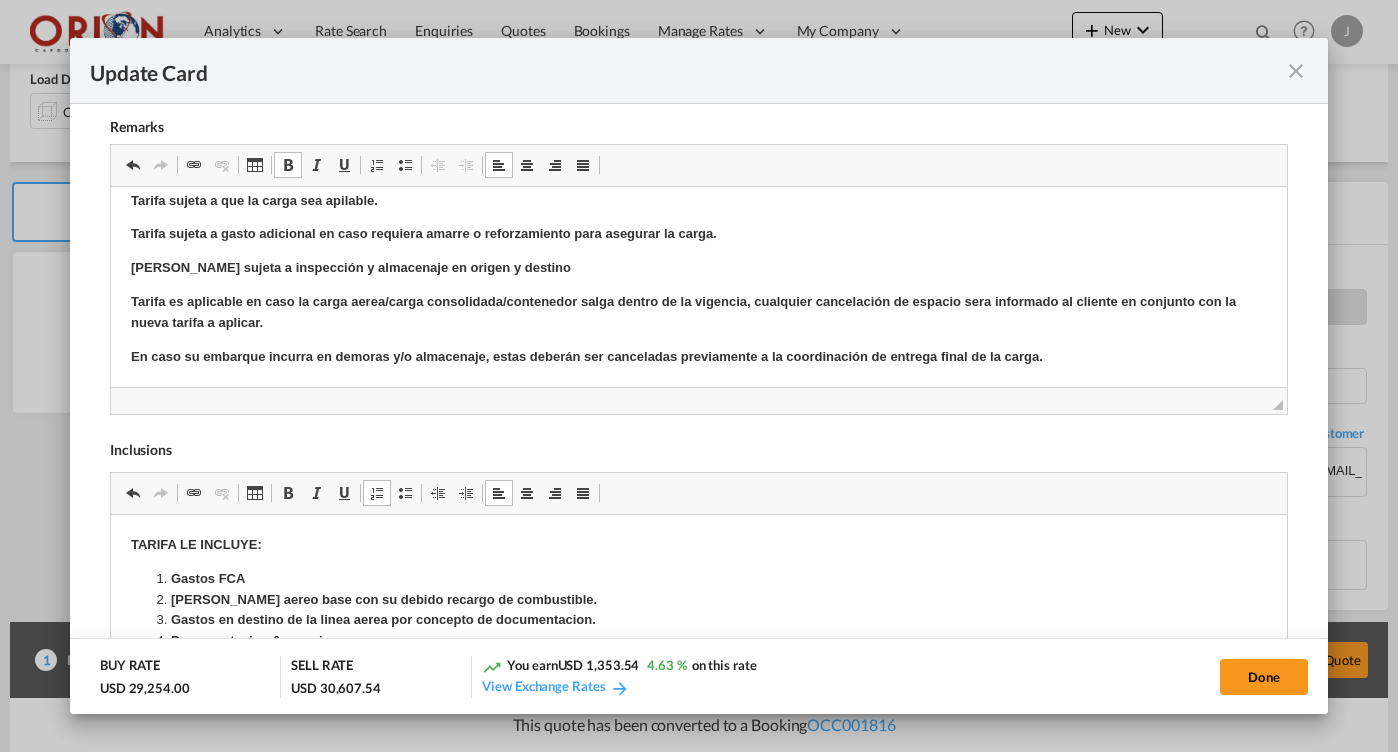 scroll, scrollTop: 217, scrollLeft: 0, axis: vertical 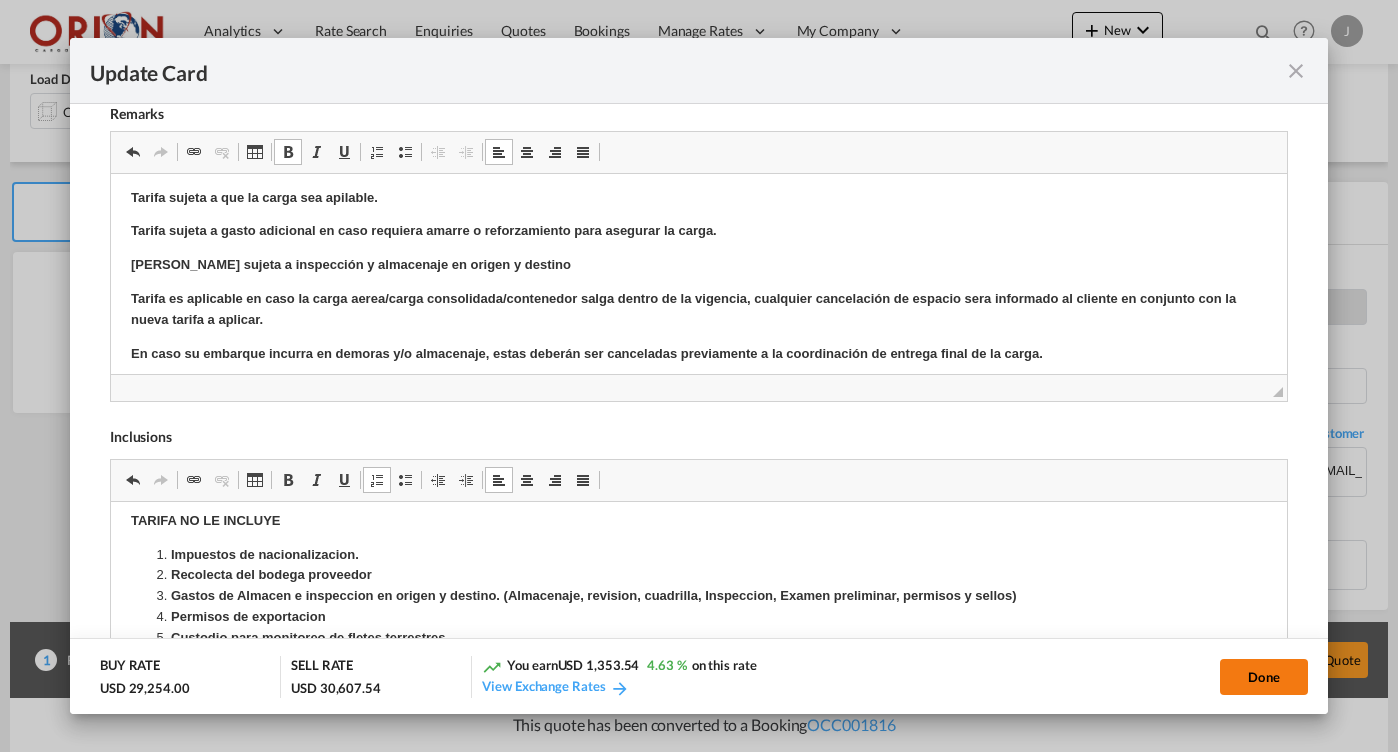 click on "Done" 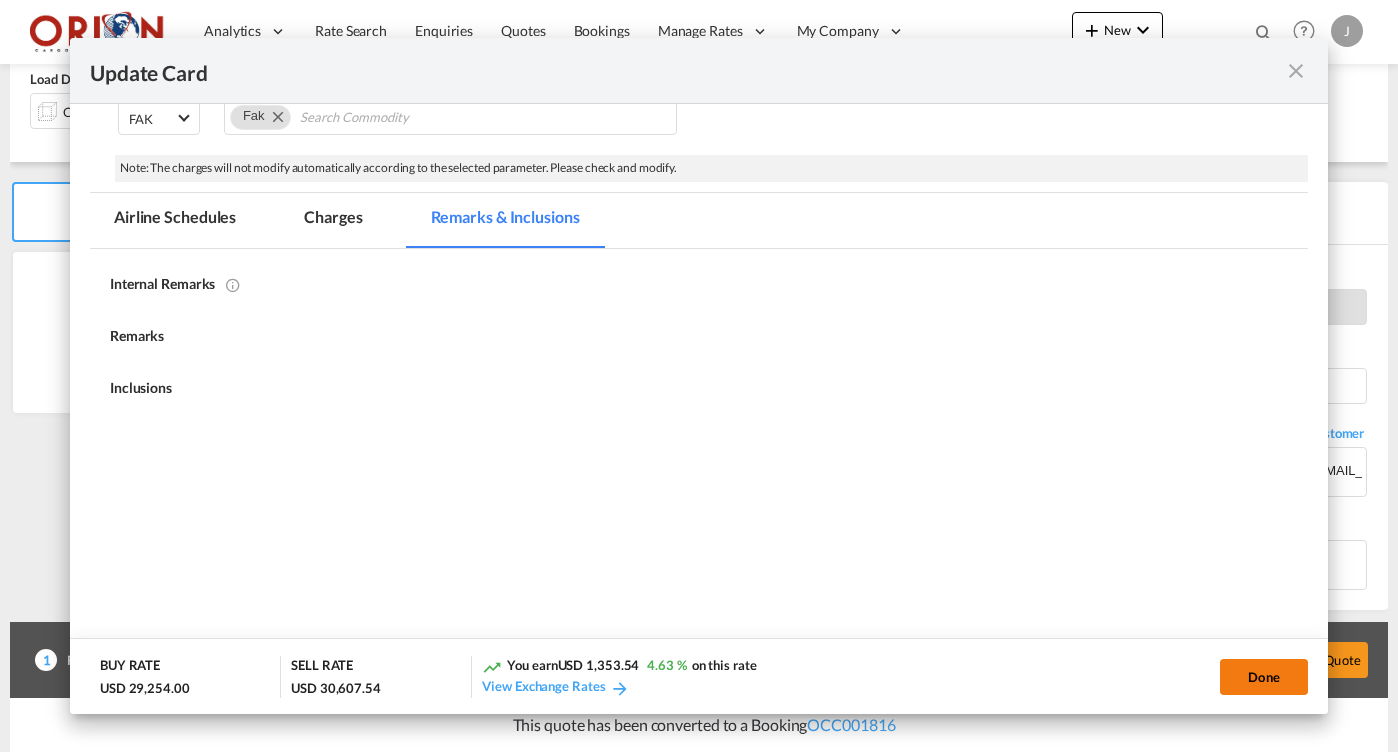 type on "[DATE]" 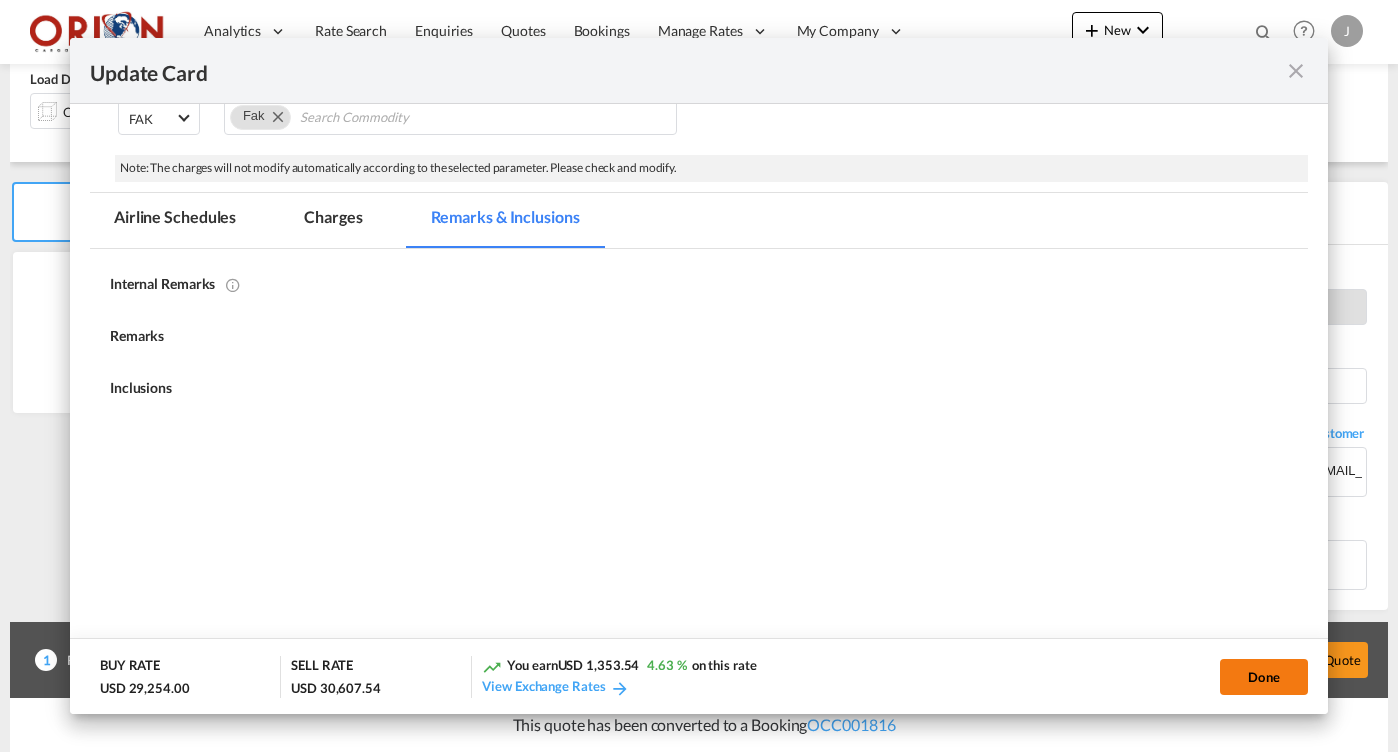 type on "[DATE]" 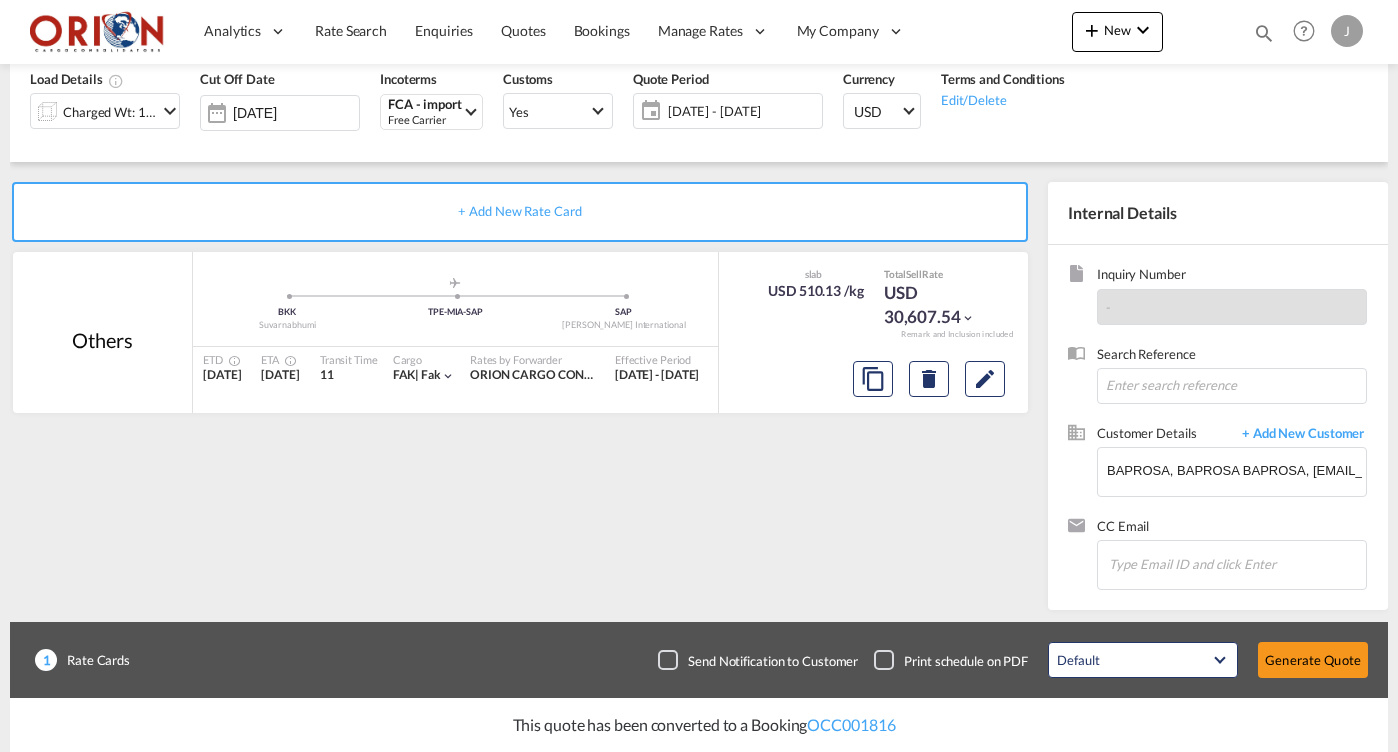 scroll, scrollTop: 287, scrollLeft: 0, axis: vertical 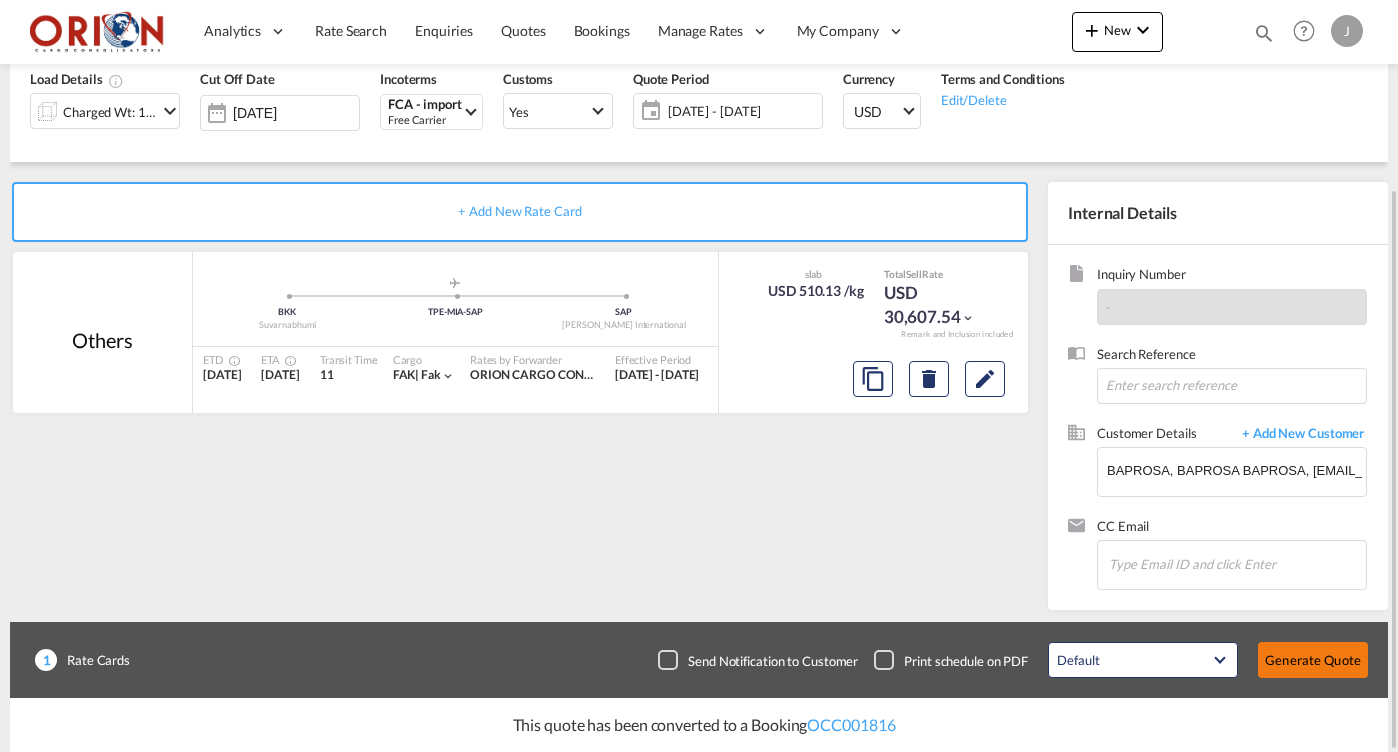 click on "Generate Quote" at bounding box center (1313, 660) 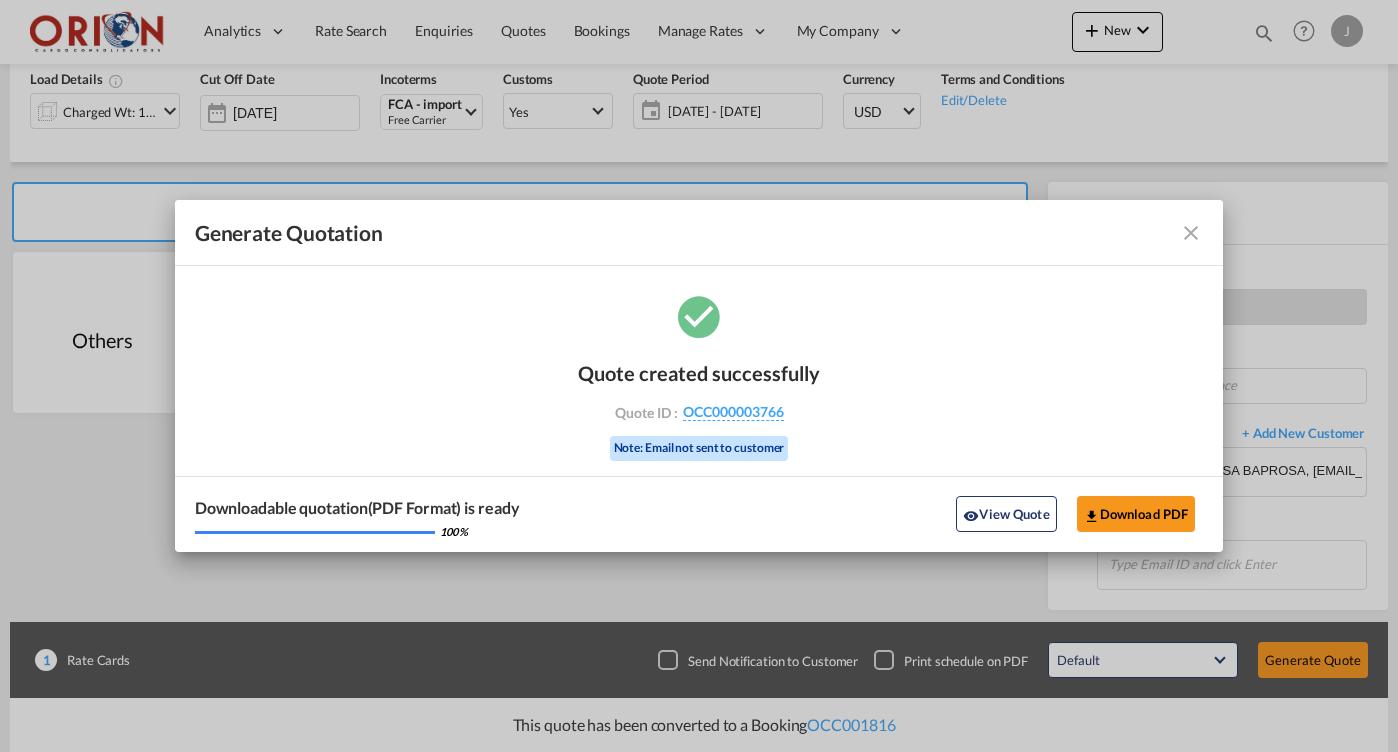 click at bounding box center [1191, 233] 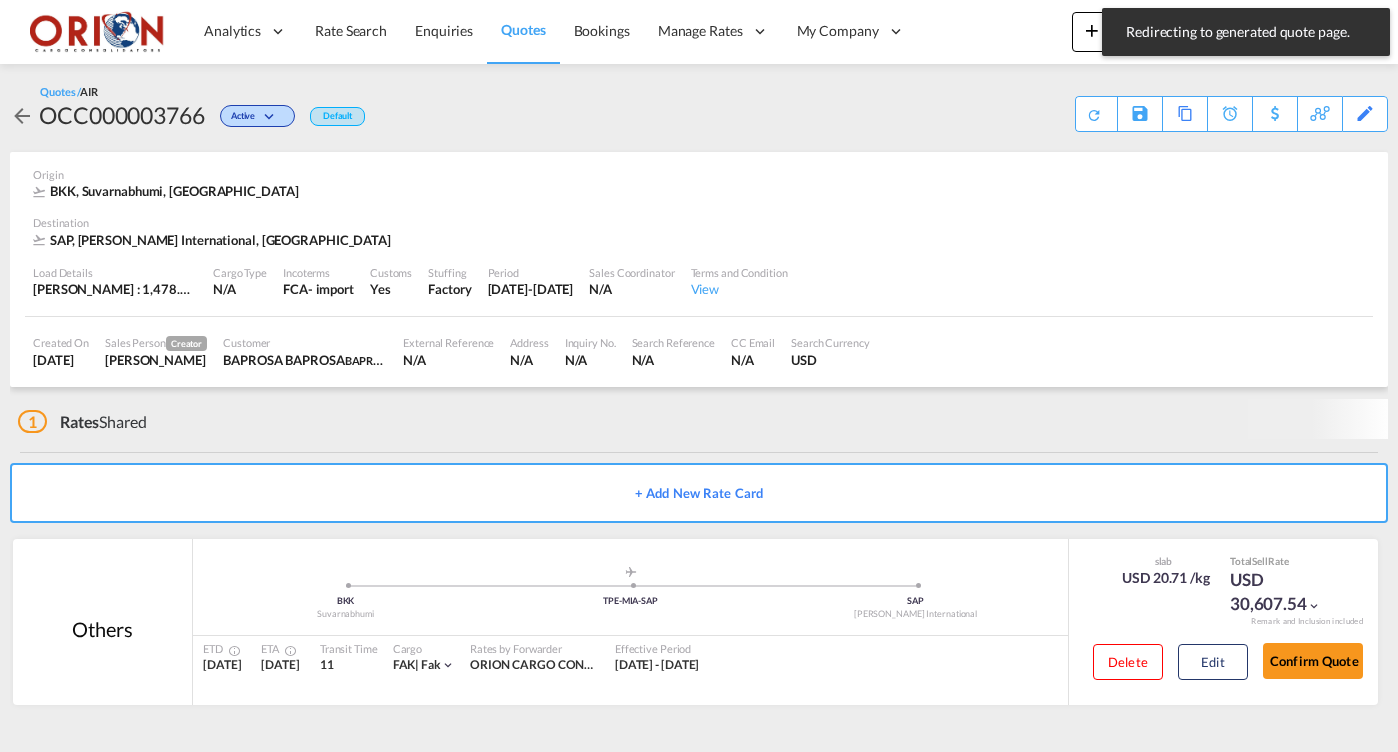 scroll, scrollTop: 0, scrollLeft: 0, axis: both 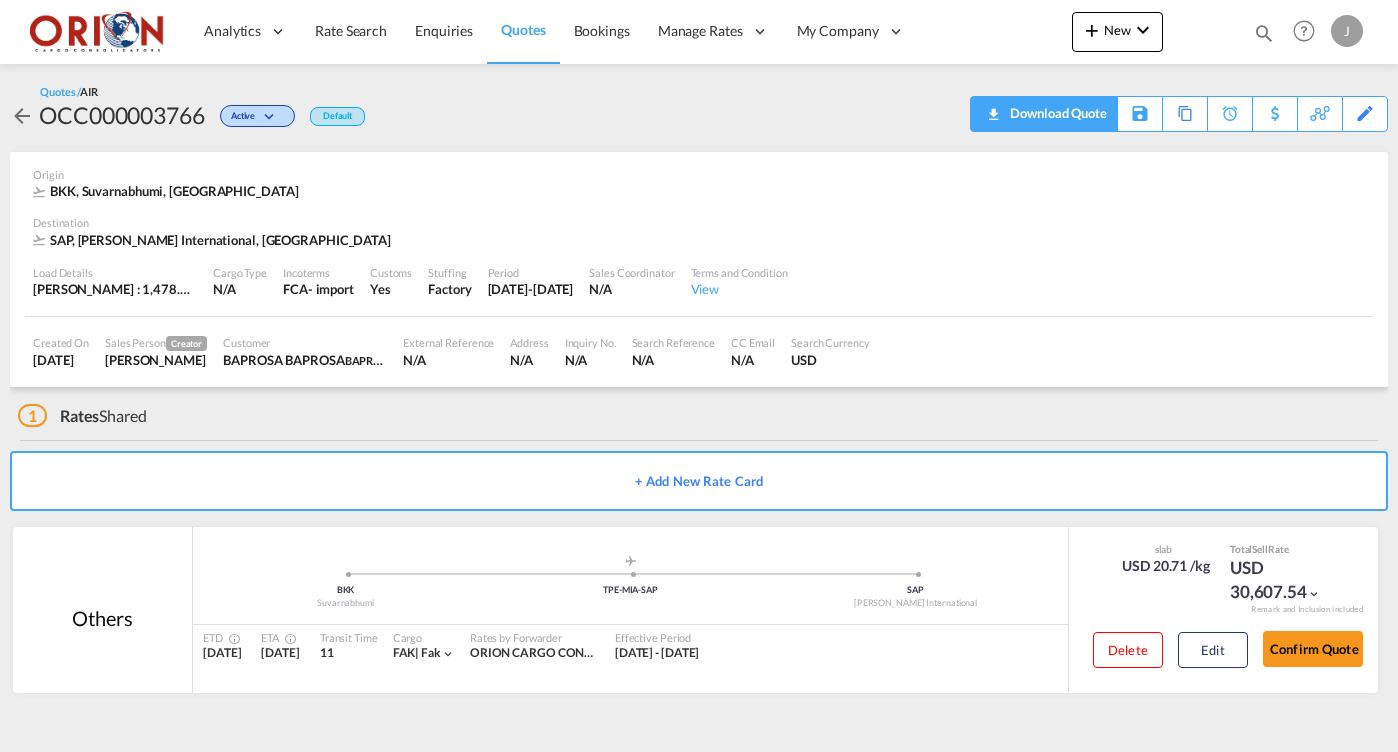 click on "Download Quote" at bounding box center [1056, 113] 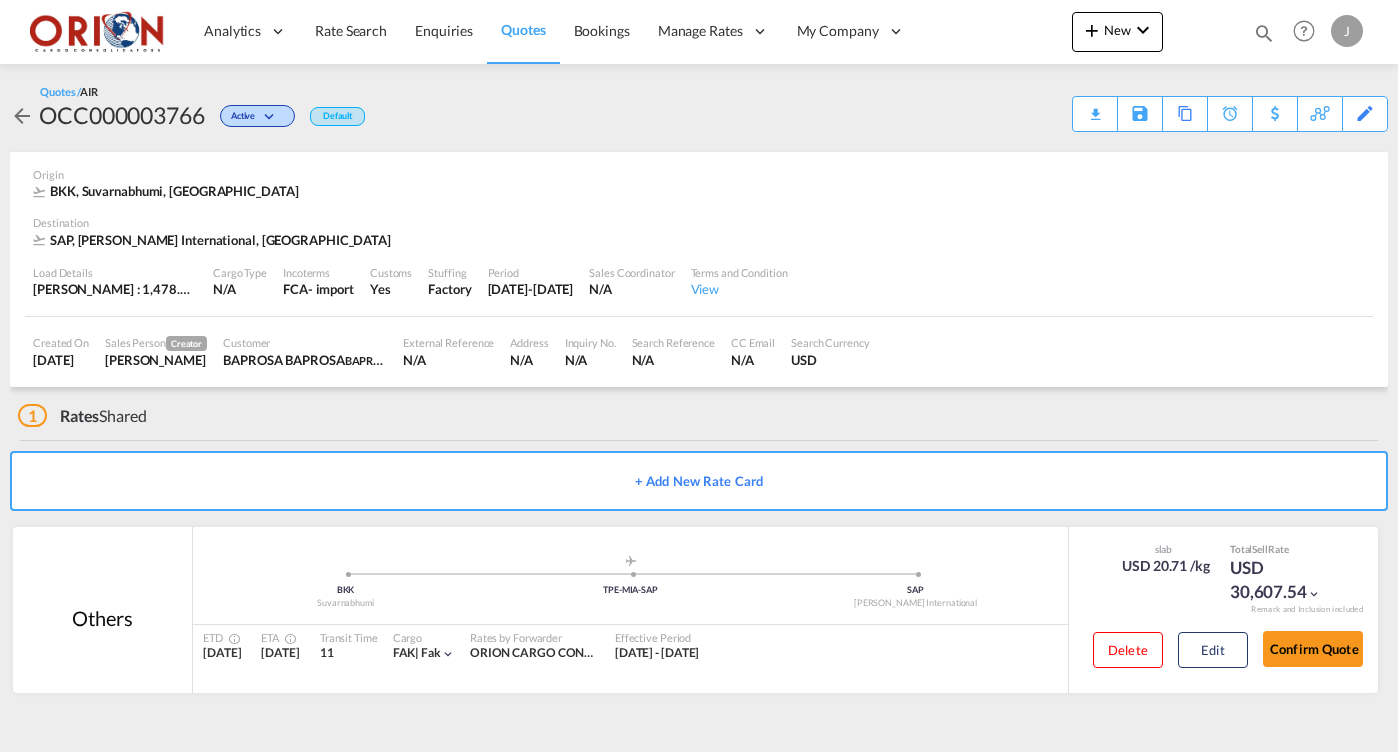 click on "Quotes" at bounding box center [523, 29] 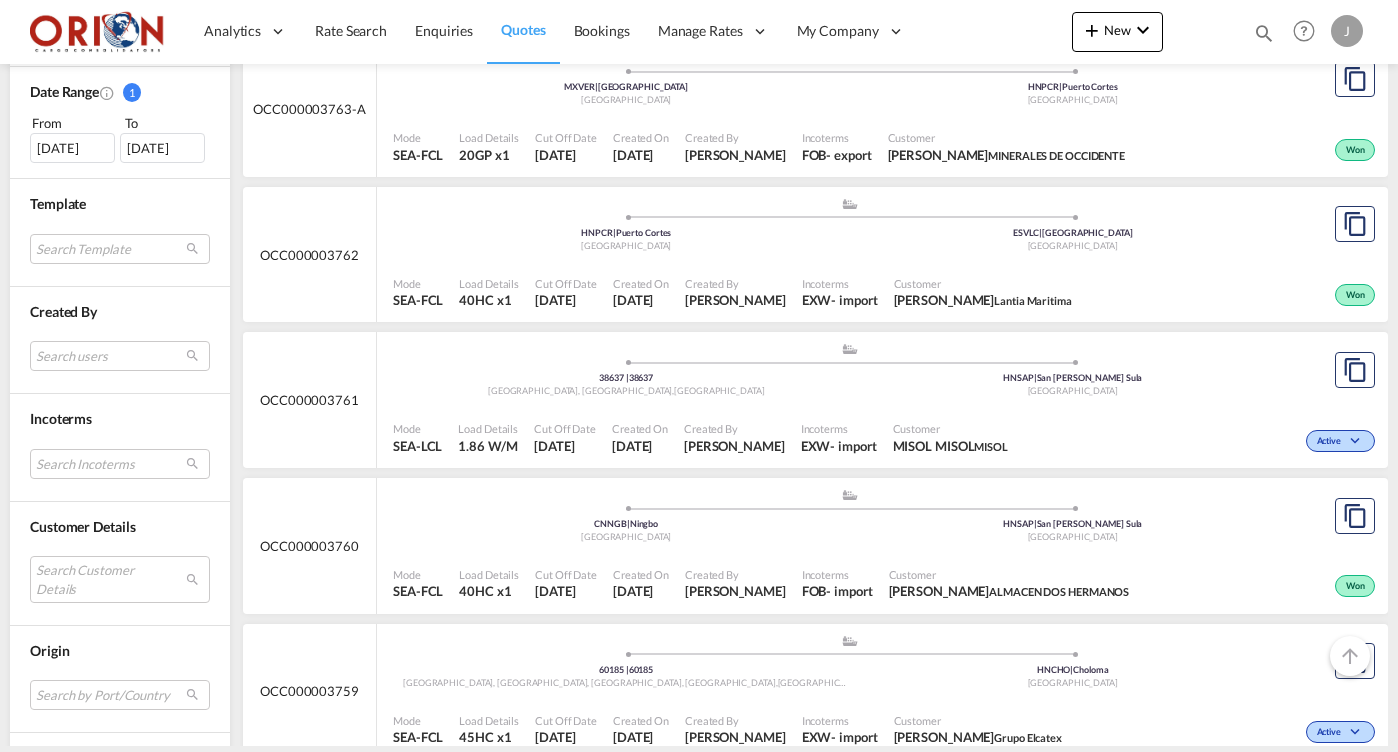 scroll, scrollTop: 651, scrollLeft: 0, axis: vertical 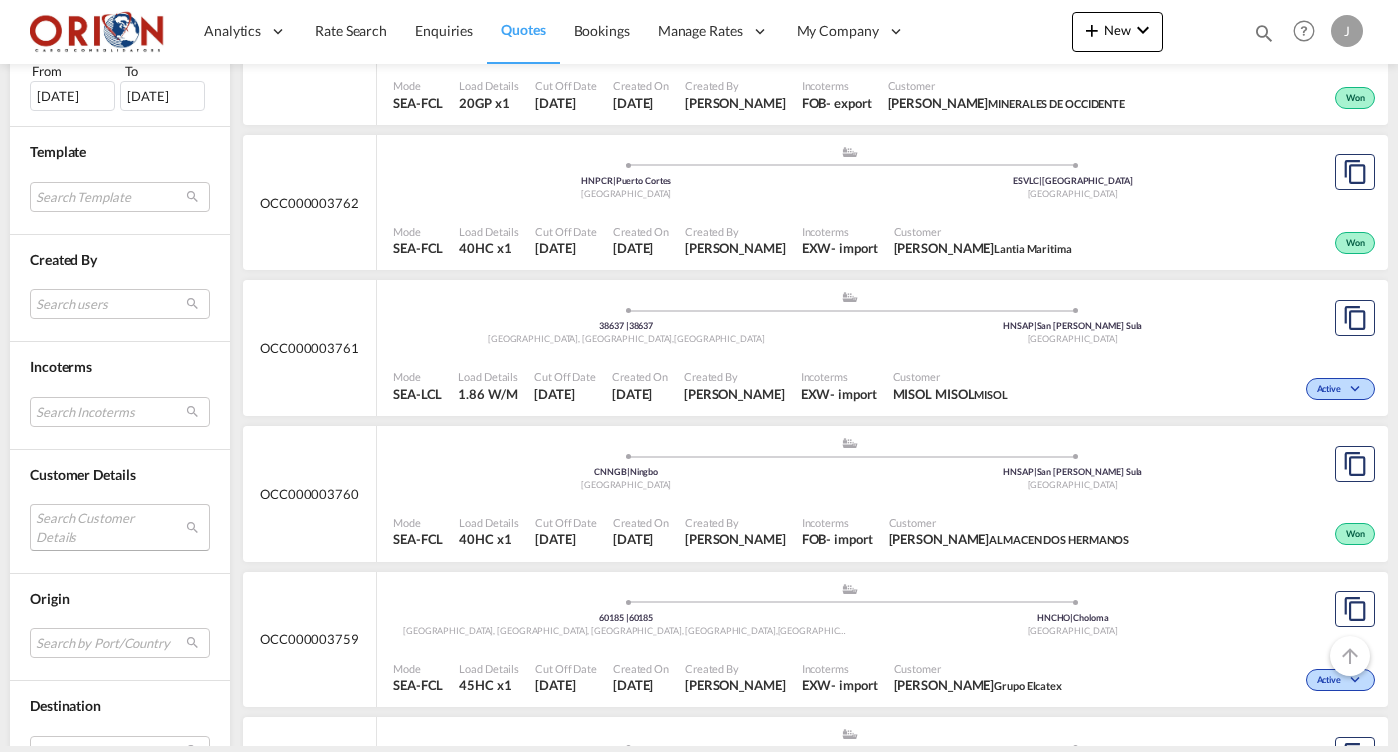 click on "Search Customer Details user name
user [PERSON_NAME] [EMAIL_ADDRESS][DOMAIN_NAME]    | fiestas y mas
user [PERSON_NAME] [EMAIL_ADDRESS][DOMAIN_NAME]    | industrial sewing services
user [PERSON_NAME] [EMAIL_ADDRESS][DOMAIN_NAME]    | aria home
user [PERSON_NAME] [EMAIL_ADDRESS][DOMAIN_NAME]    | grupo pamar
user distribuidora DIZAL [EMAIL_ADDRESS][DOMAIN_NAME]    | distribuidora dizal
user [PERSON_NAME] [PERSON_NAME][EMAIL_ADDRESS][DOMAIN_NAME]    | servicios integrales de alimentos
user agencia Global [EMAIL_ADDRESS][DOMAIN_NAME]    | la agencia global
user [PERSON_NAME] [PERSON_NAME][EMAIL_ADDRESS][DOMAIN_NAME]    | aurema
user [PERSON_NAME] [PERSON_NAME][EMAIL_ADDRESS][DOMAIN_NAME]    | livin/elements
user [PERSON_NAME] [EMAIL_ADDRESS][PERSON_NAME][DOMAIN_NAME]    | itech
user [PERSON_NAME] [PERSON_NAME][EMAIL_ADDRESS][DOMAIN_NAME]    | [PERSON_NAME] [PERSON_NAME] [EMAIL_ADDRESS][DOMAIN_NAME]    | rtimport
user farma Facil [EMAIL_ADDRESS][DOMAIN_NAME]    | farmafacil
user [PERSON_NAME] [EMAIL_ADDRESS][DOMAIN_NAME]    | accord pilot logistics
user [PERSON_NAME] [PERSON_NAME][EMAIL_ADDRESS][PERSON_NAME][DOMAIN_NAME]
user" at bounding box center (120, 527) 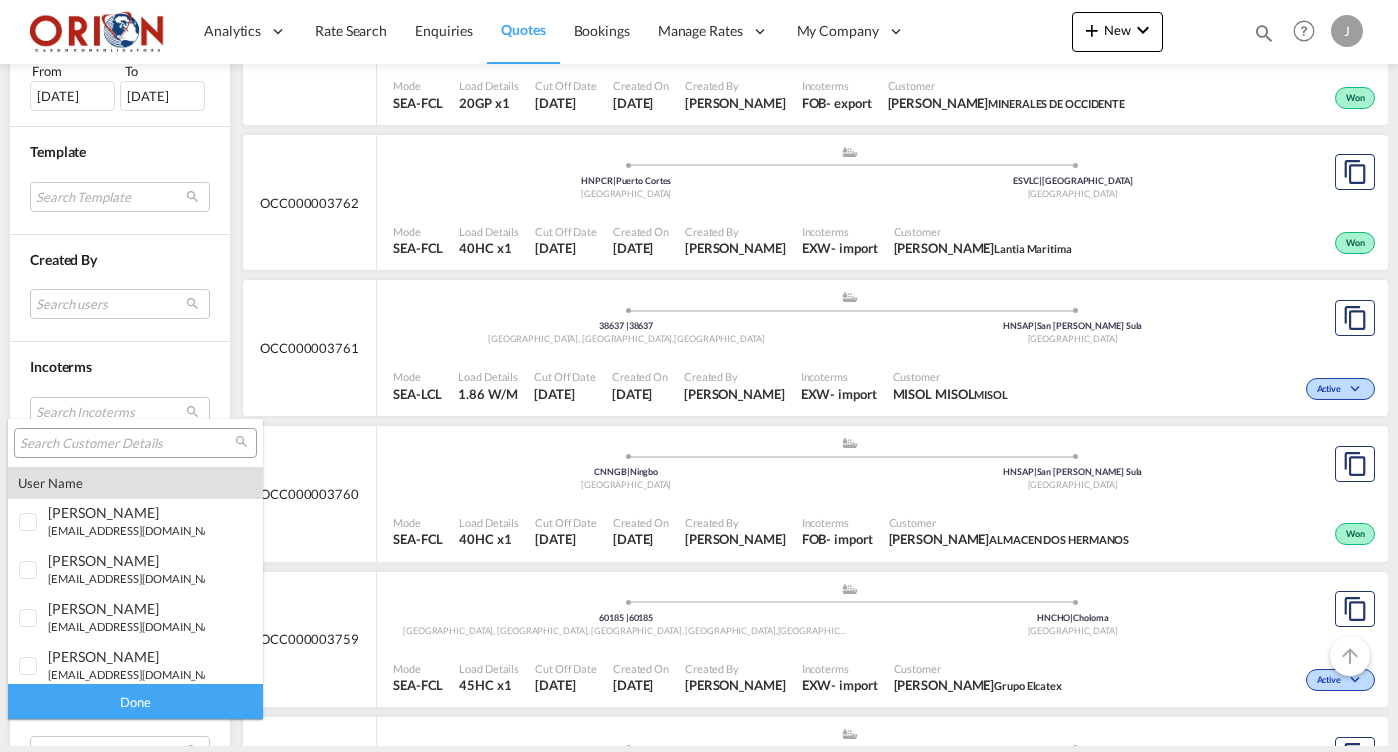 click at bounding box center (699, 376) 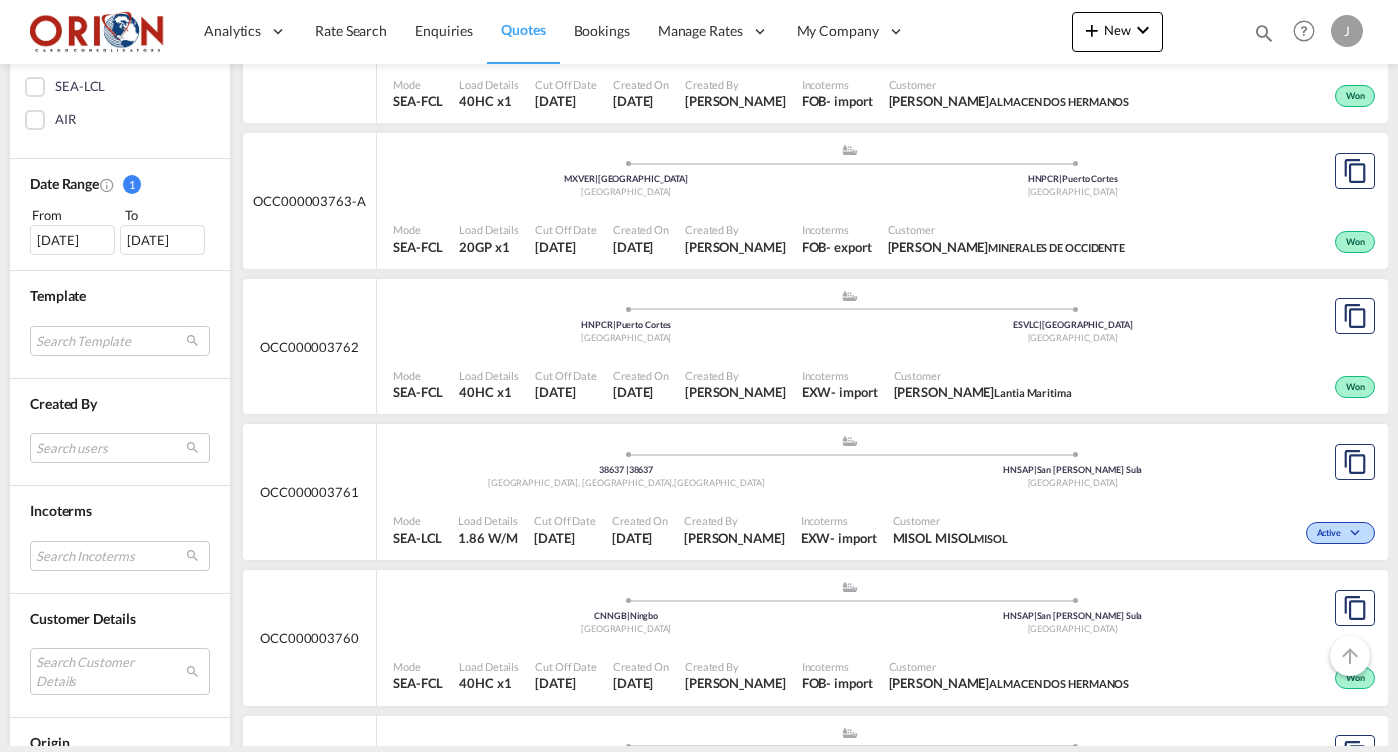 scroll, scrollTop: 418, scrollLeft: 0, axis: vertical 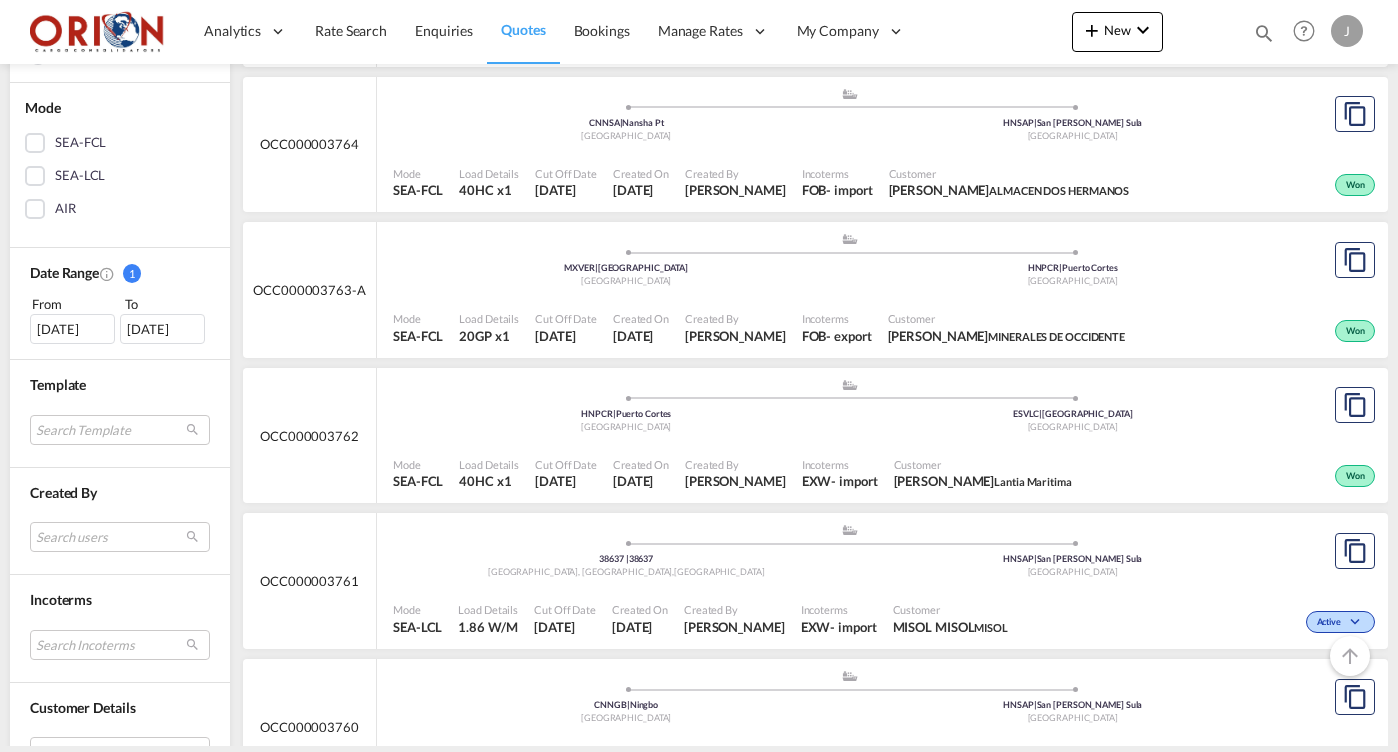 click on "[DATE]" at bounding box center [72, 329] 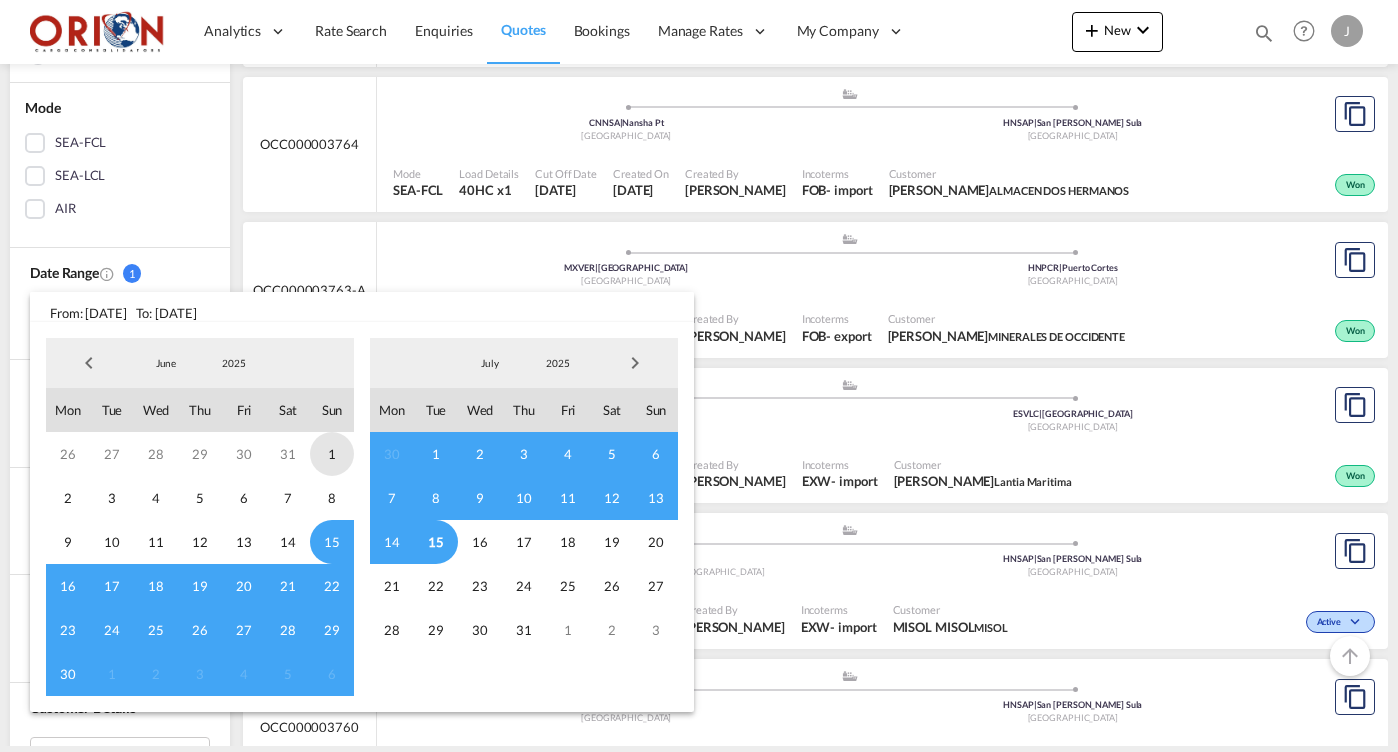 click on "1" at bounding box center (332, 454) 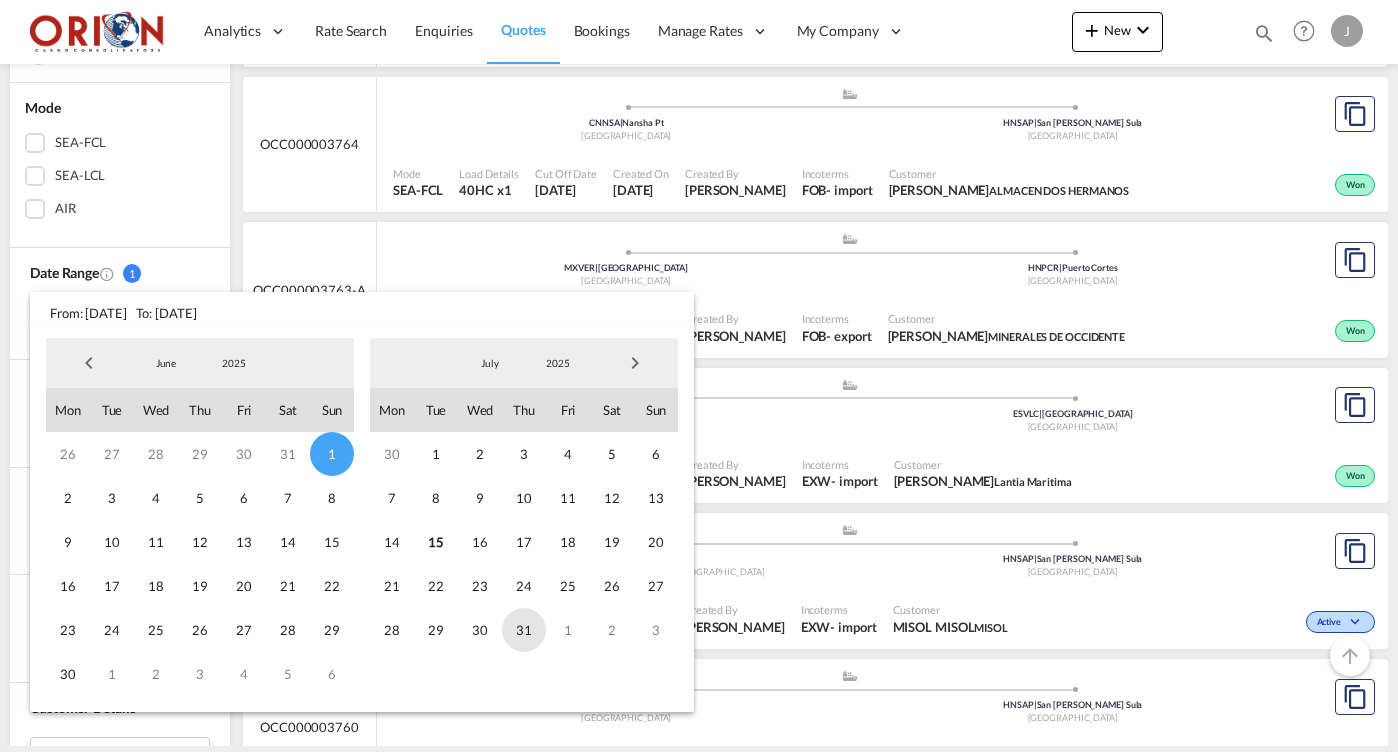 click on "31" at bounding box center [524, 630] 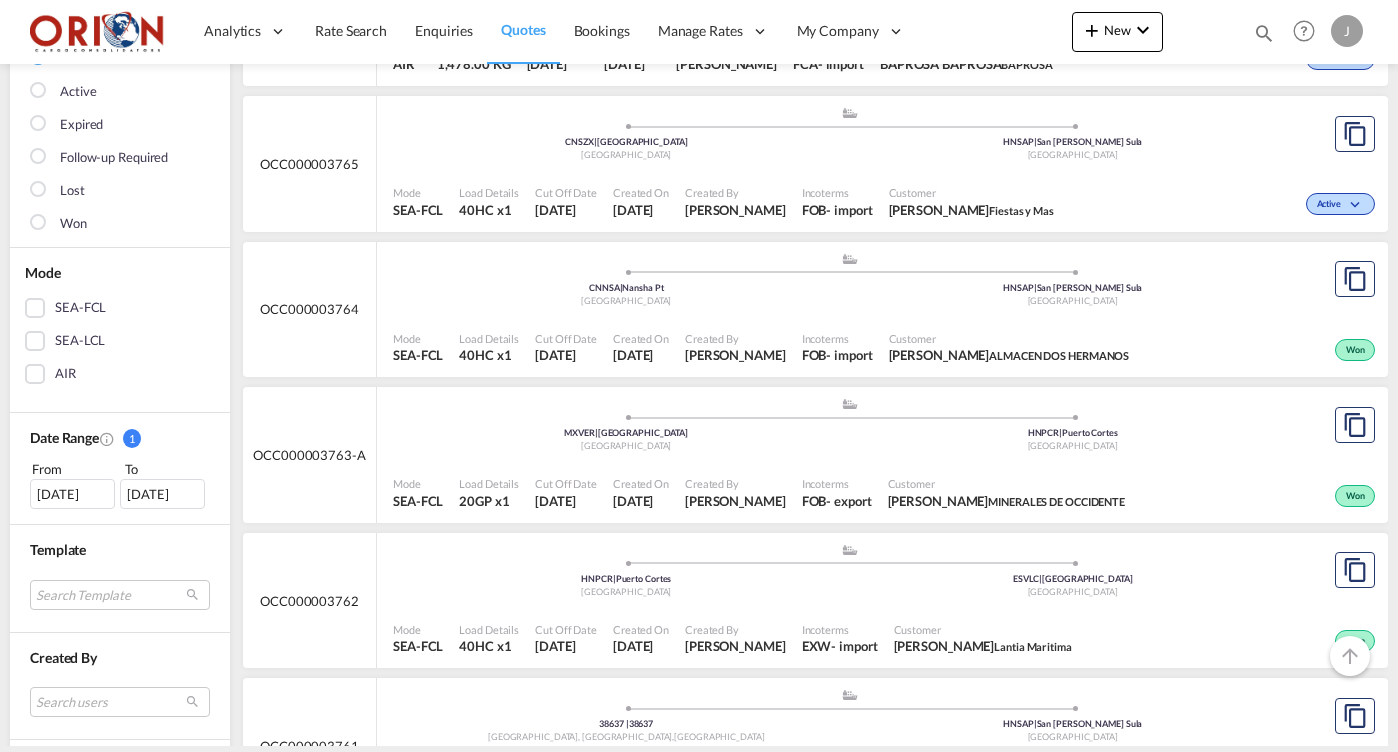 scroll, scrollTop: 661, scrollLeft: 0, axis: vertical 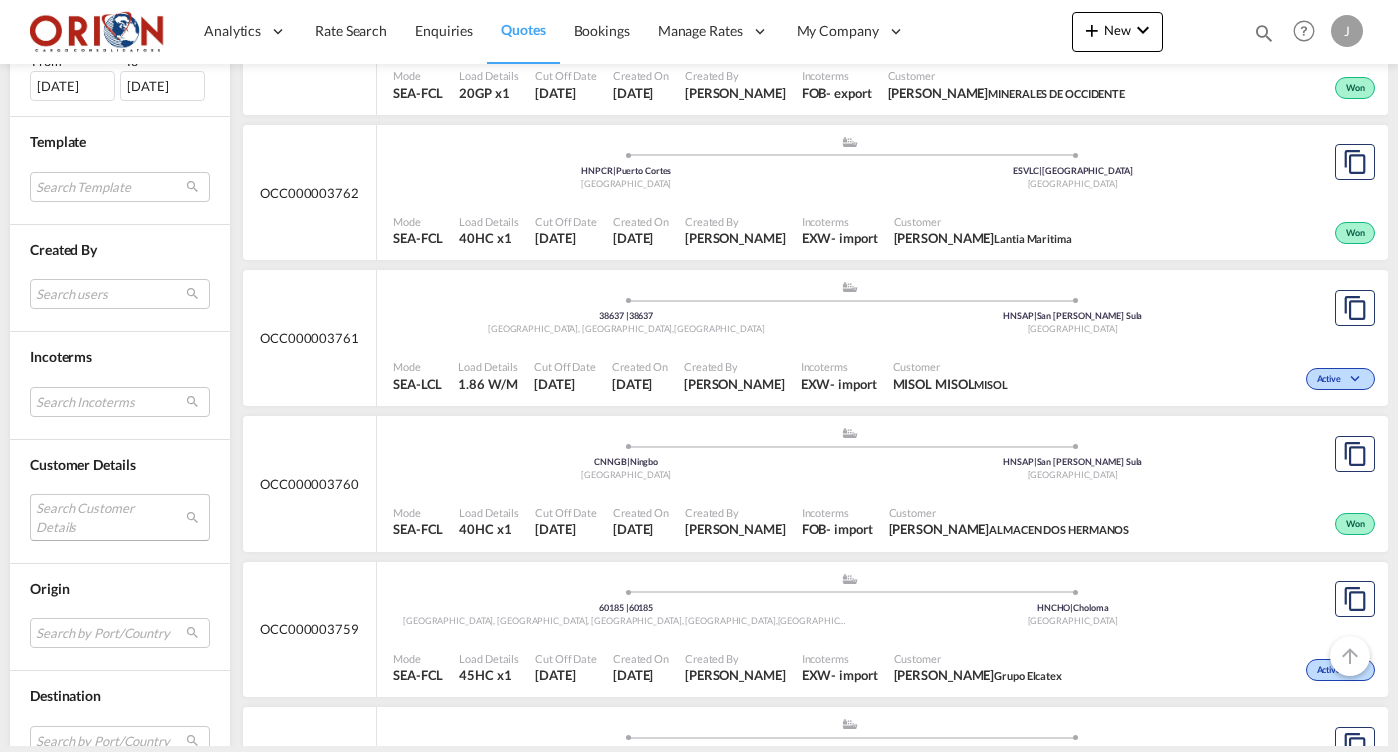 click on "Search Customer Details" at bounding box center (120, 517) 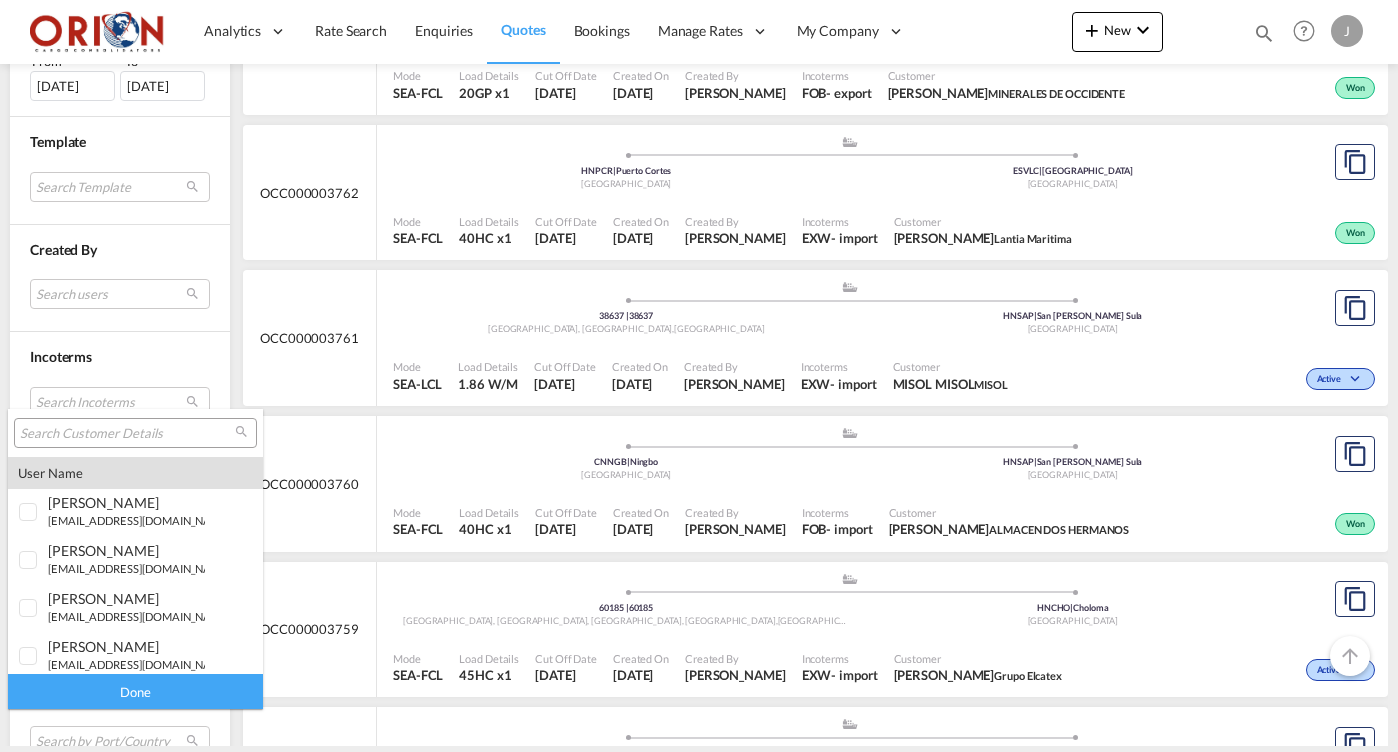 scroll, scrollTop: 4, scrollLeft: 0, axis: vertical 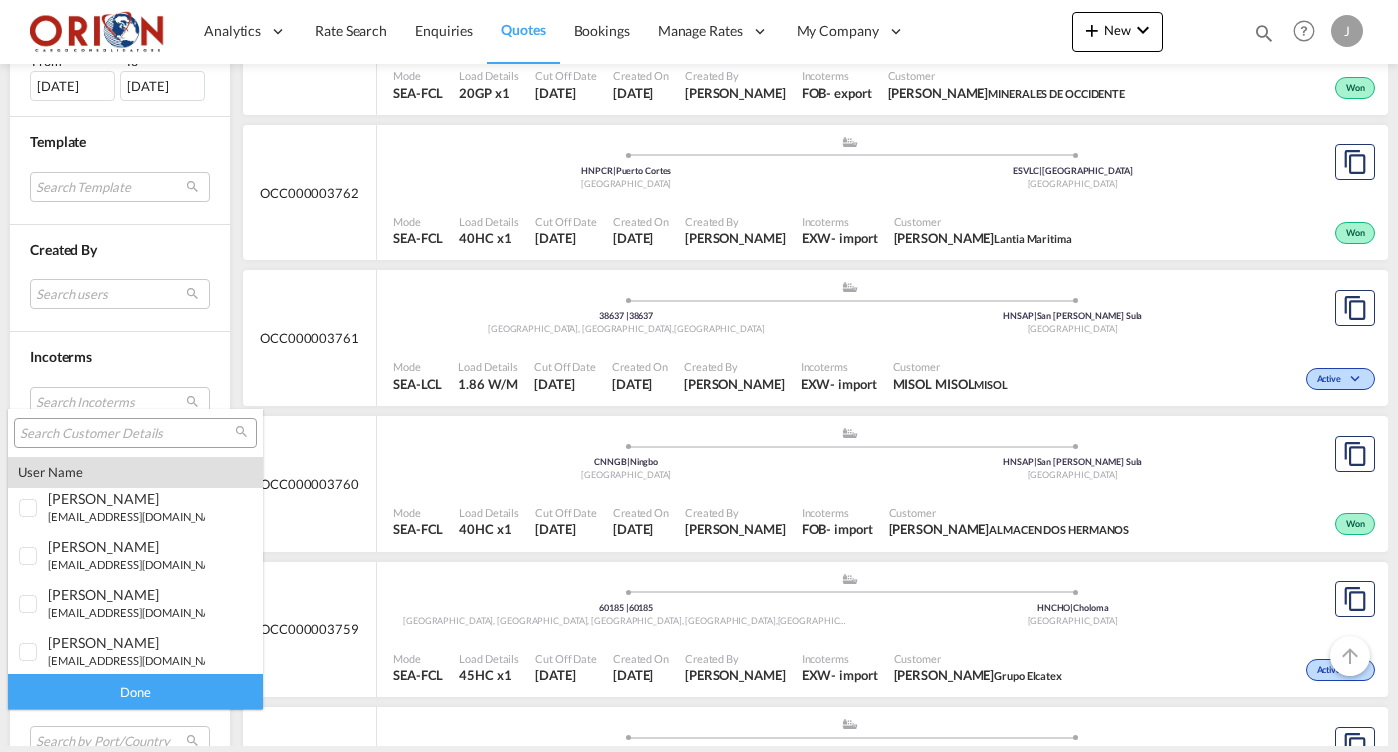 click at bounding box center (135, 433) 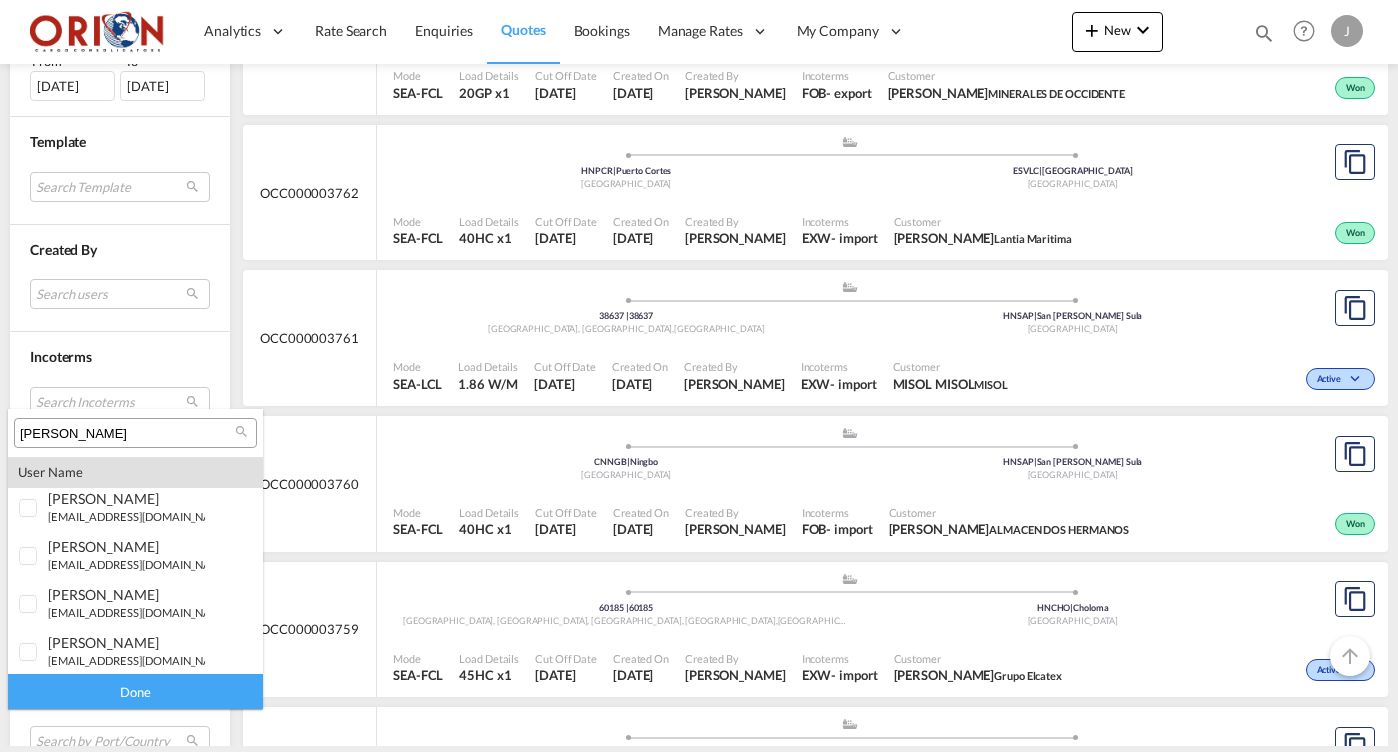 scroll, scrollTop: 0, scrollLeft: 0, axis: both 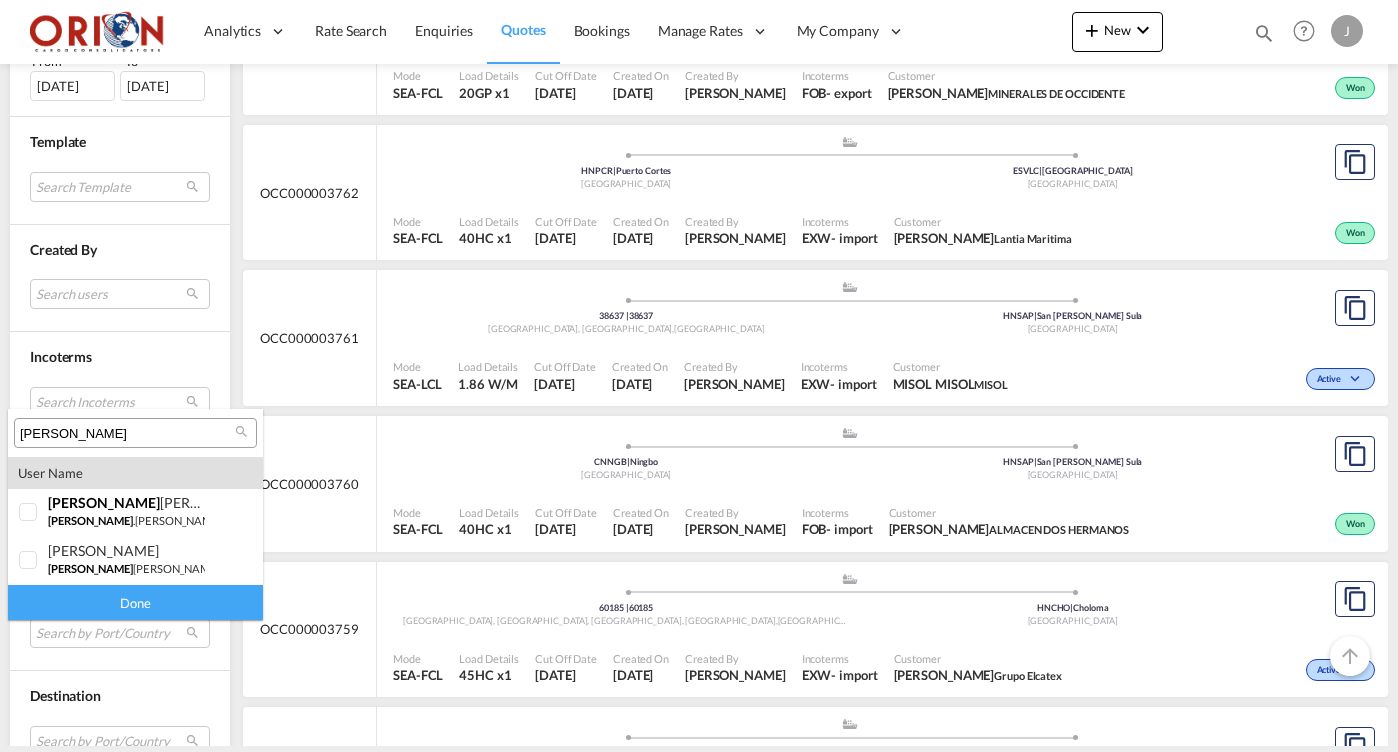type on "[PERSON_NAME]" 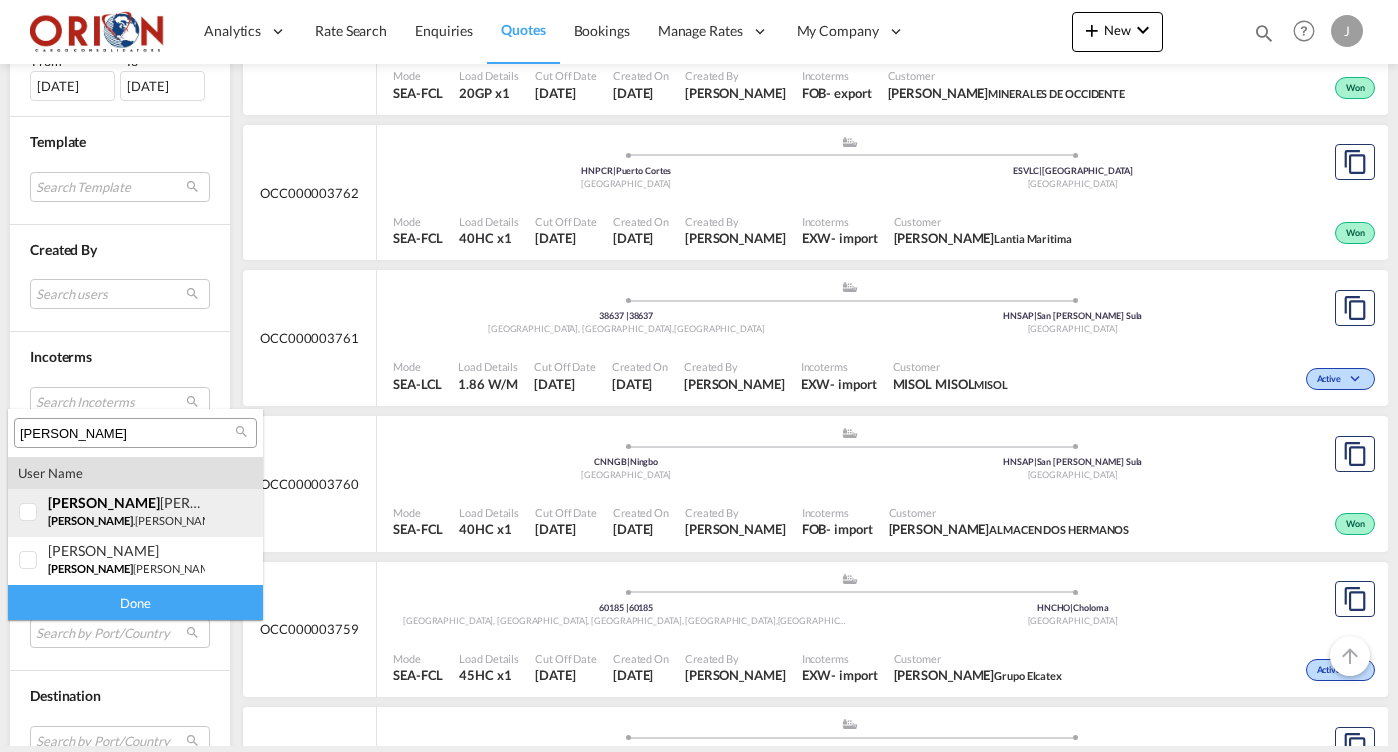 drag, startPoint x: 18, startPoint y: 469, endPoint x: 109, endPoint y: 514, distance: 101.51847 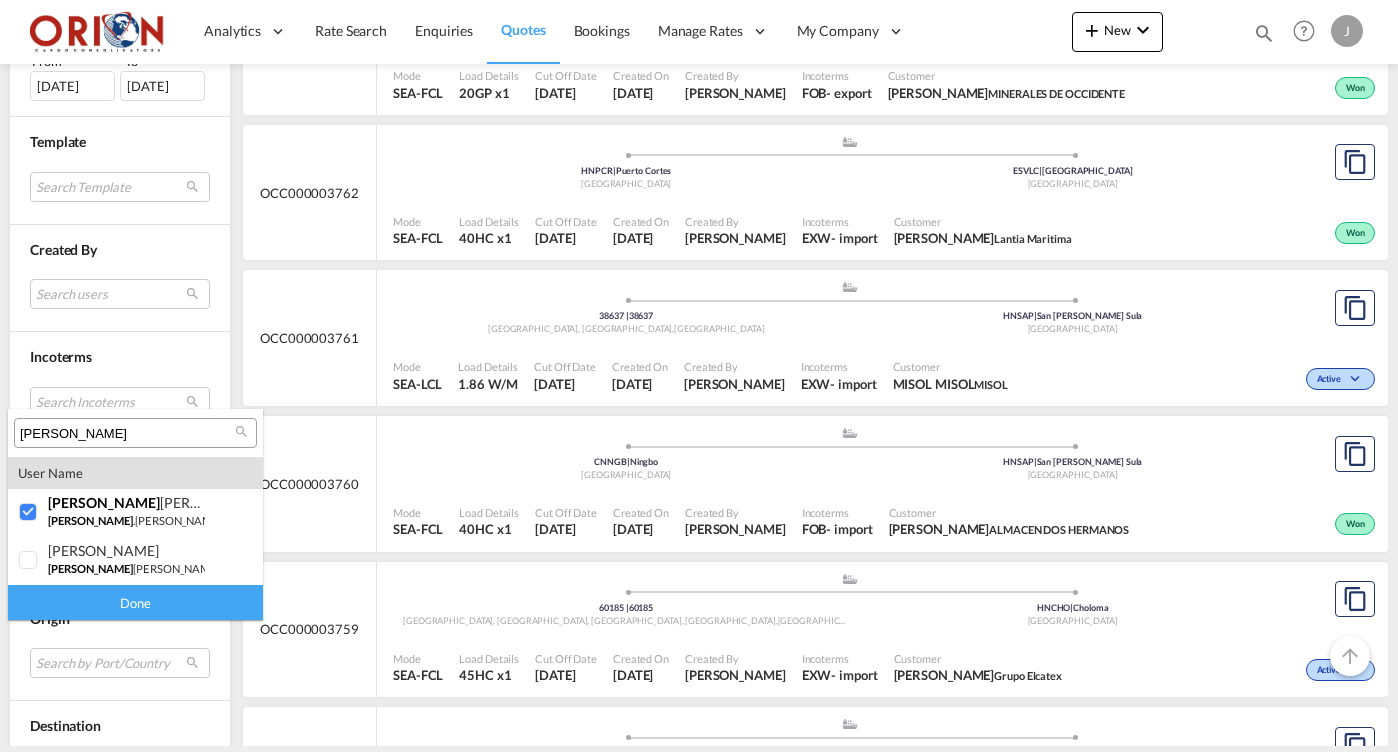 click on "Done" at bounding box center [135, 602] 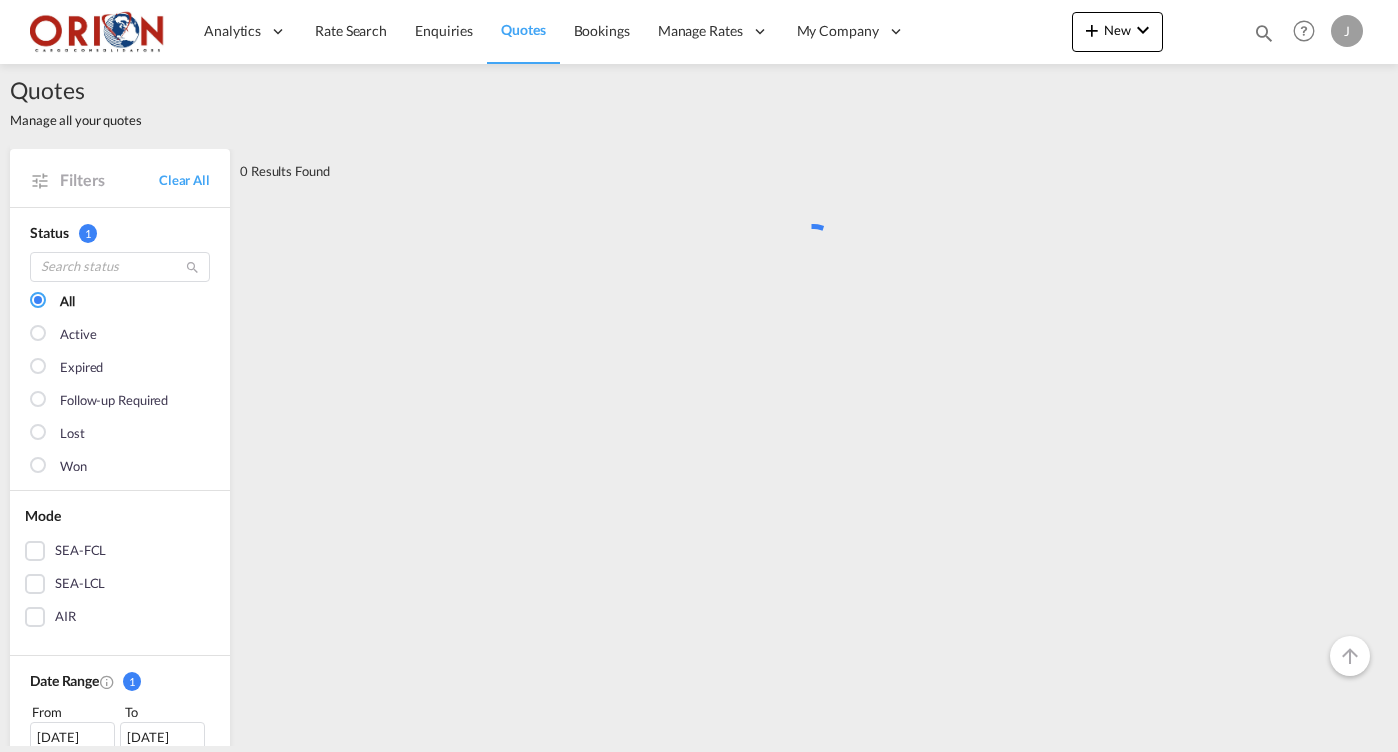 scroll, scrollTop: 0, scrollLeft: 0, axis: both 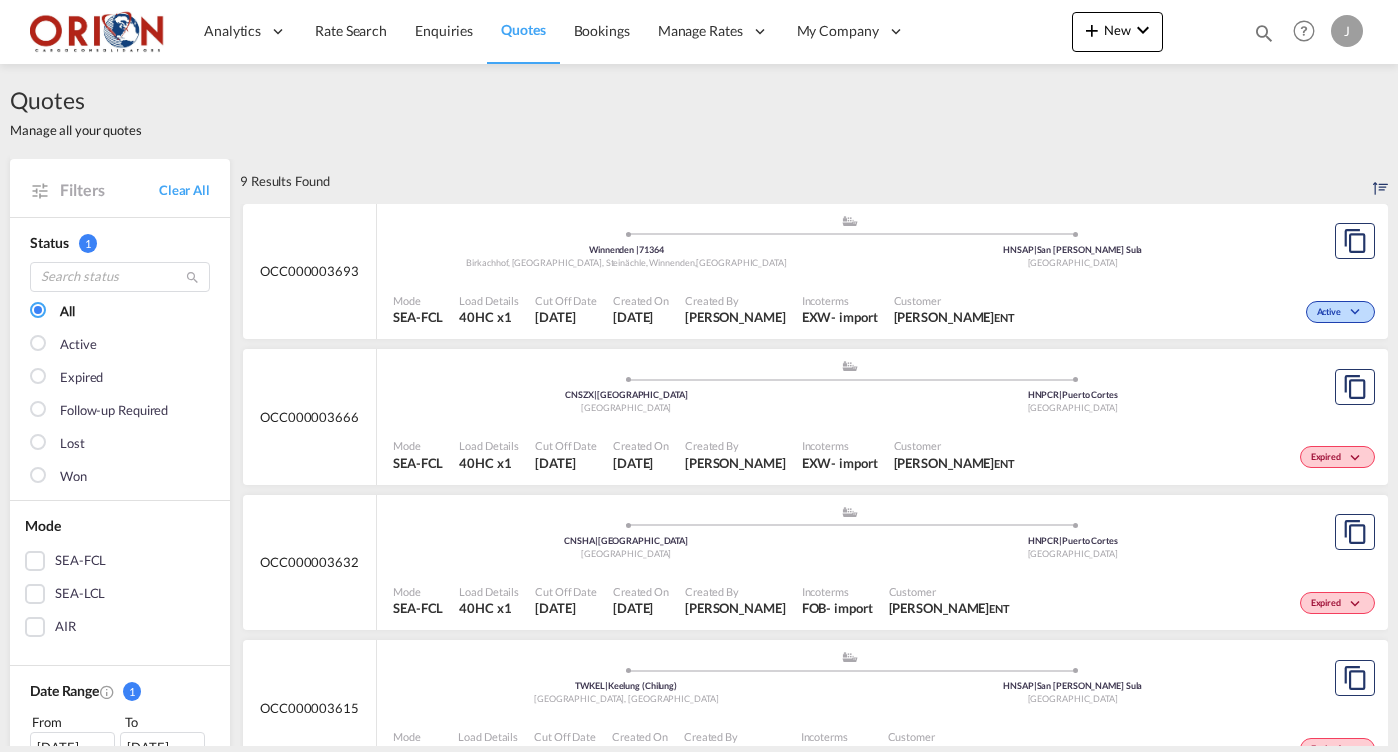 click on ".a{fill:#aaa8ad;} .a{fill:#aaa8ad;} Winnenden    |  71364
Birkachhof, [GEOGRAPHIC_DATA], Steinächle, [GEOGRAPHIC_DATA]
,  [GEOGRAPHIC_DATA]
HNSAP
|  [GEOGRAPHIC_DATA][PERSON_NAME]
[GEOGRAPHIC_DATA]" at bounding box center [849, 244] 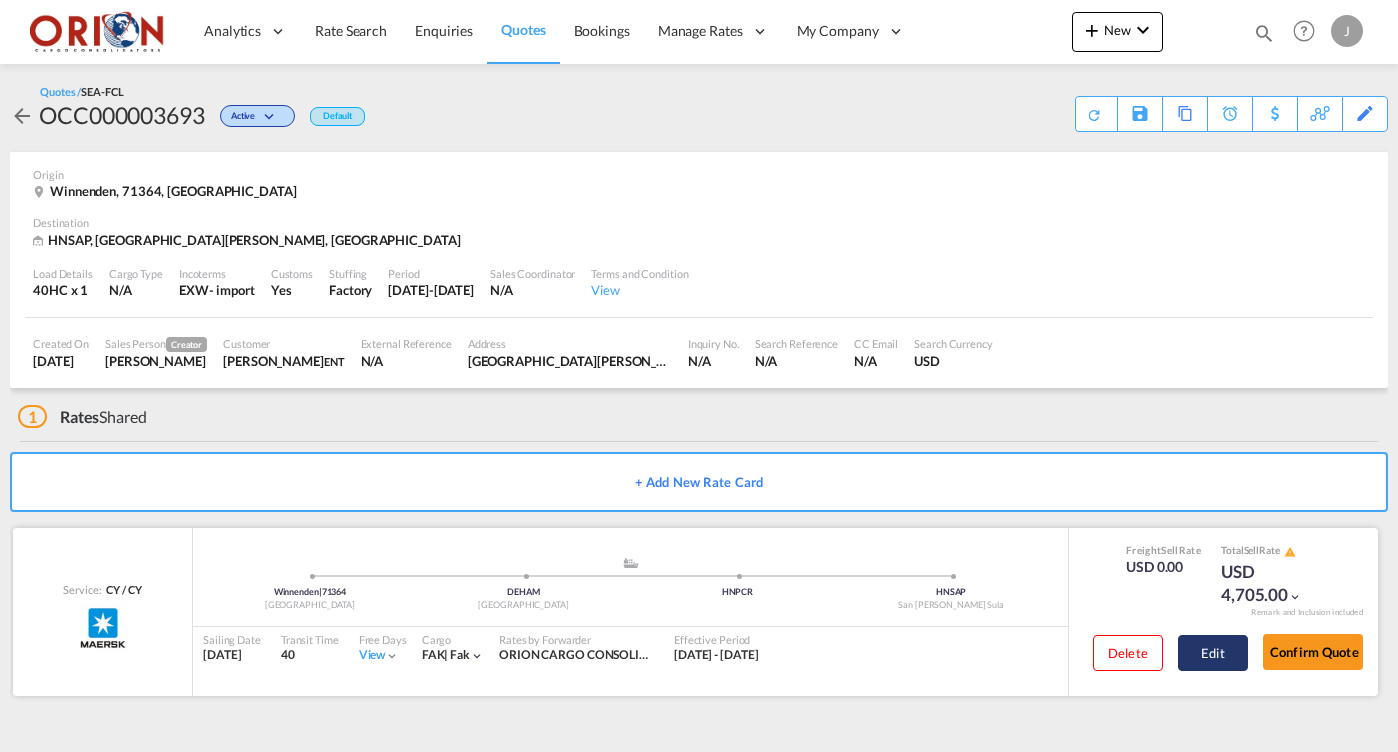 click on "Edit" at bounding box center (1213, 653) 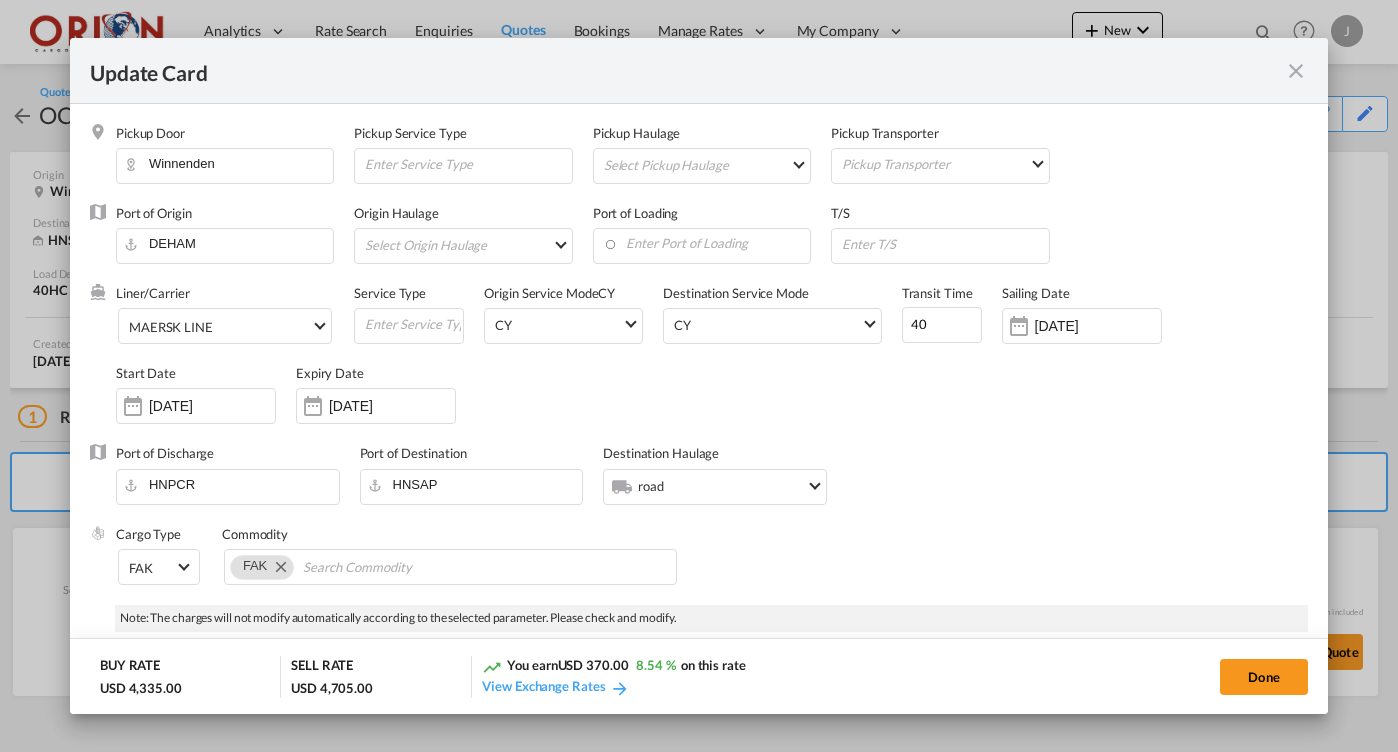 select on "per equipment" 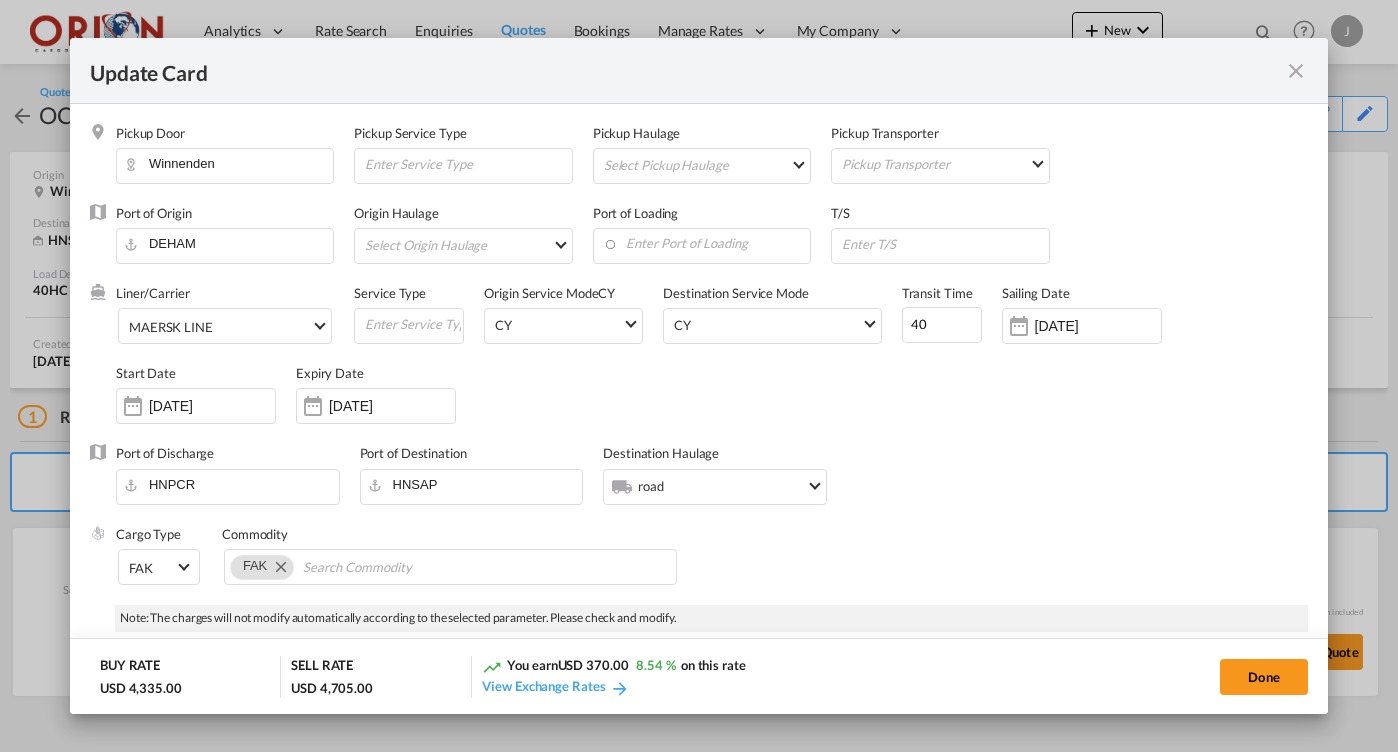 select on "per equipment" 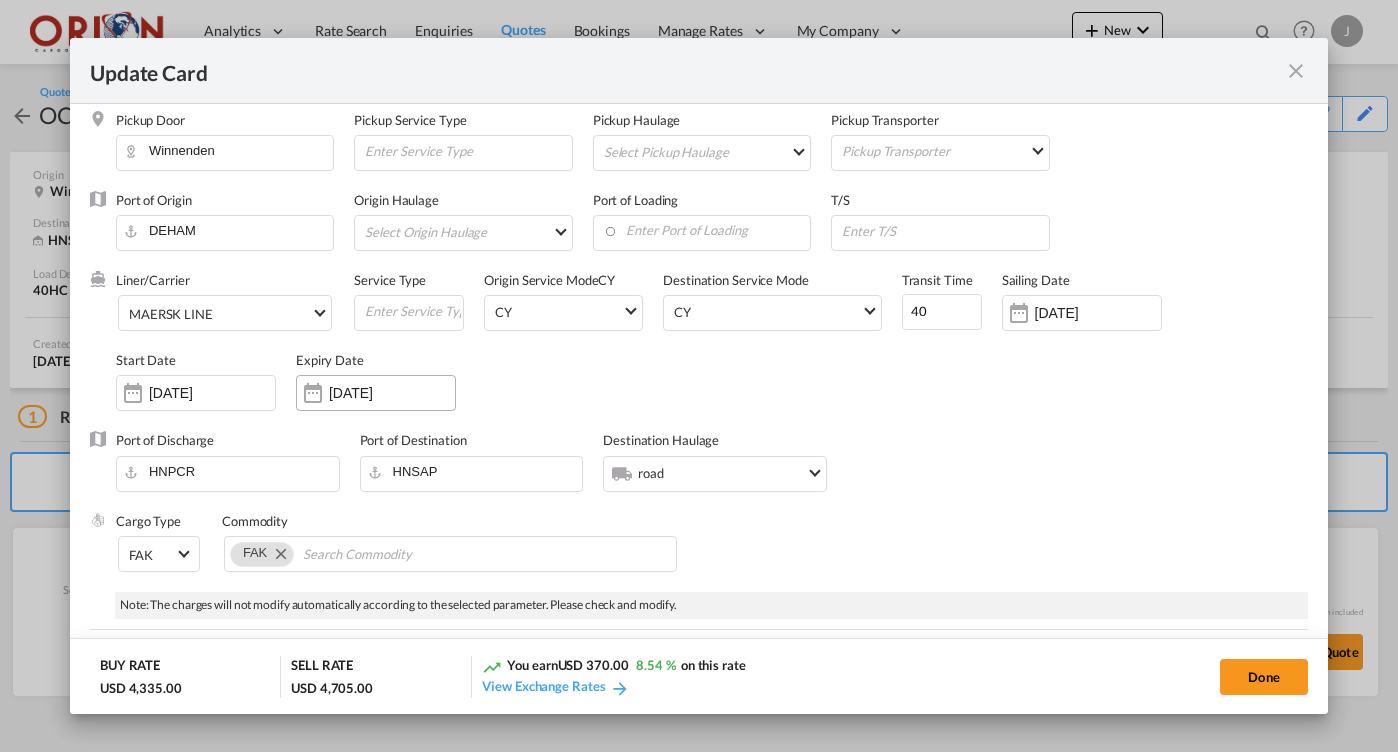 click on "[DATE]" at bounding box center (392, 393) 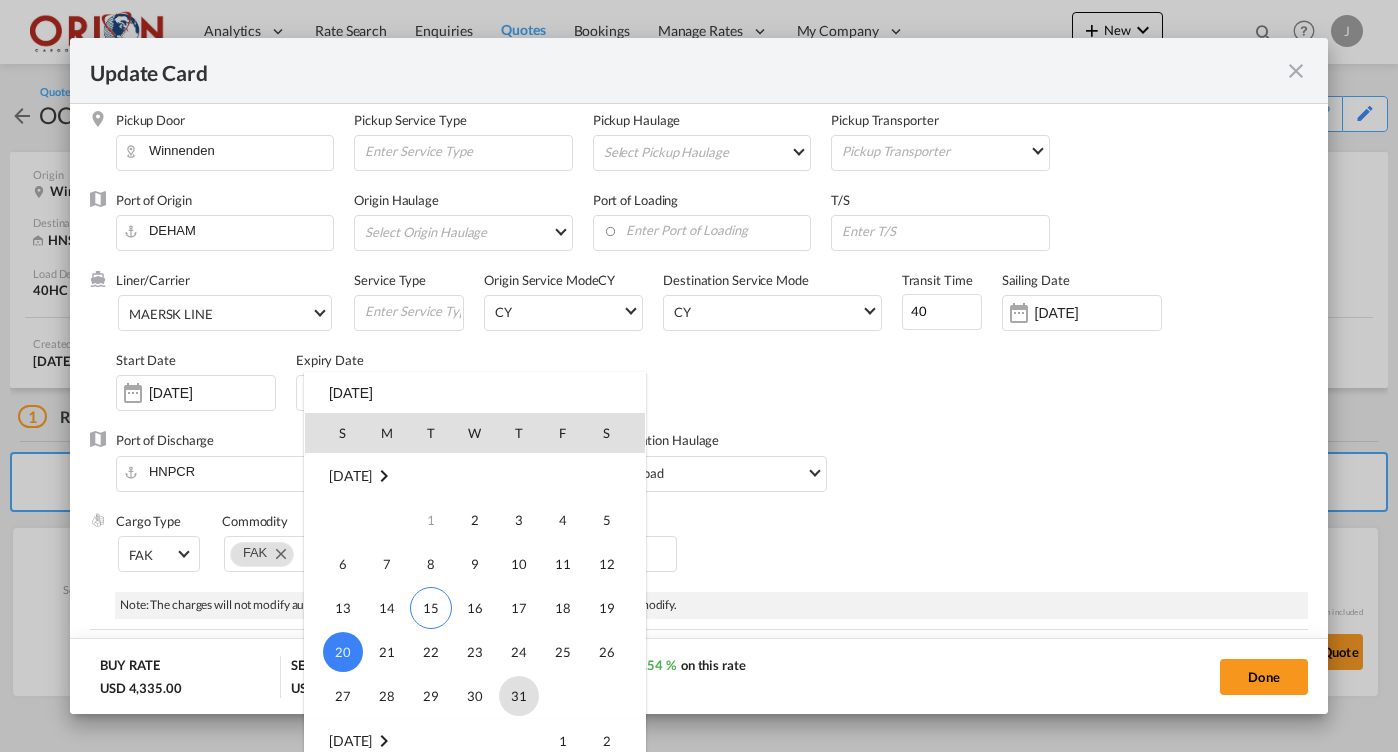 click on "31" at bounding box center (519, 696) 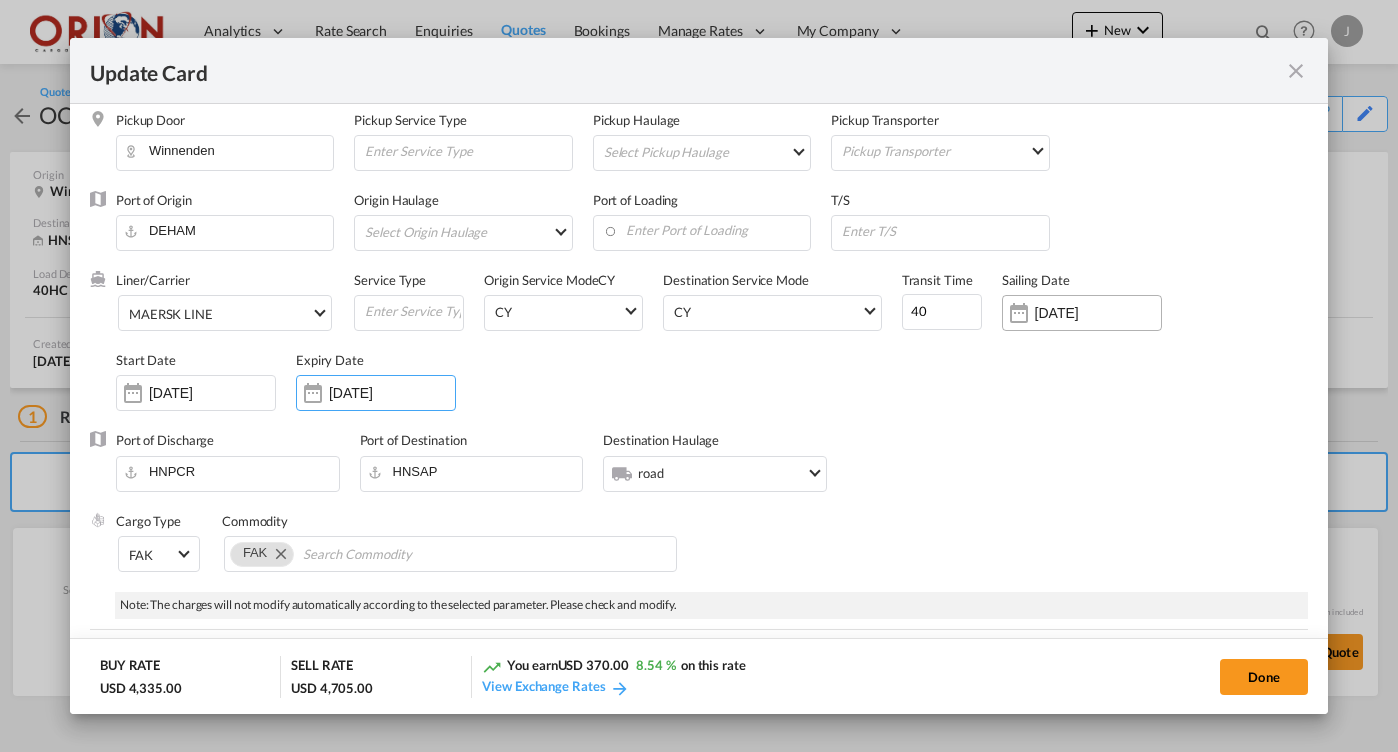 click on "[DATE]" at bounding box center (1098, 313) 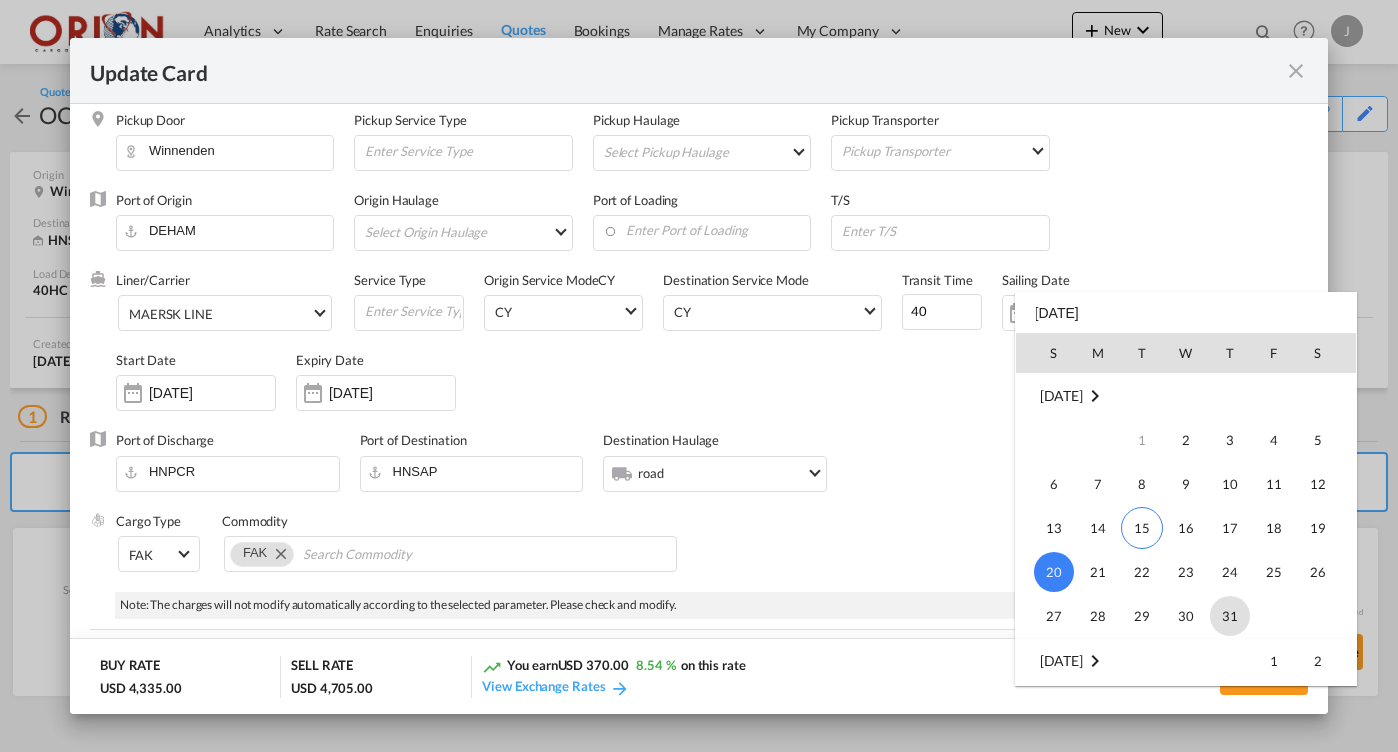 click on "31" at bounding box center (1230, 616) 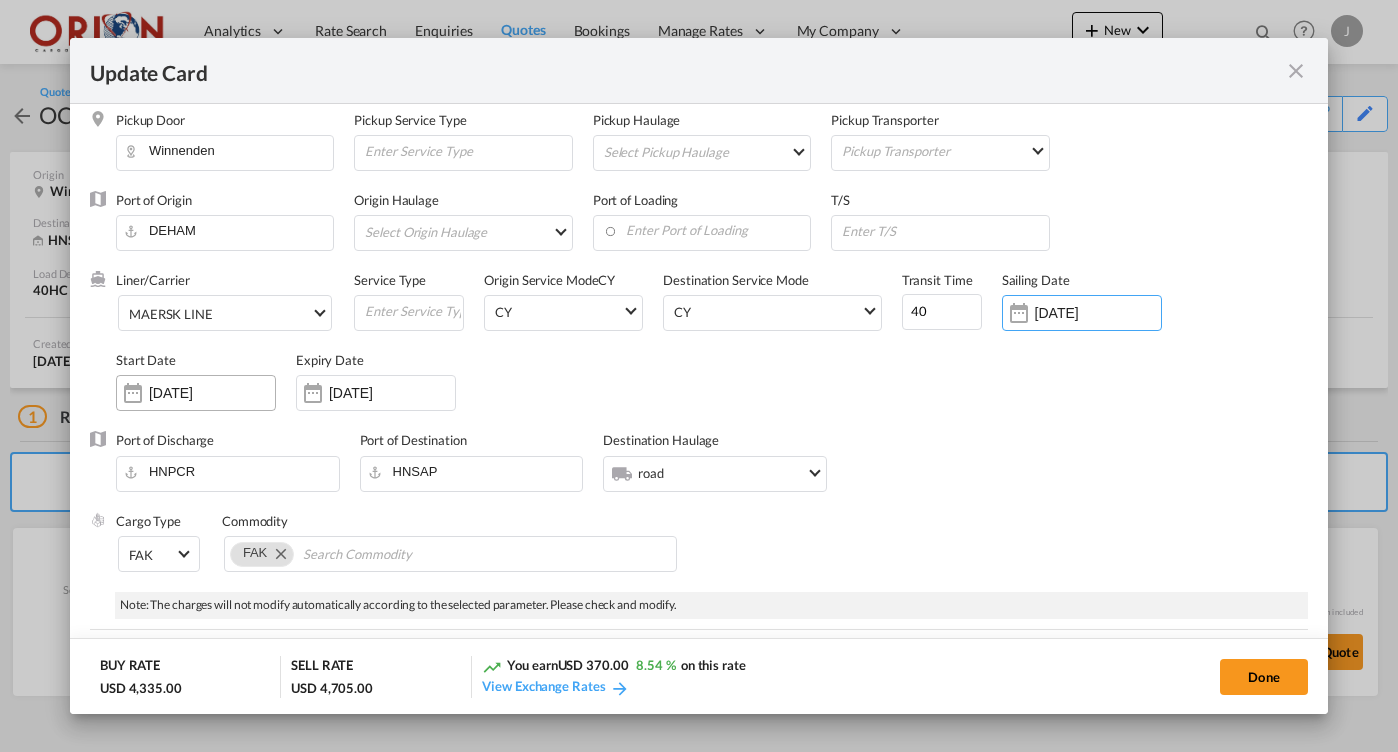 click on "[DATE]" at bounding box center (196, 393) 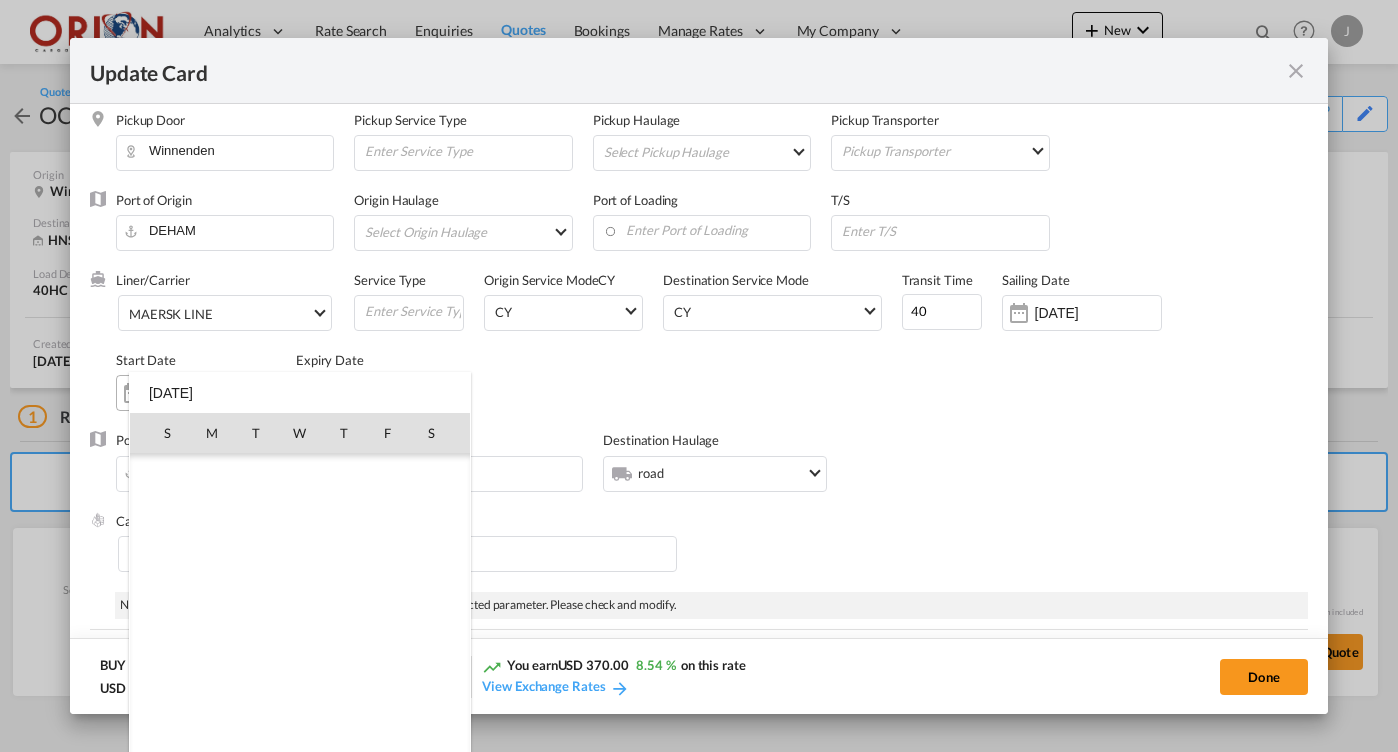 scroll, scrollTop: 462690, scrollLeft: 0, axis: vertical 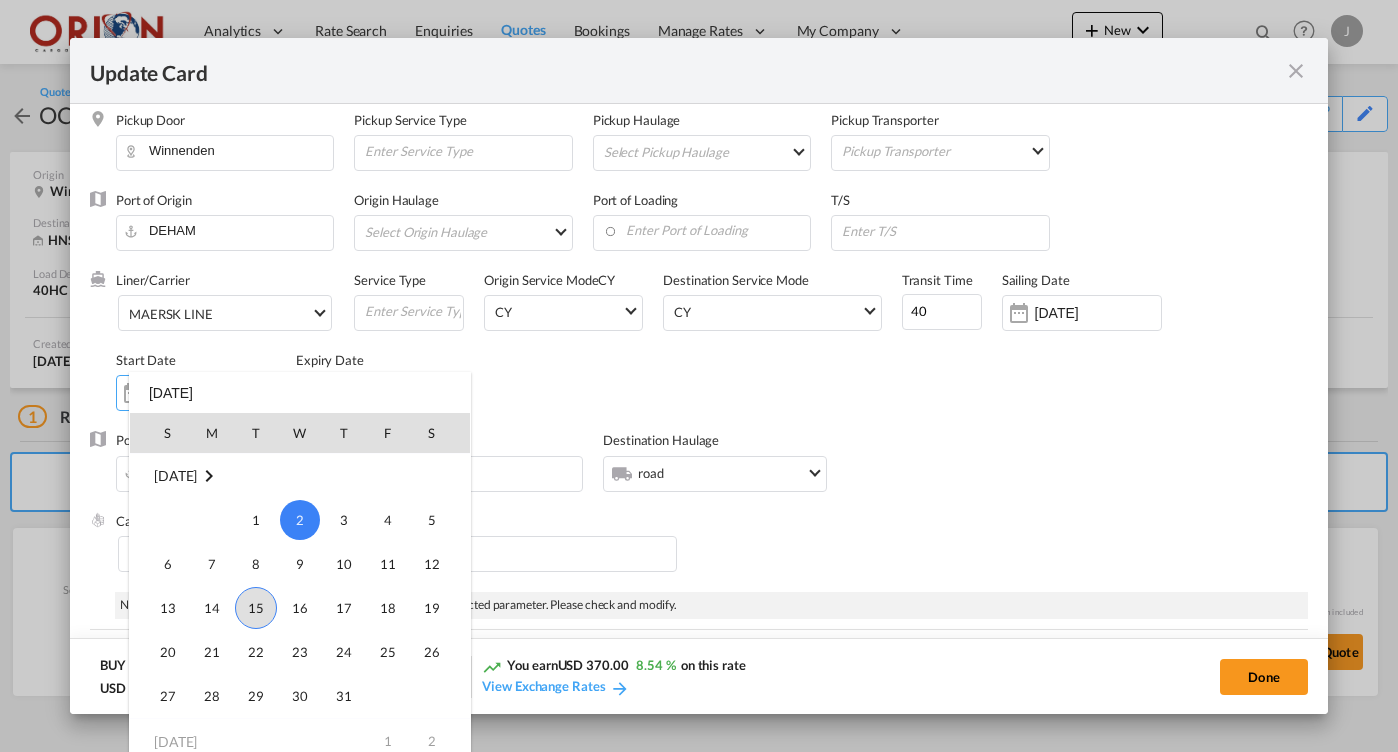 click on "15" at bounding box center (256, 608) 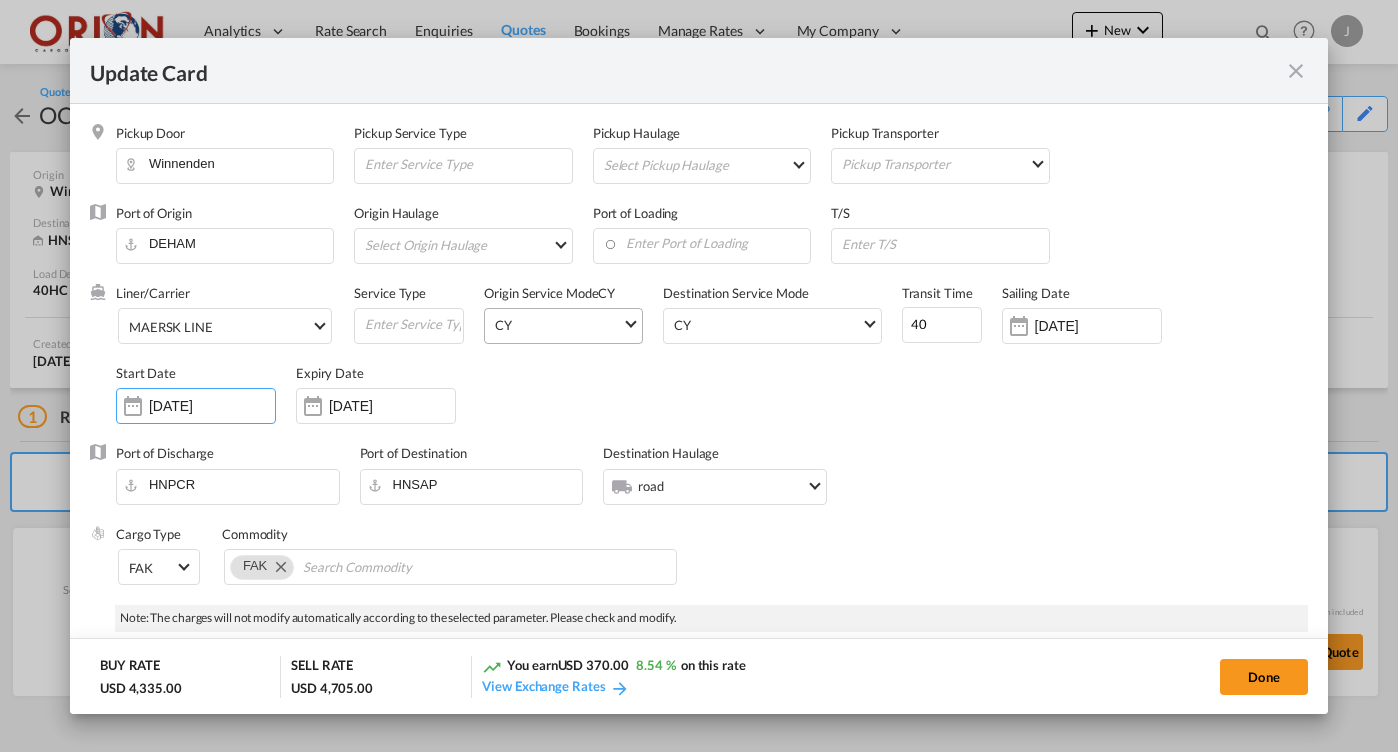 scroll, scrollTop: 0, scrollLeft: 0, axis: both 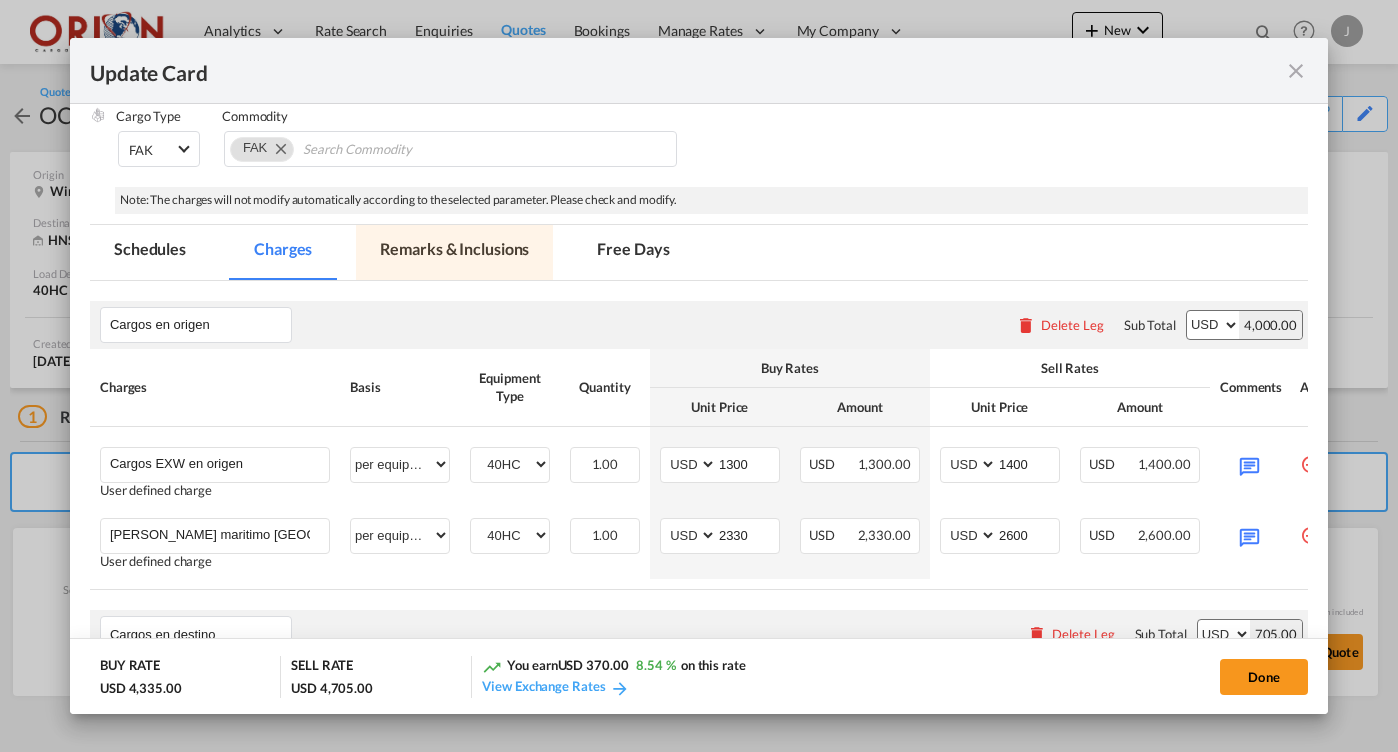 click on "Remarks & Inclusions" at bounding box center (454, 252) 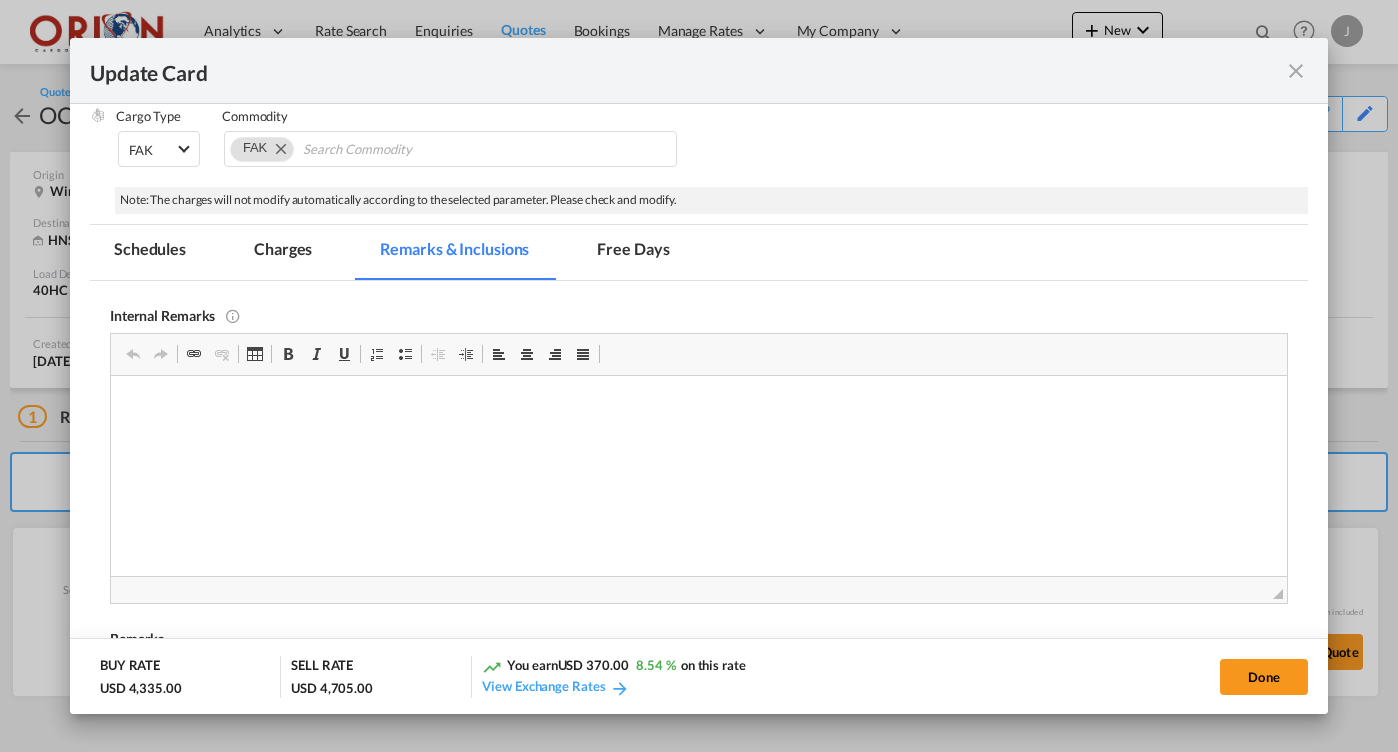 scroll, scrollTop: 0, scrollLeft: 0, axis: both 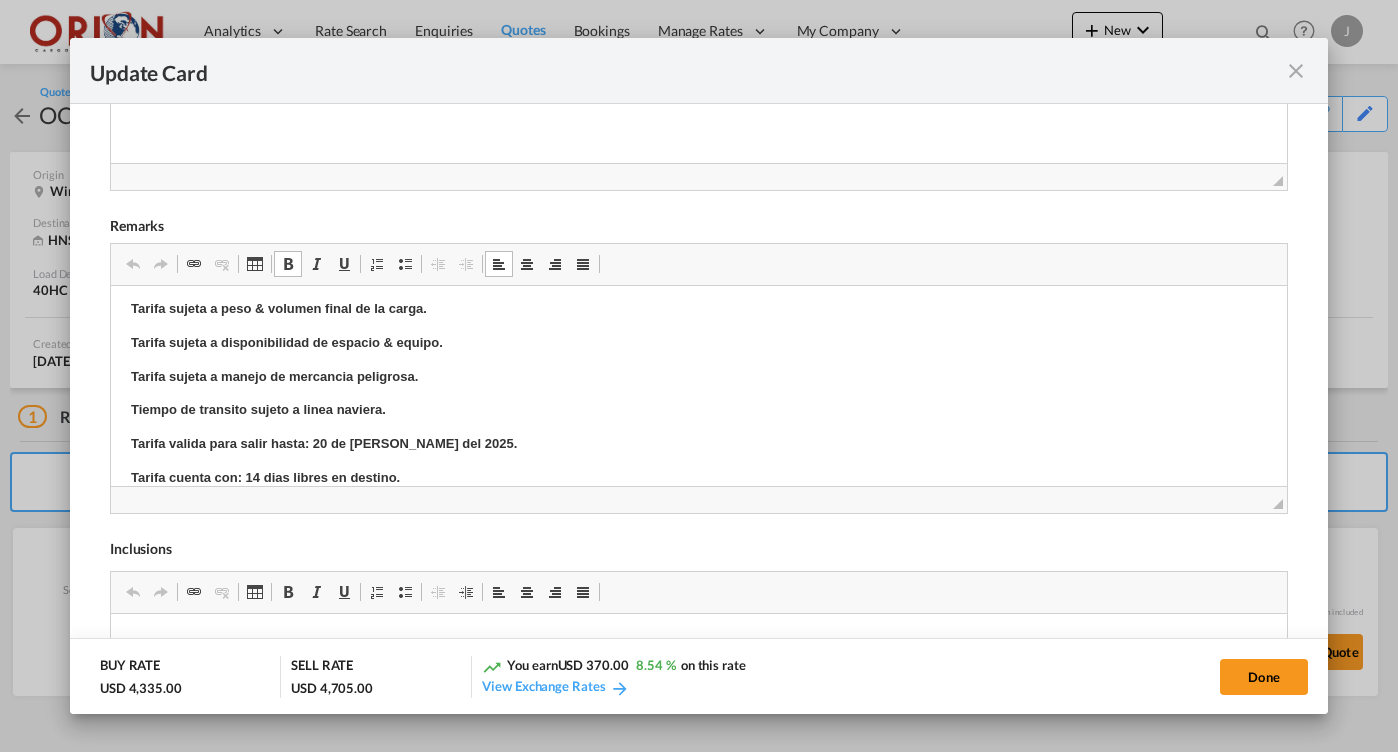 click on "Tarifa valida para salir hasta: 20 de [PERSON_NAME] del 2025." at bounding box center (323, 442) 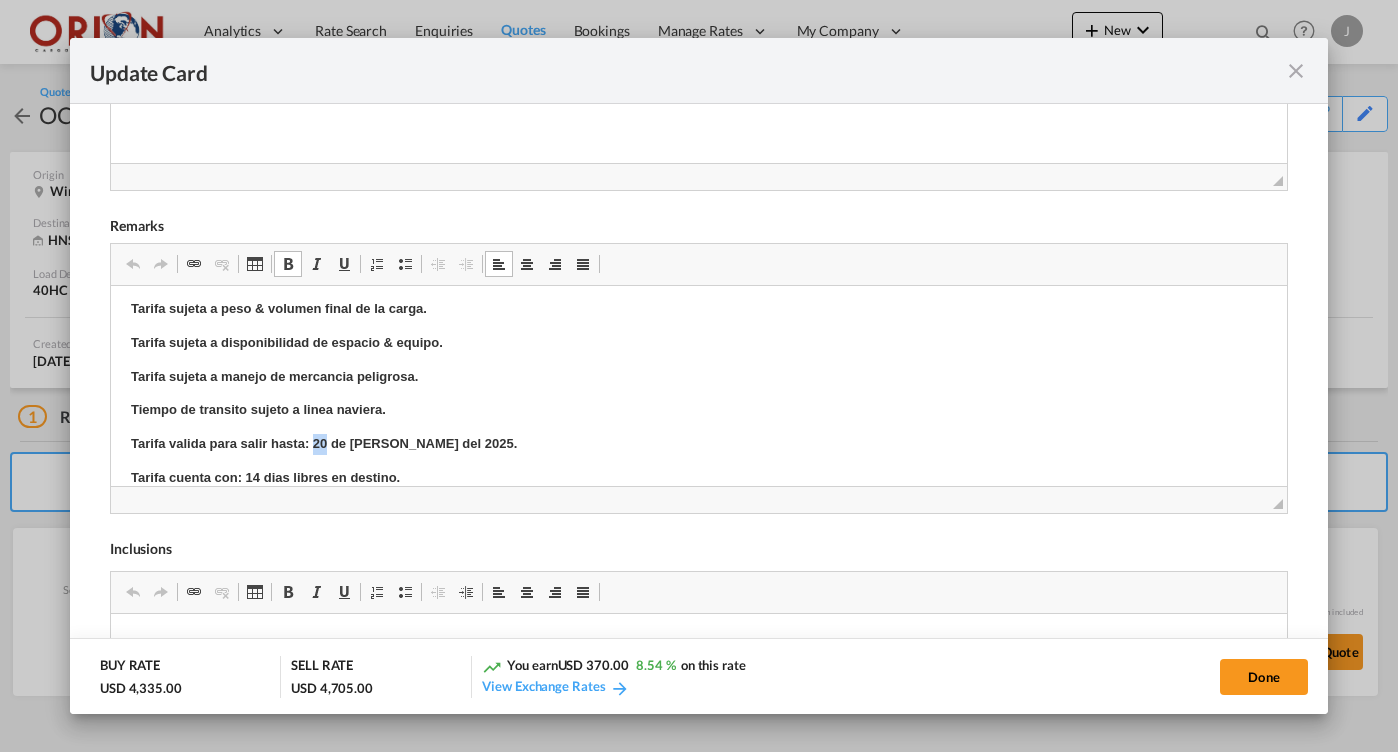 click on "Tarifa valida para salir hasta: 20 de [PERSON_NAME] del 2025." at bounding box center (323, 442) 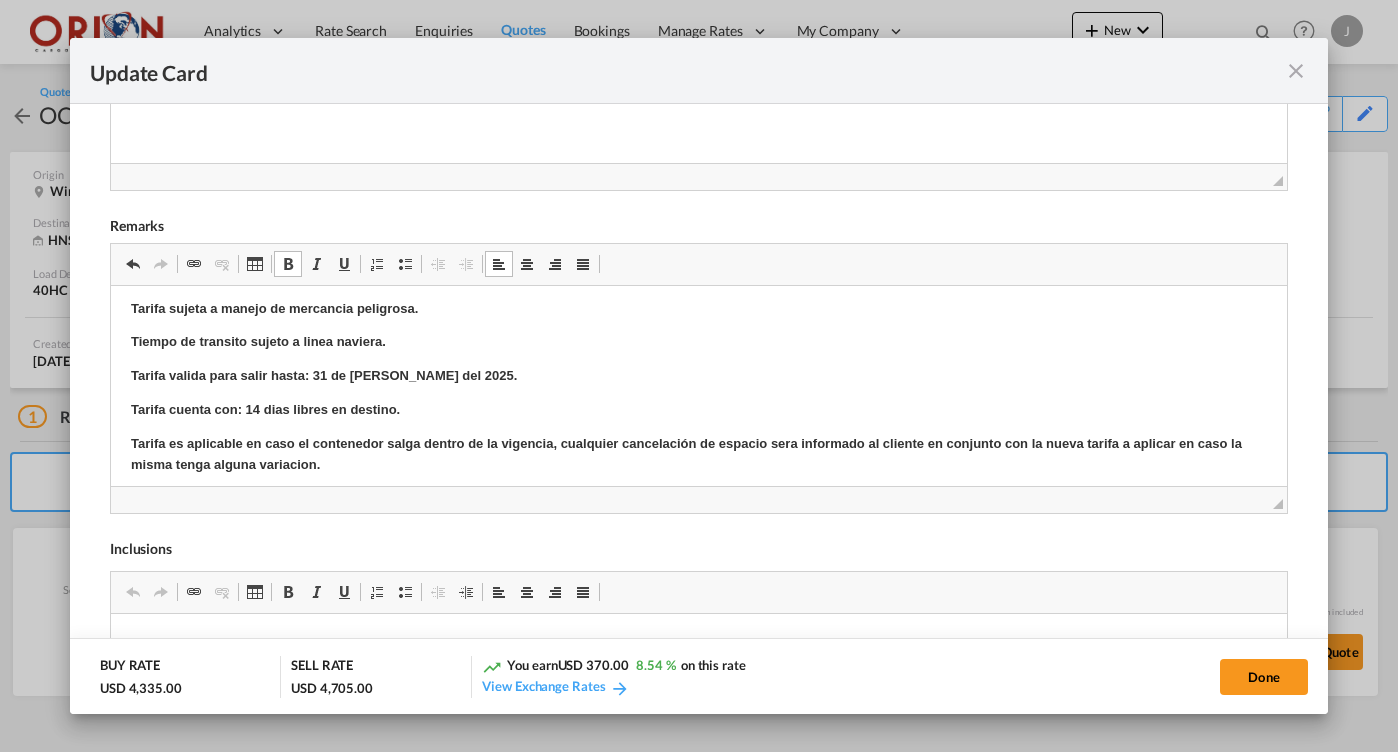 scroll, scrollTop: 261, scrollLeft: 0, axis: vertical 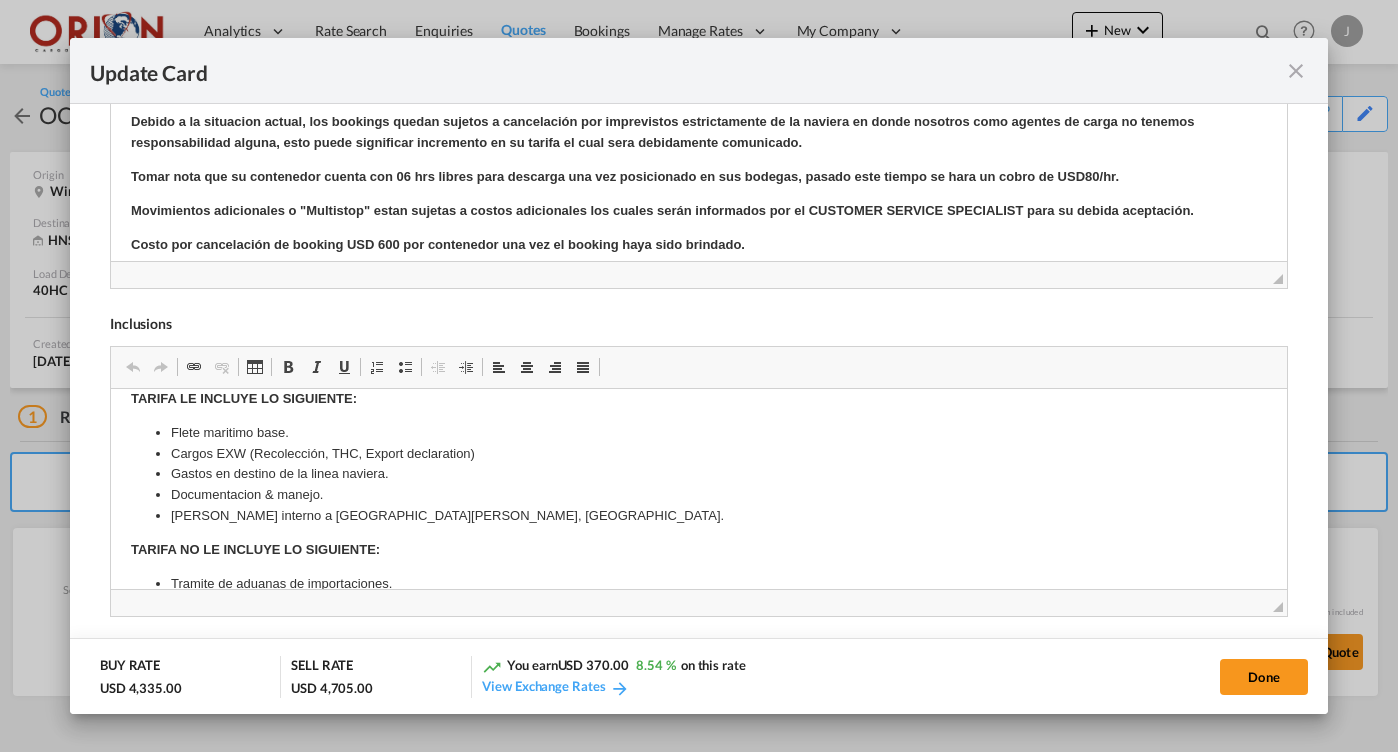 click at bounding box center (1296, 71) 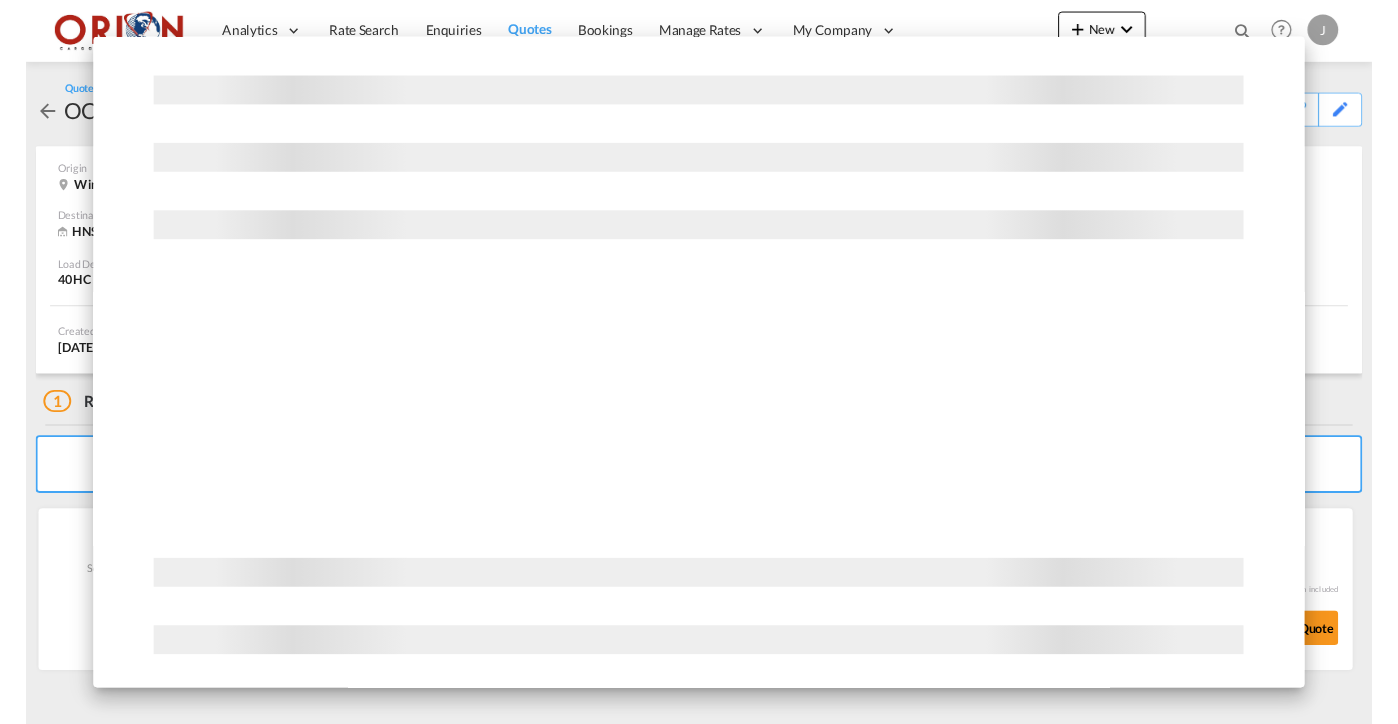 scroll, scrollTop: 0, scrollLeft: 0, axis: both 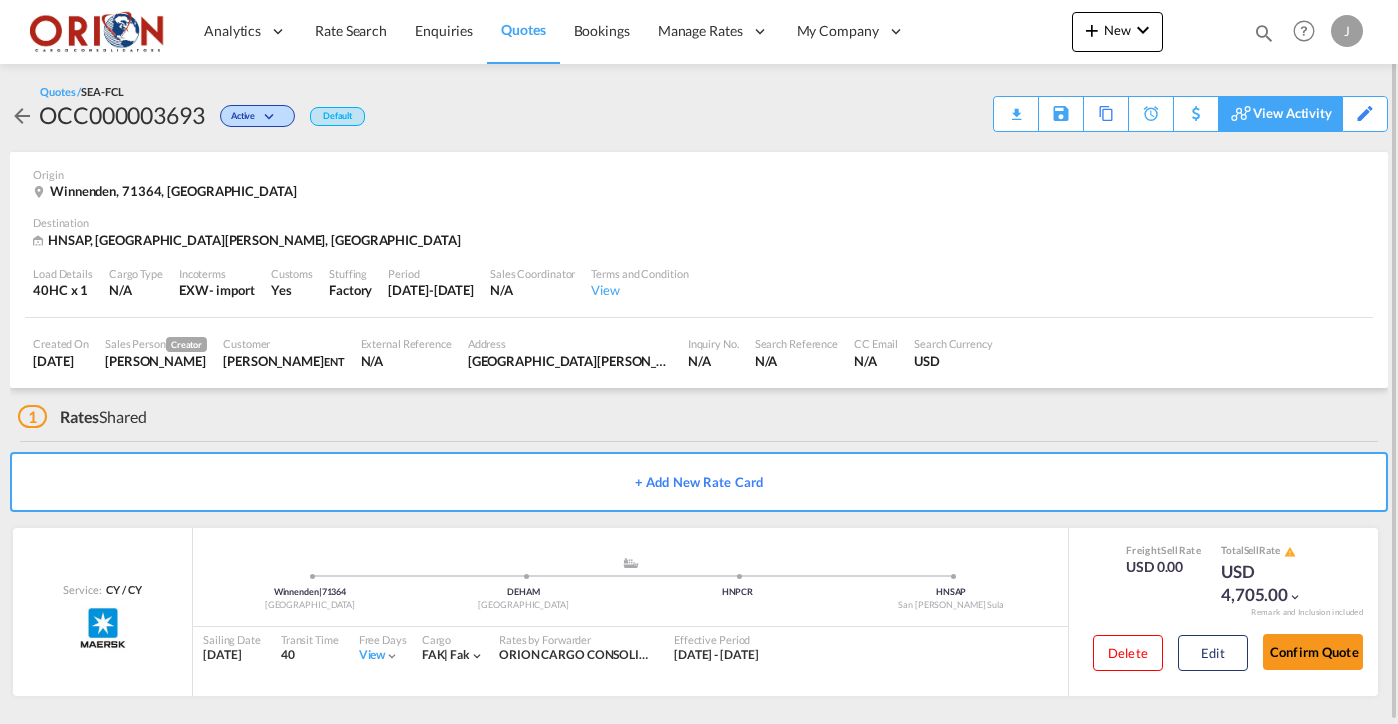 click on "View Activity" at bounding box center (1280, 114) 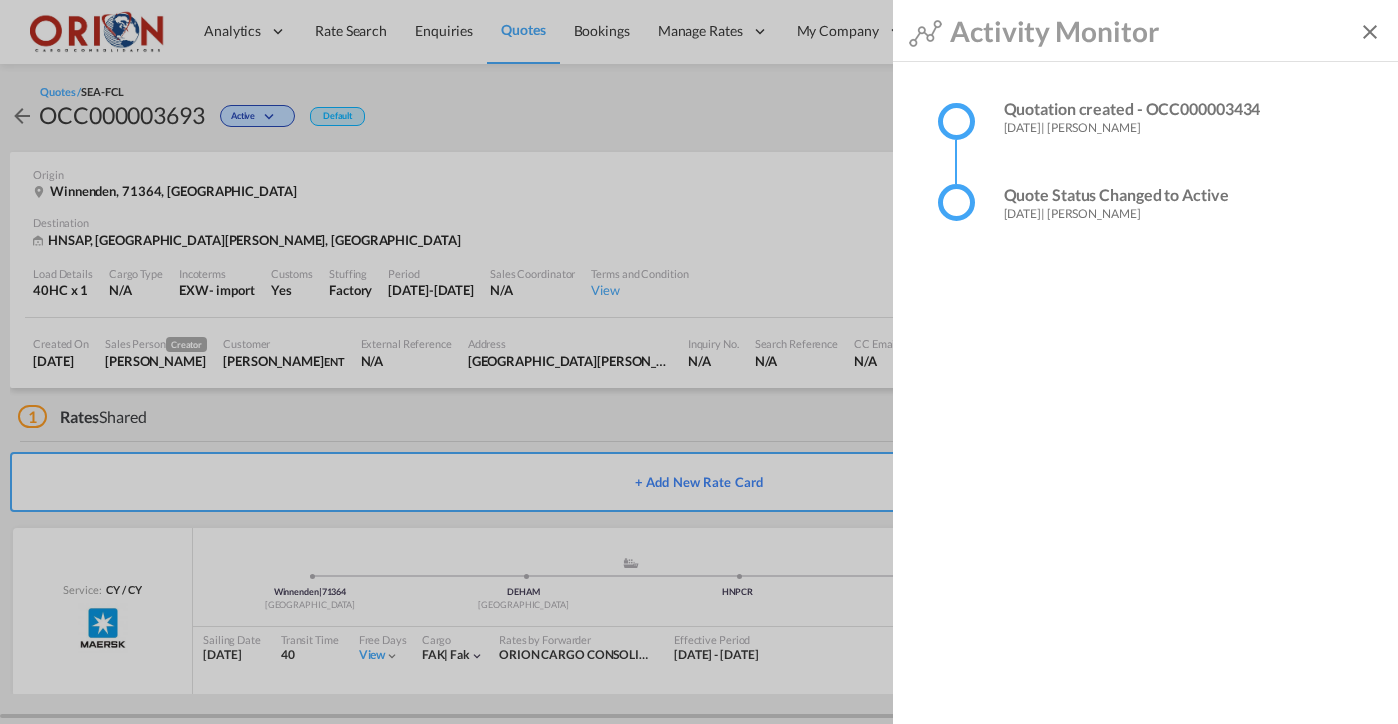 click on "Activity Monitor
Quotation created  - OCC000003434
[DATE]
| [PERSON_NAME]
Quote Status Changed to Active
[DATE]
| [PERSON_NAME]
Quotes /  SEA-FCL
OCC000003693
Active
Default
Download Quote
Save As Template
Copy Quote
Set Reminder
Request Better Rates
View Activity
Edit
Origin
Winnenden, 71364, [GEOGRAPHIC_DATA] Destination
HNSAP, [GEOGRAPHIC_DATA][PERSON_NAME], [GEOGRAPHIC_DATA] Load Details 40HC x 1  Cargo Type N/A
Incoterms EXW
- import Customs
Yes Stuffing
Factory
Period
[DATE]-[DATE]
Sales Coordinator N/A
Terms and Condition View Created On
[DATE]
Sales Person  Creator
[PERSON_NAME]
Customer
[PERSON_NAME]
ENT External Reference N/A Address
[GEOGRAPHIC_DATA][PERSON_NAME] Inquiry No. N/A Search Reference N/A
CC Email
N/A Search Currency
USD
1
Rates  Shared" at bounding box center [699, 379] 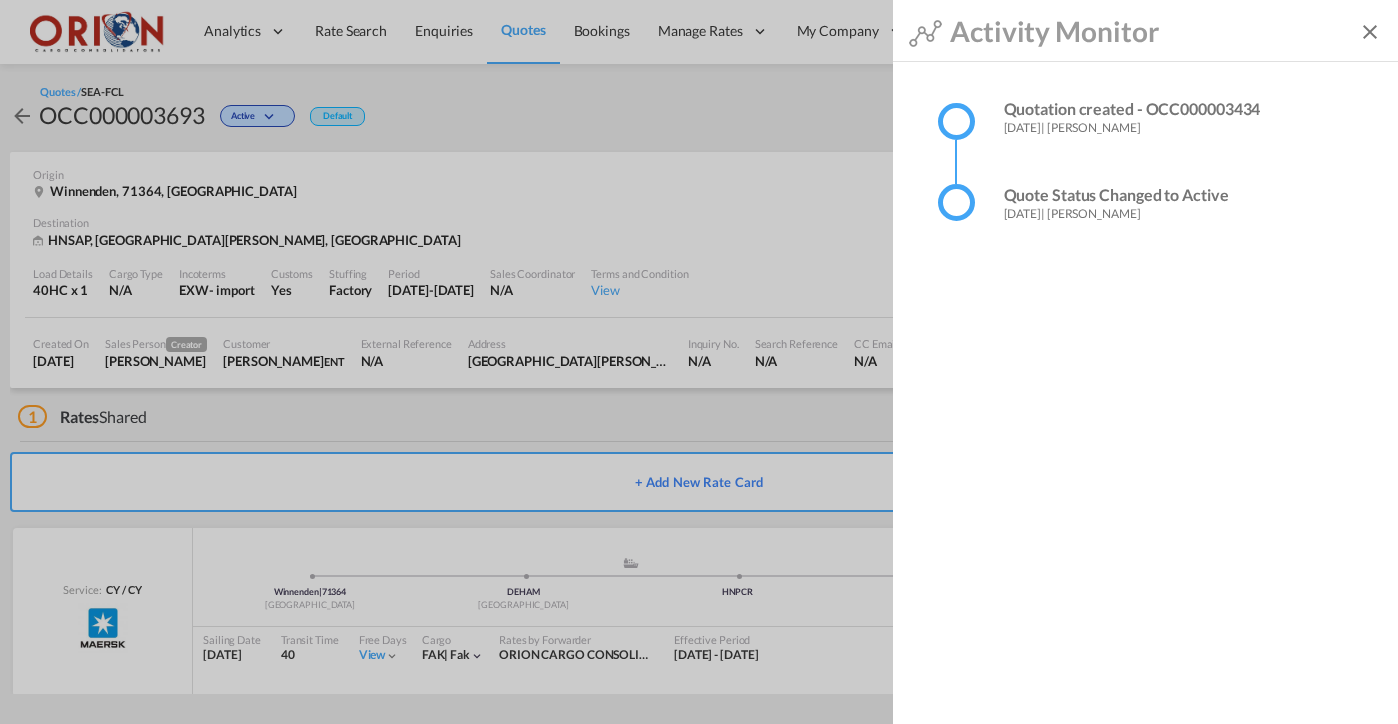 click 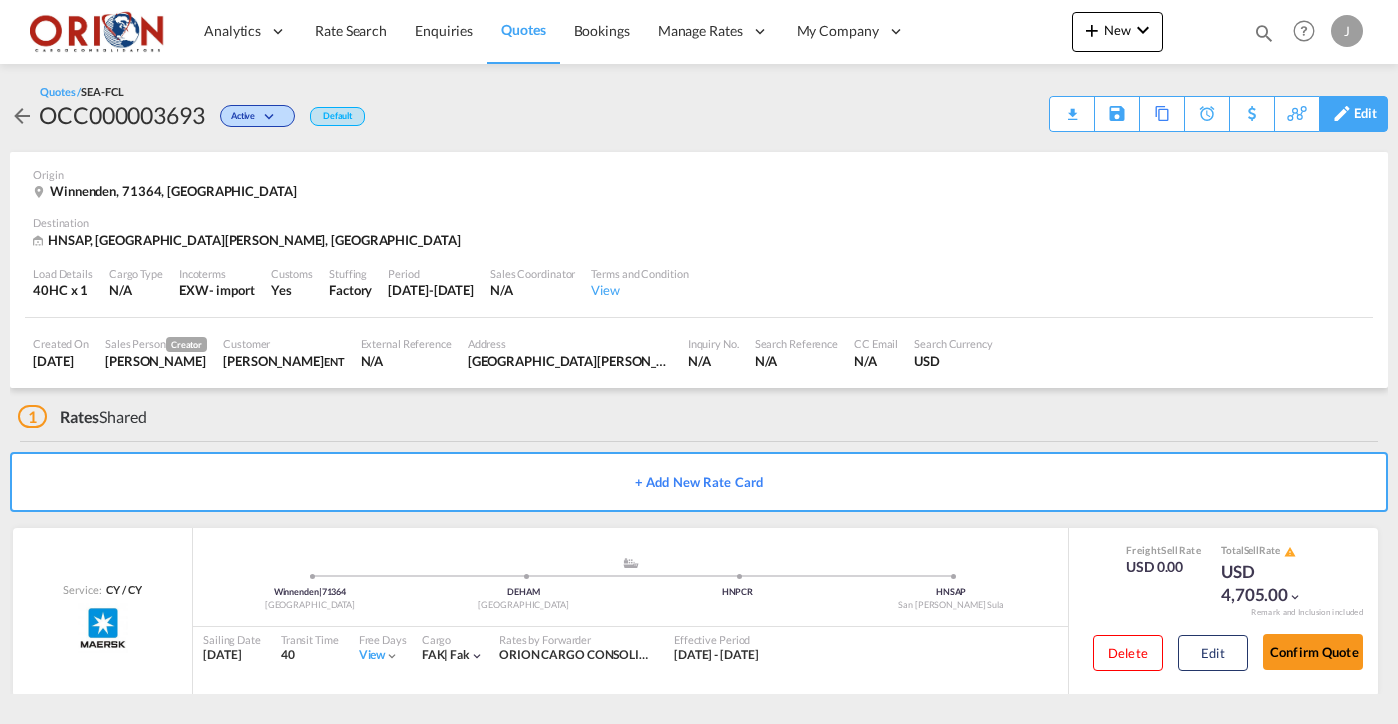 click on "Edit" at bounding box center (1365, 114) 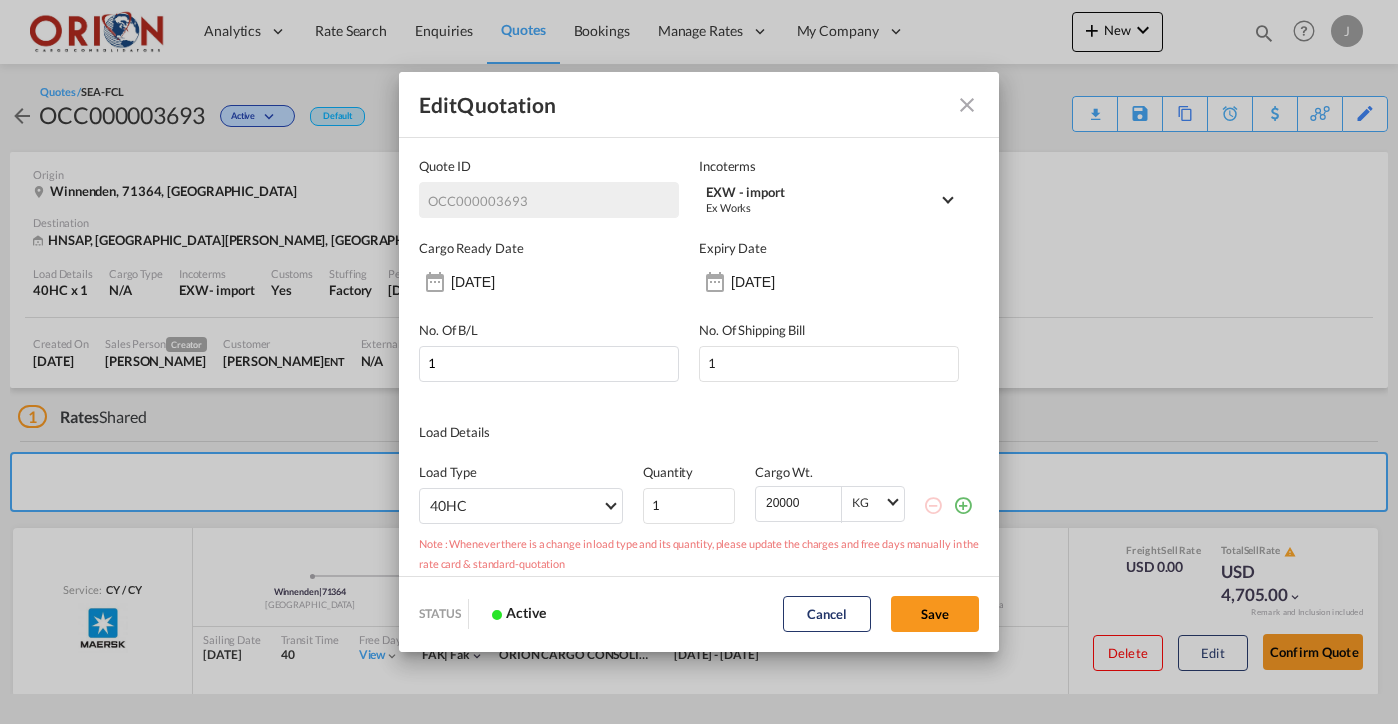scroll, scrollTop: 0, scrollLeft: 0, axis: both 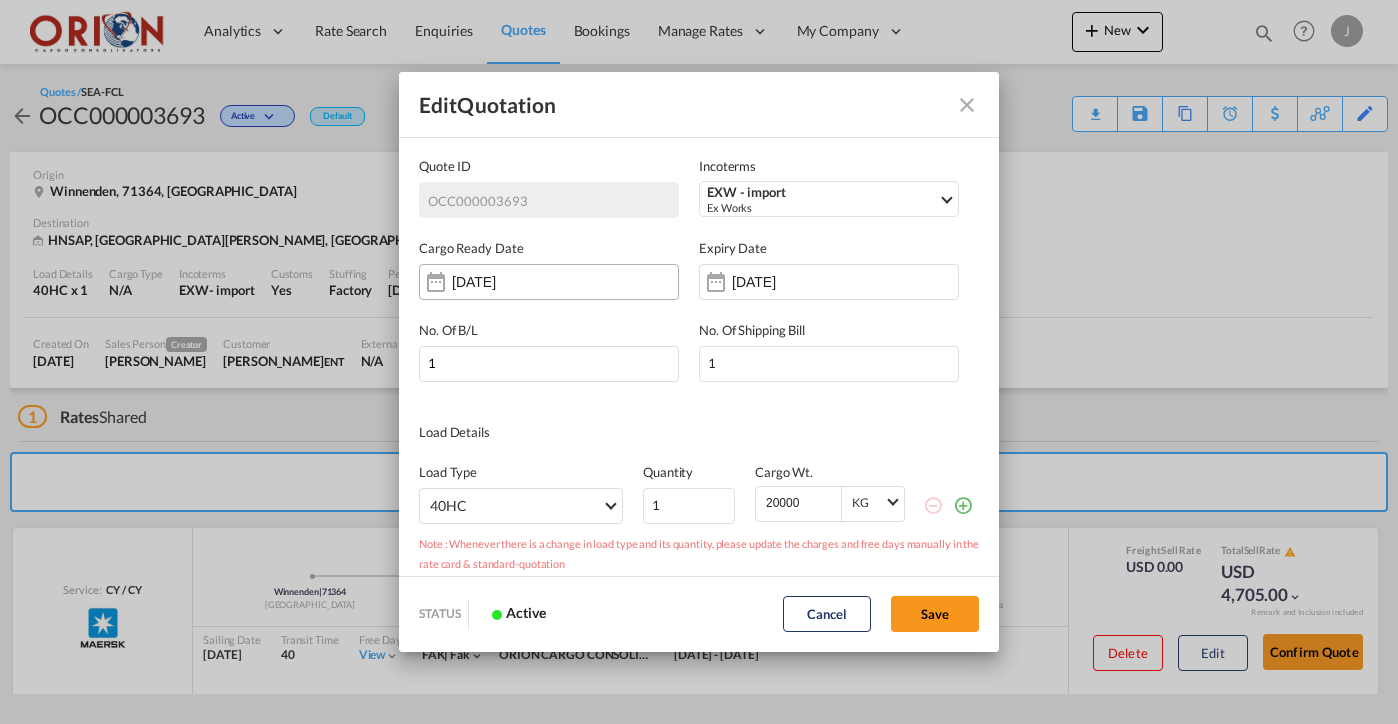 click on "[DATE]" at bounding box center (549, 282) 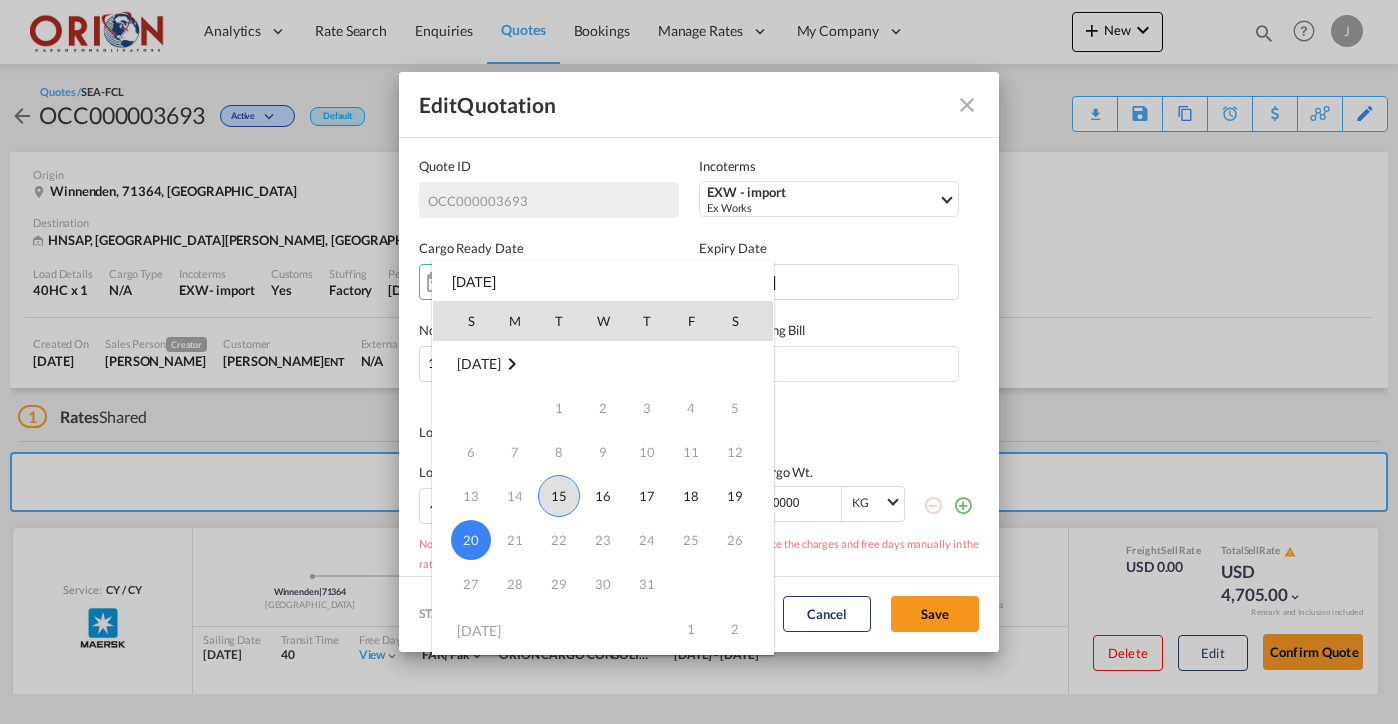 click on "15" at bounding box center [559, 496] 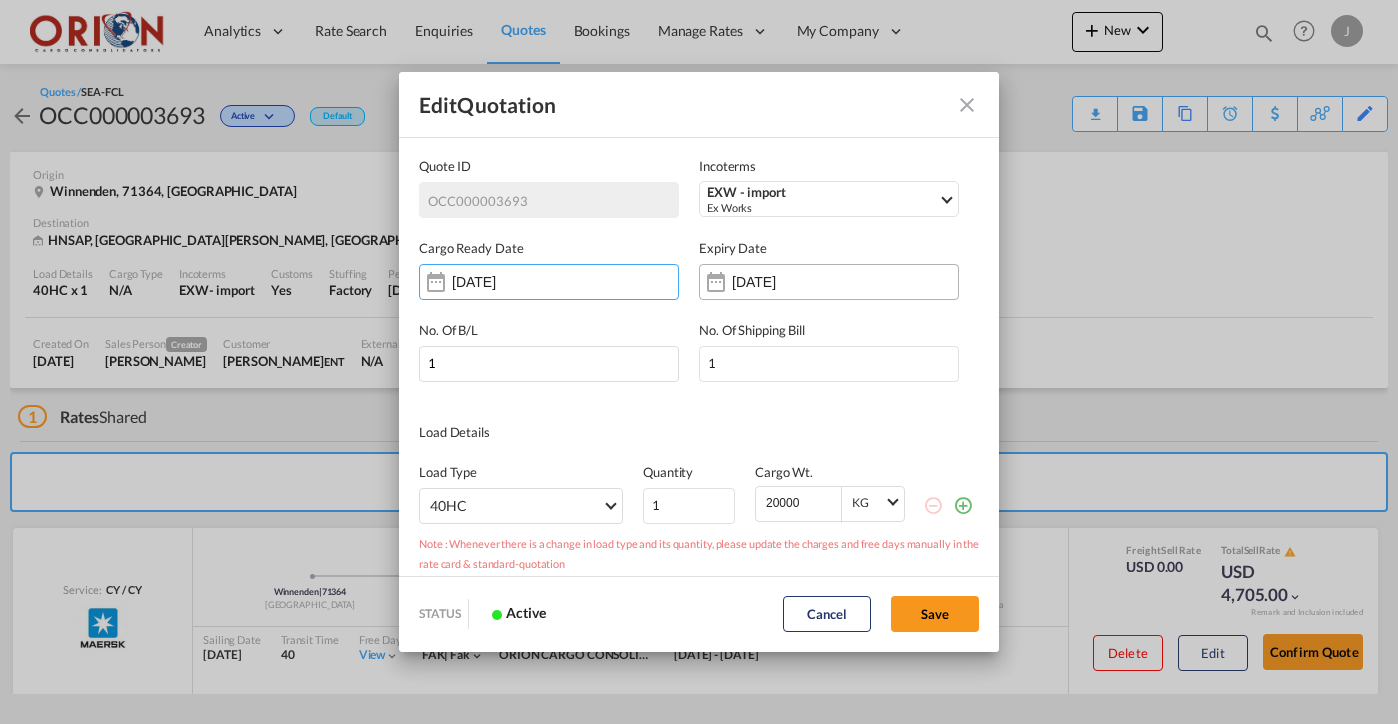 click on "[DATE]" at bounding box center [829, 282] 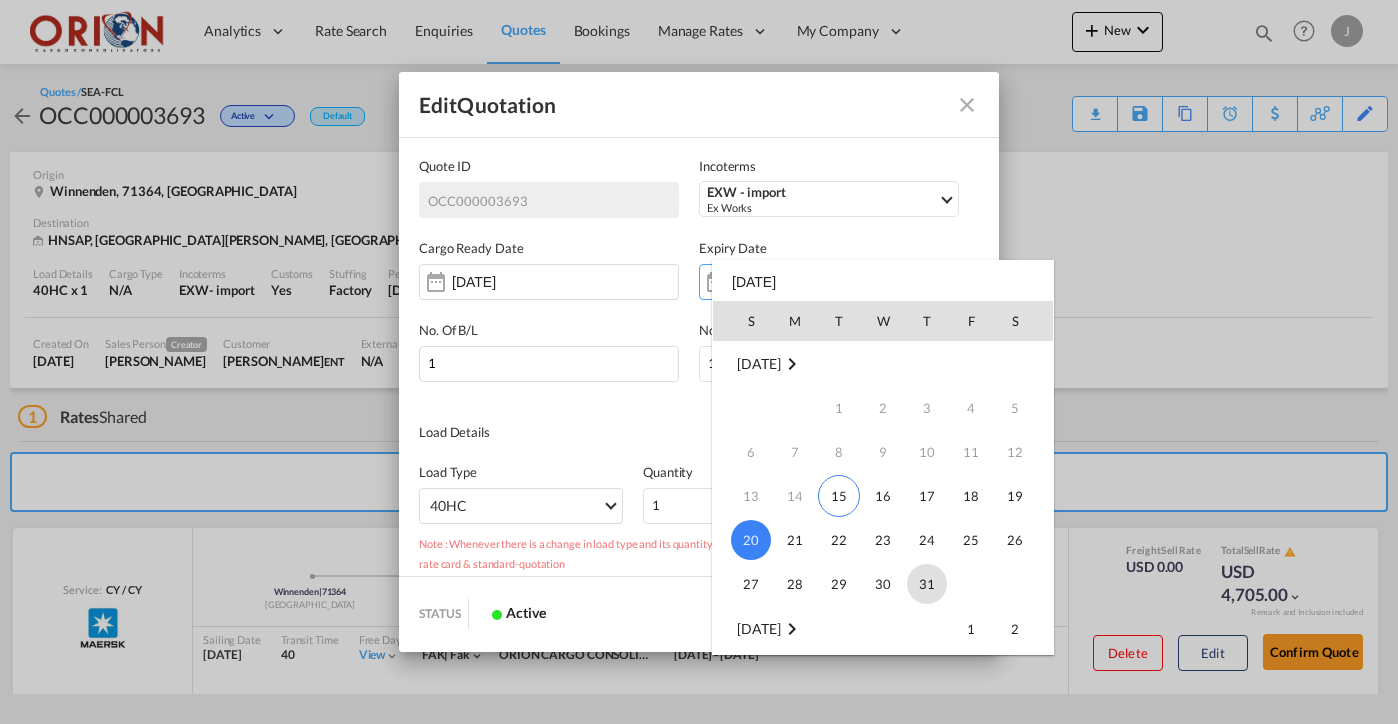 click on "31" at bounding box center [927, 584] 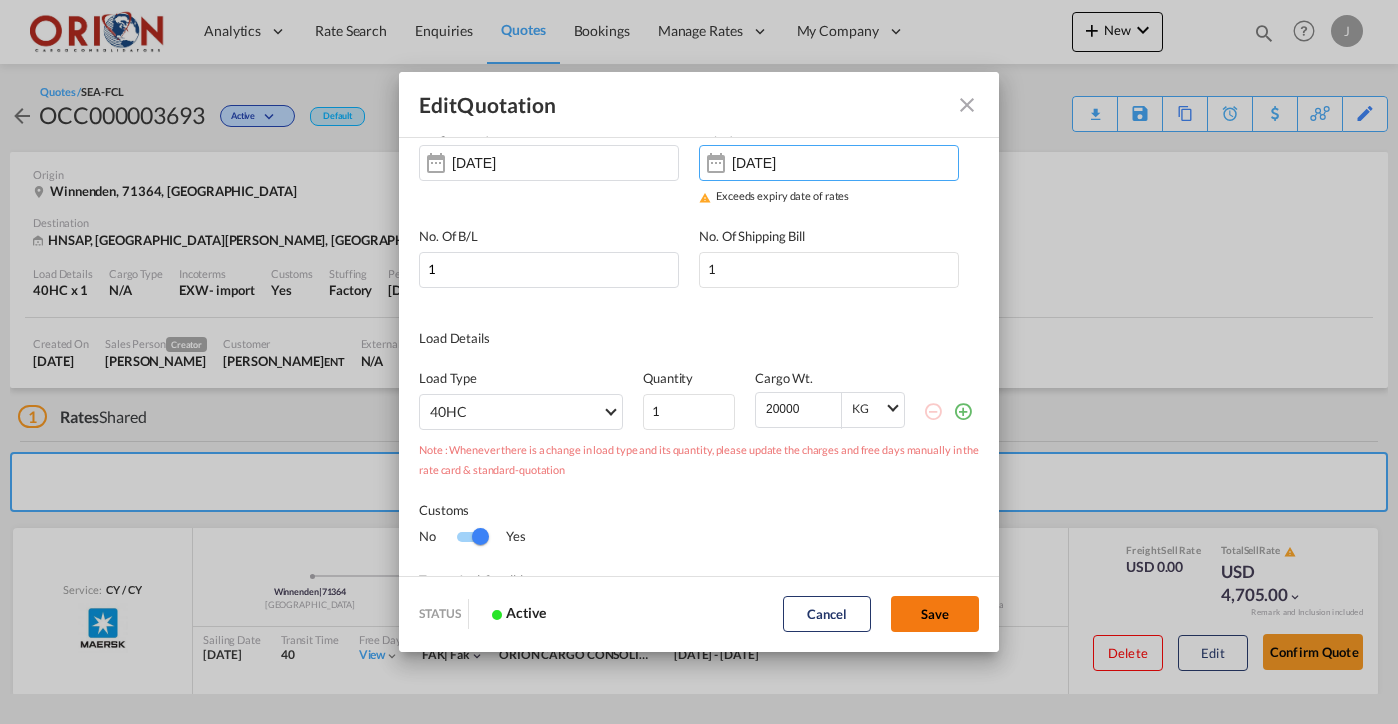 scroll, scrollTop: 379, scrollLeft: 0, axis: vertical 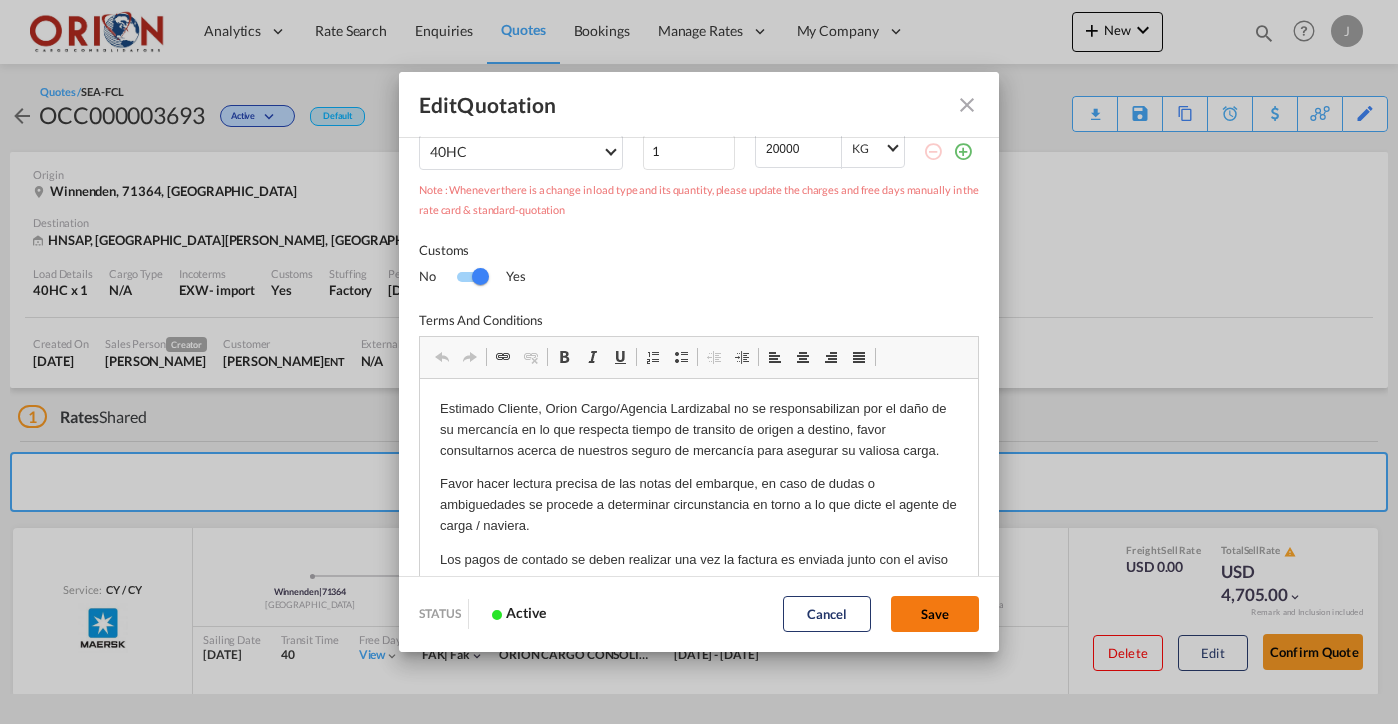 click on "Save" 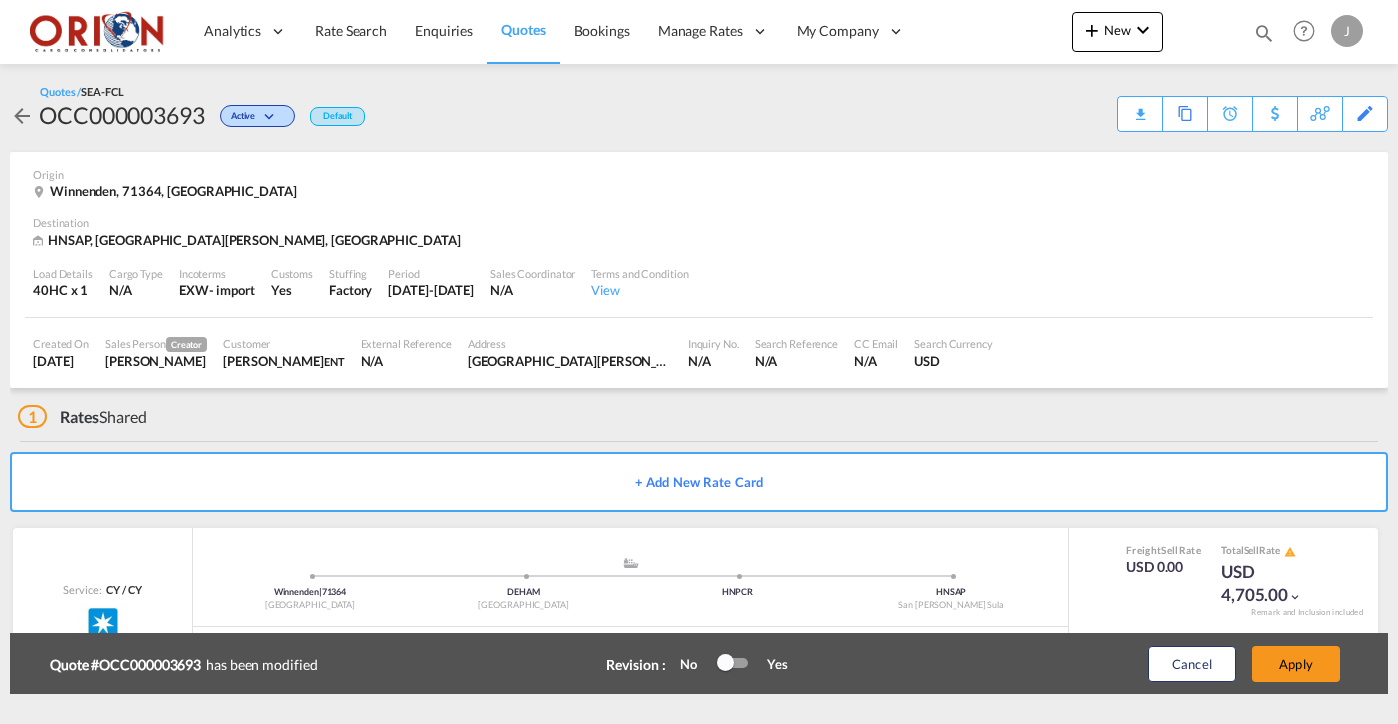type on "[DATE]" 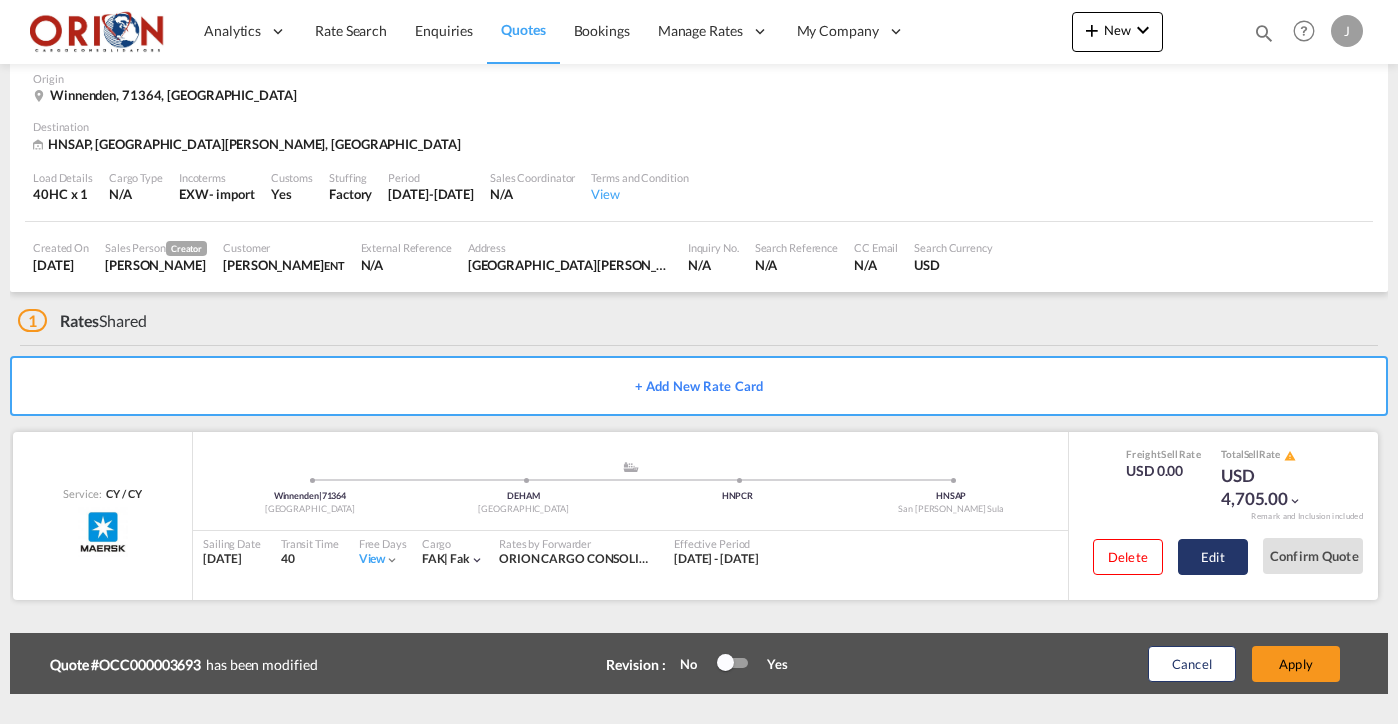 scroll, scrollTop: 94, scrollLeft: 0, axis: vertical 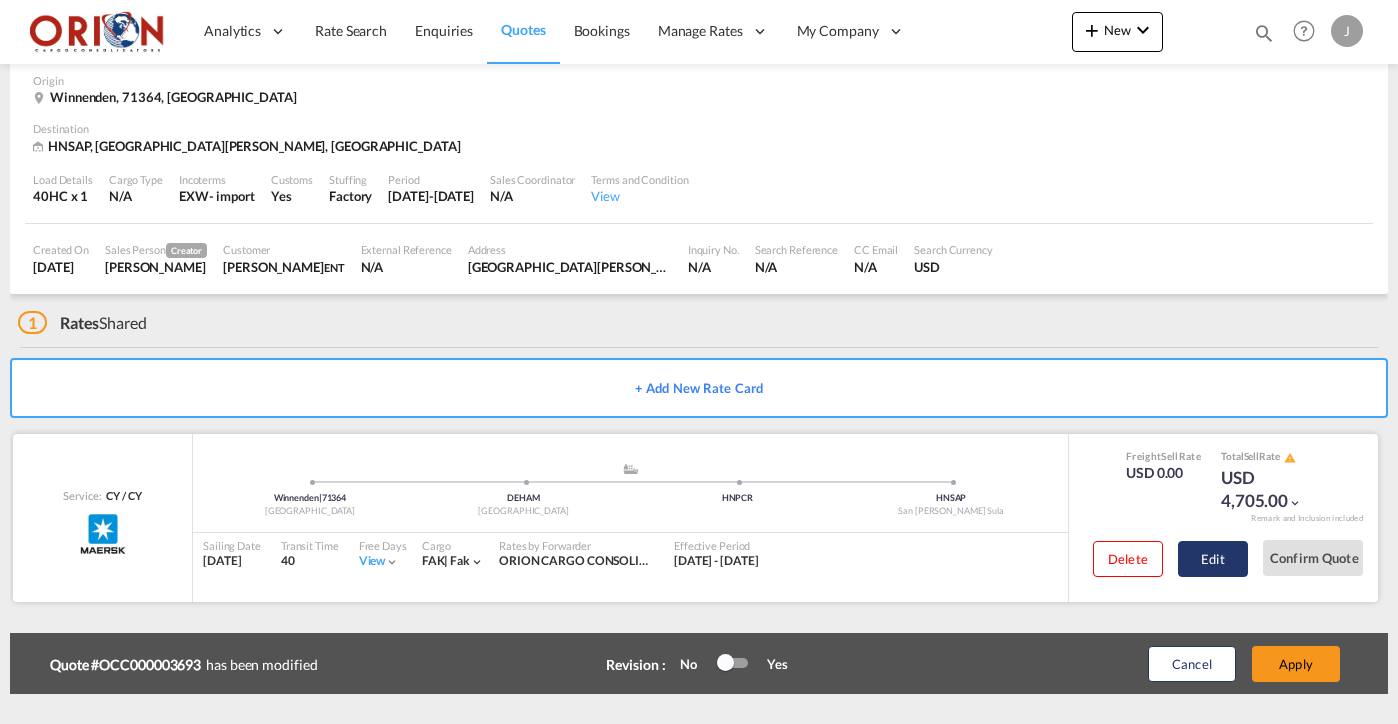 click on "Edit" at bounding box center (1213, 559) 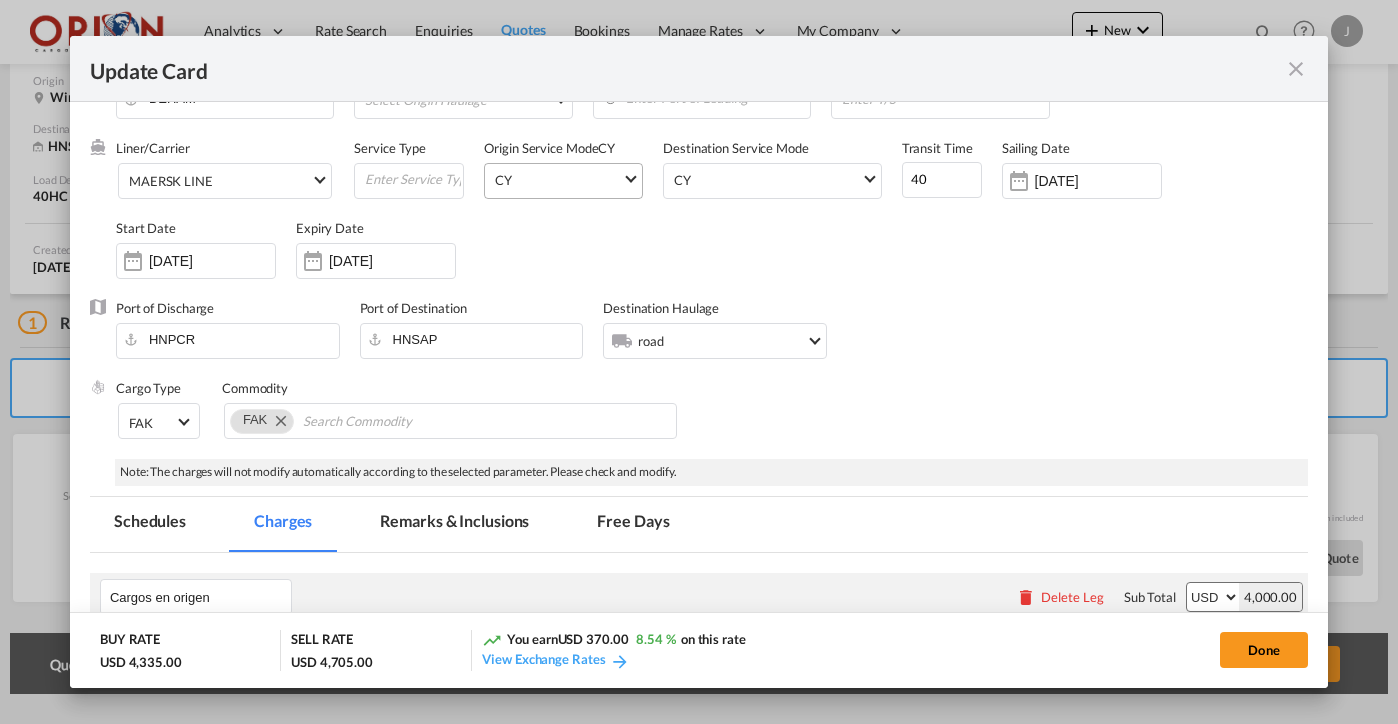 scroll, scrollTop: 325, scrollLeft: 0, axis: vertical 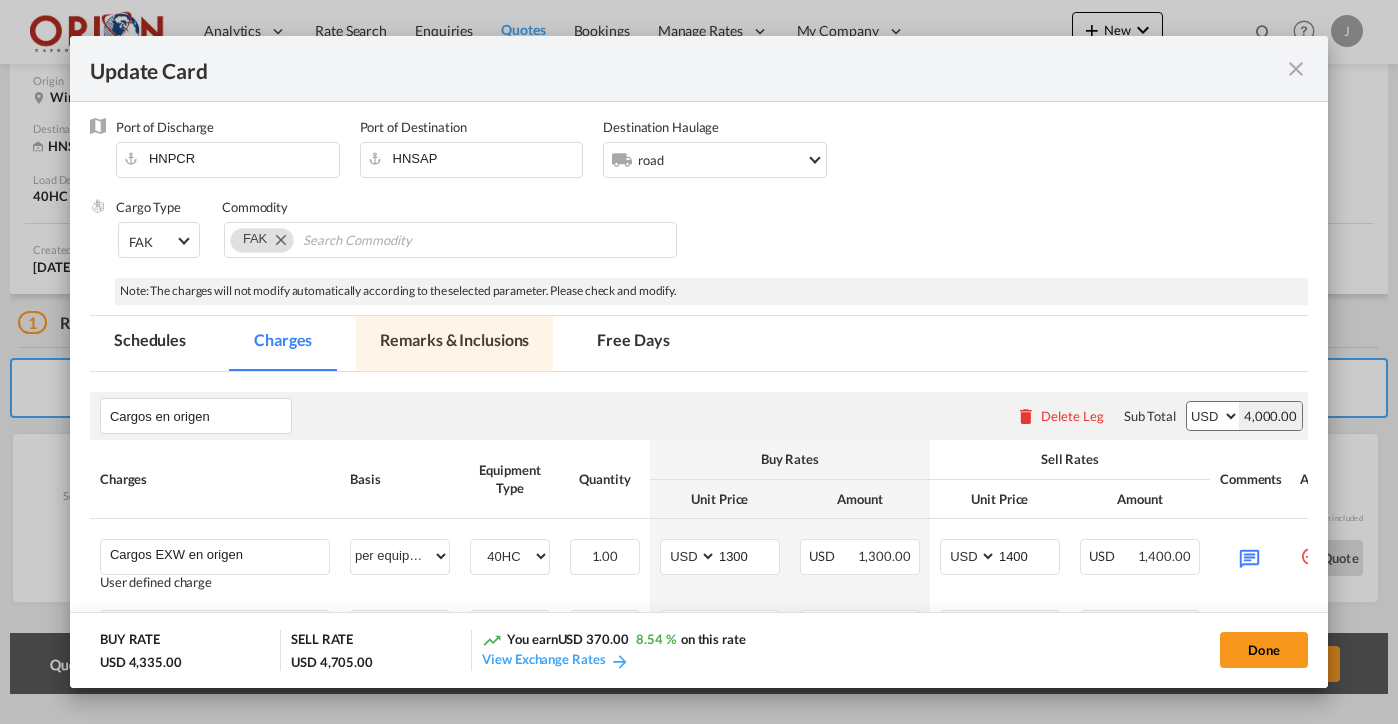 click on "Remarks & Inclusions" at bounding box center (454, 343) 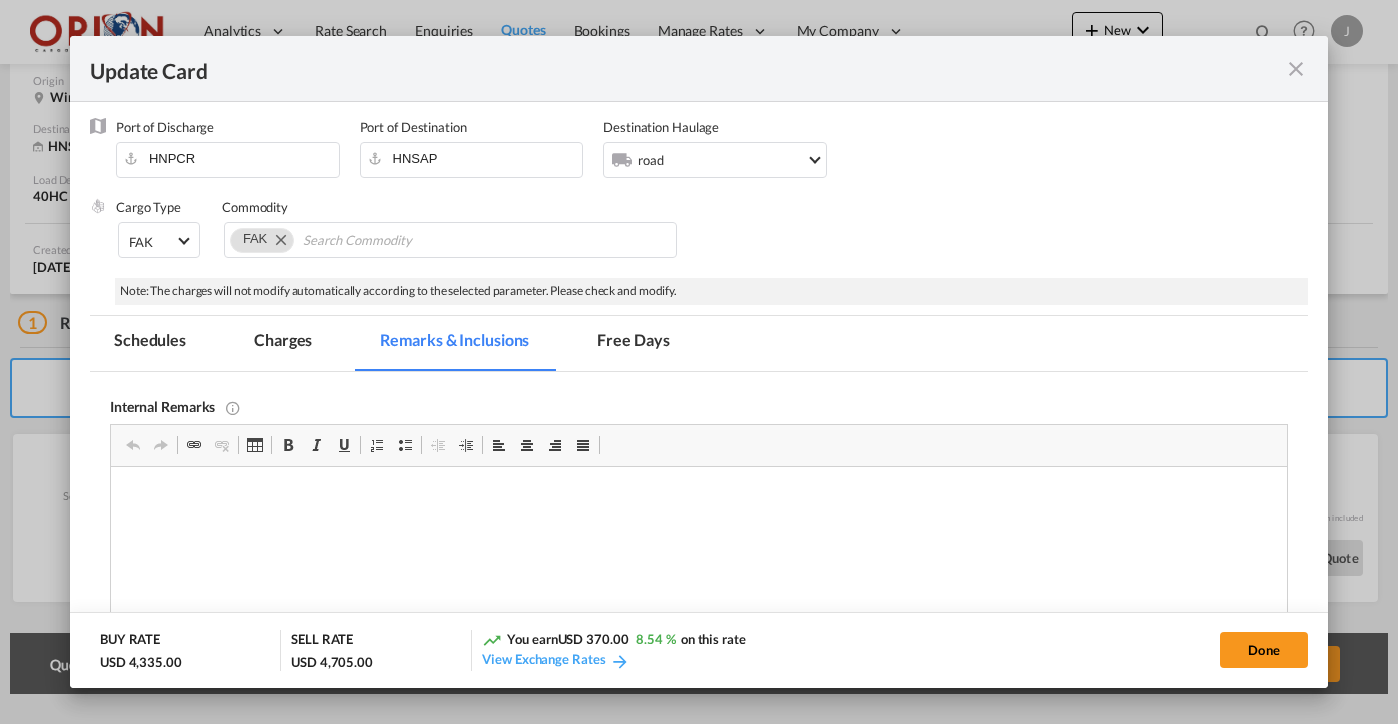 scroll, scrollTop: 0, scrollLeft: 0, axis: both 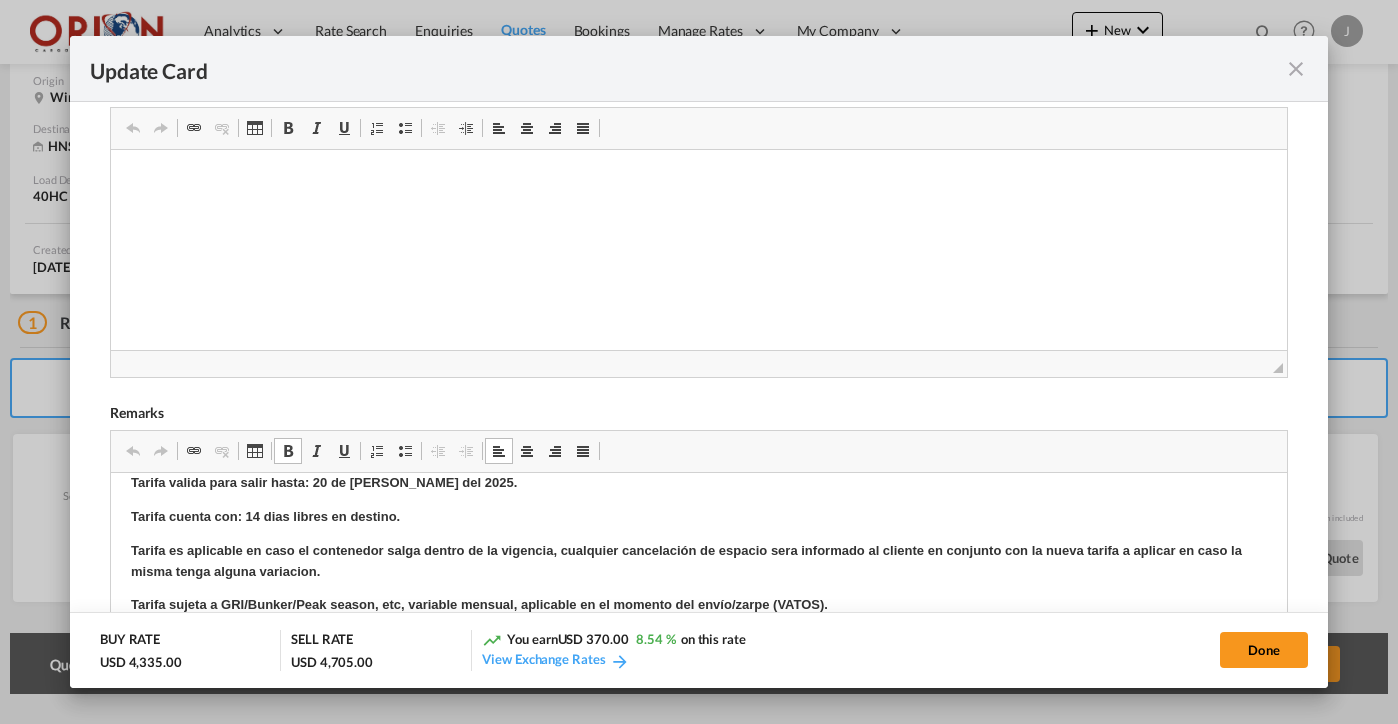 click on "Tarifa valida para salir hasta: 20 de [PERSON_NAME] del 2025." at bounding box center (323, 482) 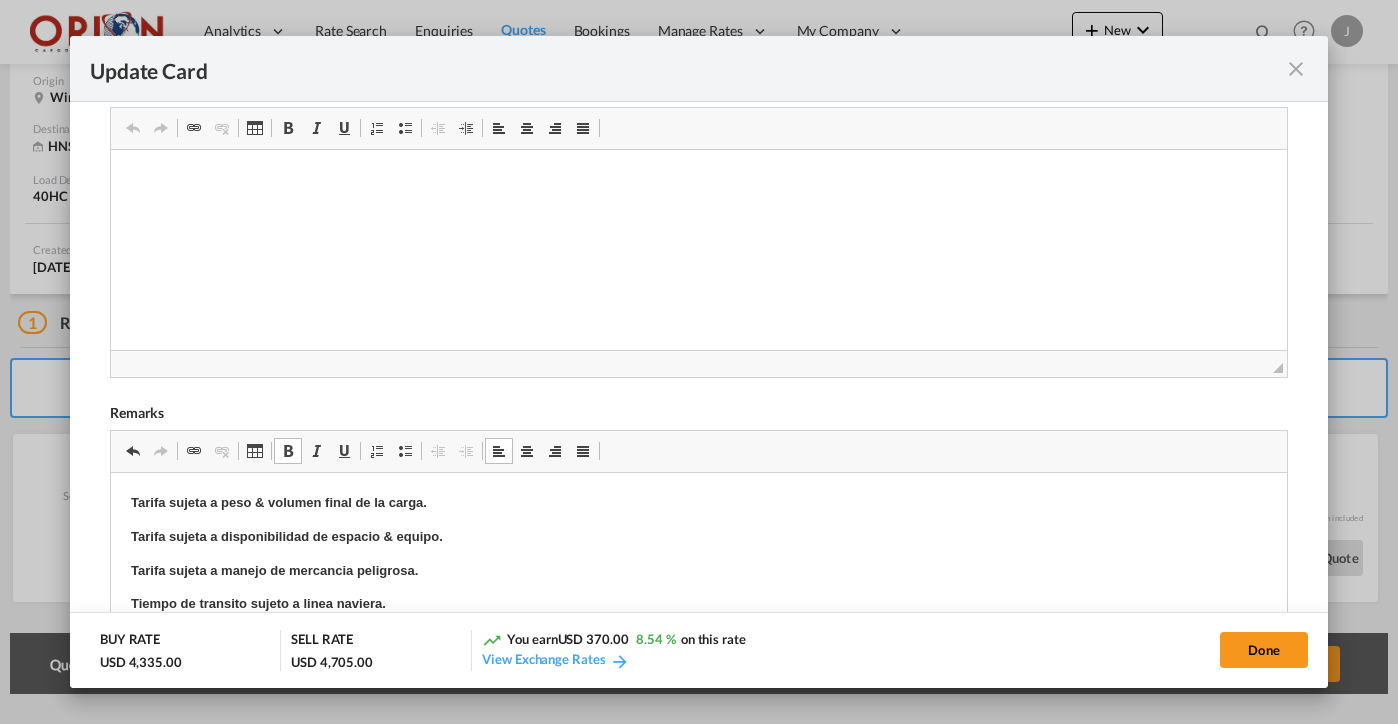 scroll, scrollTop: 0, scrollLeft: 0, axis: both 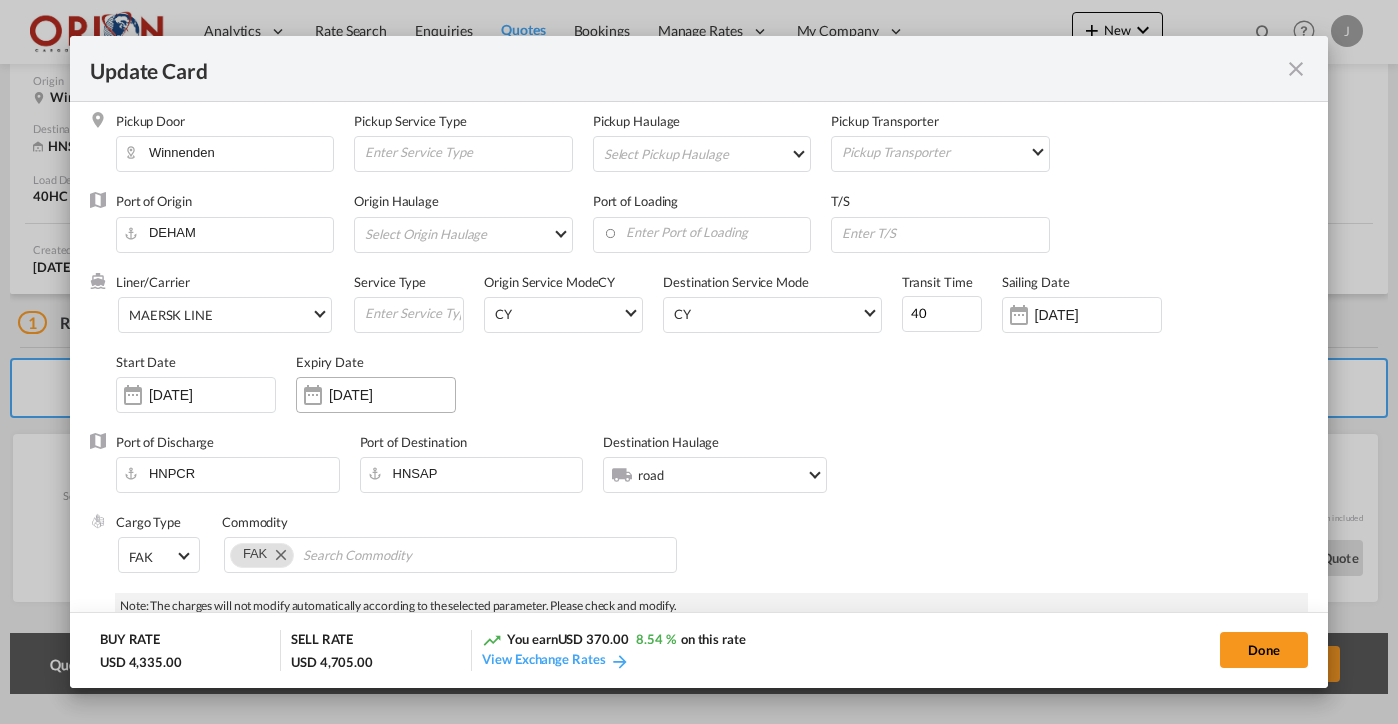 click on "[DATE]" at bounding box center [392, 395] 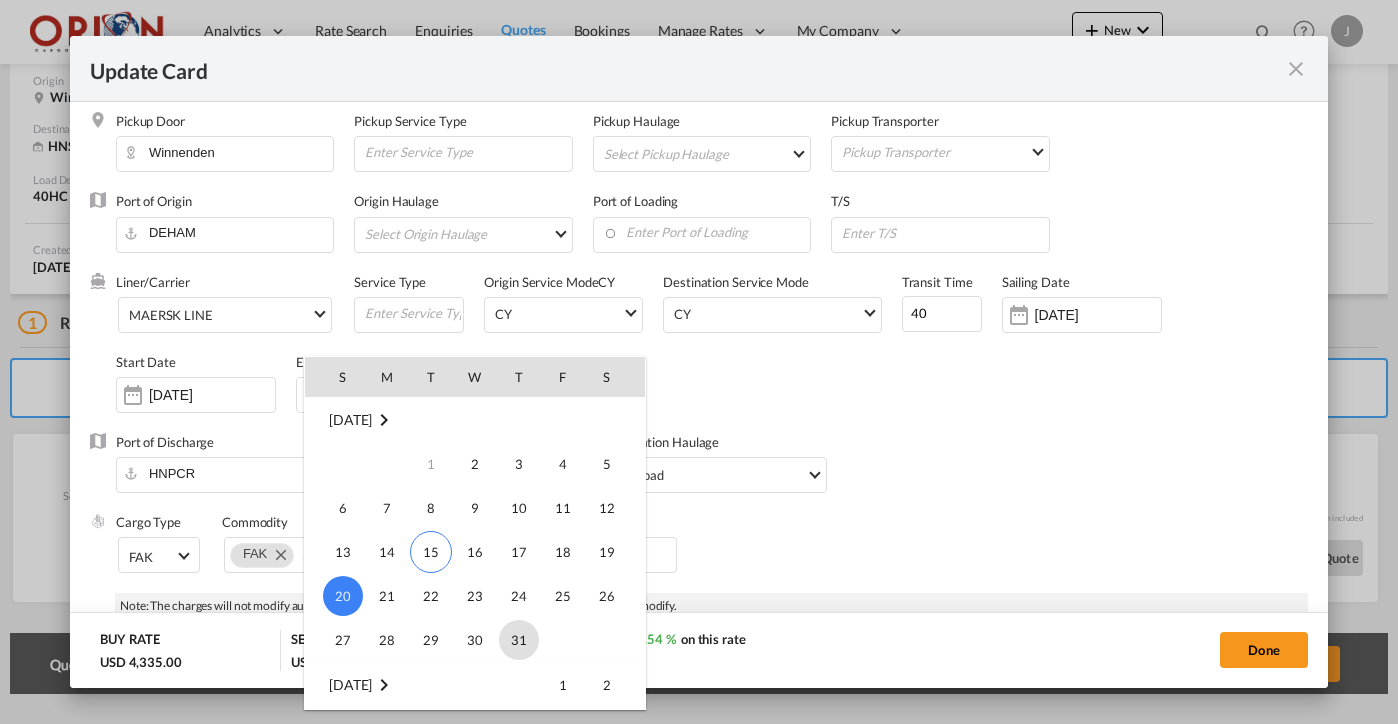 click on "31" at bounding box center [519, 640] 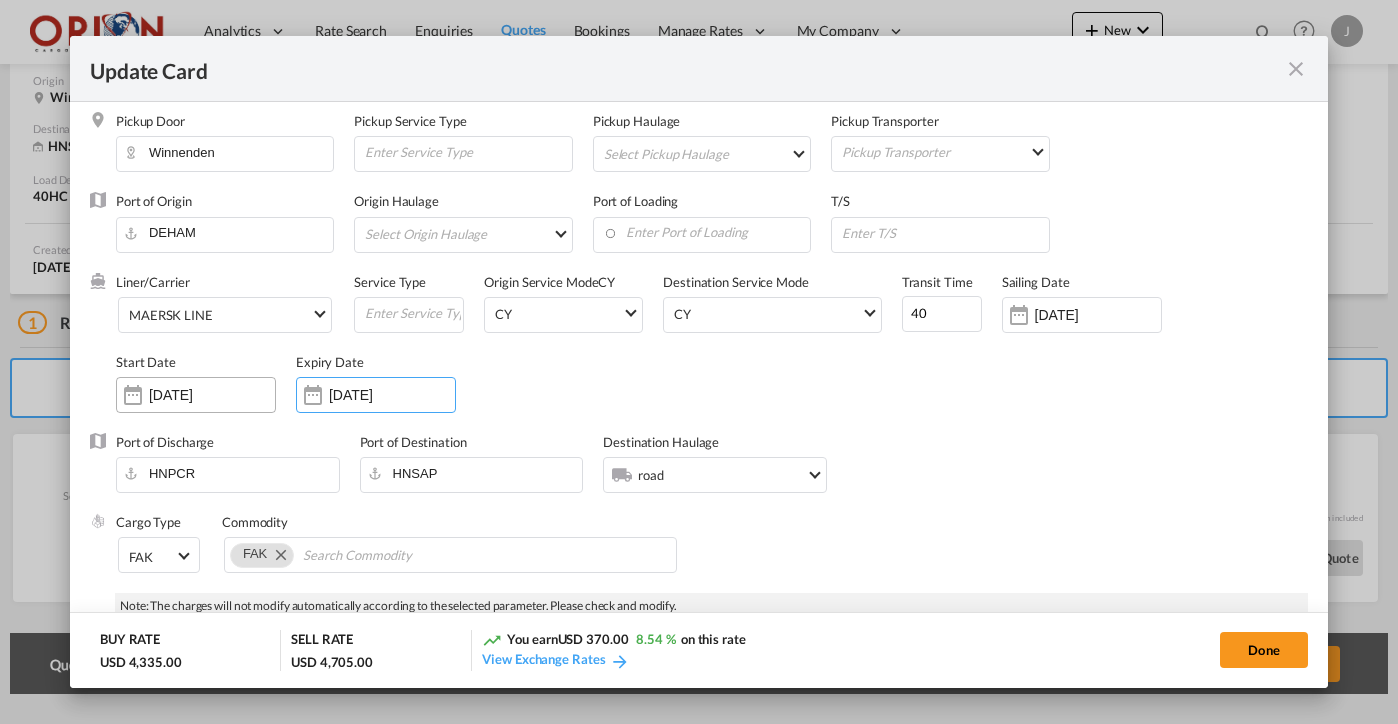 click on "[DATE]" at bounding box center [212, 395] 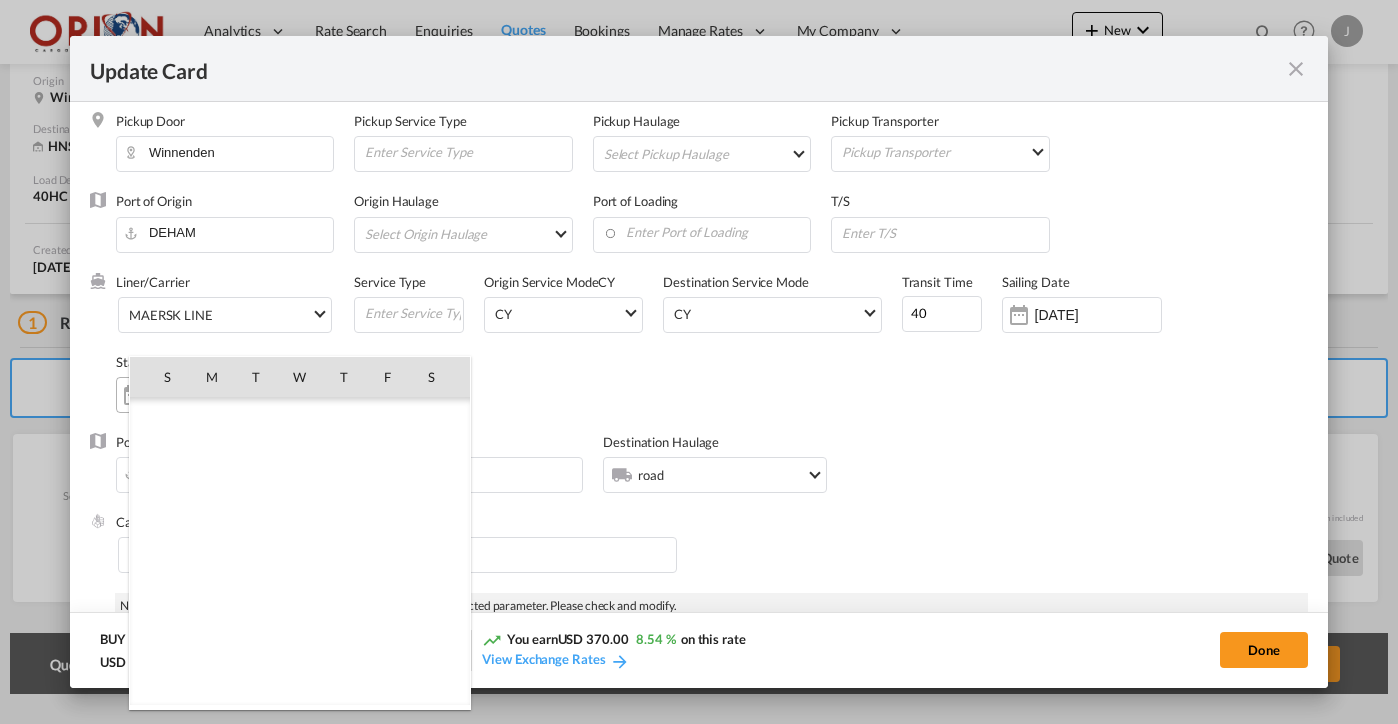 scroll, scrollTop: 462690, scrollLeft: 0, axis: vertical 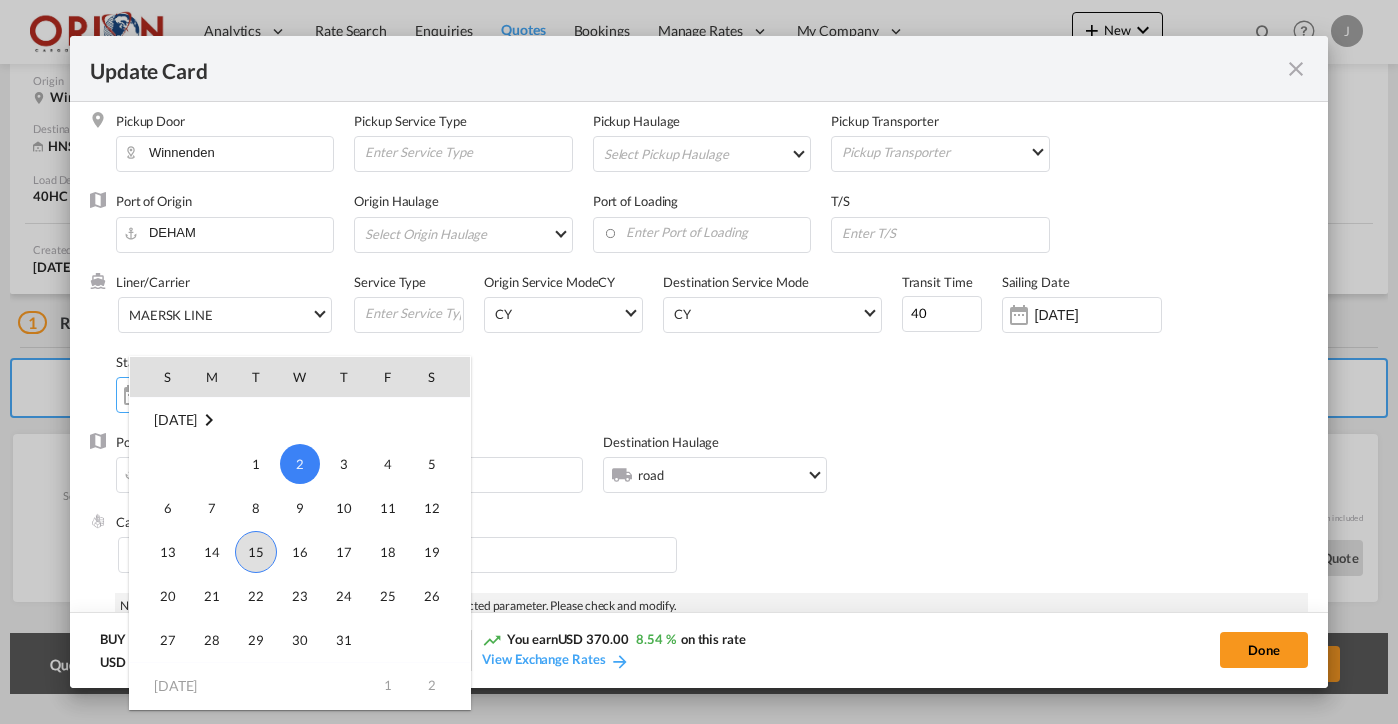 click on "15" at bounding box center (256, 552) 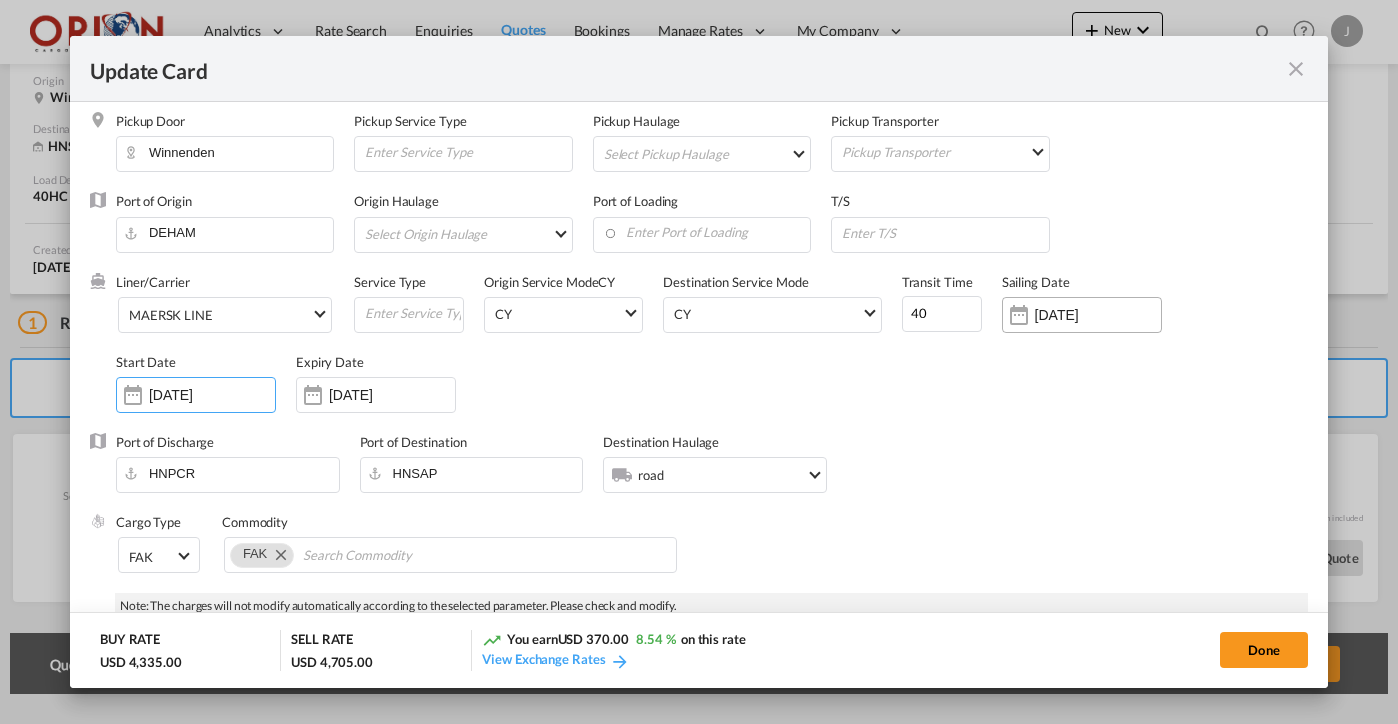 click on "[DATE]" at bounding box center [1082, 315] 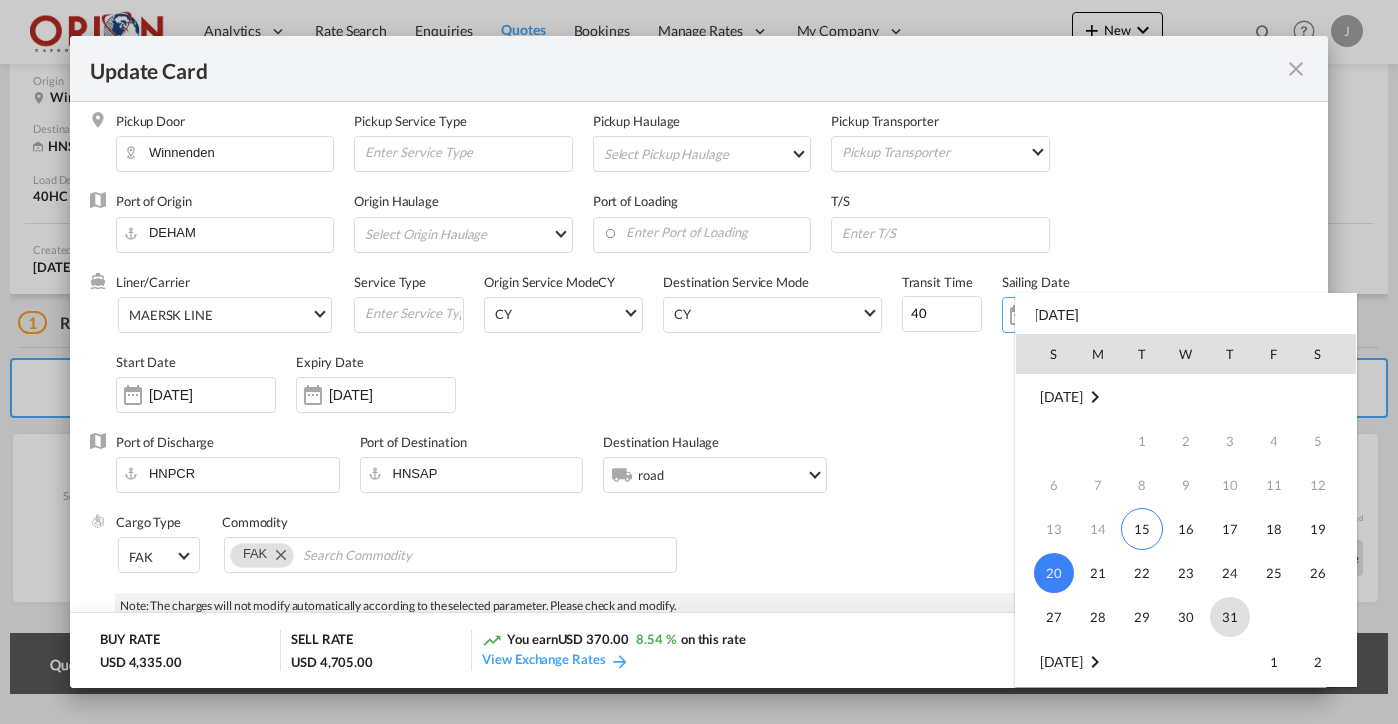 click on "31" at bounding box center [1230, 617] 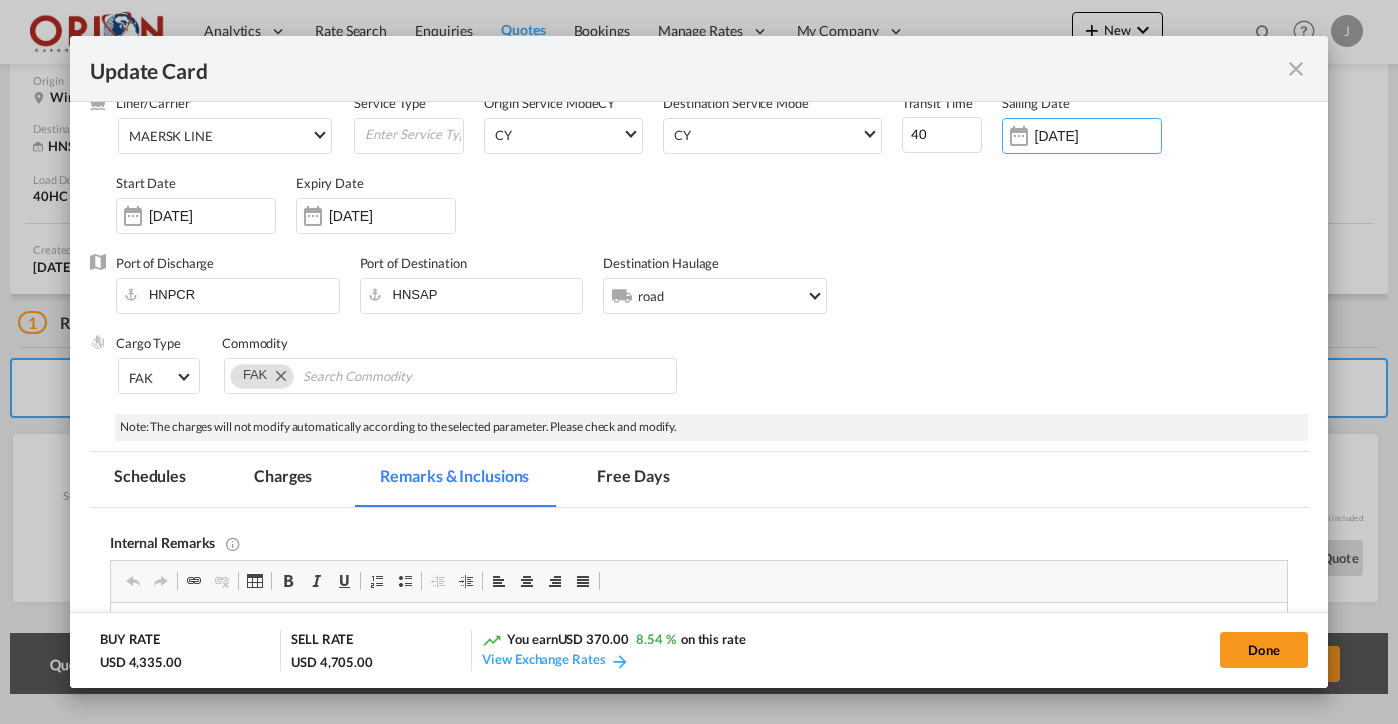 scroll, scrollTop: 328, scrollLeft: 0, axis: vertical 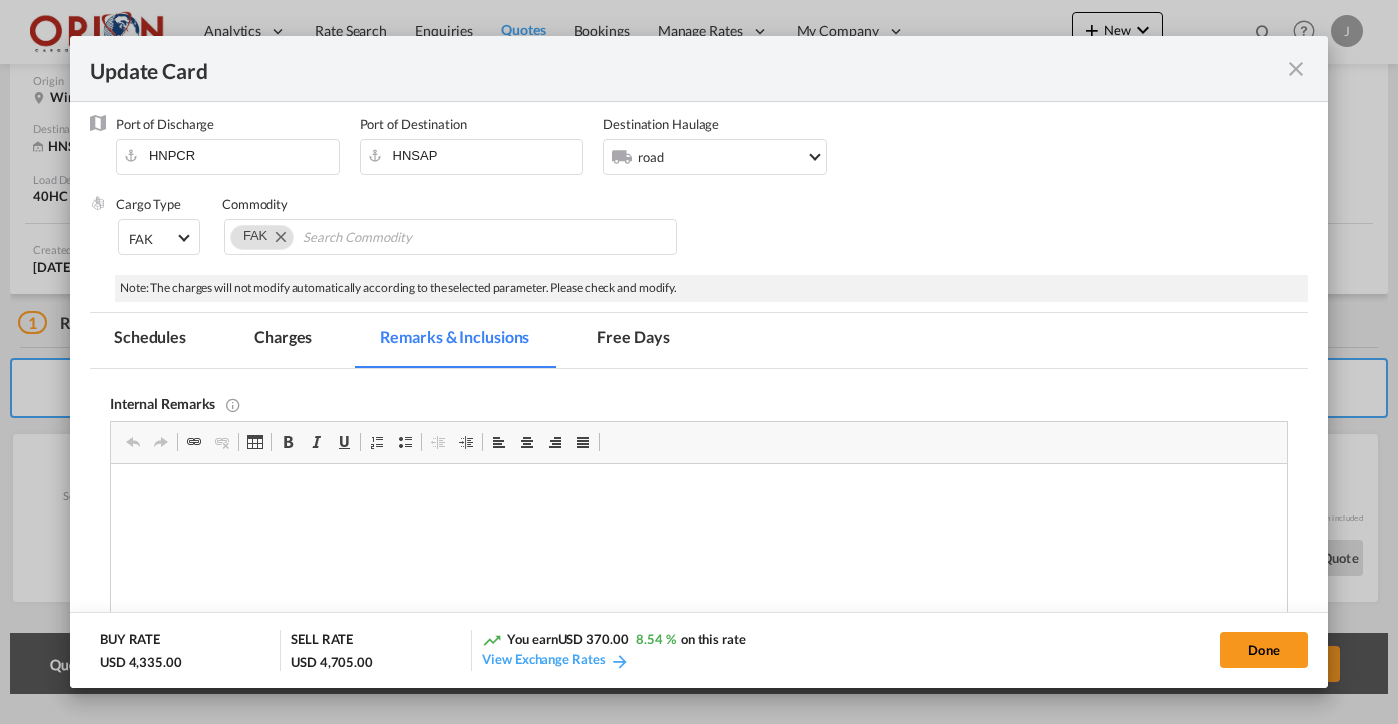click on "Charges" at bounding box center [283, 340] 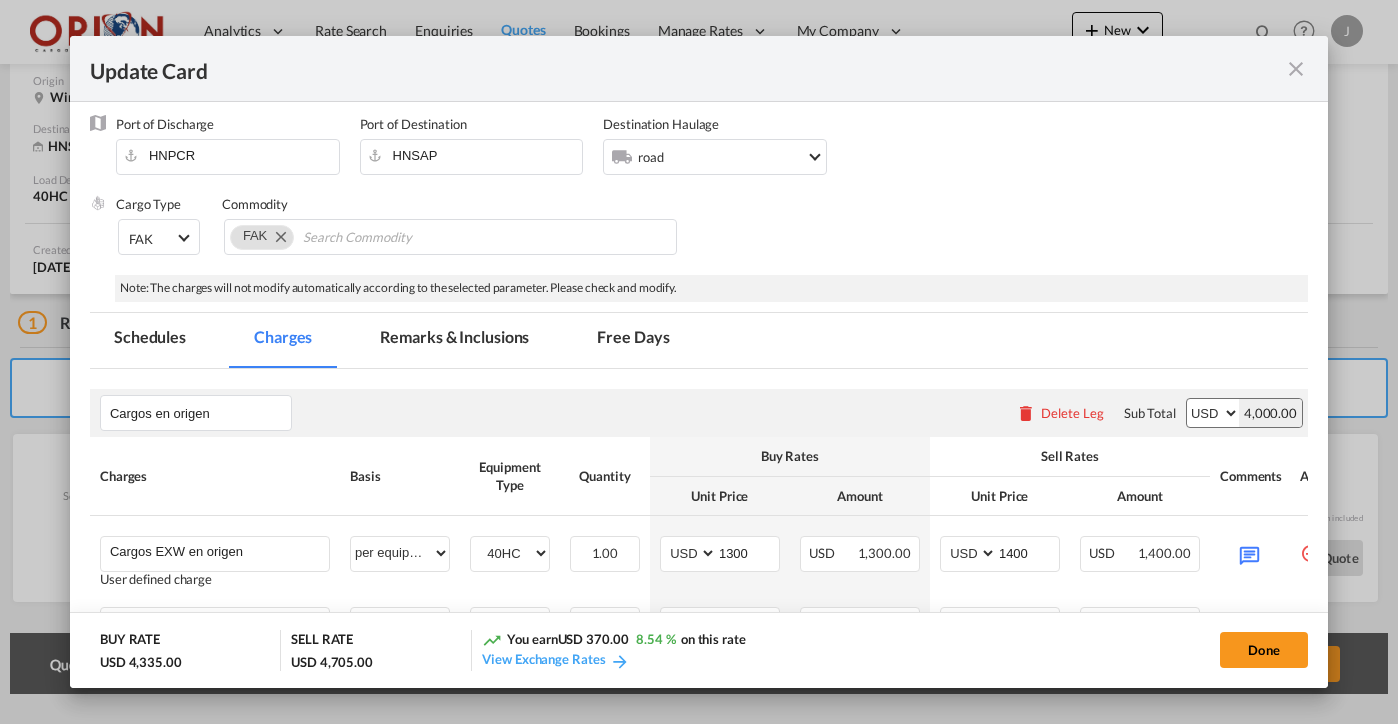 scroll, scrollTop: 681, scrollLeft: 0, axis: vertical 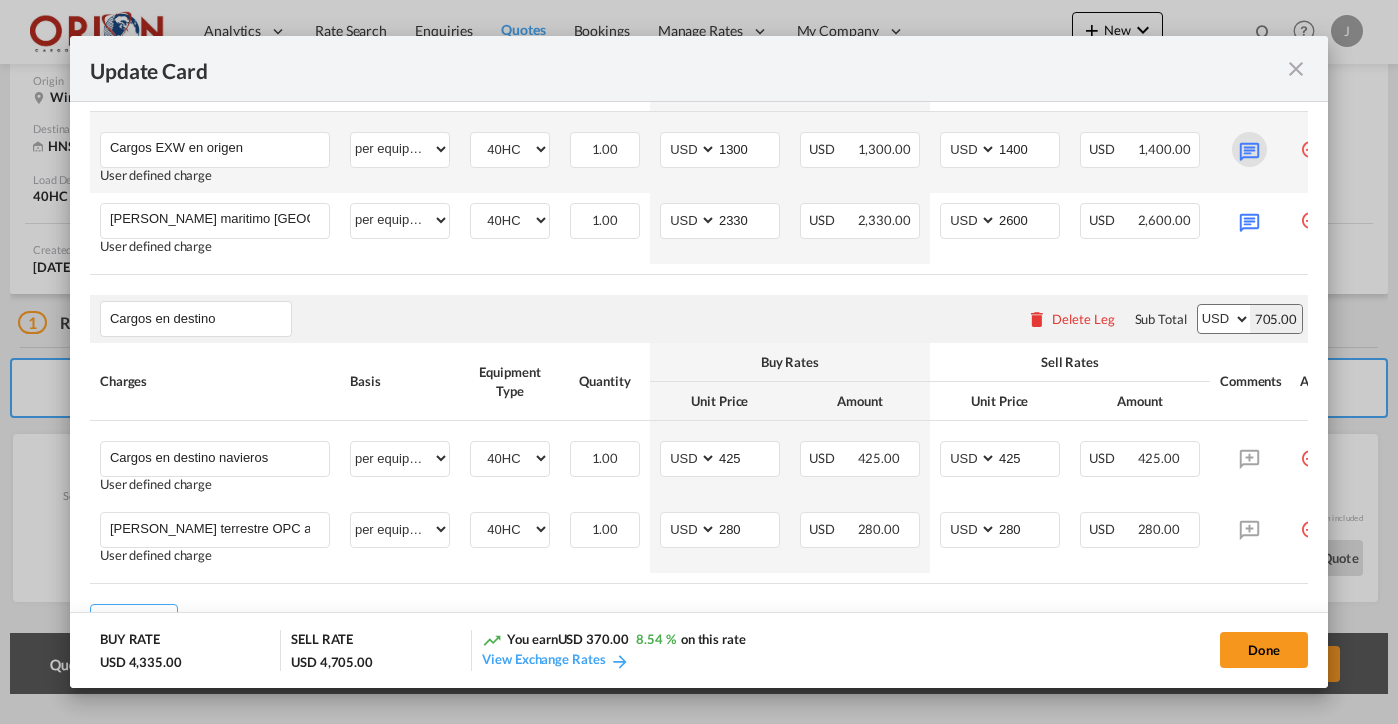 click at bounding box center [1249, 149] 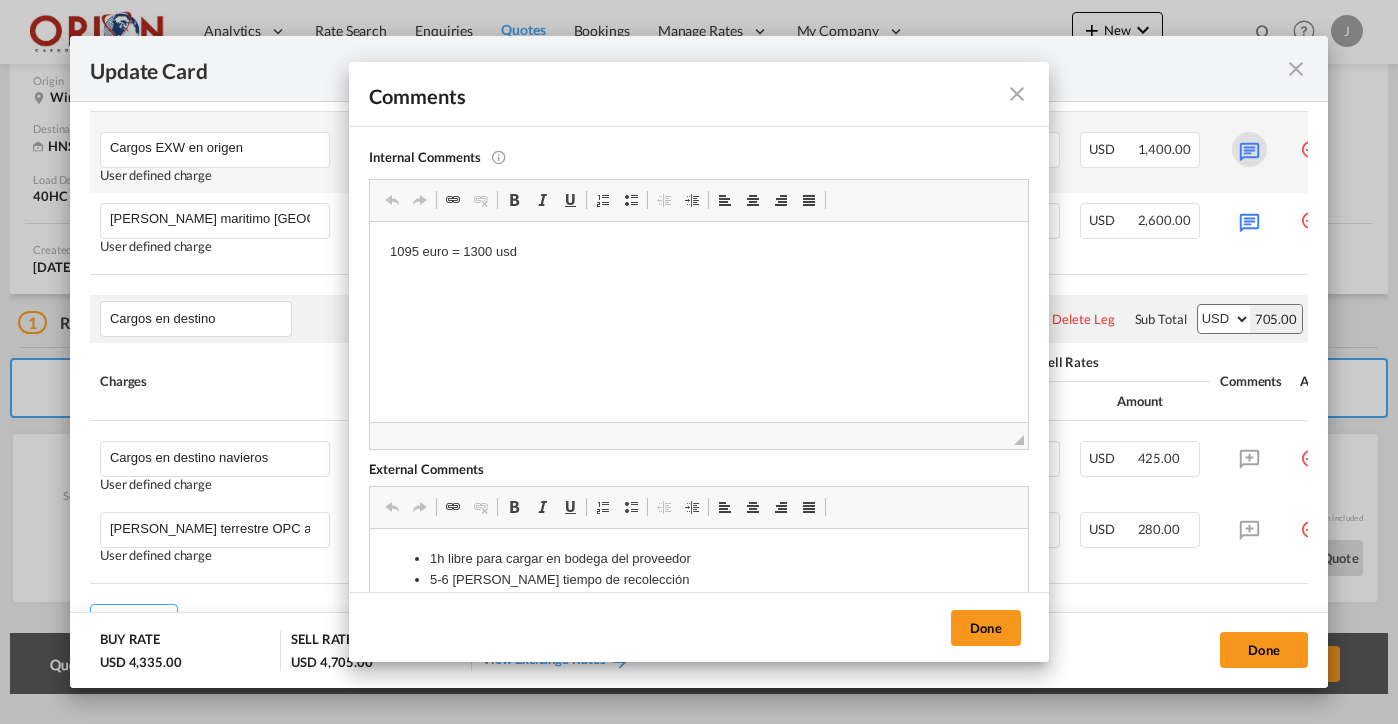 scroll, scrollTop: 0, scrollLeft: 0, axis: both 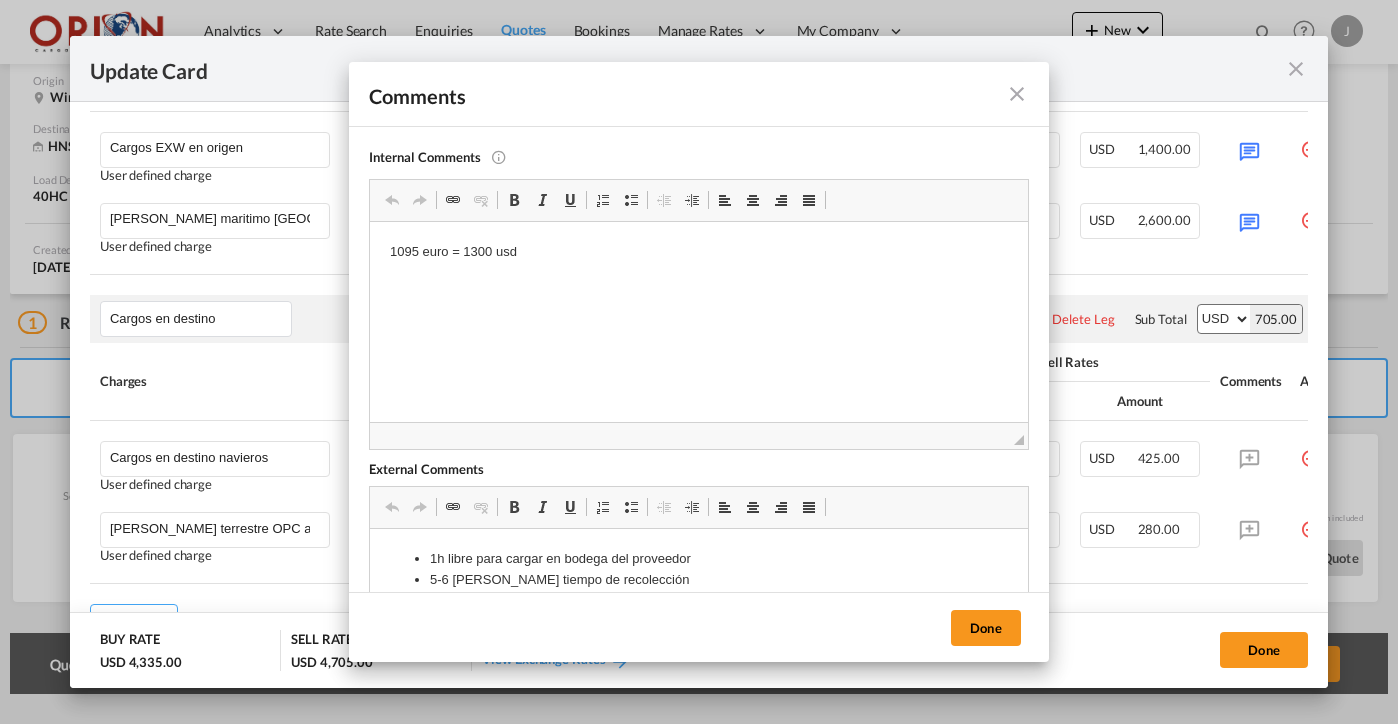 click at bounding box center (1017, 94) 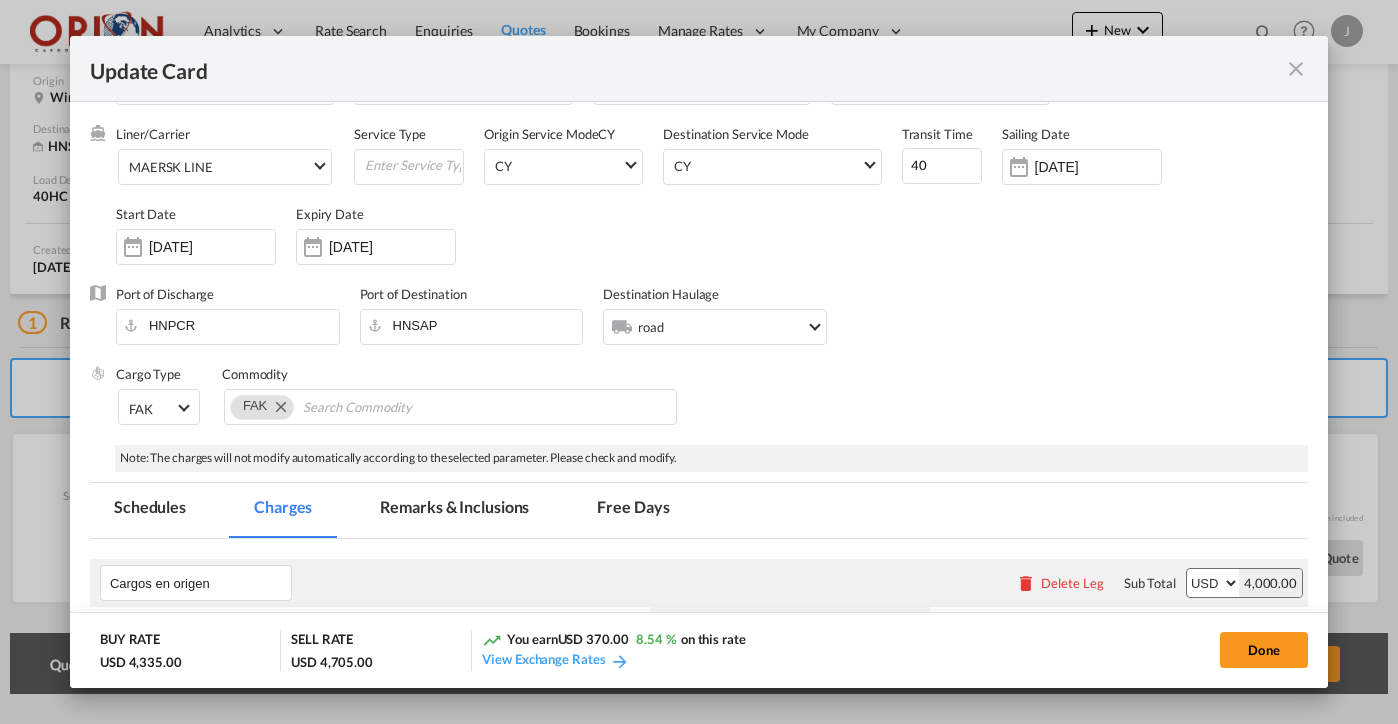 scroll, scrollTop: 163, scrollLeft: 0, axis: vertical 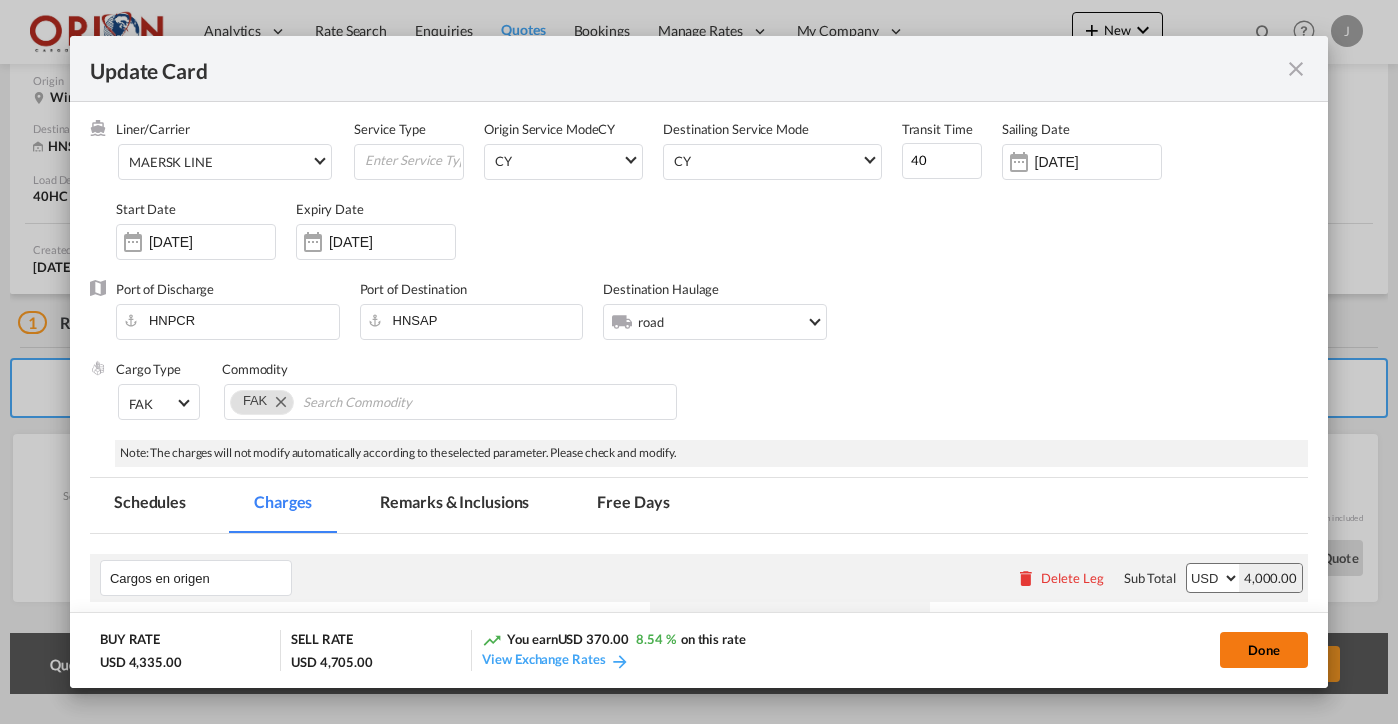 click on "Done" 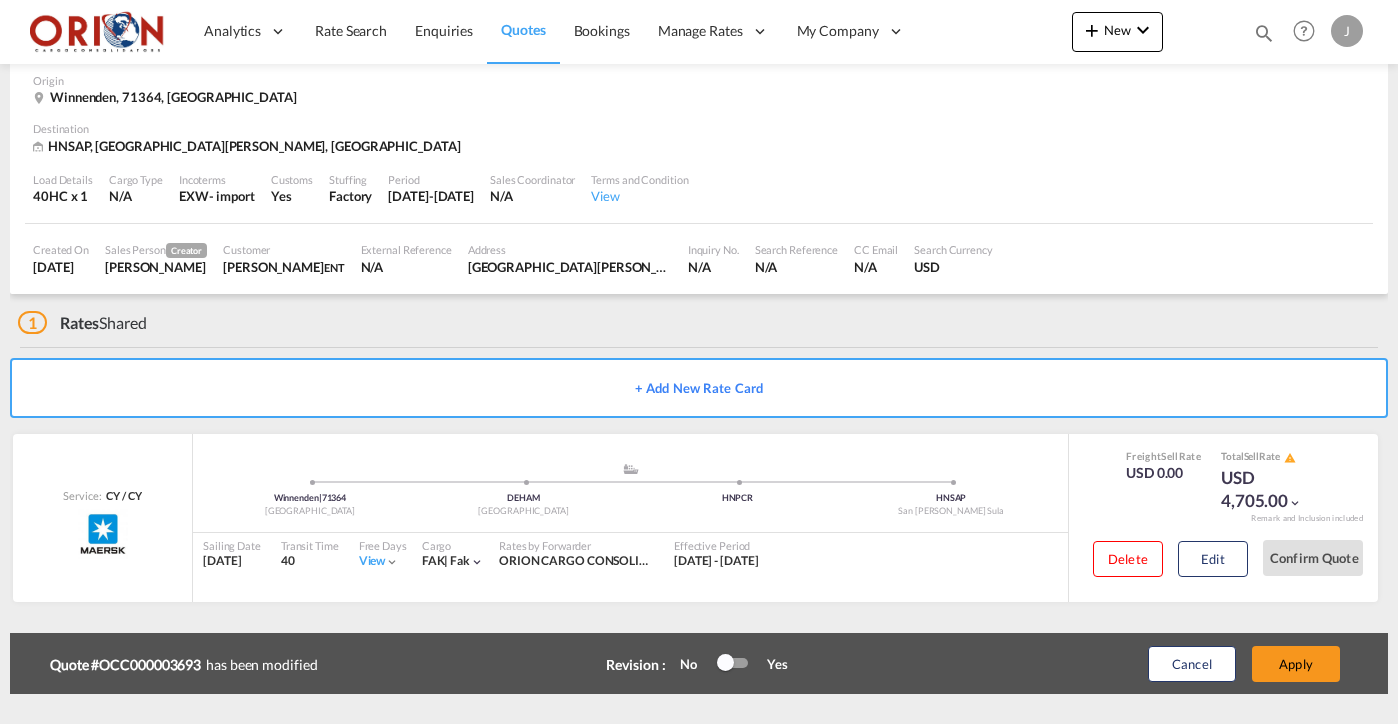 type on "[DATE]" 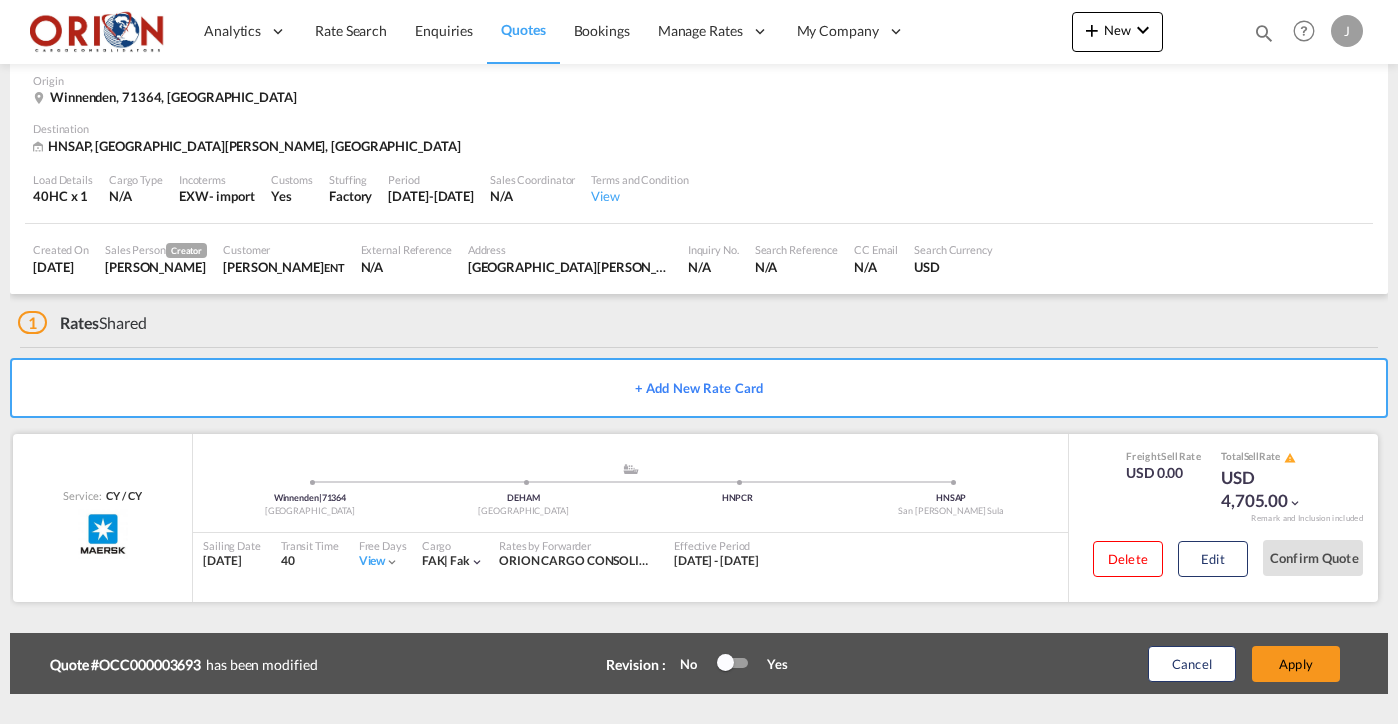 scroll, scrollTop: 0, scrollLeft: 0, axis: both 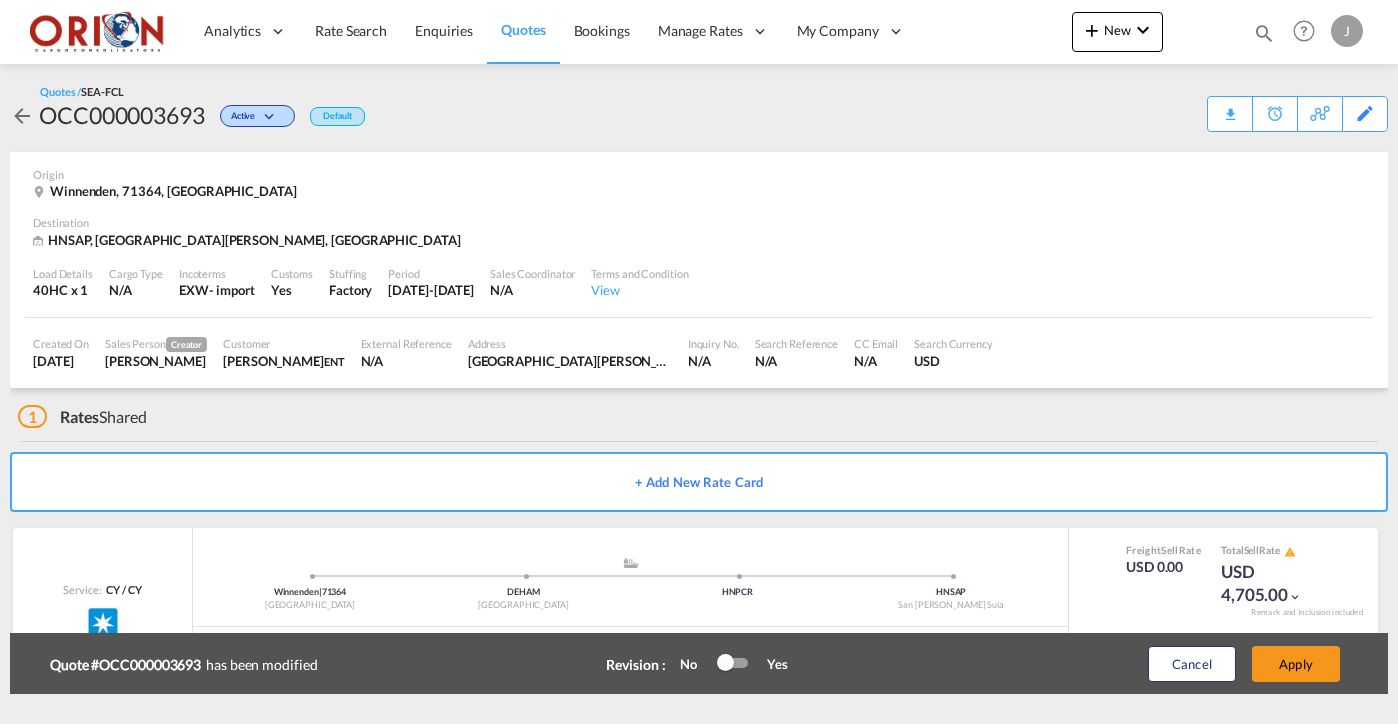 click on "Cancel Apply" at bounding box center [1223, 664] 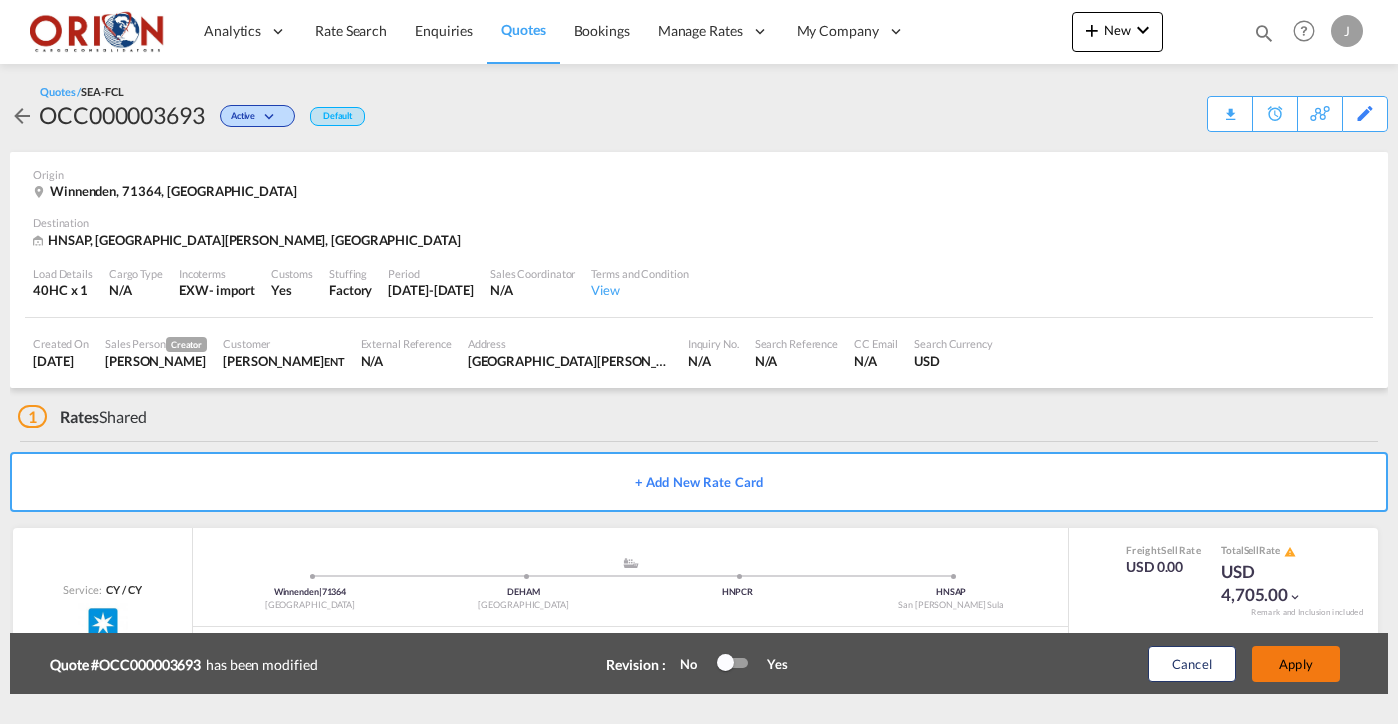 click on "Apply" at bounding box center [1296, 664] 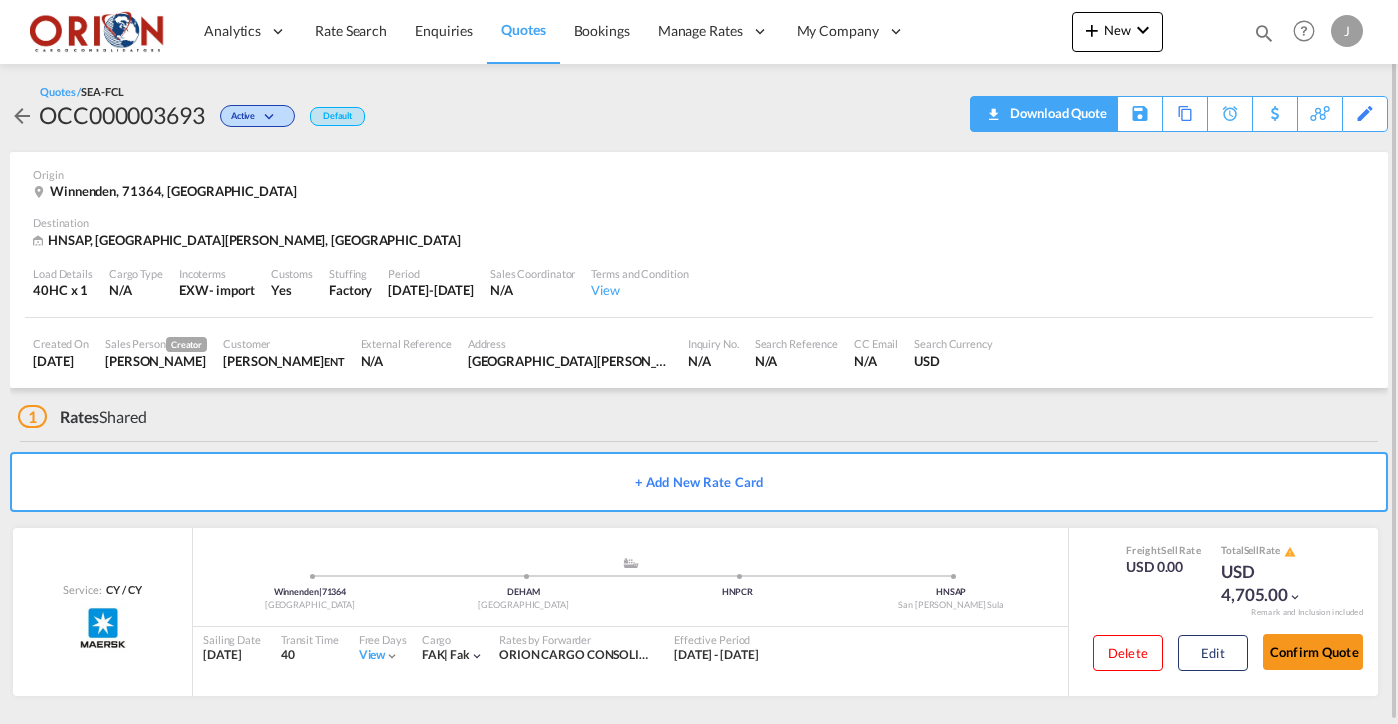 click on "Download Quote" at bounding box center [1056, 113] 